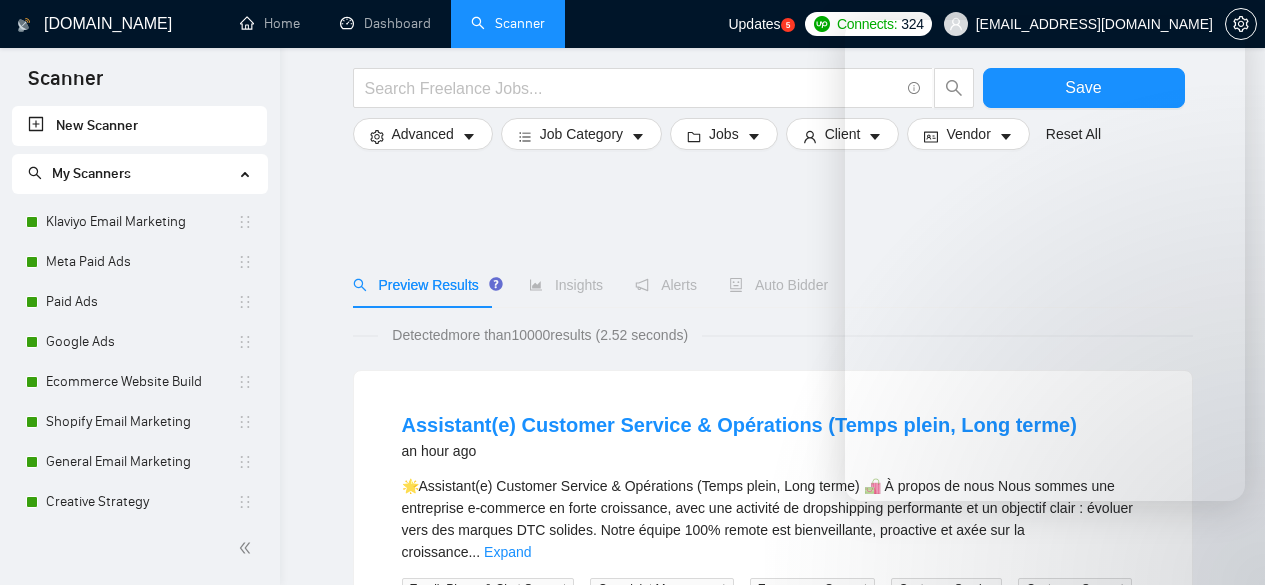 scroll, scrollTop: 700, scrollLeft: 0, axis: vertical 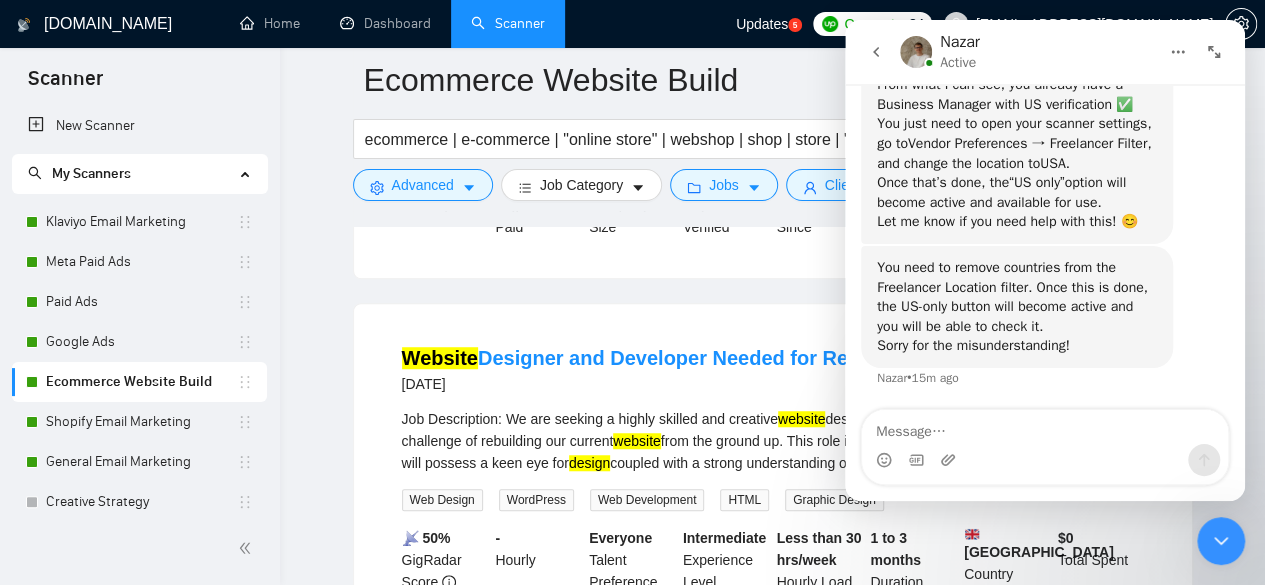 click on "Website  Designer and Developer Needed for Rebuild [DATE] Job Description:
We are seeking a highly skilled and creative  website  designer and developer to take on the exciting challenge of rebuilding our current  website  from the ground up. This role is crucial to our mission, as the ideal candidate will possess a keen eye for  design  coupled with a strong understanding of  web   development  principles. We are ... Expand Web Design WordPress Web Development HTML Graphic Design 📡   50% GigRadar Score   - Hourly Everyone Talent Preference Intermediate Experience Level Less than 30 hrs/week Hourly Load 1 to 3 months Duration   [GEOGRAPHIC_DATA] Country $ 0 Total Spent $0.00 Avg Rate Paid 10-99 Company Size Not Verified Payment Verified - Member Since ⭐️  0.00 Client Feedback" at bounding box center [773, 505] 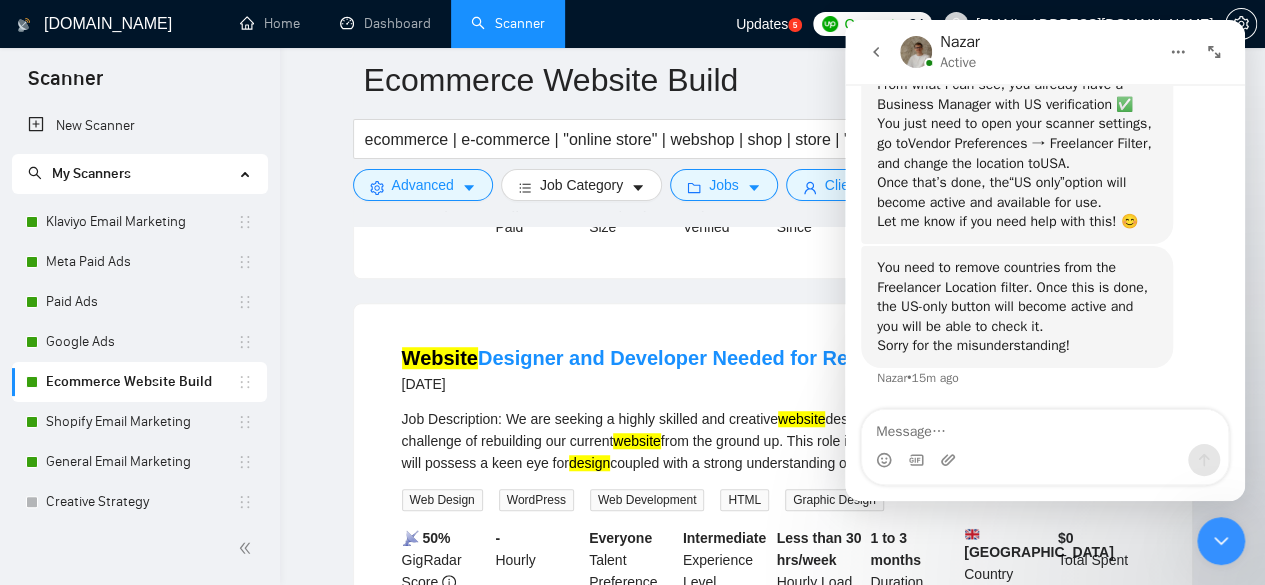 click at bounding box center (876, 52) 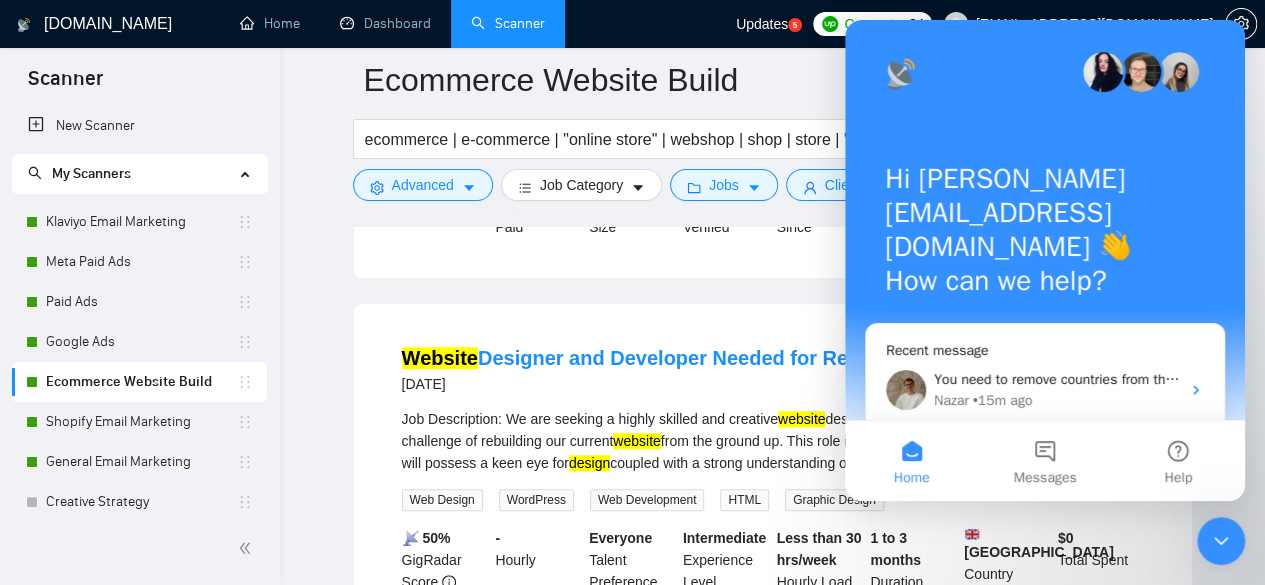scroll, scrollTop: 0, scrollLeft: 0, axis: both 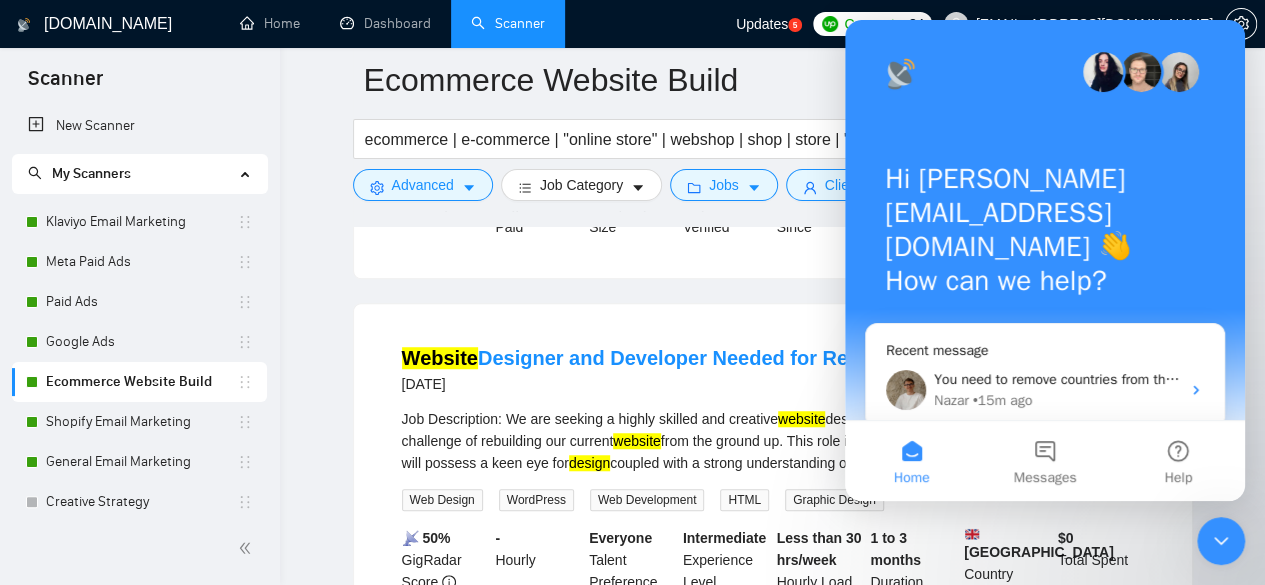 click on "Backend developer specializing in ExpressJS [DATE] We are currently working on an exciting test project utilizing React.js for the frontend and ExpressJS for the backend. The frontend is developed and ready for presentation. We are looking for an experienced backend developer who possesses a strong understanding of  responsive   web   design  and  development .
Qualifications:
- Proven  ... Expand Back-End Development Node.js Web Development Mongoose RESTful API More... 📡   62% GigRadar Score   $30 - $50 Hourly $ 14400.00 Fixed-Price Estimated Everyone Talent Preference Expert Experience Level More than 30 hrs/week Hourly Load 1 to 3 months Duration   [GEOGRAPHIC_DATA] Country $ 0 Total Spent $0.00 Avg Rate Paid 1 Company Size Verified Payment Verified [DATE] Member Since ⭐️  0.00 Client Feedback Website  Designer and Developer Needed for Rebuild [DATE] Job Description:
We are seeking a highly skilled and creative  website website design  coupled with a strong understanding of  web   ..." at bounding box center [773, 1825] 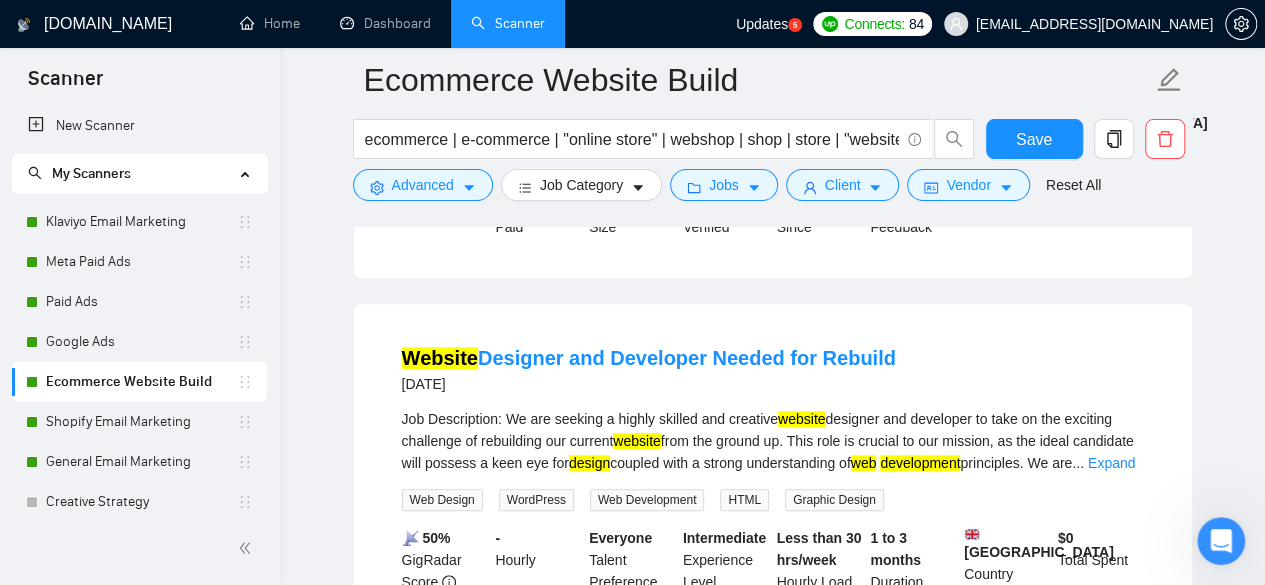 scroll, scrollTop: 0, scrollLeft: 0, axis: both 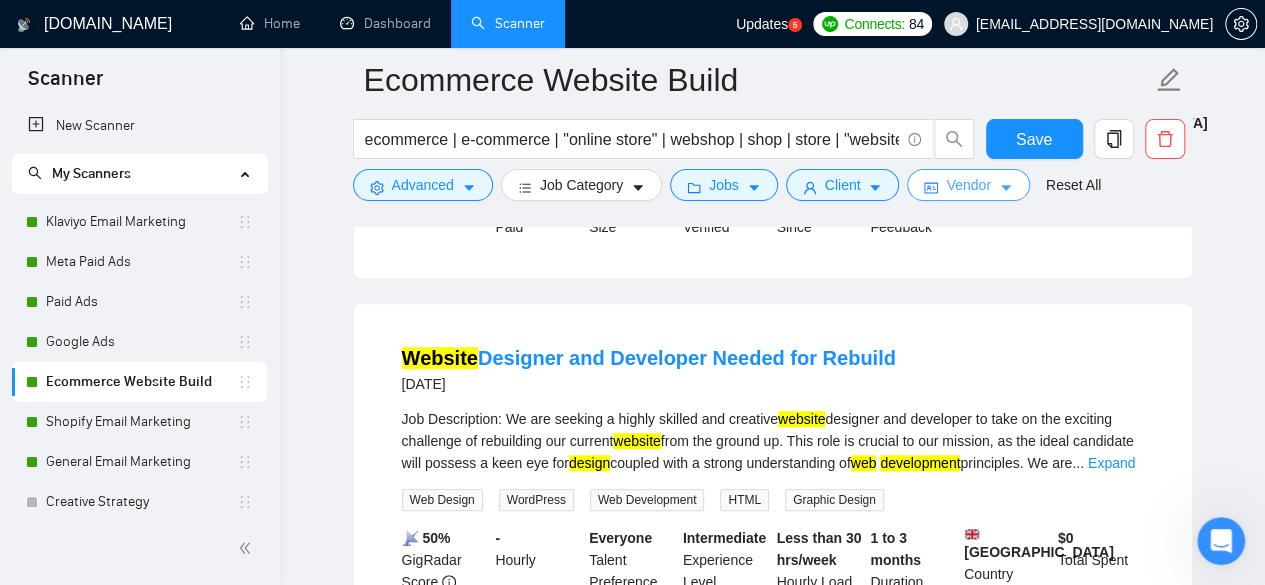 click on "Vendor" at bounding box center (968, 185) 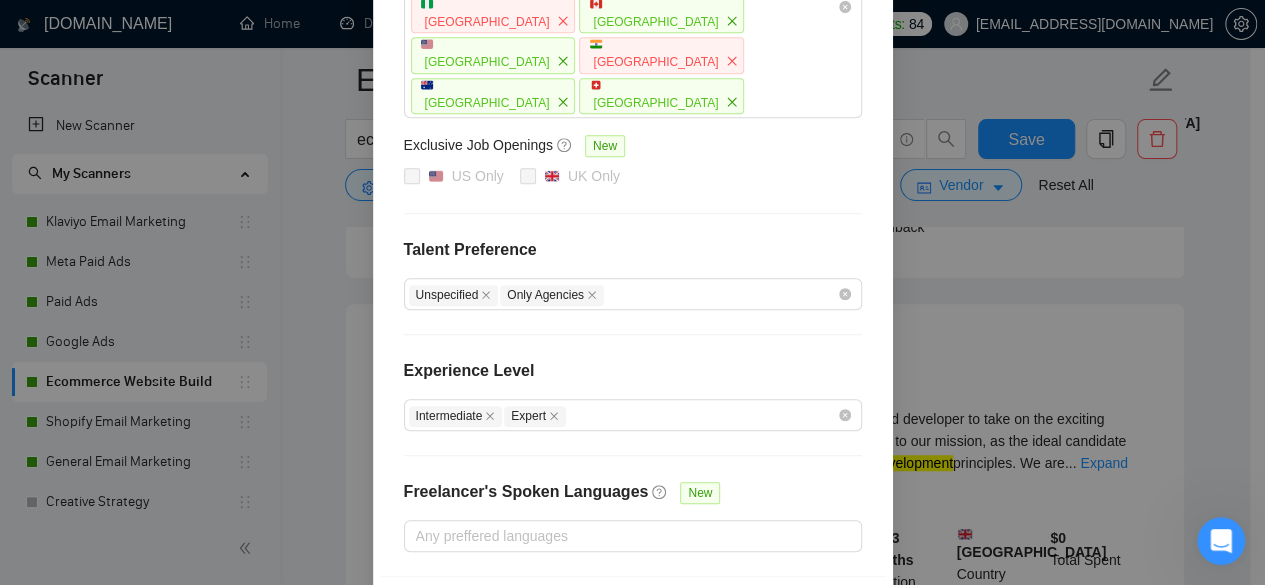 scroll, scrollTop: 253, scrollLeft: 0, axis: vertical 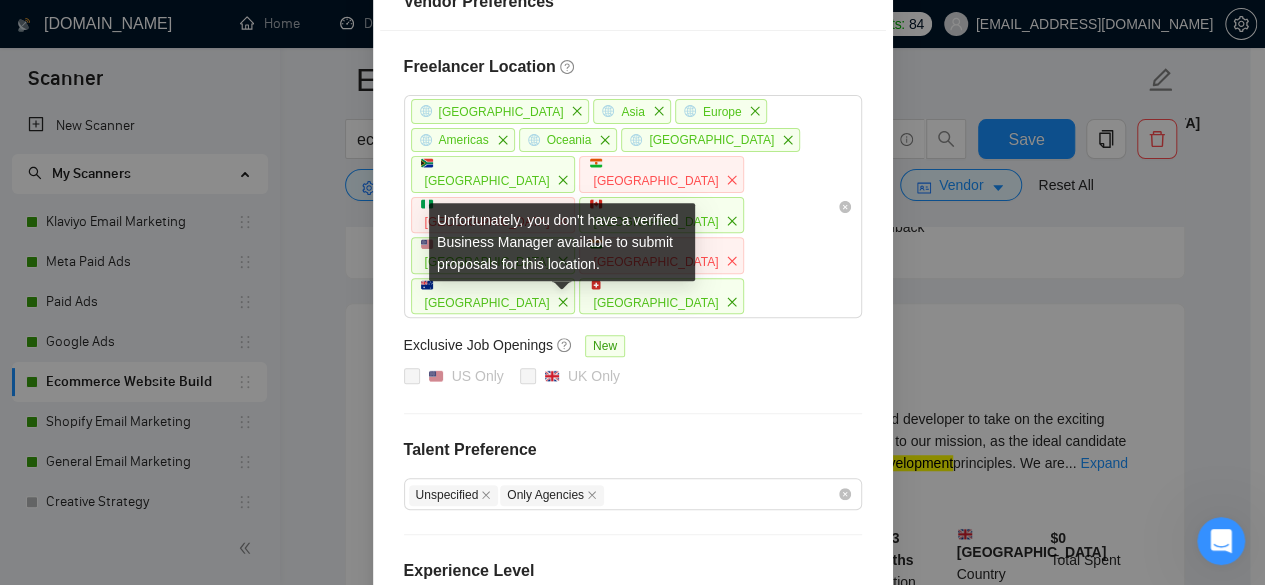 click at bounding box center (528, 376) 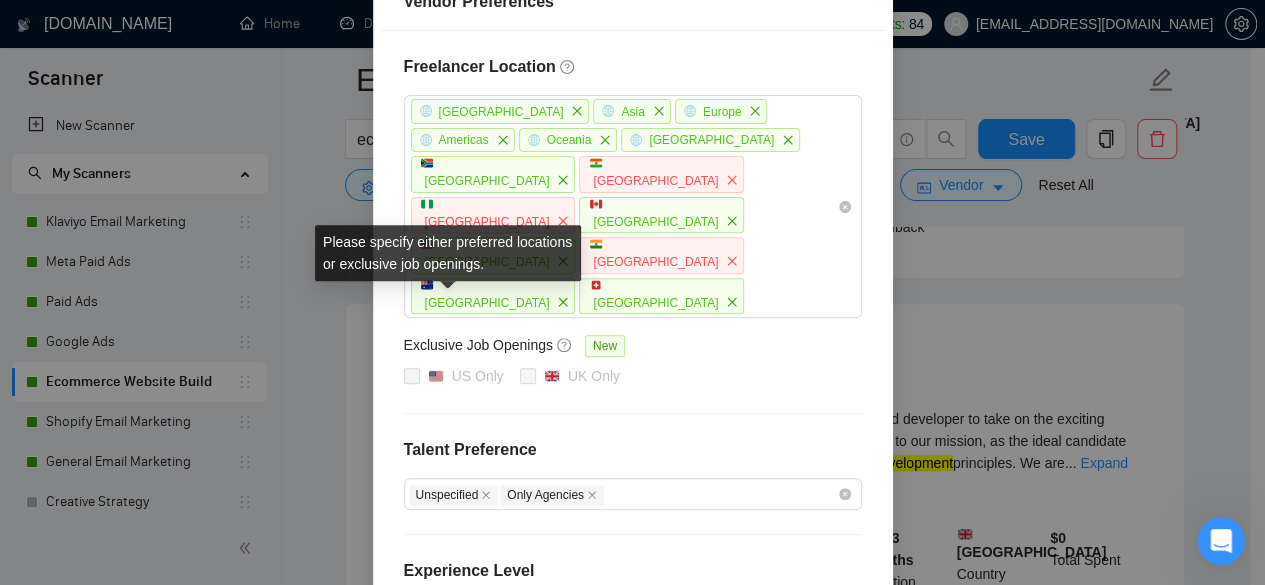click on "US Only" at bounding box center [466, 377] 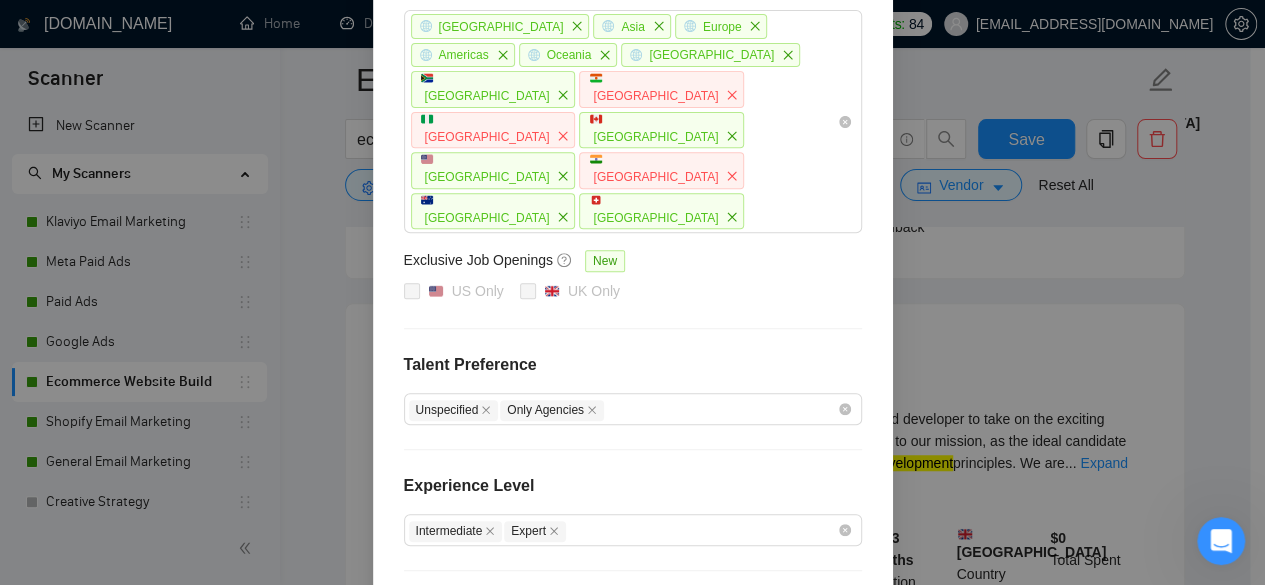 scroll, scrollTop: 453, scrollLeft: 0, axis: vertical 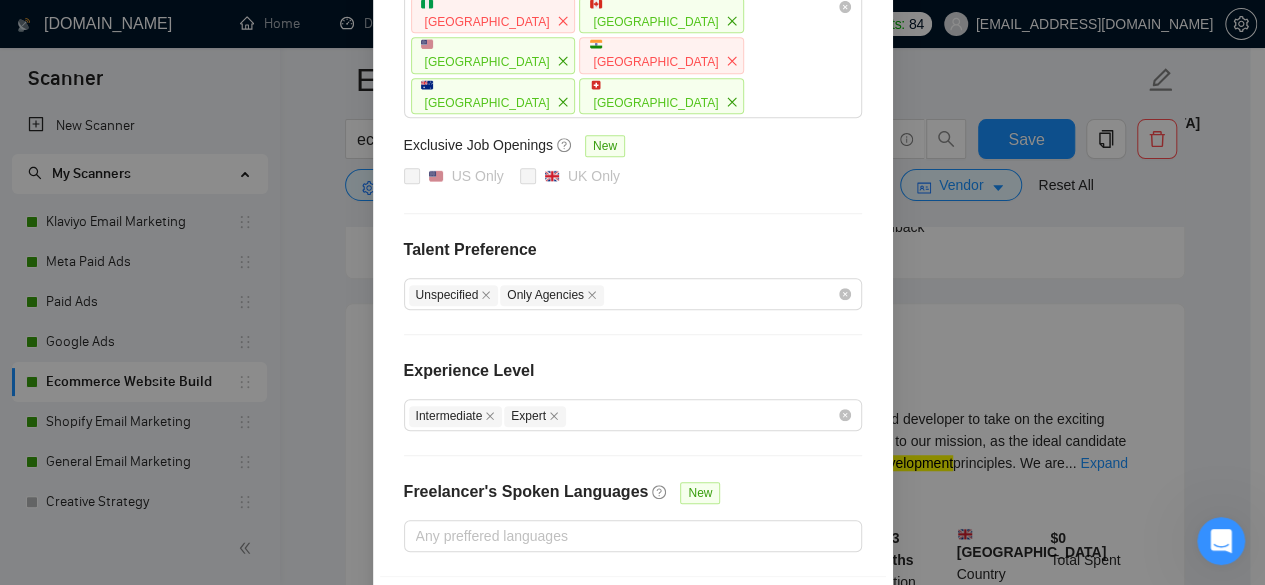 click on "Vendor Preferences Freelancer Location   [GEOGRAPHIC_DATA] [GEOGRAPHIC_DATA] [GEOGRAPHIC_DATA] [GEOGRAPHIC_DATA] [GEOGRAPHIC_DATA] [GEOGRAPHIC_DATA] [GEOGRAPHIC_DATA] [GEOGRAPHIC_DATA] [GEOGRAPHIC_DATA] [GEOGRAPHIC_DATA] [GEOGRAPHIC_DATA] [GEOGRAPHIC_DATA] [GEOGRAPHIC_DATA] [GEOGRAPHIC_DATA]   Exclusive Job Openings [GEOGRAPHIC_DATA] Only [GEOGRAPHIC_DATA] Only Talent Preference Unspecified Only Agencies   Experience Level Intermediate Expert   Freelancer's Spoken Languages New   Any preffered languages Reset OK" at bounding box center (632, 292) 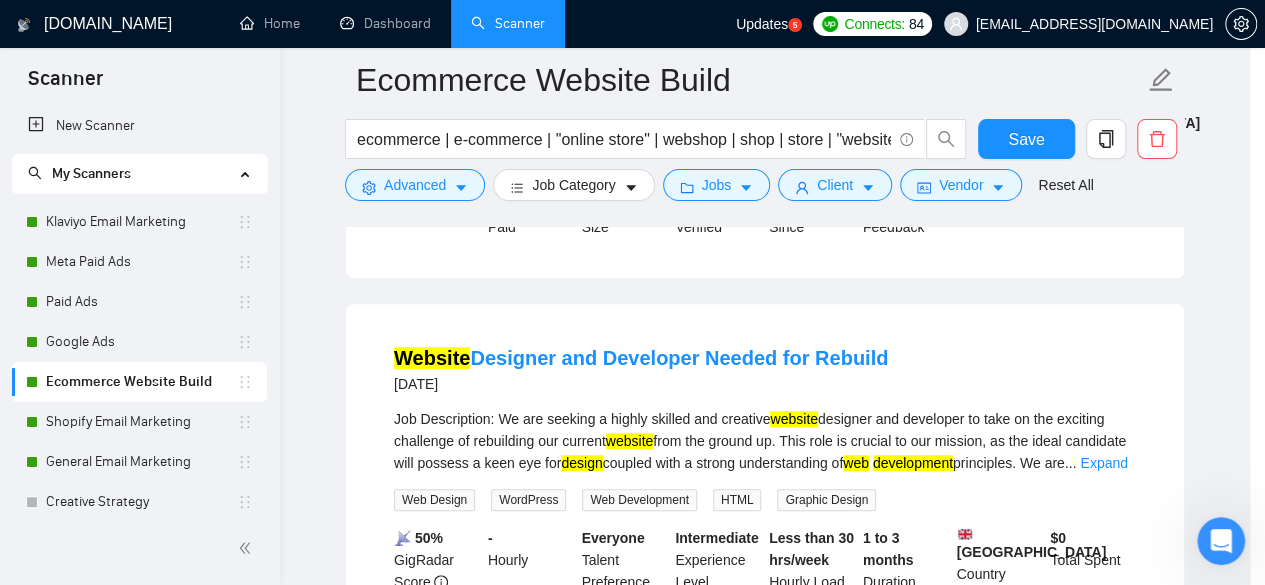 scroll, scrollTop: 353, scrollLeft: 0, axis: vertical 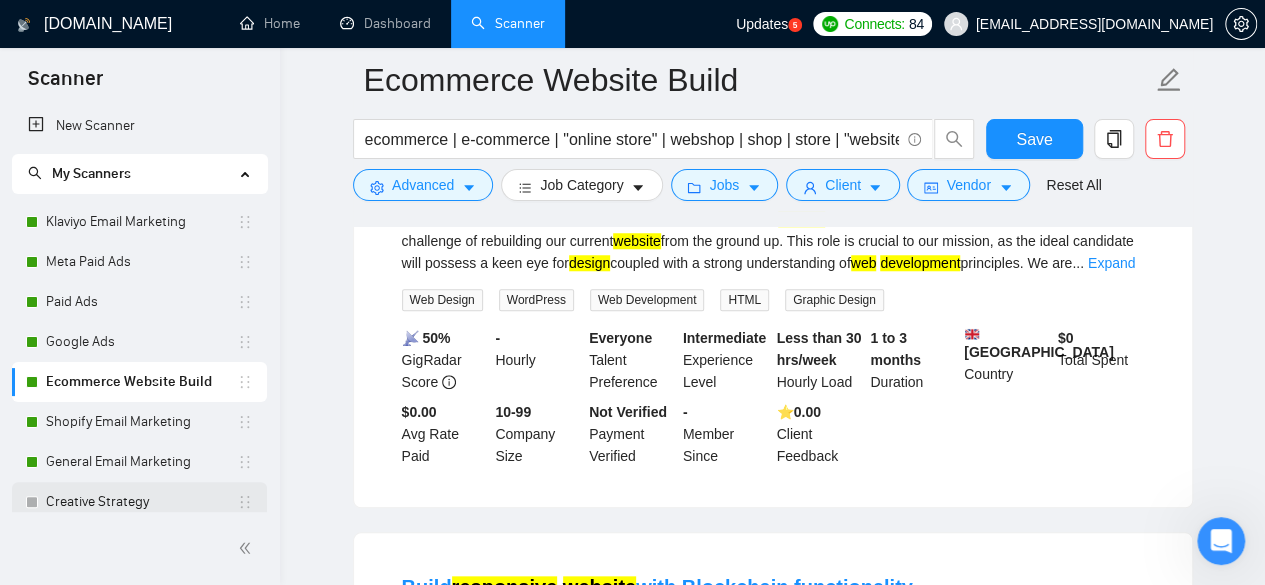 click on "Creative Strategy" at bounding box center [141, 502] 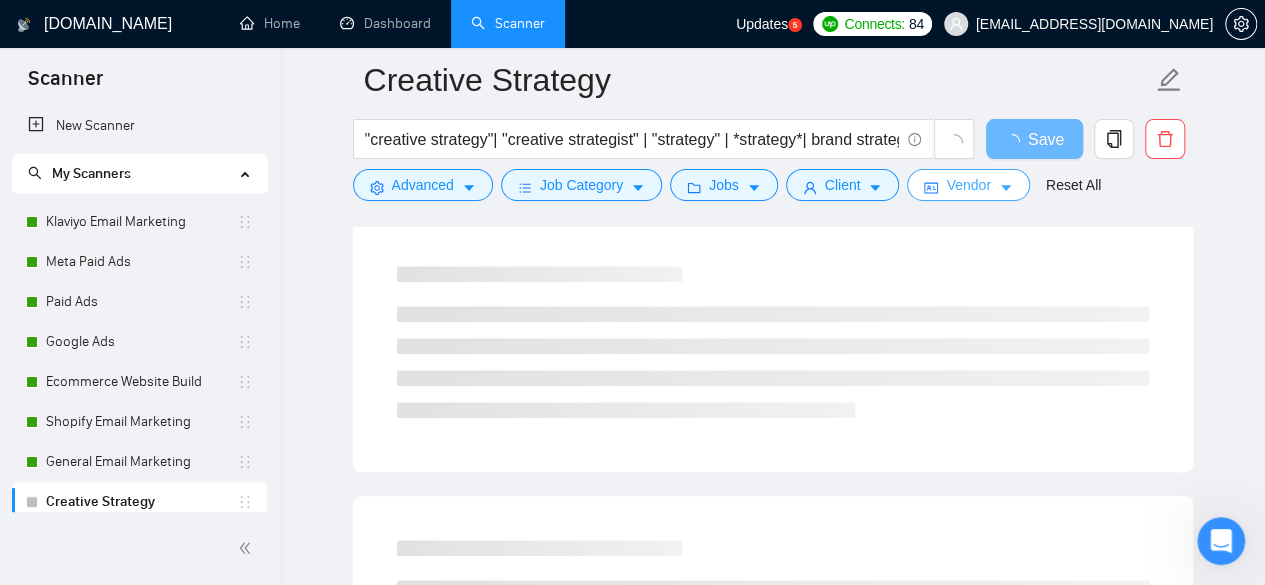 click on "Vendor" at bounding box center [968, 185] 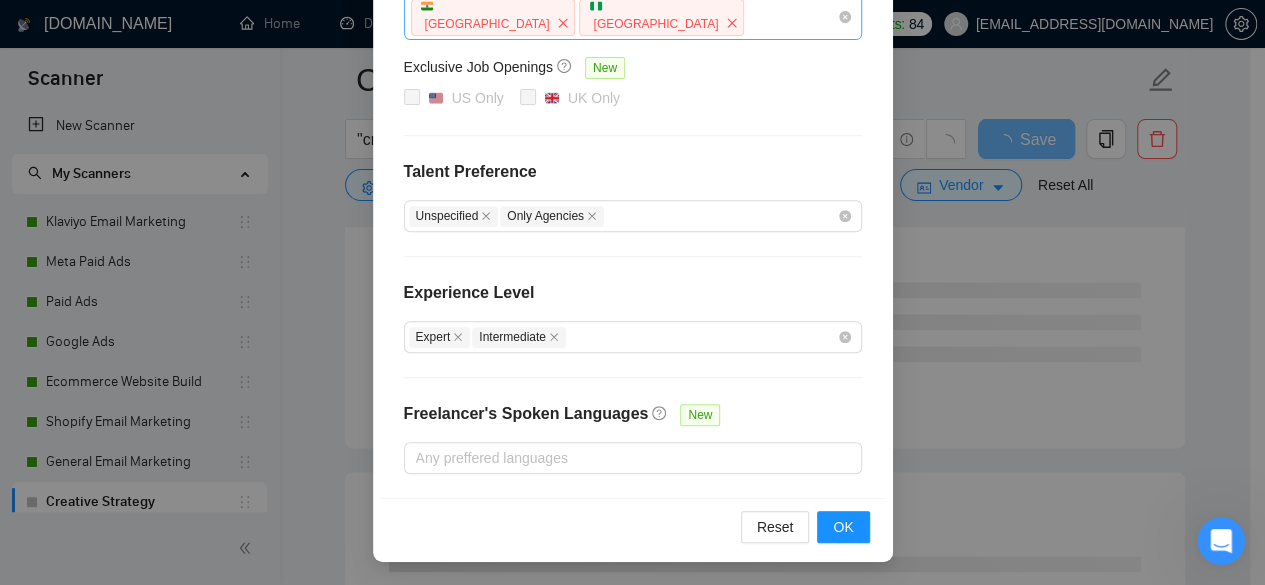 scroll, scrollTop: 1044, scrollLeft: 0, axis: vertical 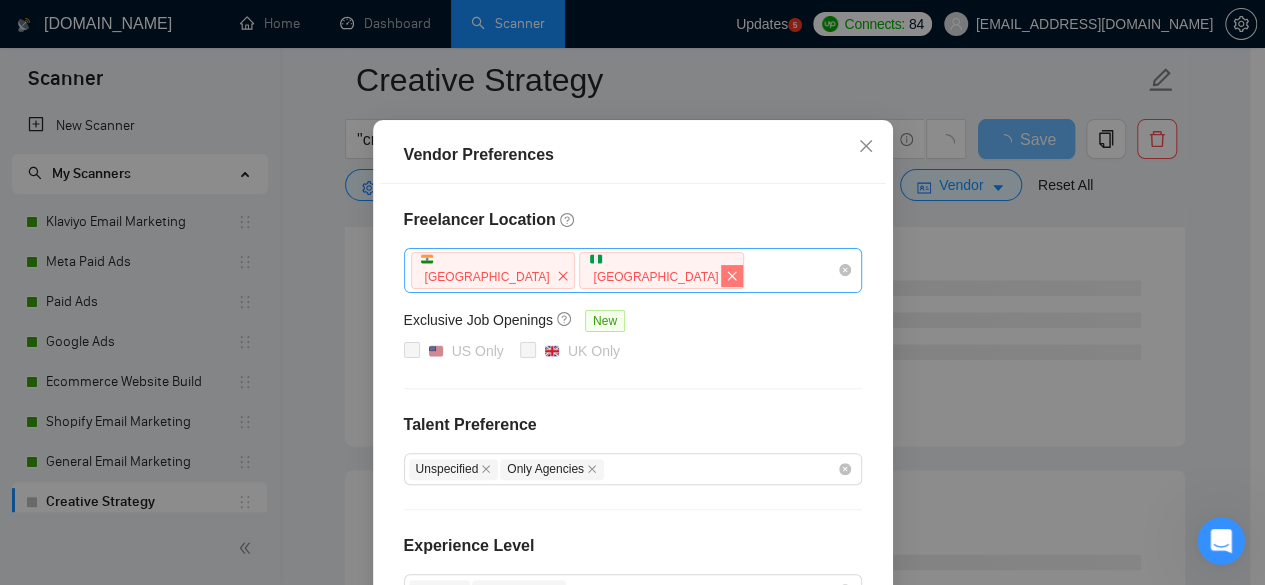 click 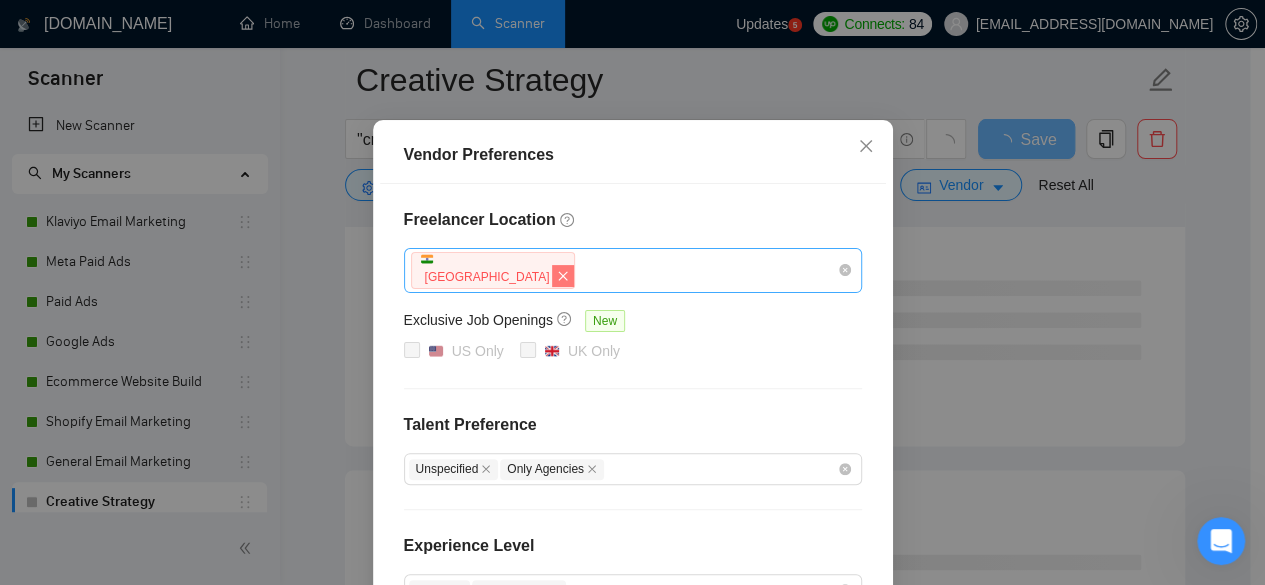 click 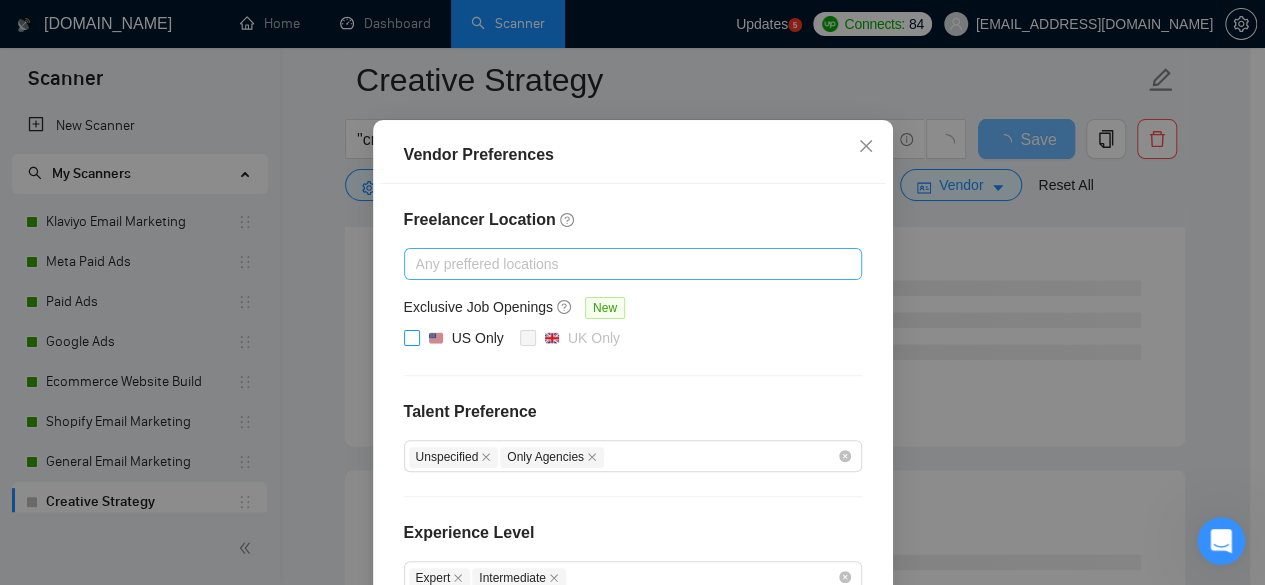 click on "US Only" at bounding box center [411, 337] 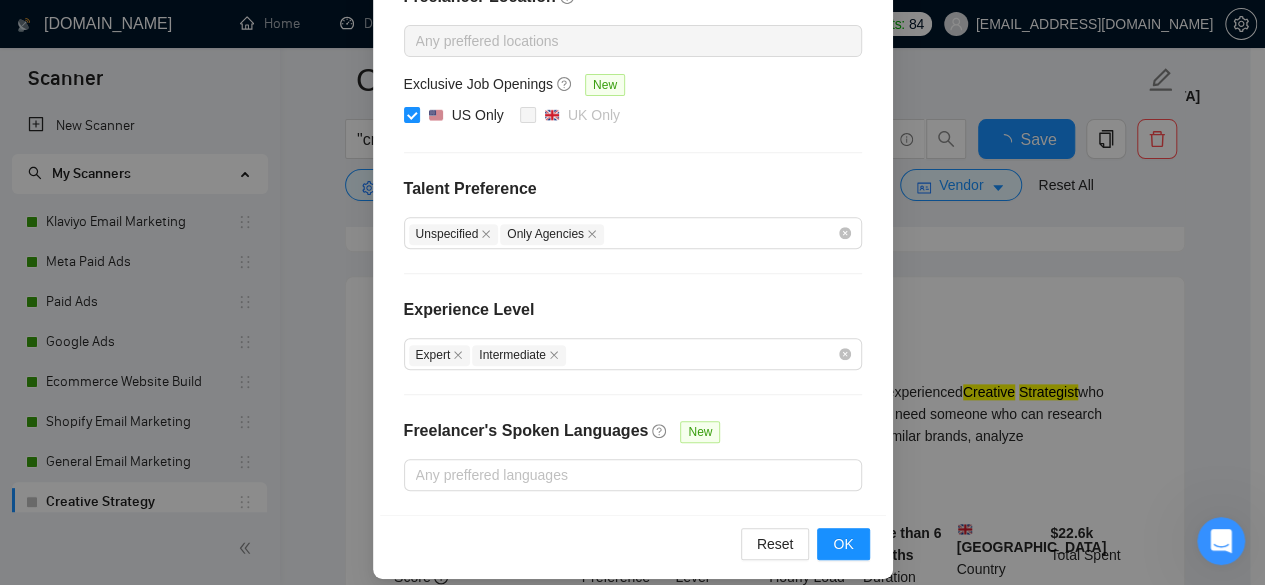 scroll, scrollTop: 336, scrollLeft: 0, axis: vertical 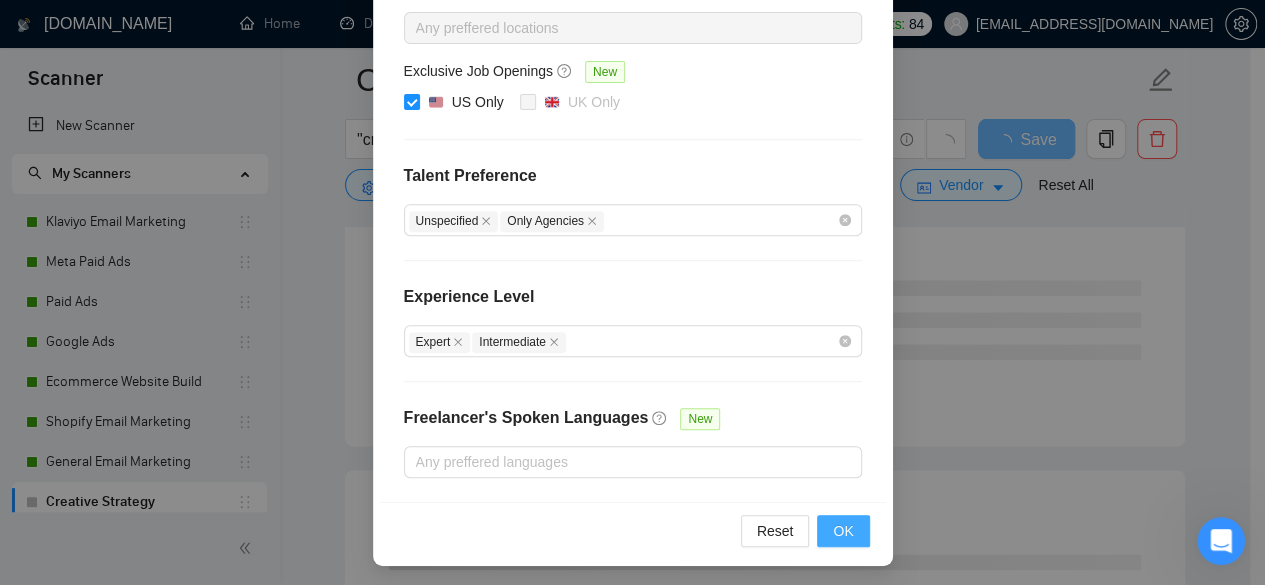 click on "OK" at bounding box center [843, 531] 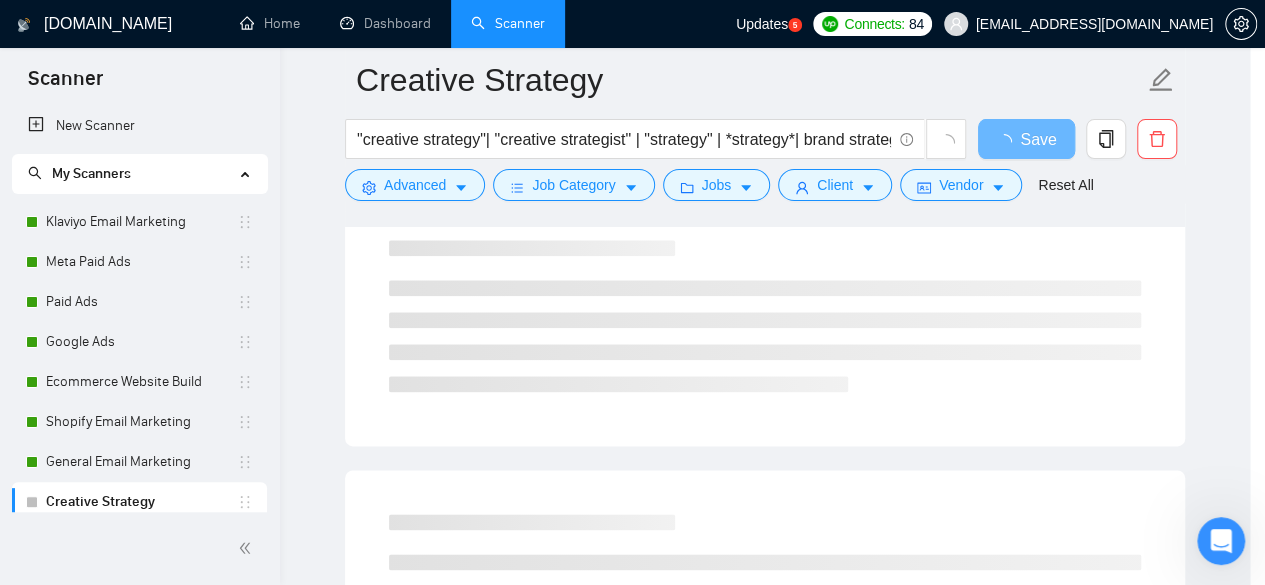 scroll, scrollTop: 236, scrollLeft: 0, axis: vertical 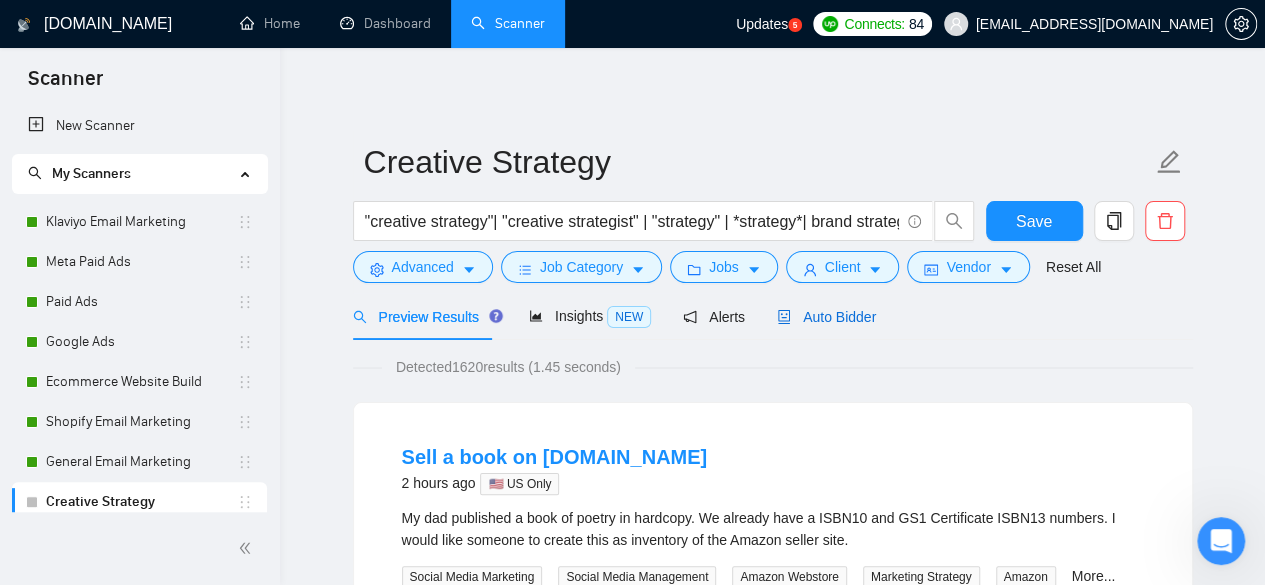 click on "Auto Bidder" at bounding box center (826, 317) 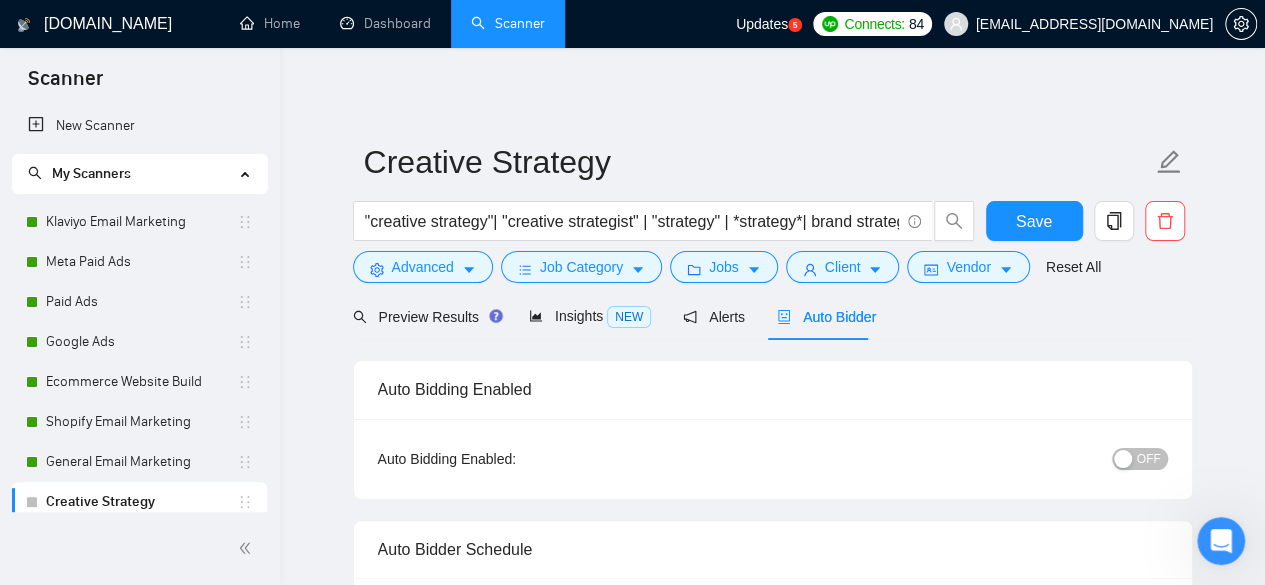 click on "OFF" at bounding box center [1149, 459] 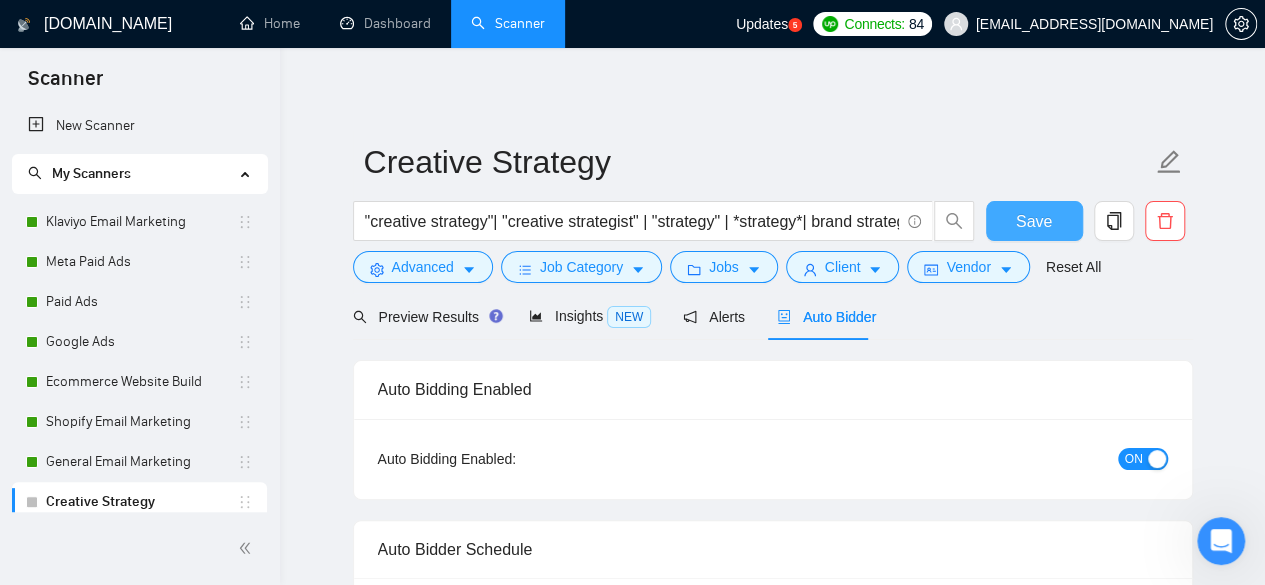 click on "Save" at bounding box center (1034, 221) 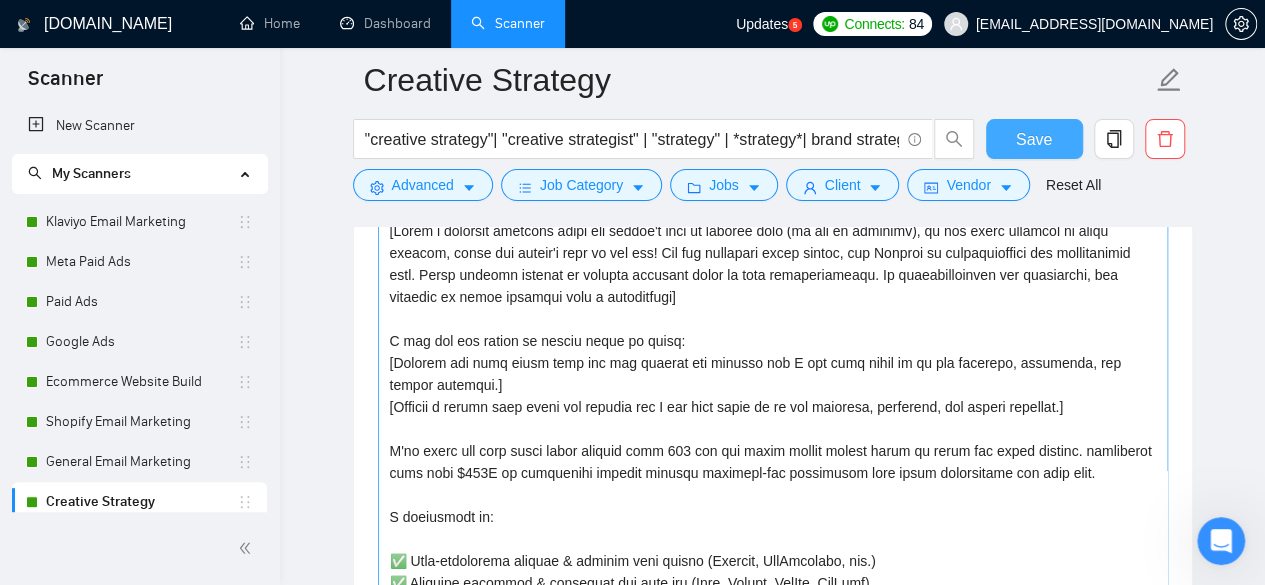 scroll, scrollTop: 1500, scrollLeft: 0, axis: vertical 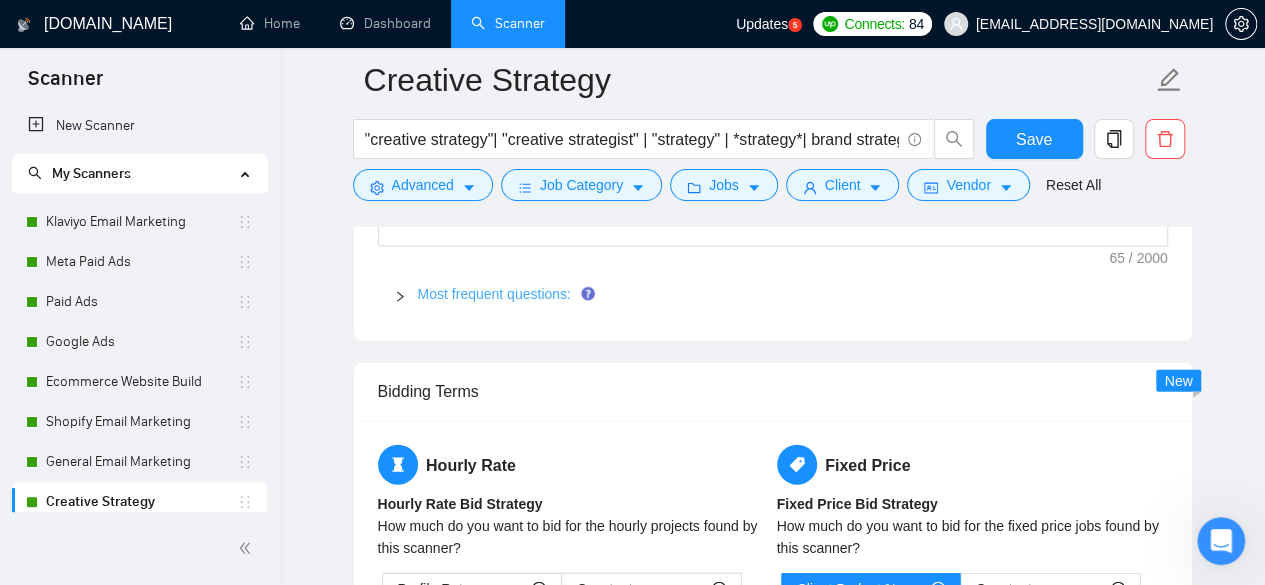 click on "Most frequent questions:" at bounding box center (494, 294) 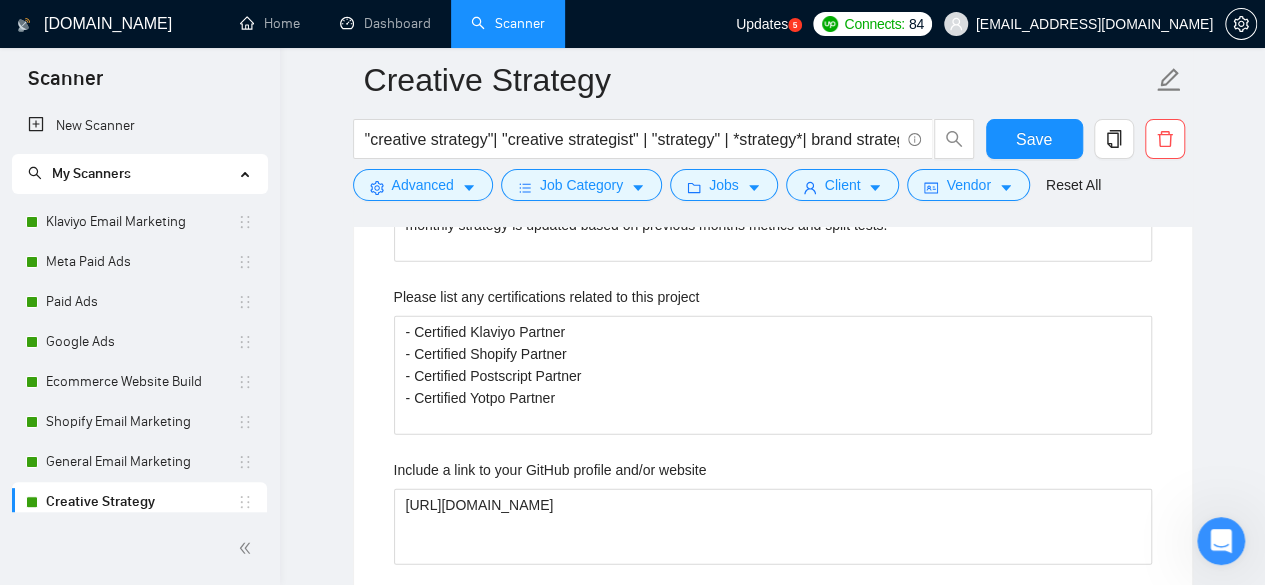 scroll, scrollTop: 2200, scrollLeft: 0, axis: vertical 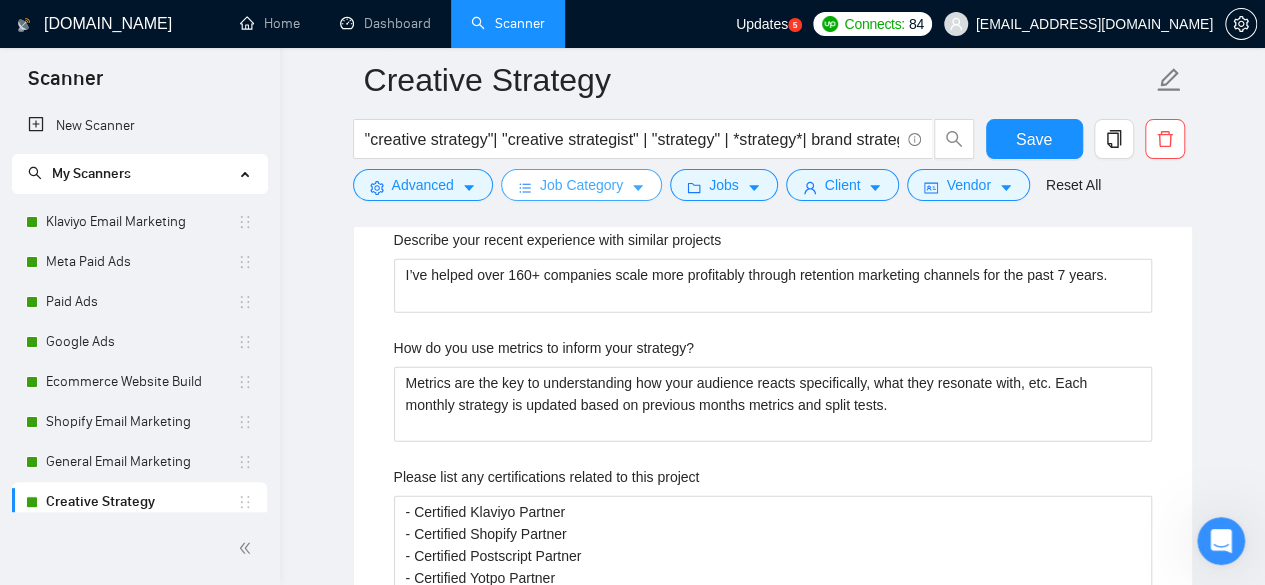 click at bounding box center [638, 187] 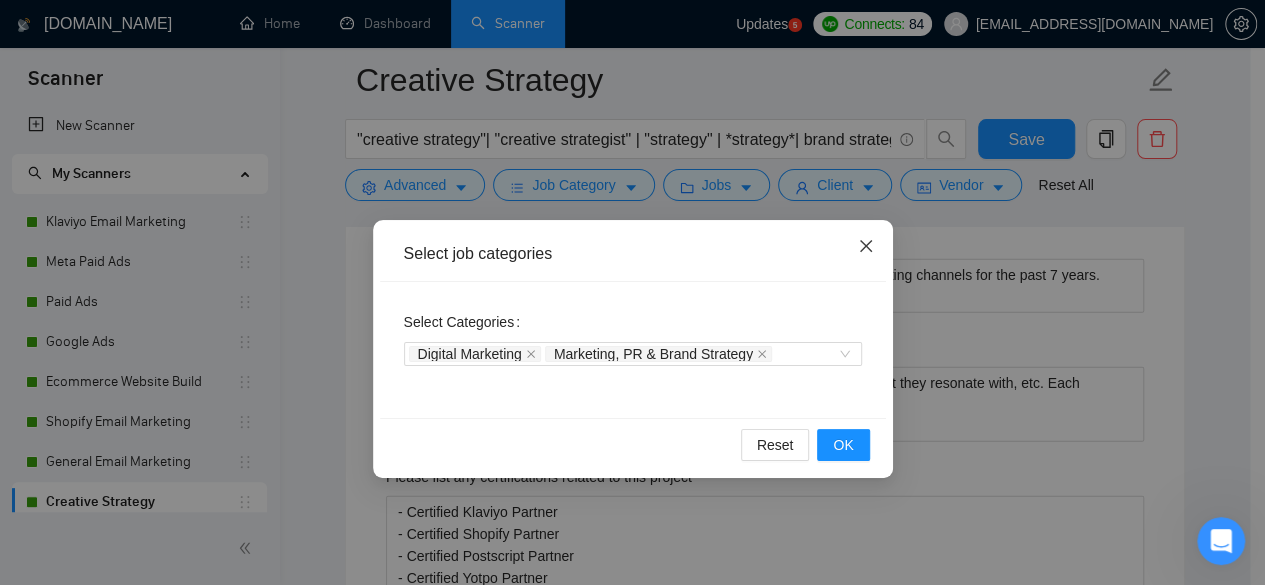 click 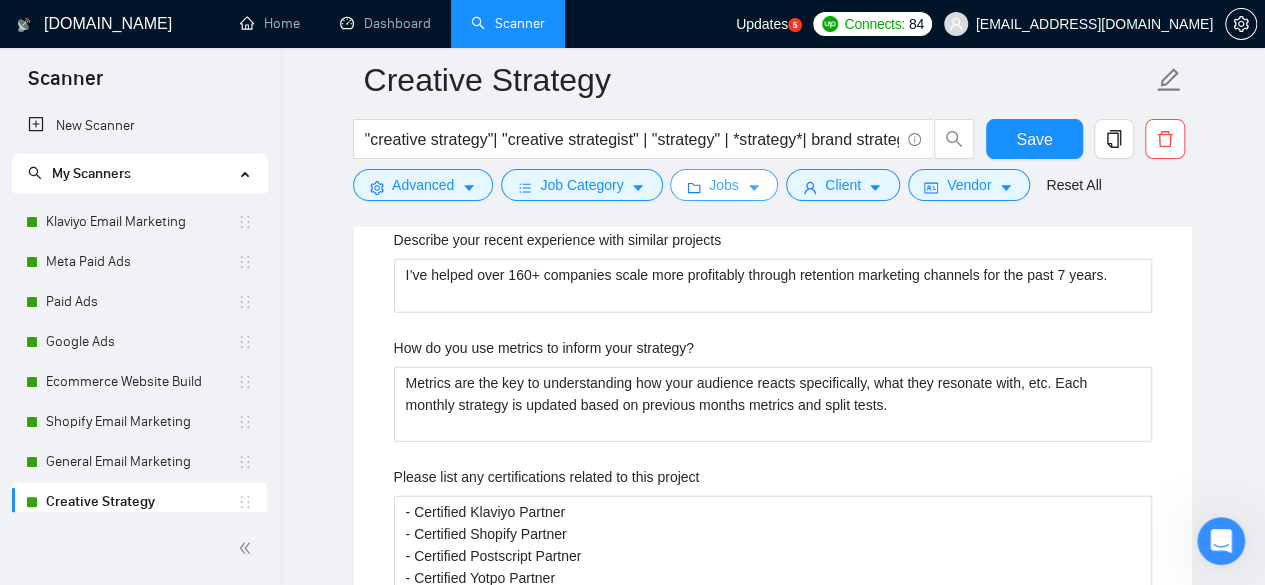 click on "Jobs" at bounding box center [724, 185] 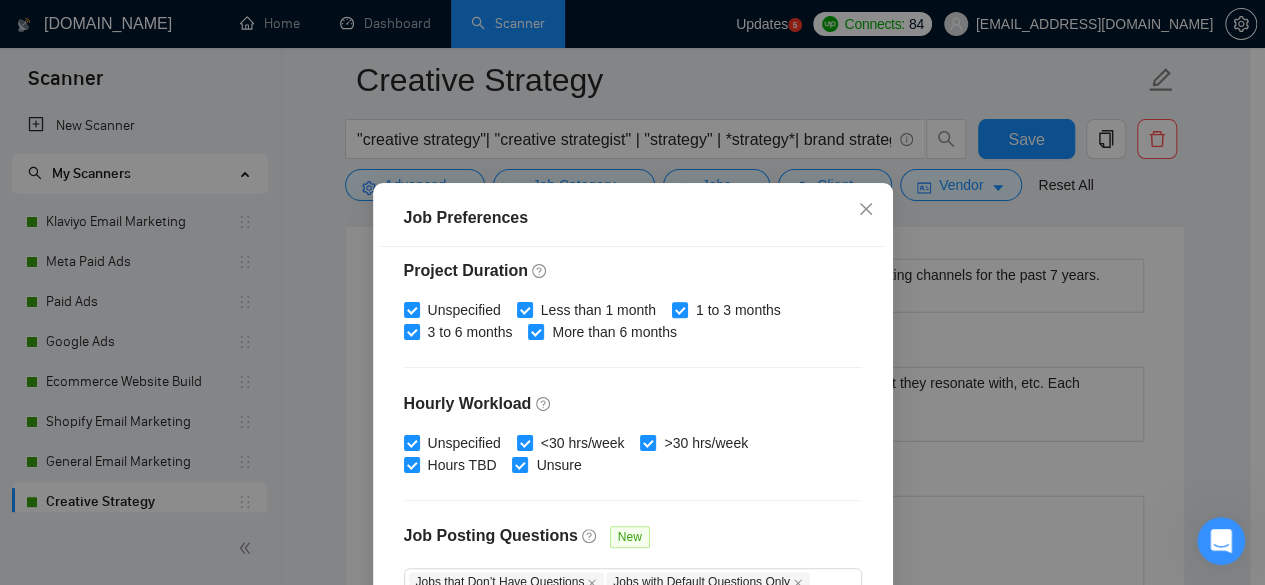 scroll, scrollTop: 734, scrollLeft: 0, axis: vertical 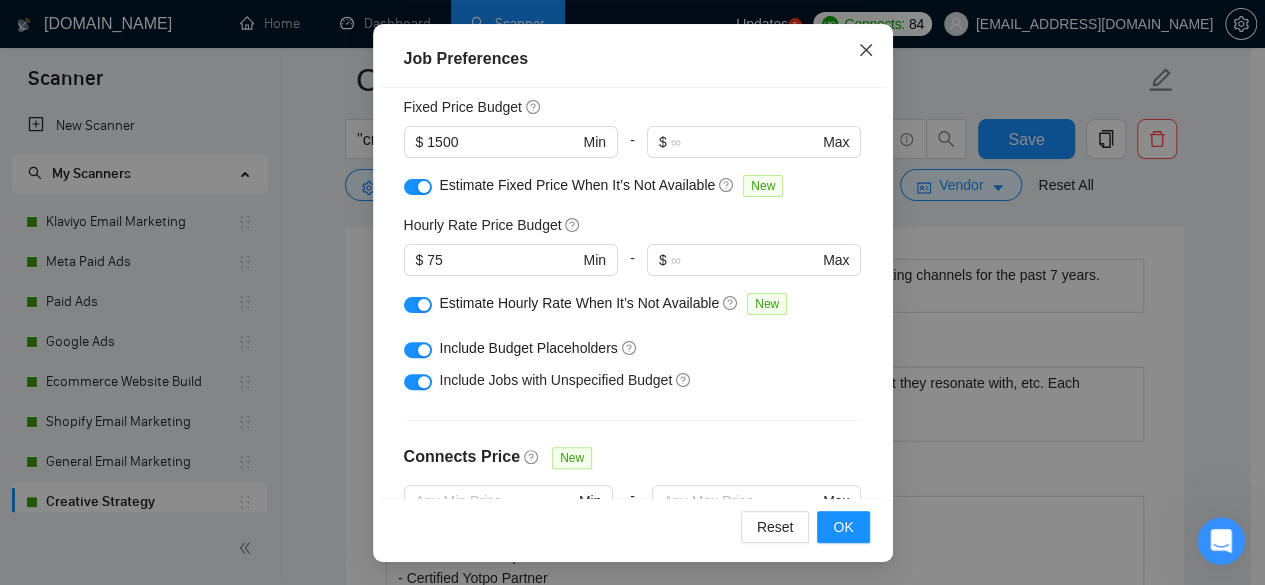 click at bounding box center [866, 51] 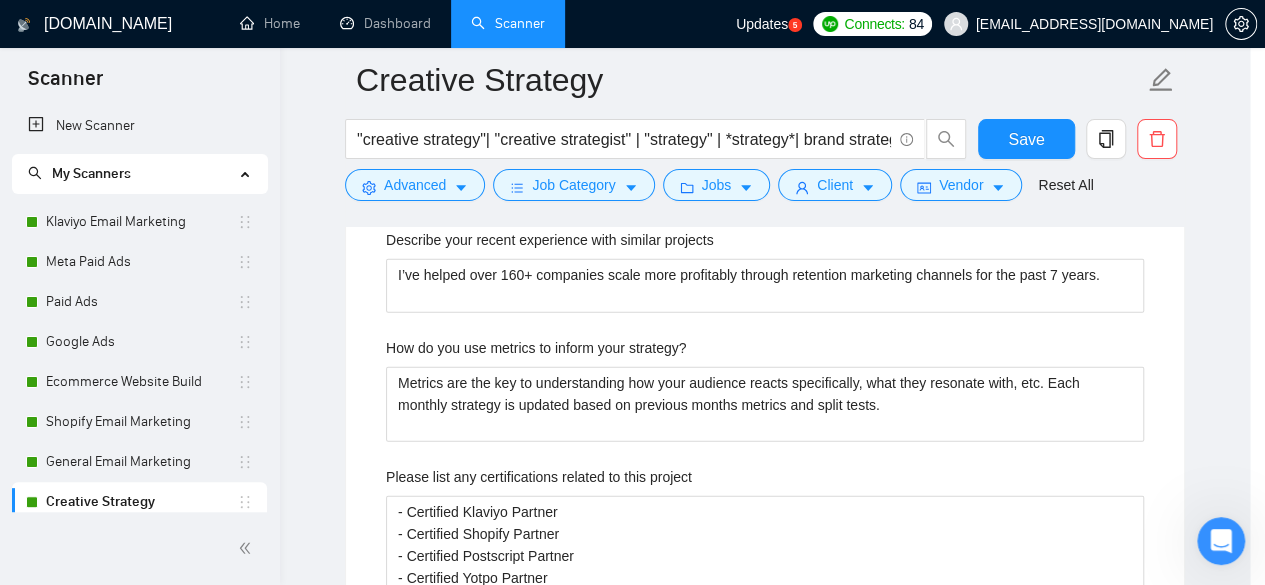 scroll, scrollTop: 96, scrollLeft: 0, axis: vertical 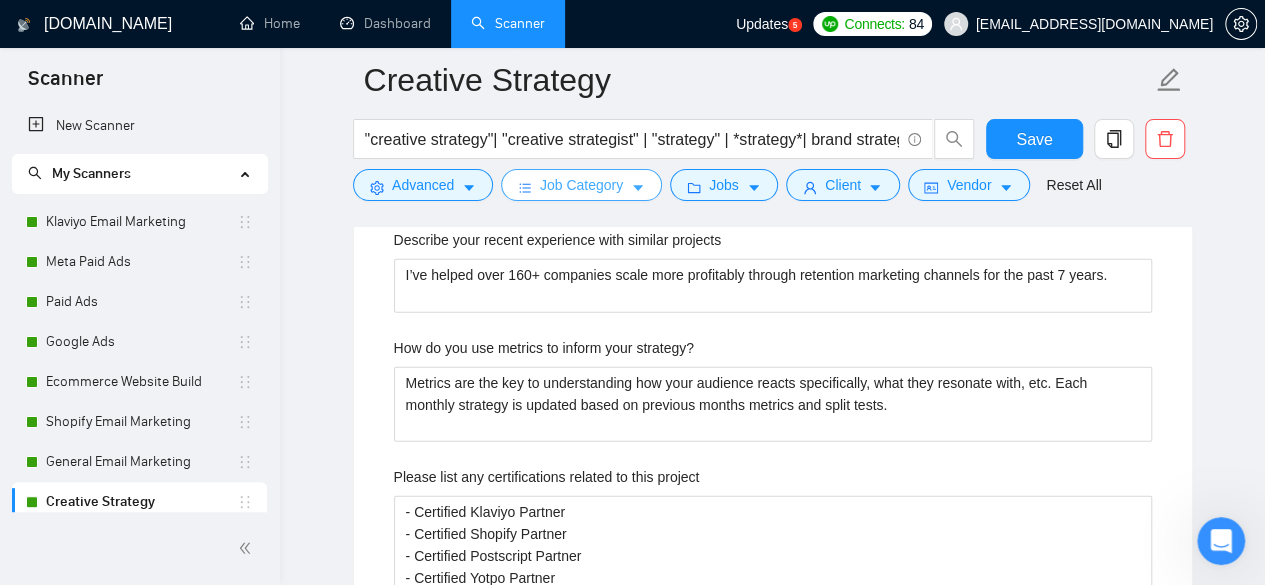 click on "Job Category" at bounding box center (581, 185) 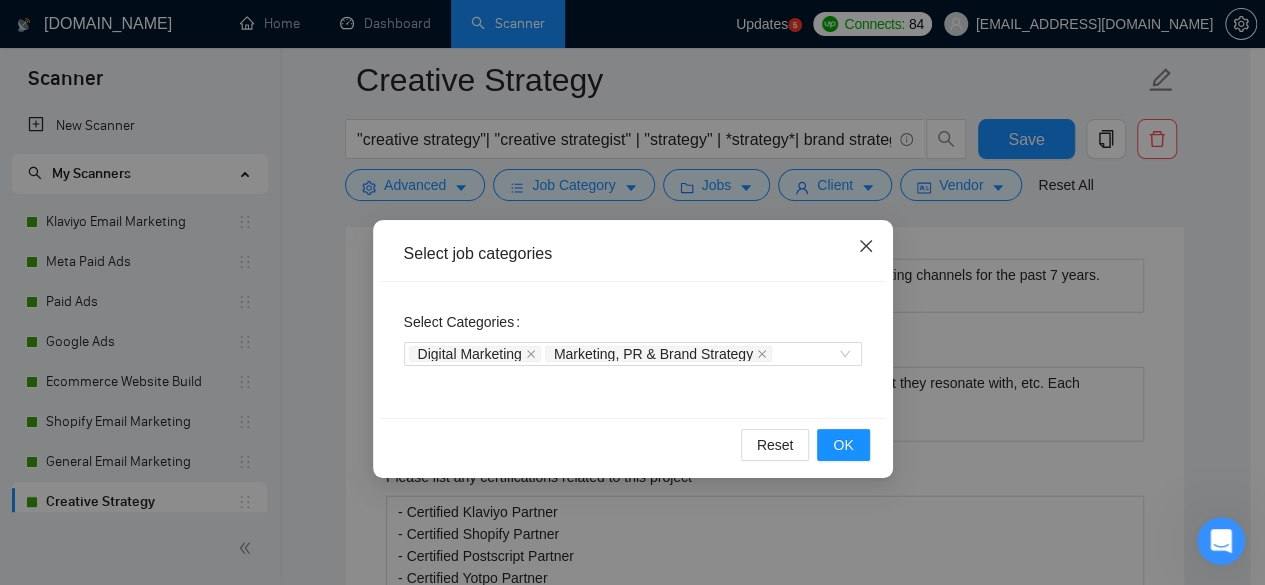 click 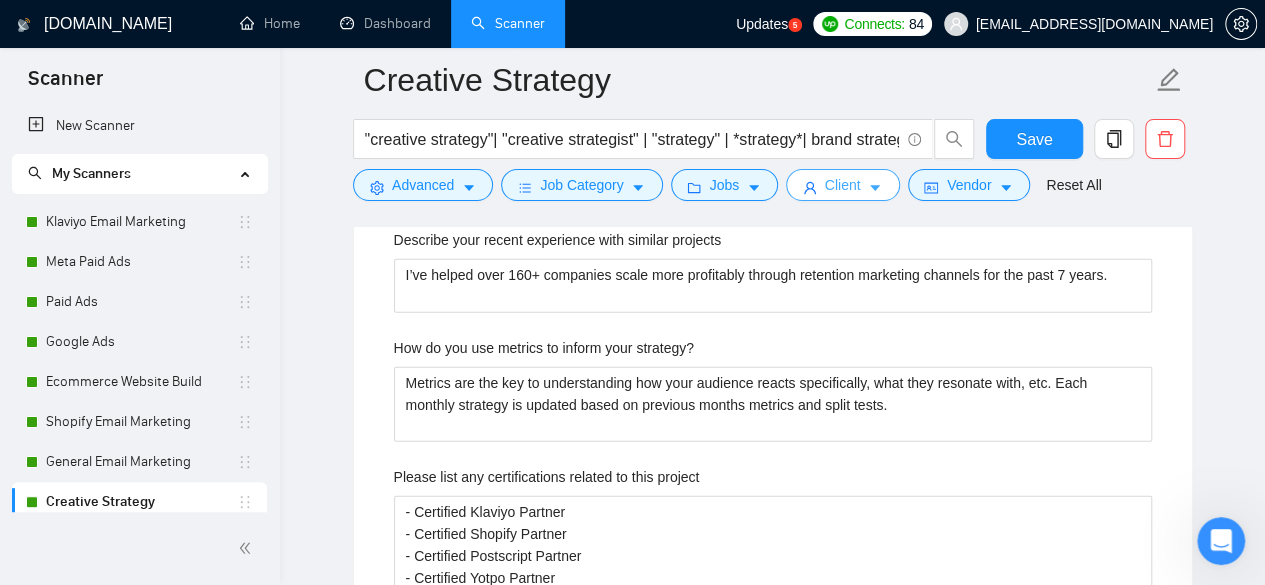 click on "Client" at bounding box center [843, 185] 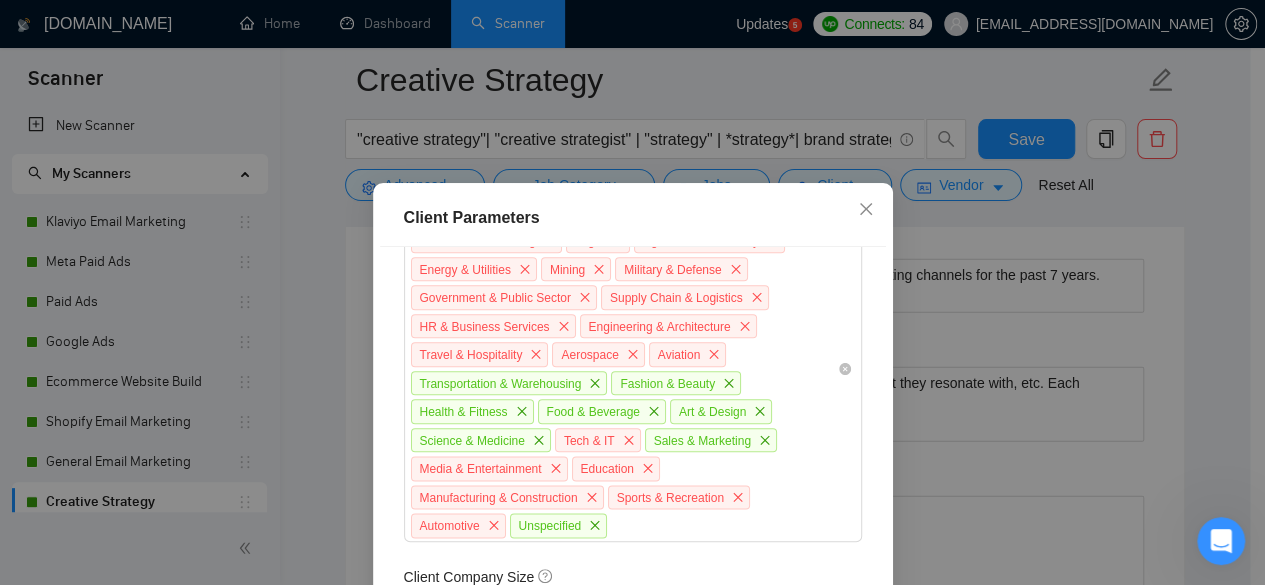 scroll, scrollTop: 1246, scrollLeft: 0, axis: vertical 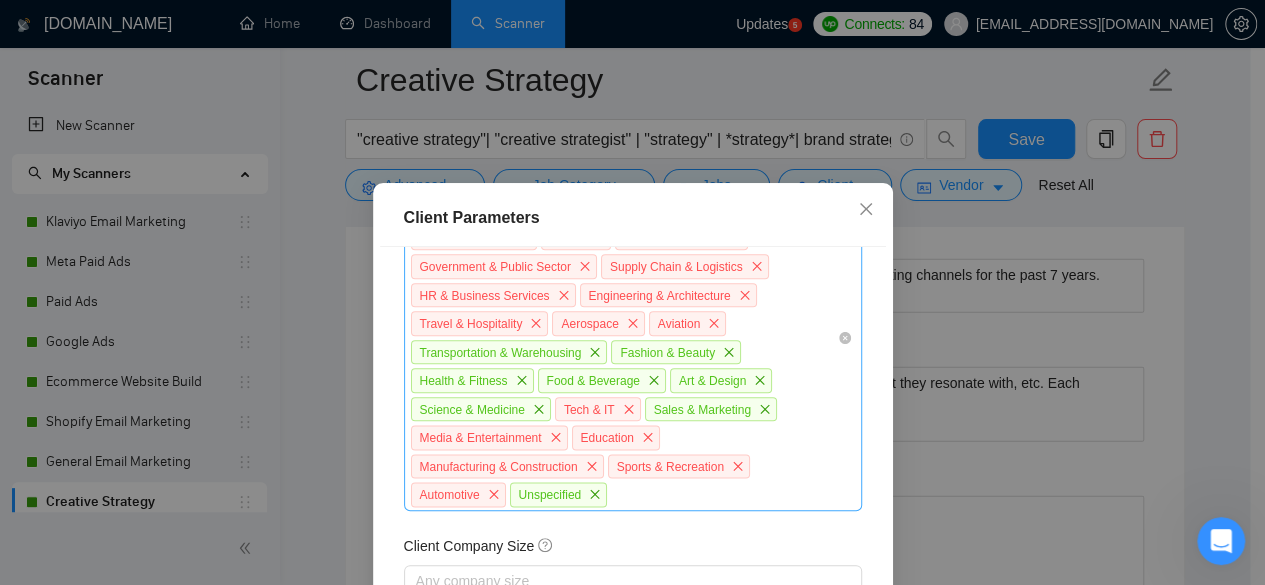 click on "Real Estate Retail & Consumer Goods Finance & Accounting Legal Agriculture & Forestry Energy & Utilities Mining Military & Defense Government & Public Sector Supply Chain & Logistics HR & Business Services Engineering & Architecture Travel & Hospitality Aerospace Aviation Transportation & Warehousing Fashion & Beauty Health & Fitness Food & Beverage Art & Design Science & Medicine Tech & IT Sales & Marketing Media & Entertainment Education Manufacturing & Construction Sports & Recreation Automotive Unspecified" at bounding box center [623, 338] 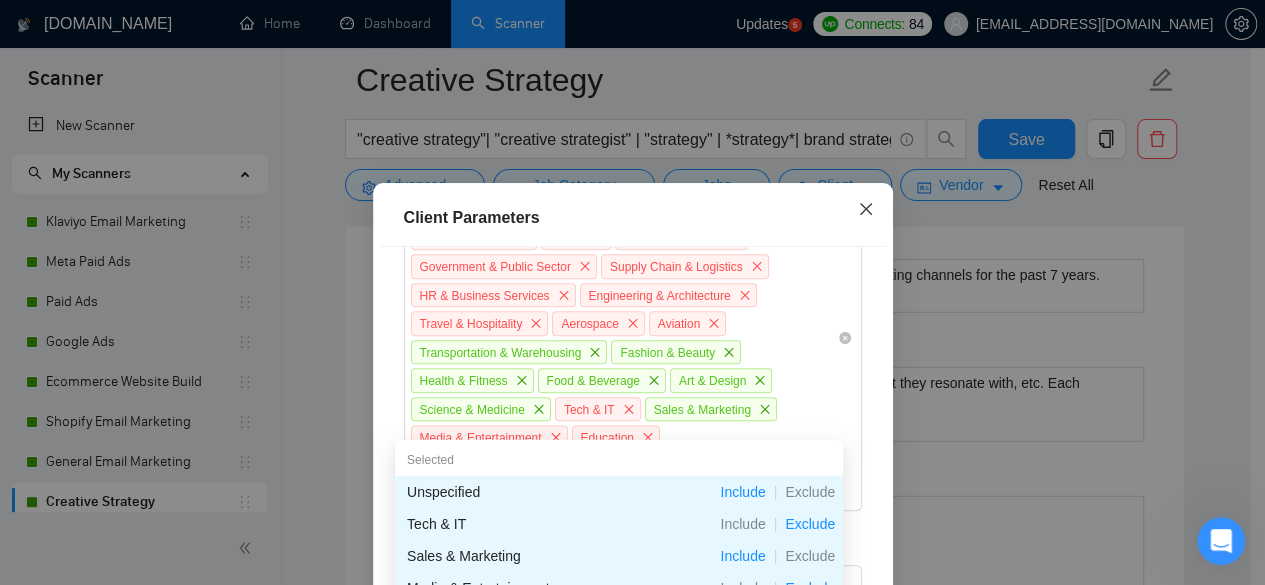 click 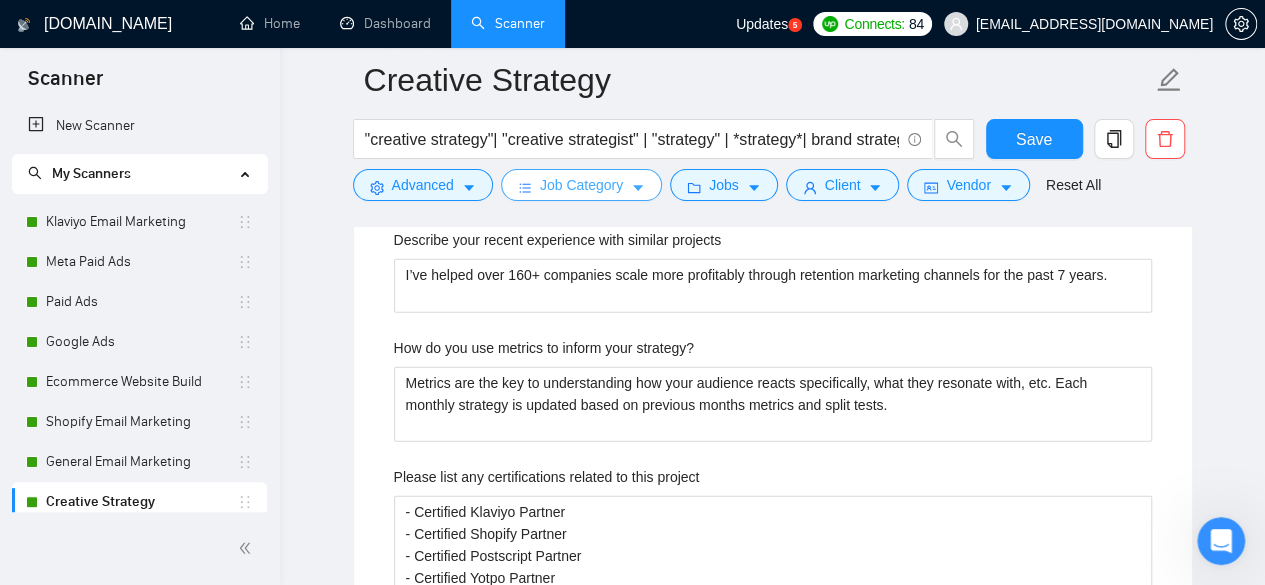 click on "Job Category" at bounding box center (581, 185) 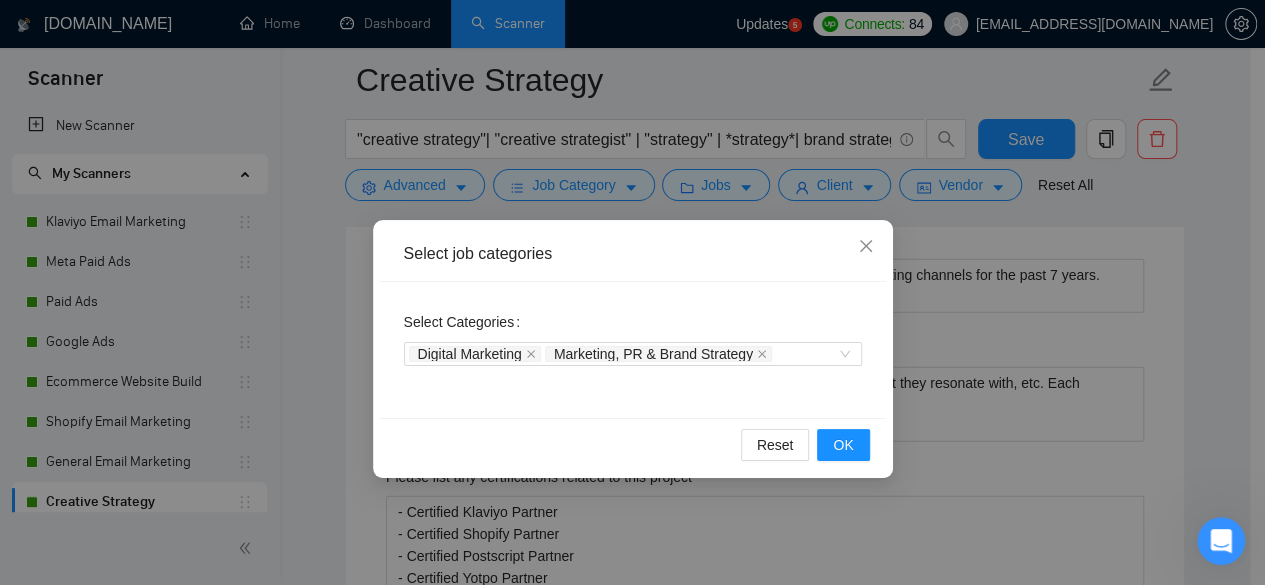 click on "Select job categories Select Categories Digital Marketing Marketing, PR & Brand Strategy   Reset OK" at bounding box center (632, 292) 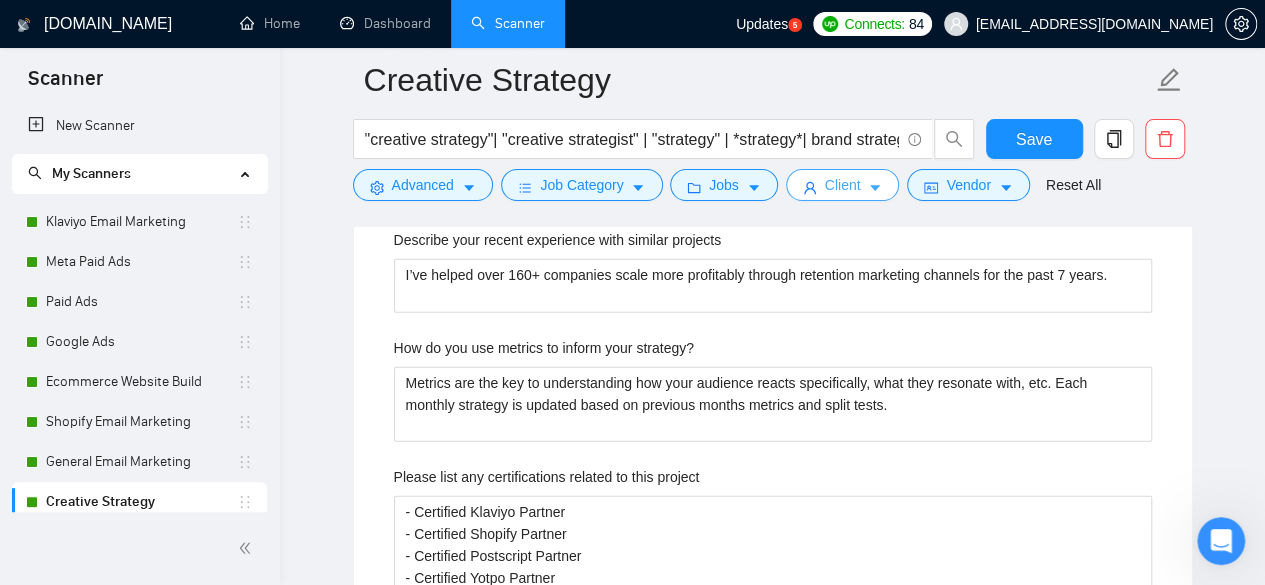 click on "Client" at bounding box center [843, 185] 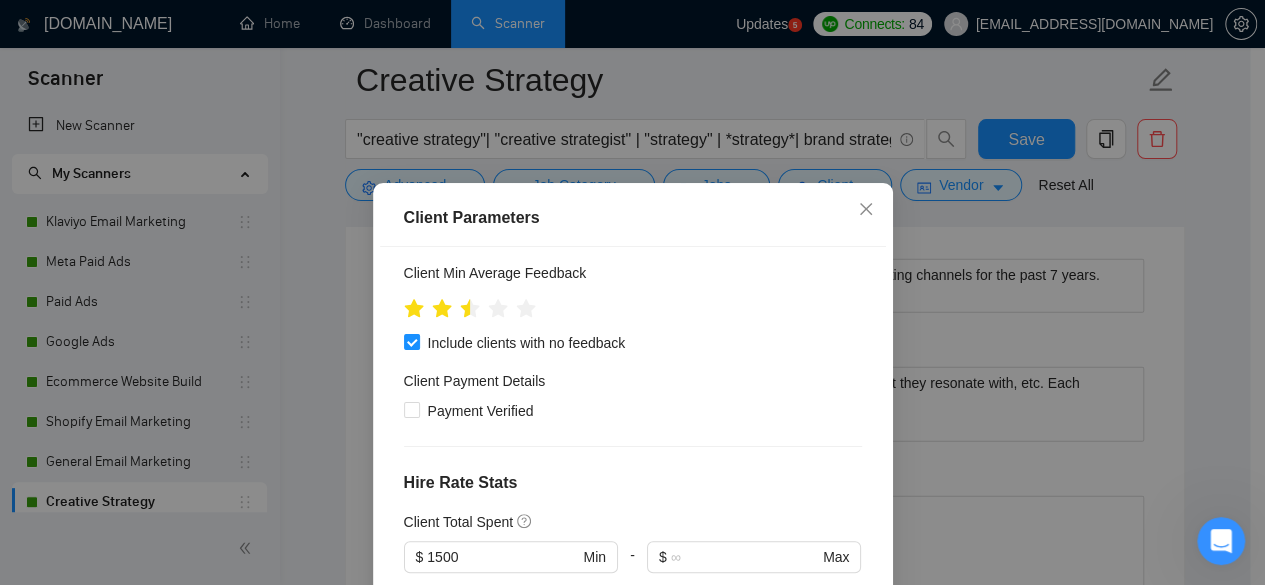scroll, scrollTop: 346, scrollLeft: 0, axis: vertical 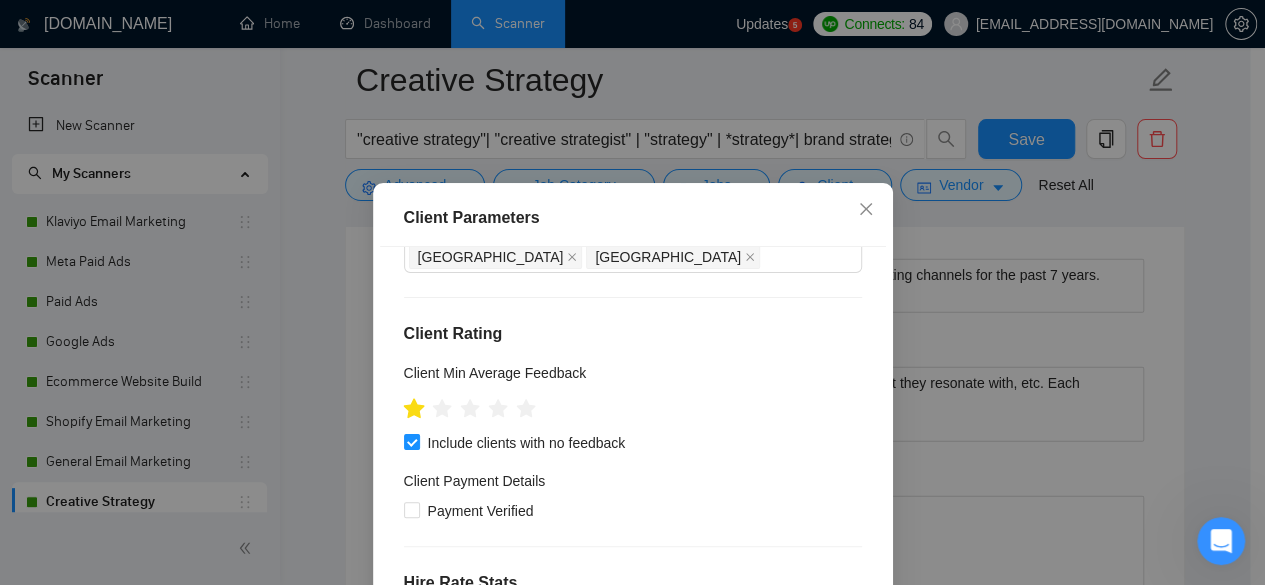 click 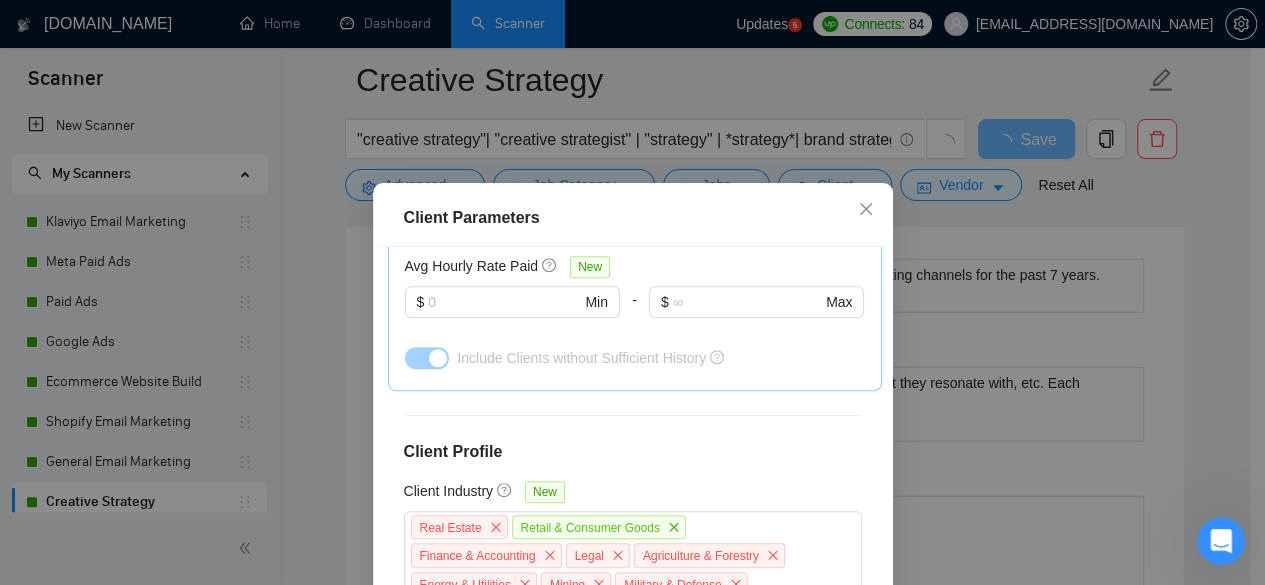 scroll, scrollTop: 1246, scrollLeft: 0, axis: vertical 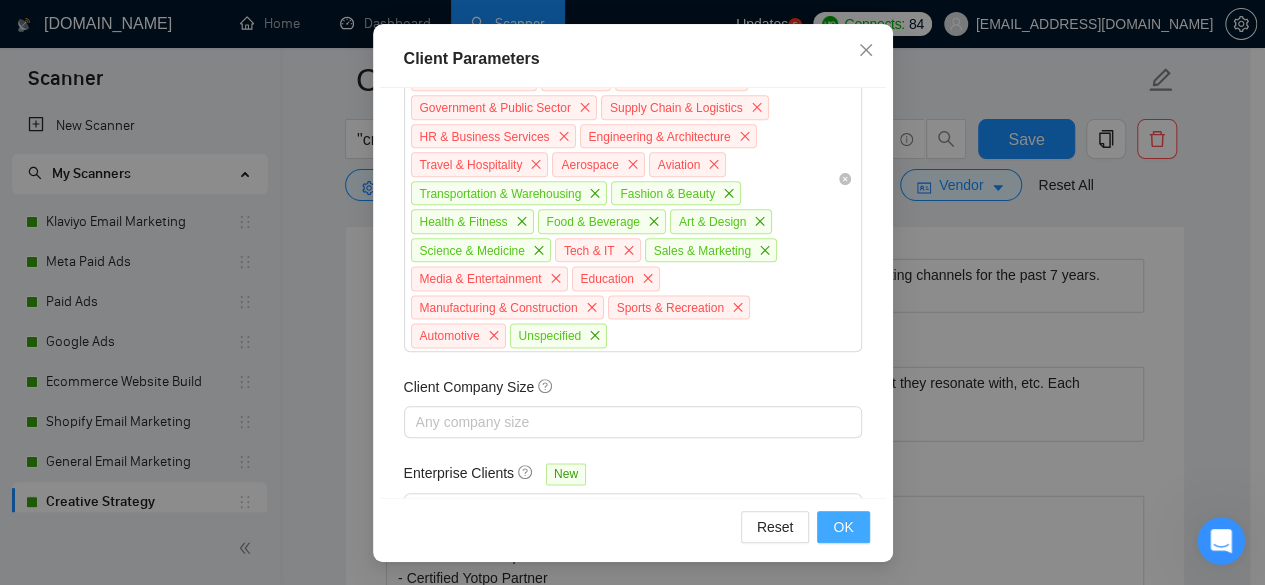 click on "OK" at bounding box center (843, 527) 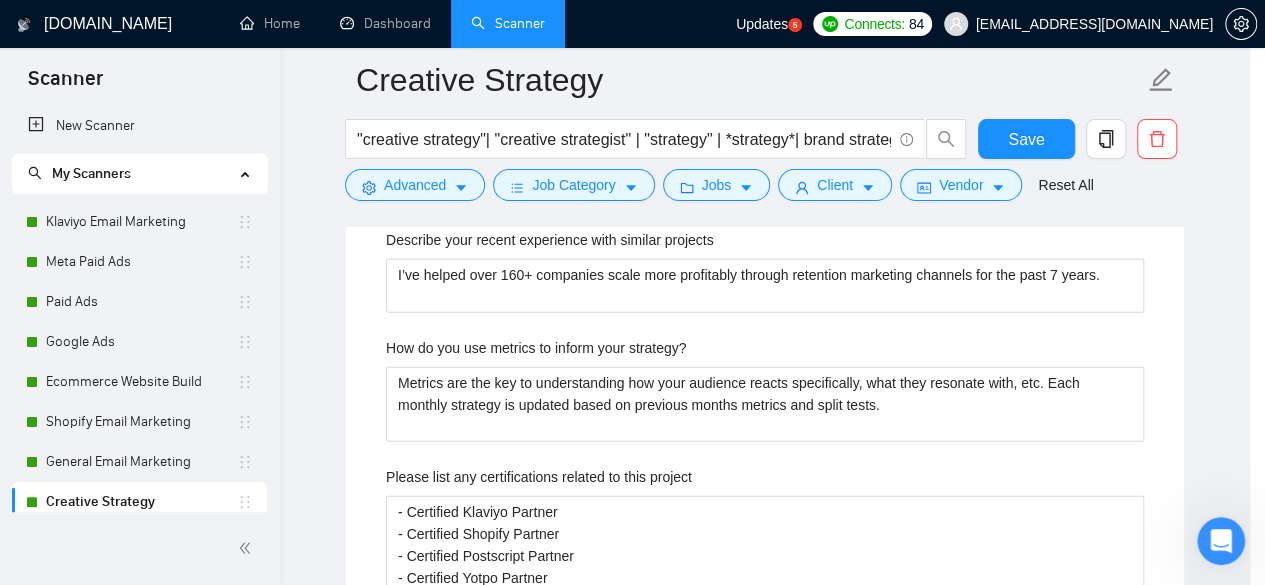 scroll, scrollTop: 96, scrollLeft: 0, axis: vertical 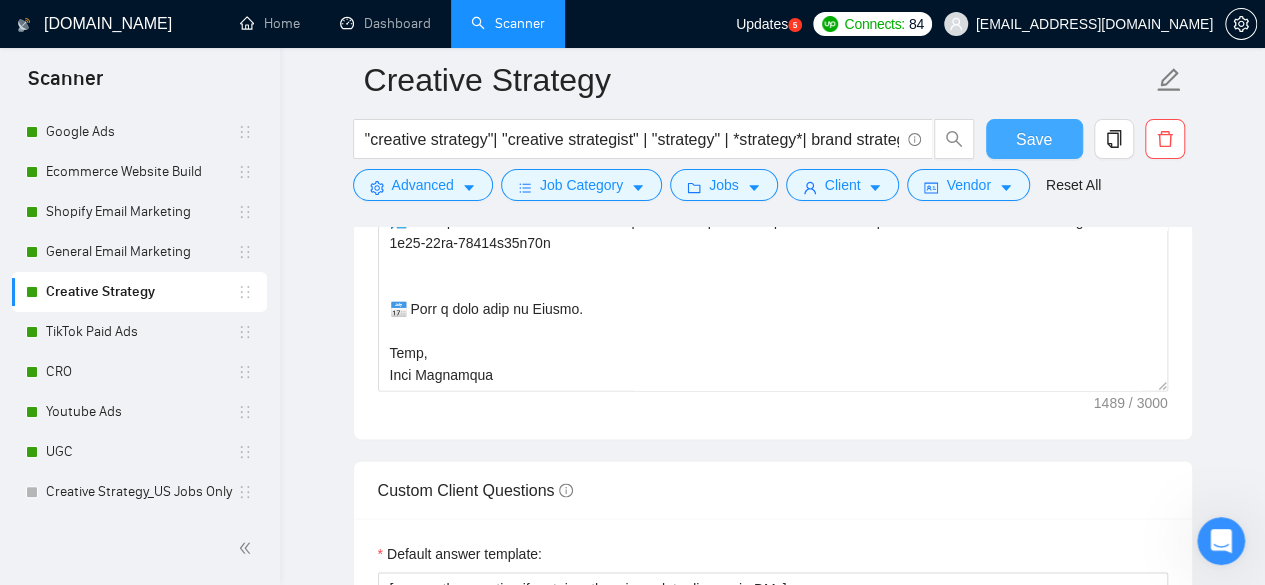 click on "Save" at bounding box center [1034, 139] 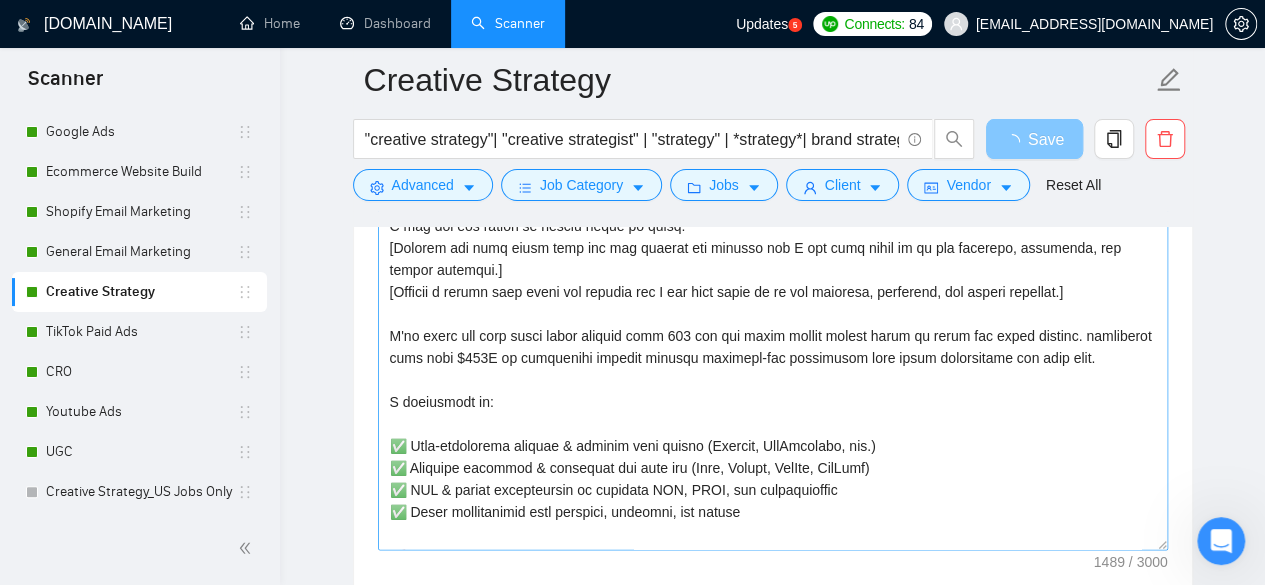 scroll, scrollTop: 1400, scrollLeft: 0, axis: vertical 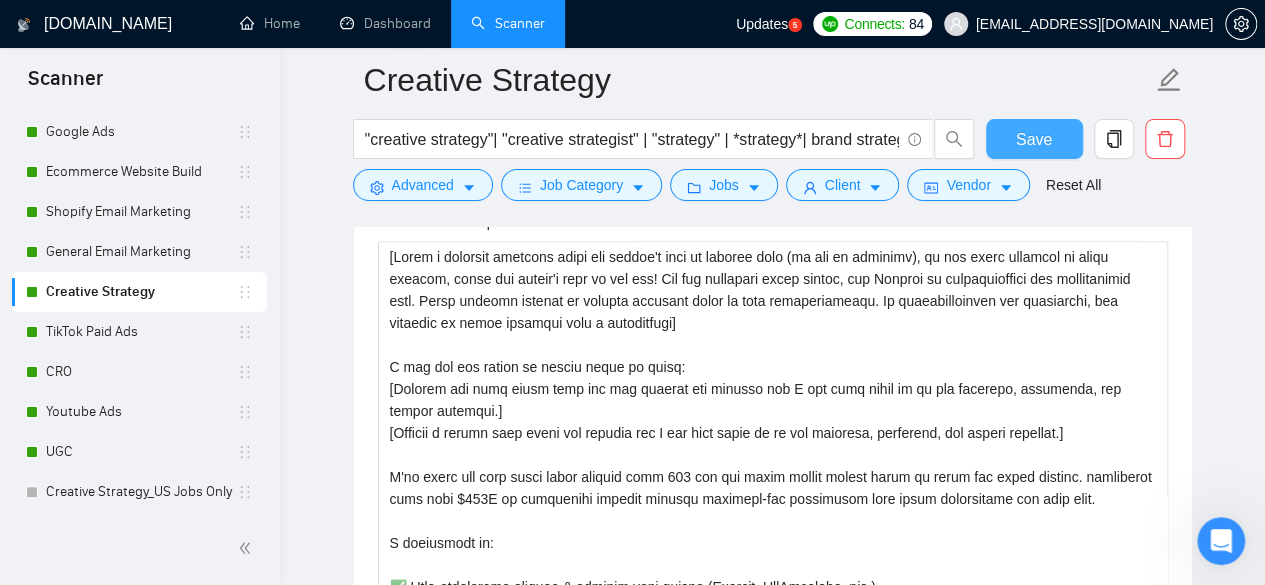 type 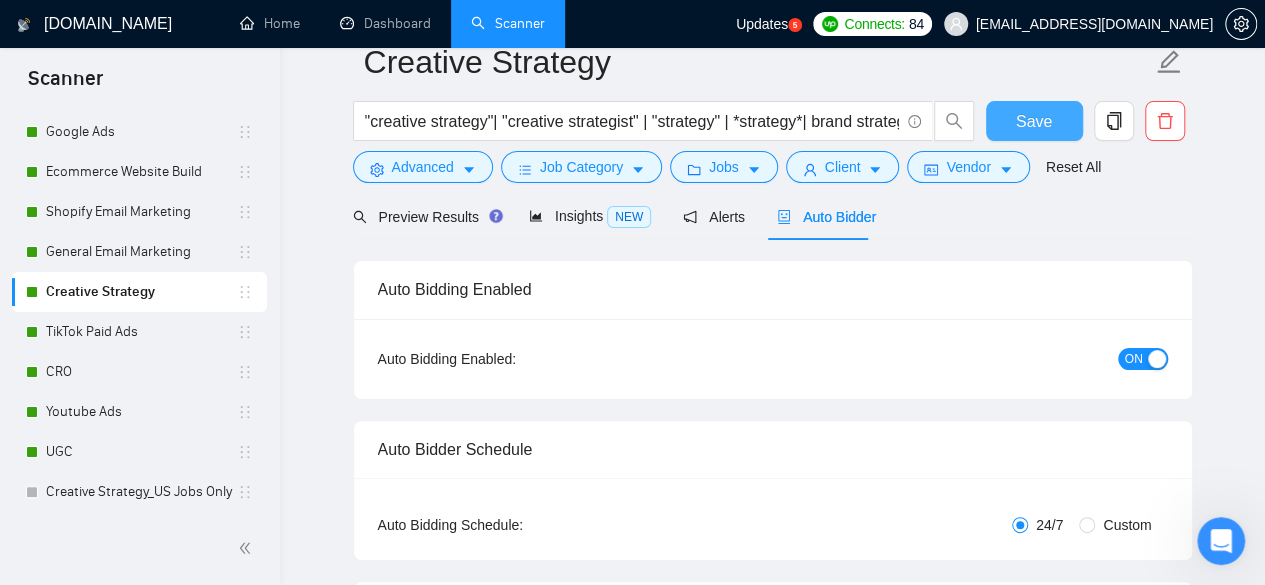 scroll, scrollTop: 0, scrollLeft: 0, axis: both 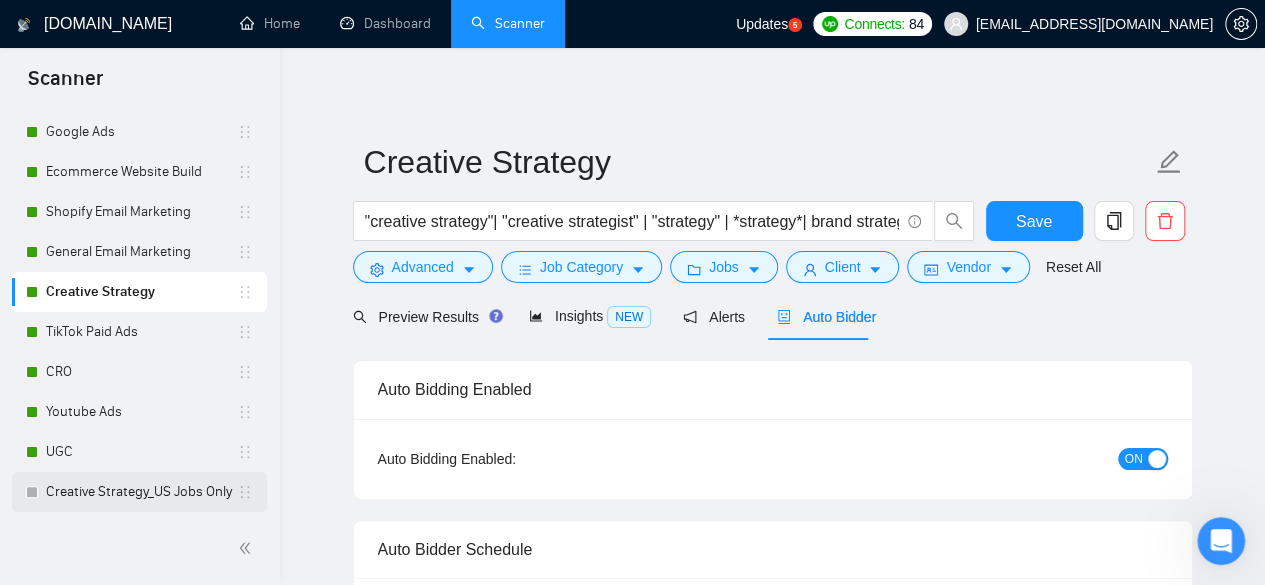 click on "Creative Strategy_US Jobs Only" at bounding box center (141, 492) 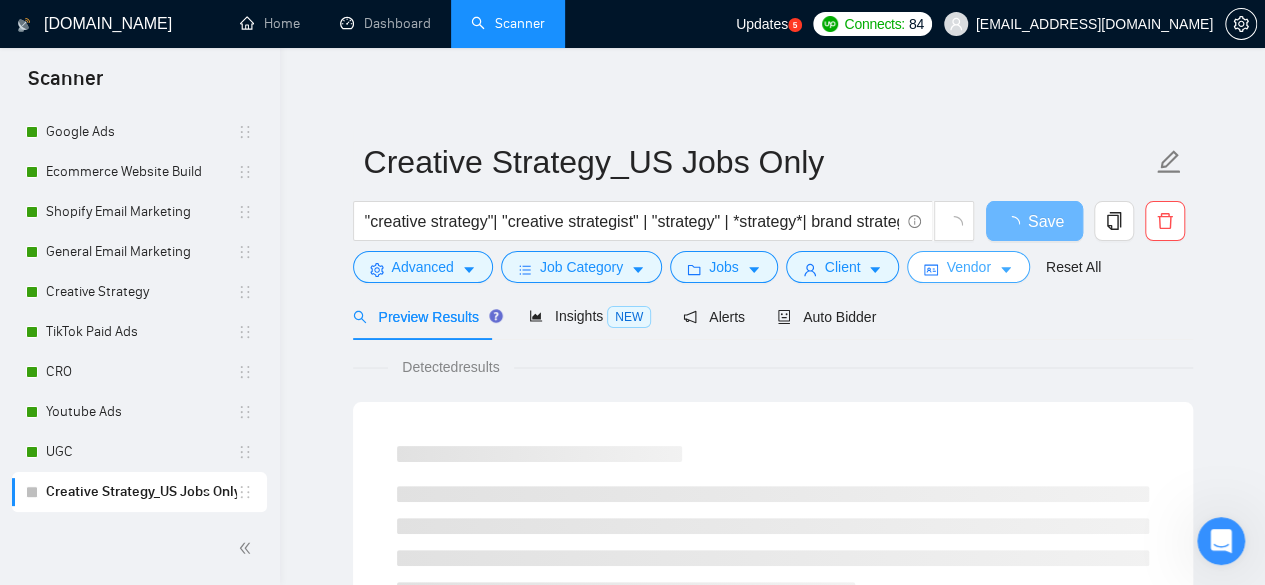 click on "Vendor" at bounding box center [968, 267] 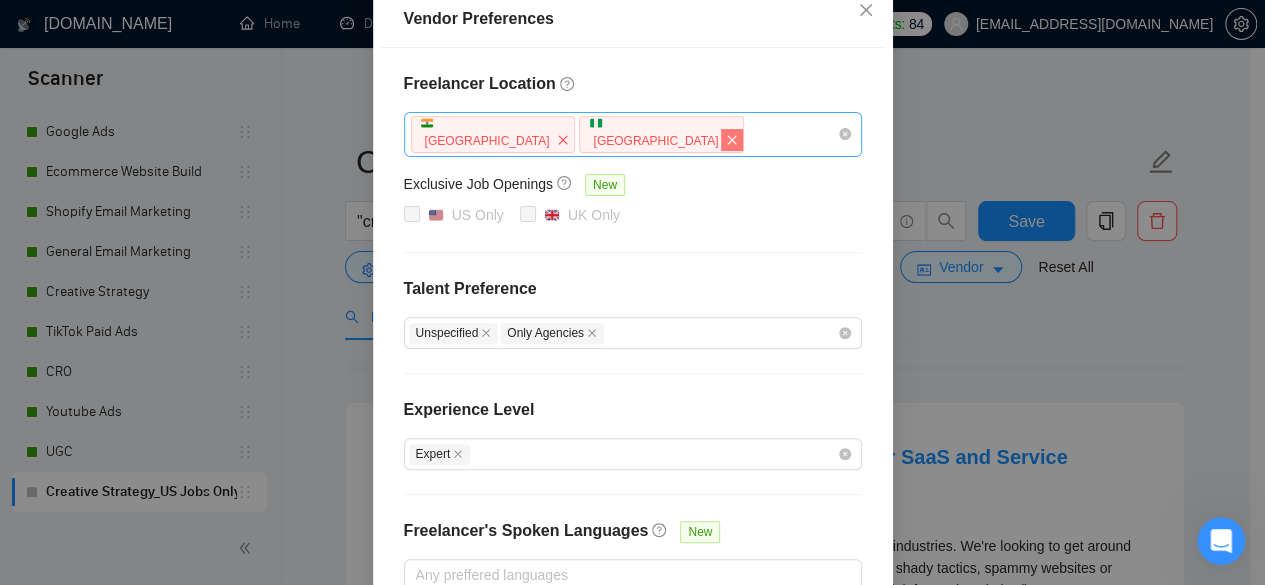 click at bounding box center [732, 140] 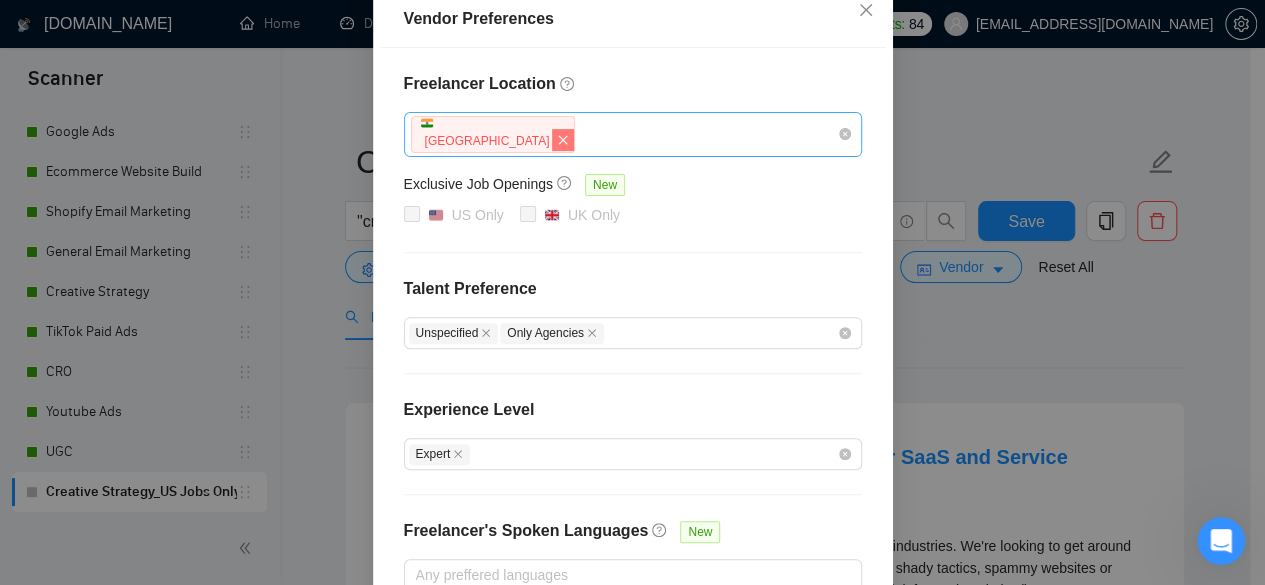 click 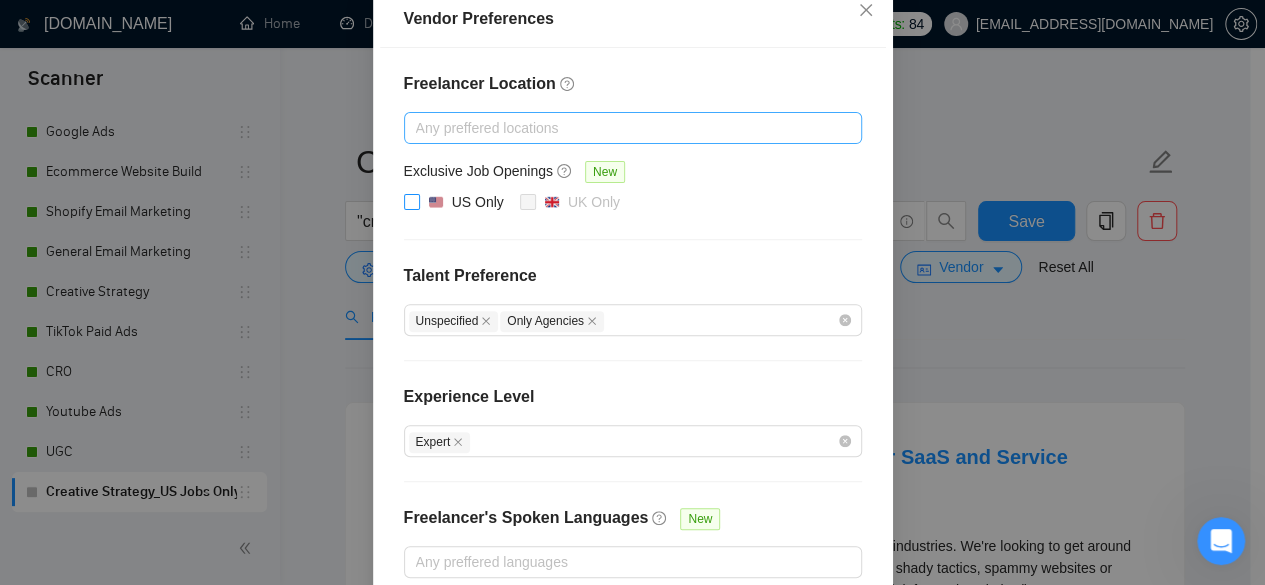 click on "US Only" at bounding box center (466, 203) 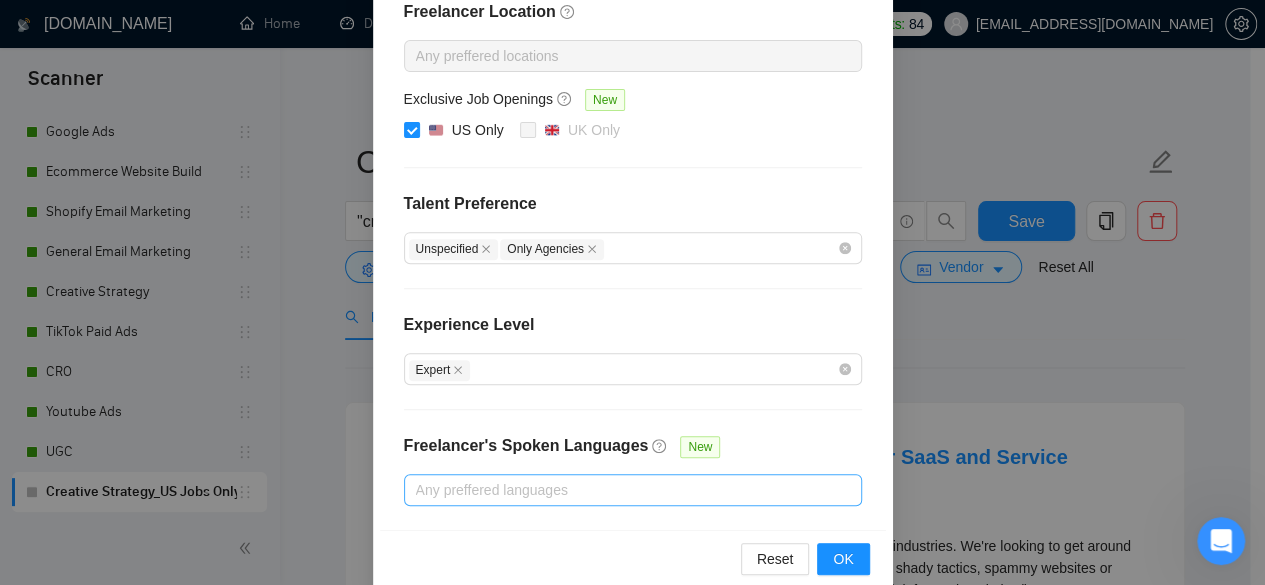 scroll, scrollTop: 336, scrollLeft: 0, axis: vertical 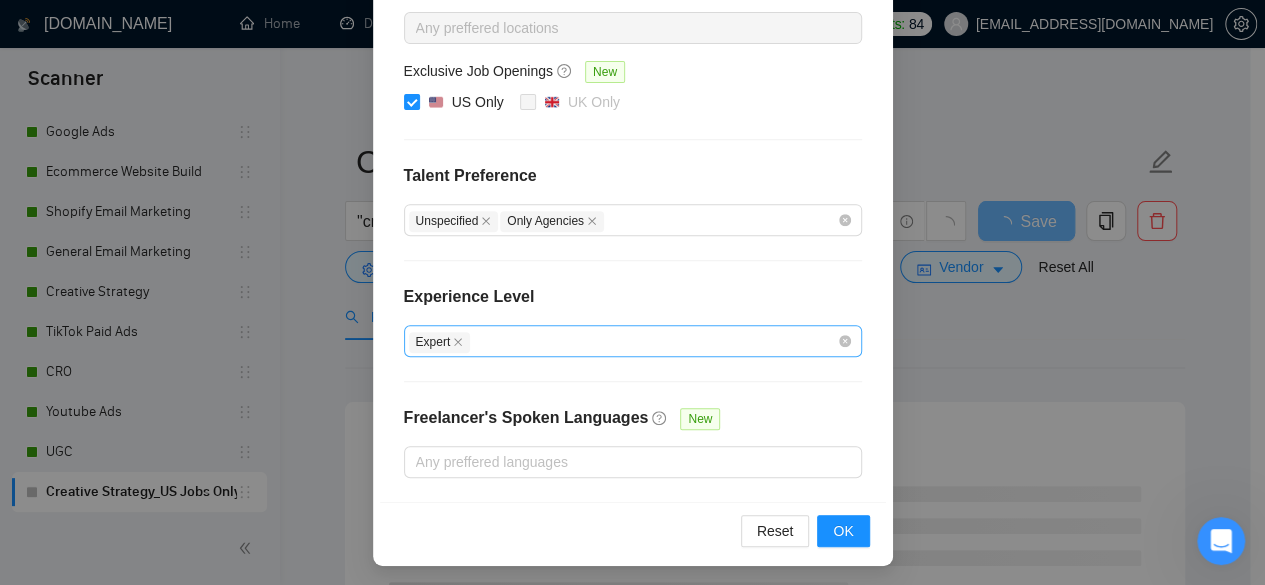 click on "Expert" at bounding box center (633, 341) 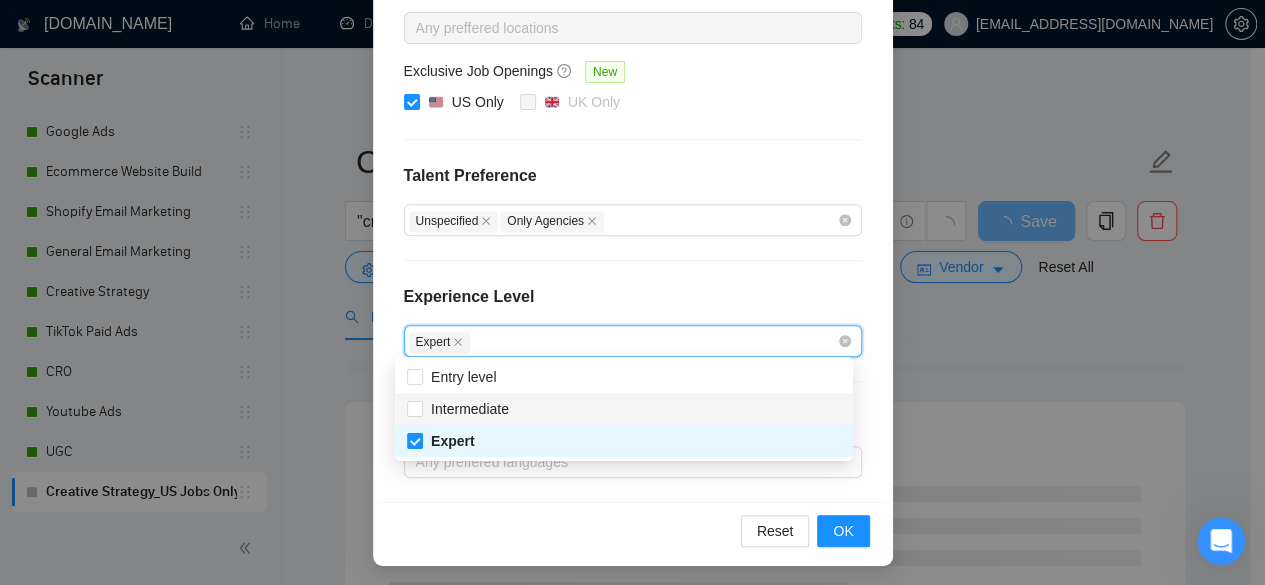 click on "Intermediate" at bounding box center (624, 409) 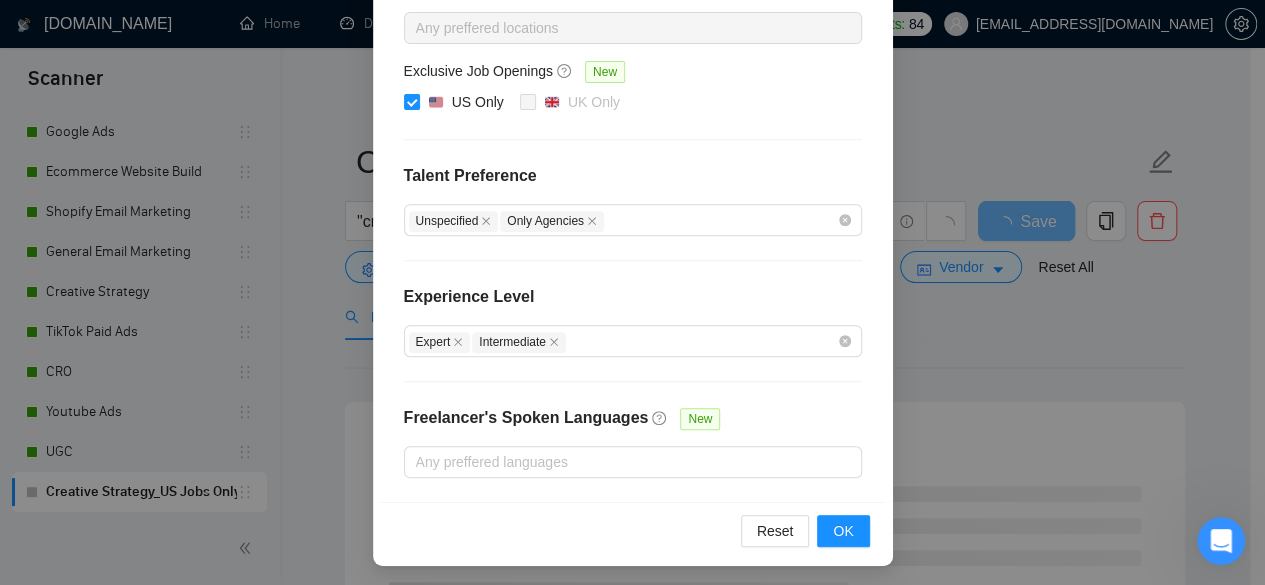 click on "Freelancer Location     Any preffered locations Exclusive Job Openings New US Only [GEOGRAPHIC_DATA] Only Talent Preference Unspecified Only Agencies   Experience Level Expert Intermediate   Freelancer's Spoken Languages New   Any preffered languages" at bounding box center (633, 225) 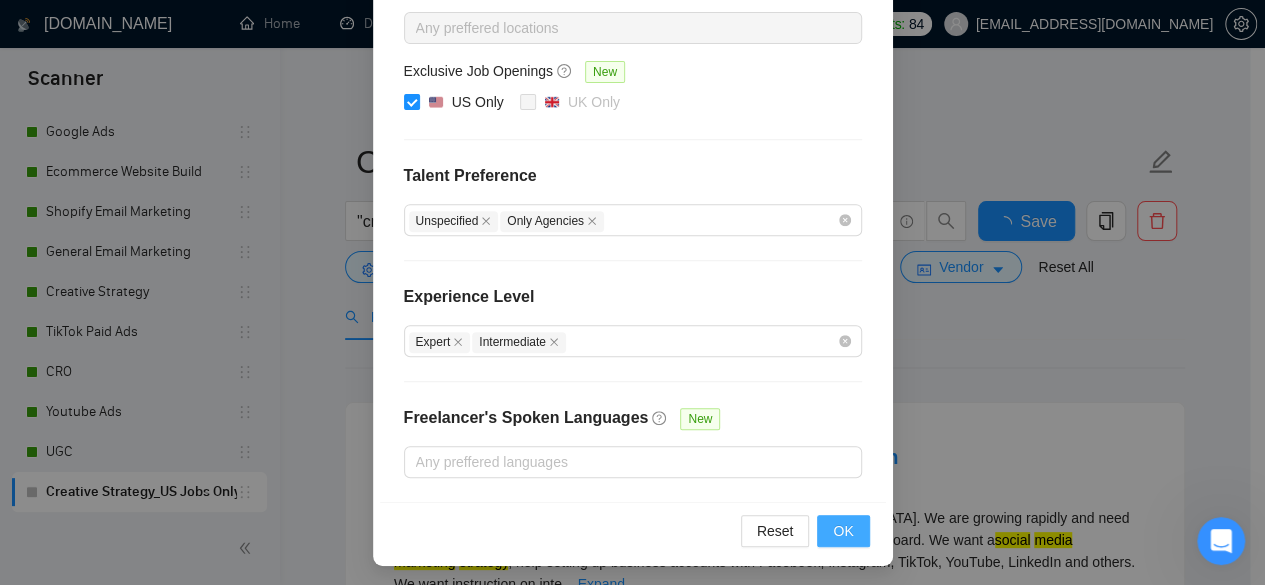 click on "OK" at bounding box center (843, 531) 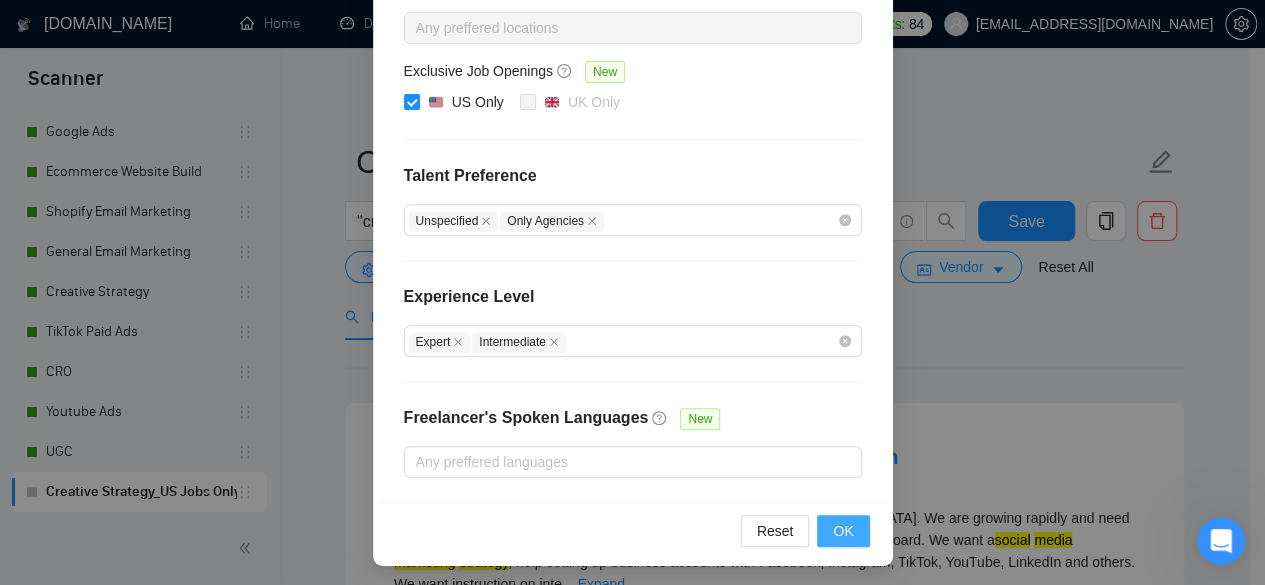 scroll, scrollTop: 236, scrollLeft: 0, axis: vertical 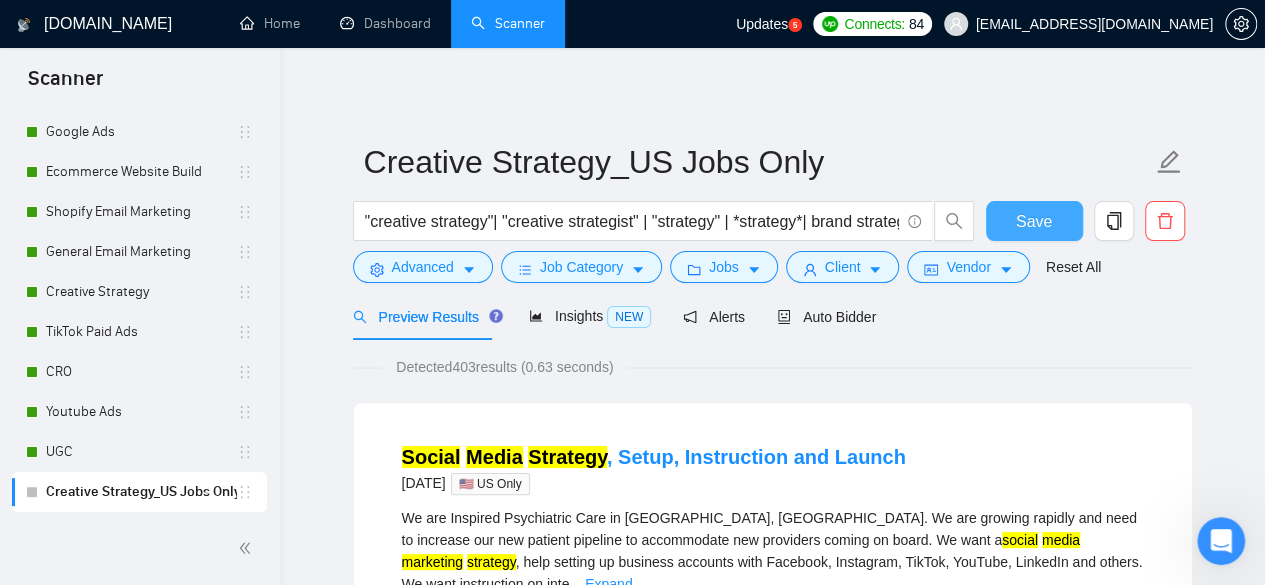 click on "Save" at bounding box center [1034, 221] 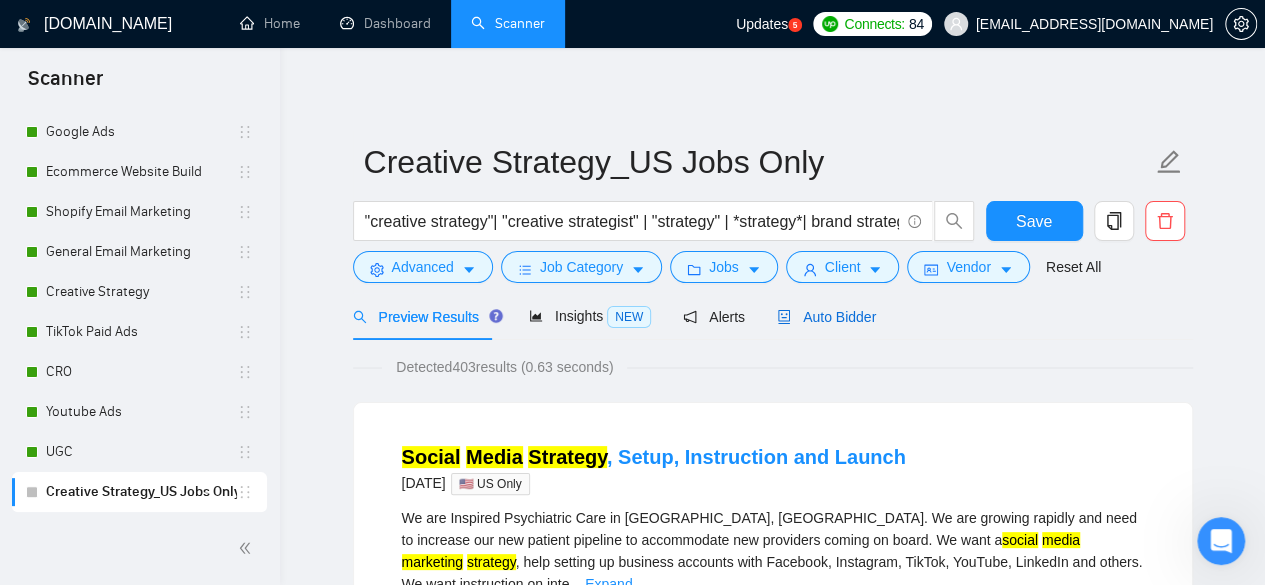 click on "Auto Bidder" at bounding box center (826, 317) 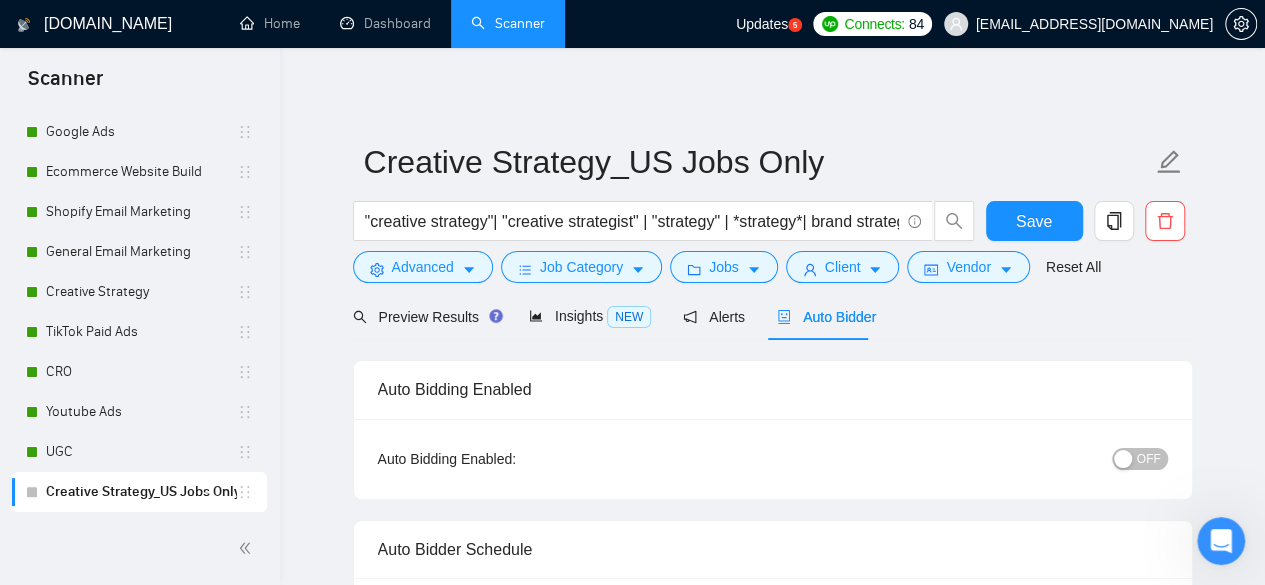 click on "OFF" at bounding box center [1149, 459] 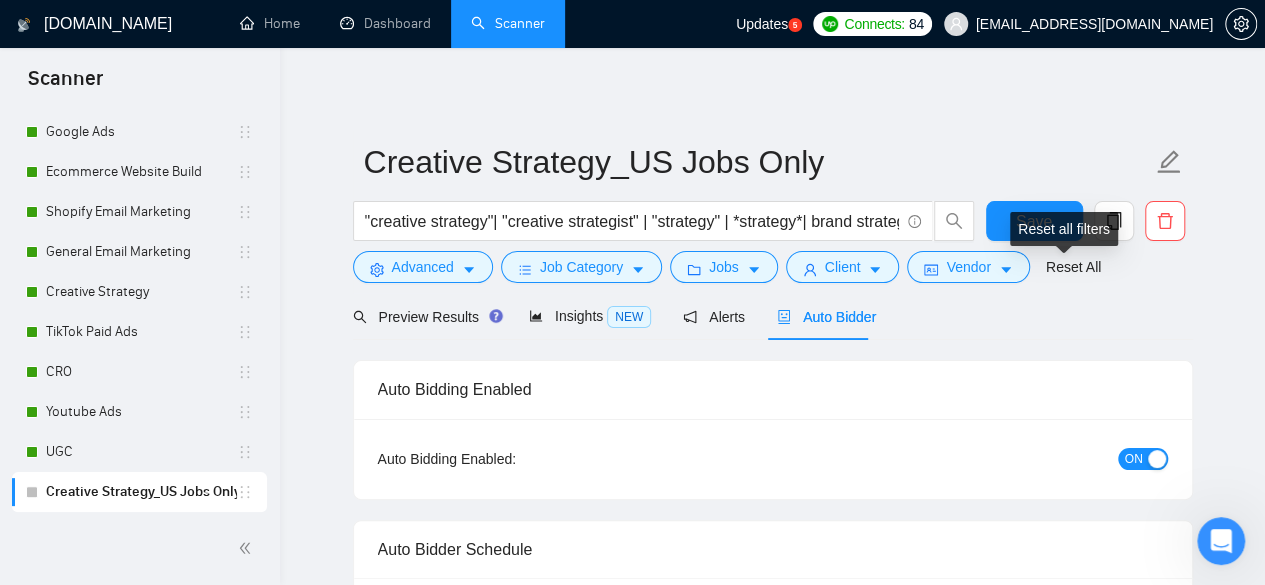 click on "Reset all filters" at bounding box center (1064, 229) 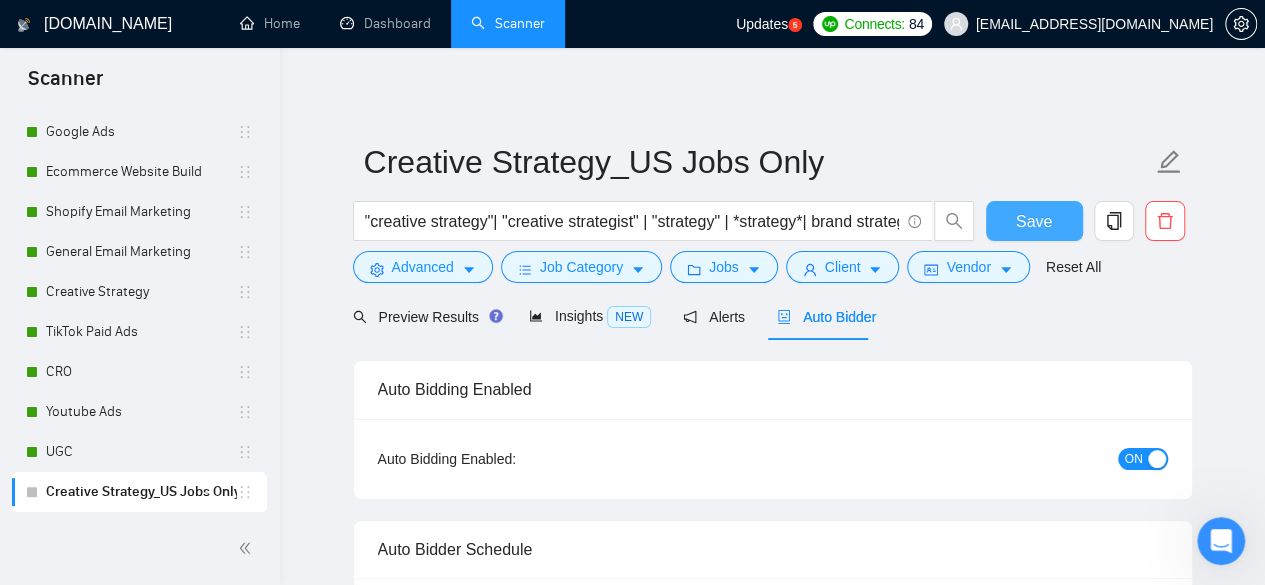 click on "Save" at bounding box center (1034, 221) 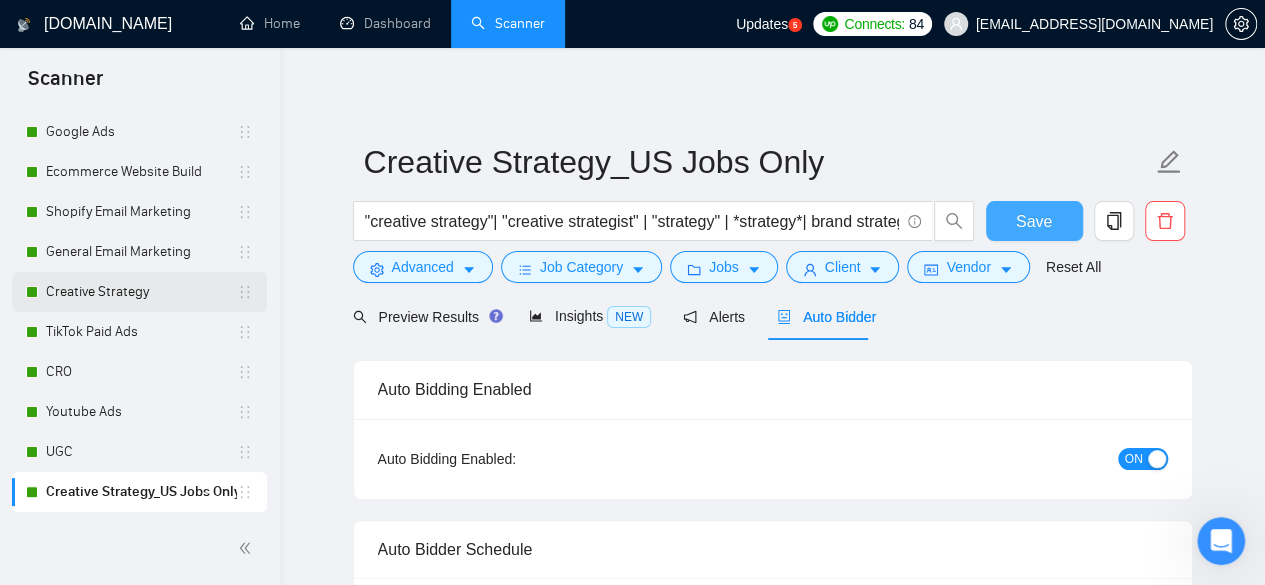 type 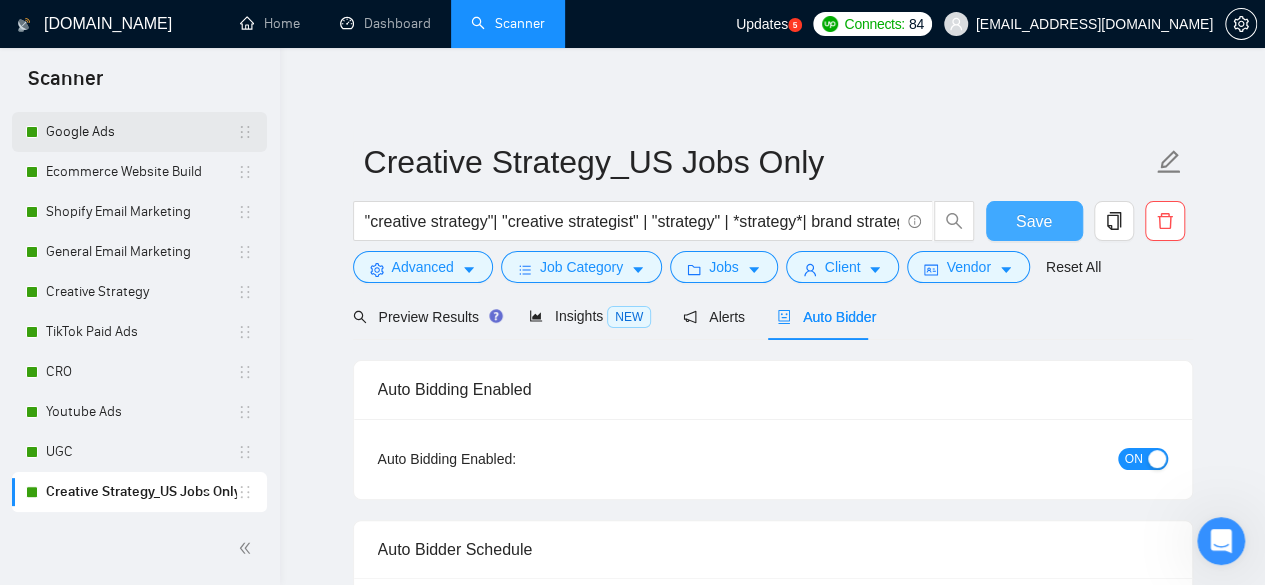 scroll, scrollTop: 0, scrollLeft: 0, axis: both 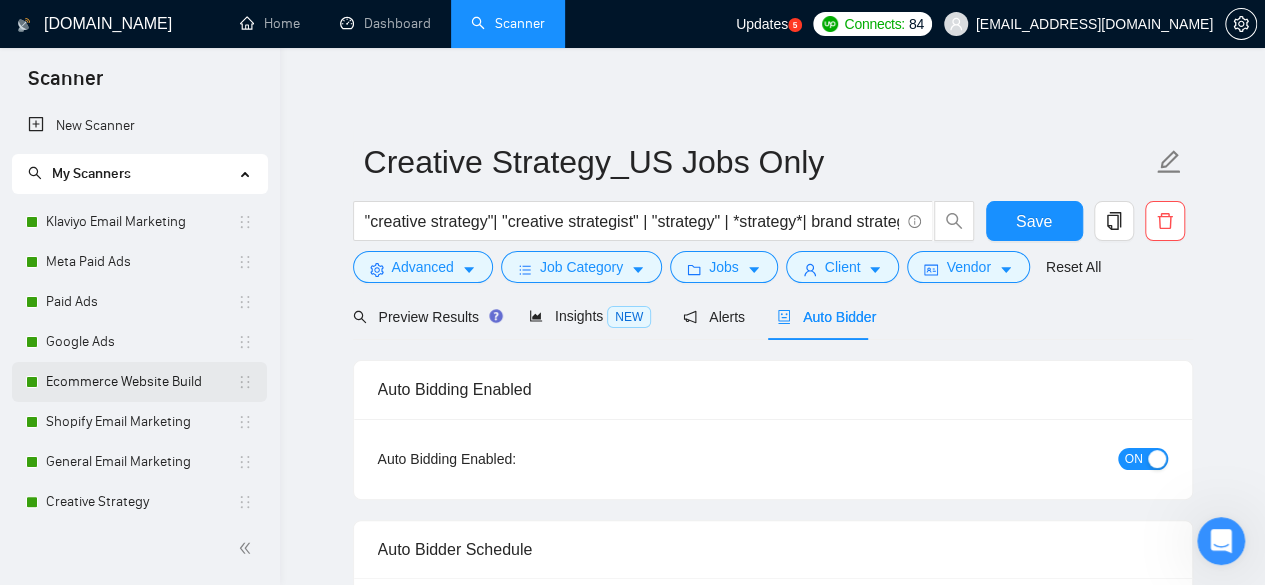 click on "Ecommerce Website Build" at bounding box center (141, 382) 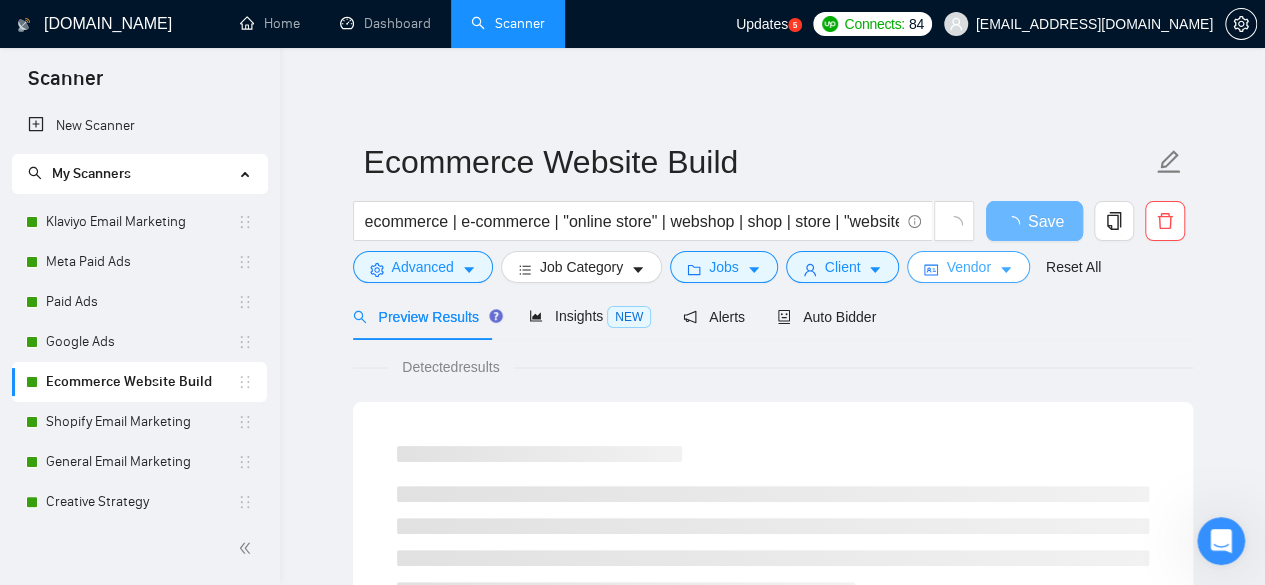 click on "Vendor" at bounding box center (968, 267) 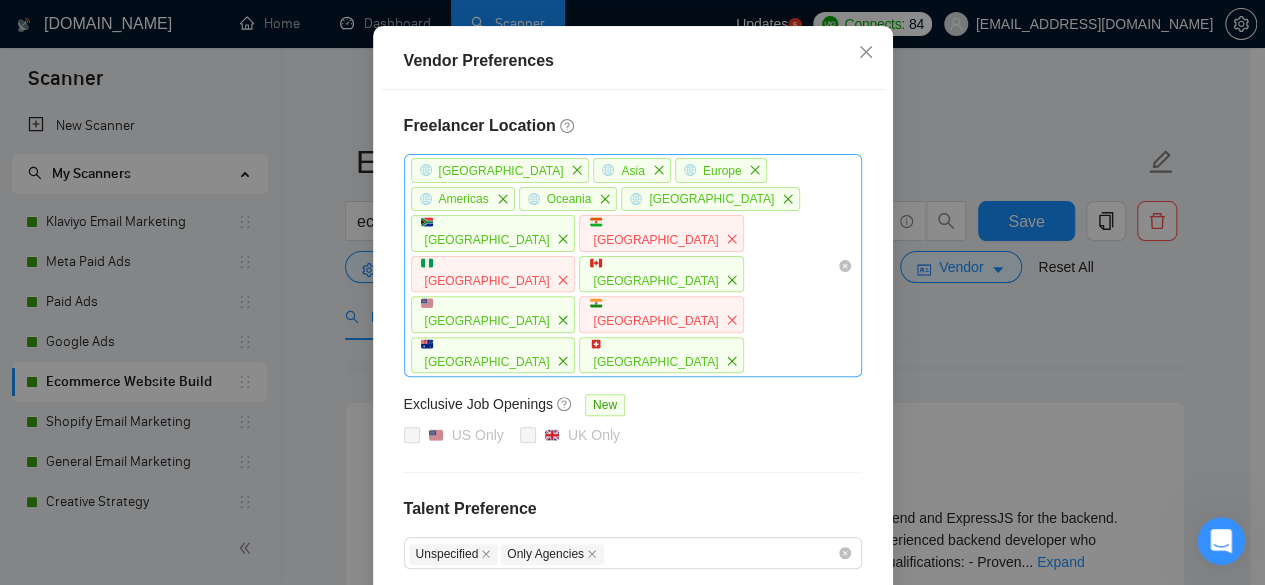 scroll, scrollTop: 200, scrollLeft: 0, axis: vertical 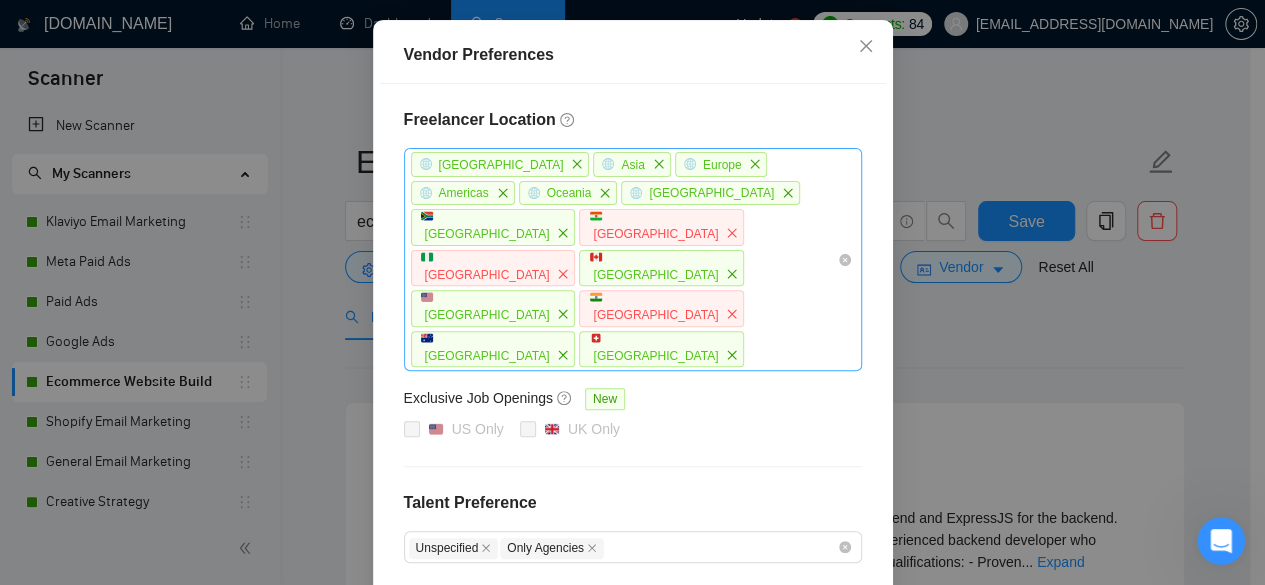 click on "Vendor Preferences Freelancer Location   [GEOGRAPHIC_DATA] [GEOGRAPHIC_DATA] [GEOGRAPHIC_DATA] [GEOGRAPHIC_DATA] [GEOGRAPHIC_DATA] [GEOGRAPHIC_DATA] [GEOGRAPHIC_DATA] [GEOGRAPHIC_DATA] [GEOGRAPHIC_DATA] [GEOGRAPHIC_DATA] [GEOGRAPHIC_DATA] [GEOGRAPHIC_DATA] [GEOGRAPHIC_DATA] [GEOGRAPHIC_DATA]   Exclusive Job Openings [GEOGRAPHIC_DATA] Only [GEOGRAPHIC_DATA] Only Talent Preference Unspecified Only Agencies   Experience Level Intermediate Expert   Freelancer's Spoken Languages New   Any preffered languages Reset OK" at bounding box center [632, 292] 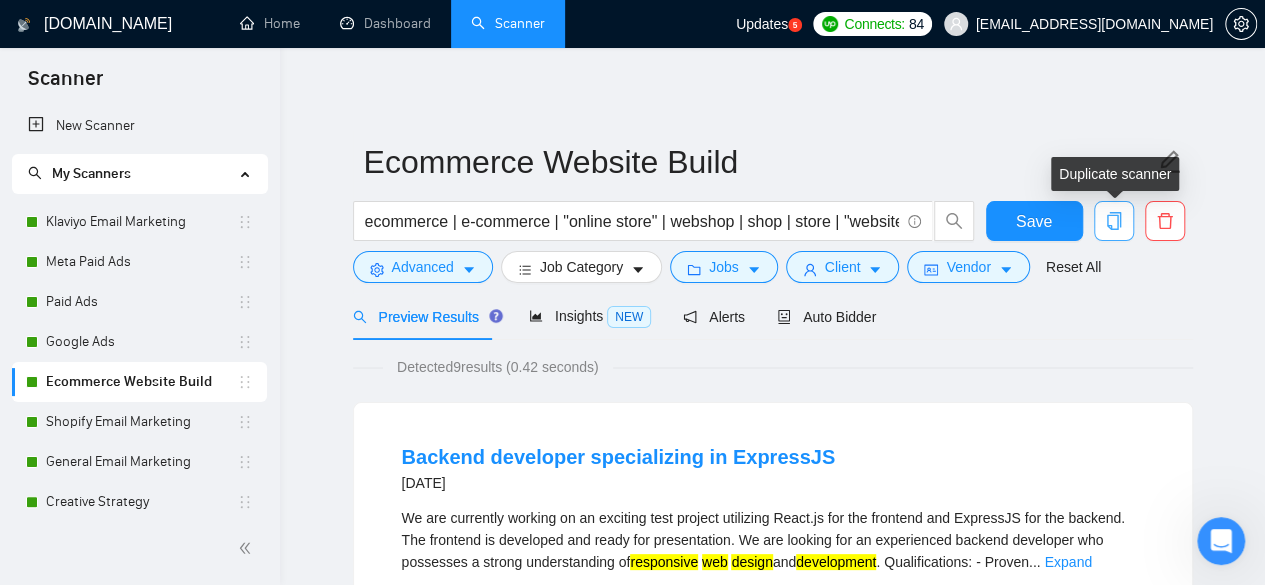 click 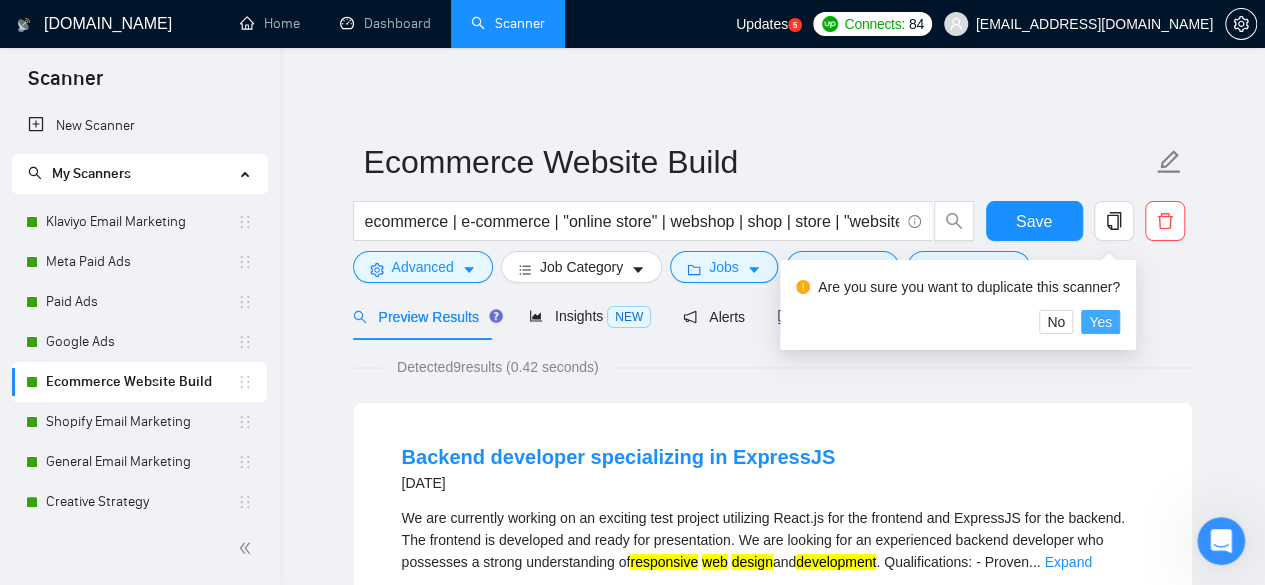 click on "Yes" at bounding box center [1100, 322] 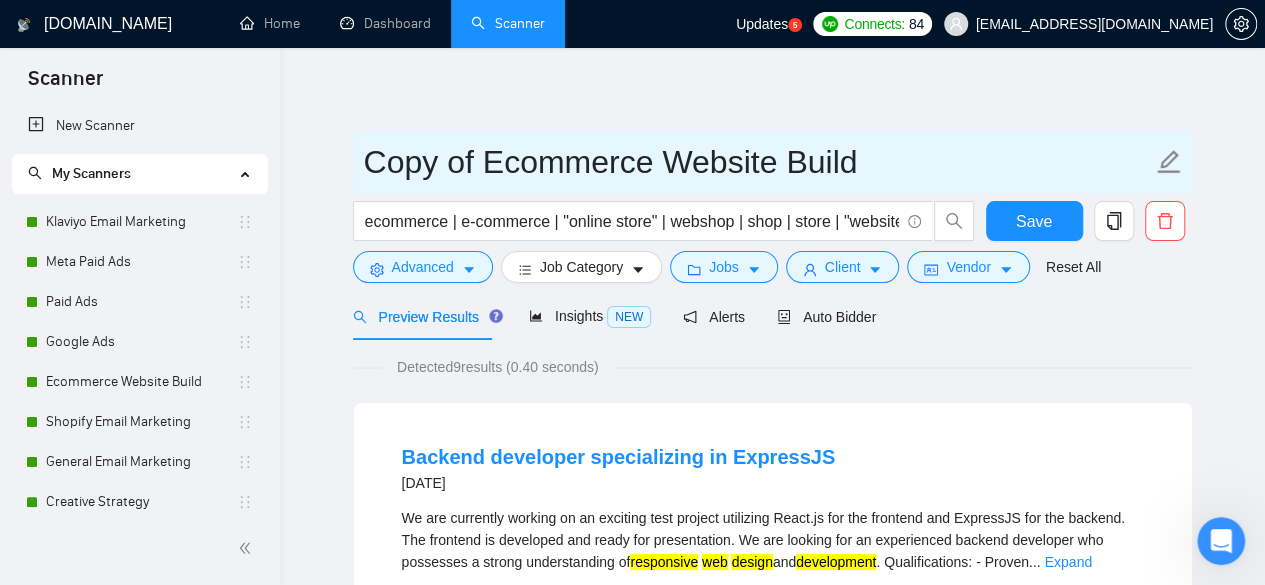 click on "Copy of Ecommerce Website Build" at bounding box center [758, 162] 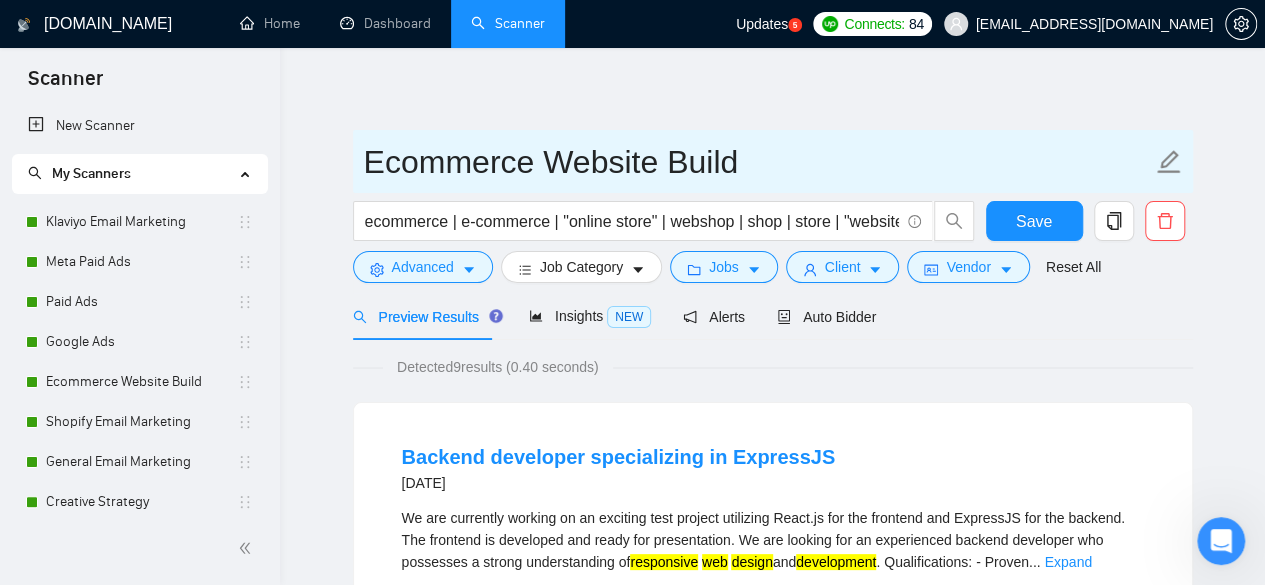 click on "Ecommerce Website Build" at bounding box center (758, 162) 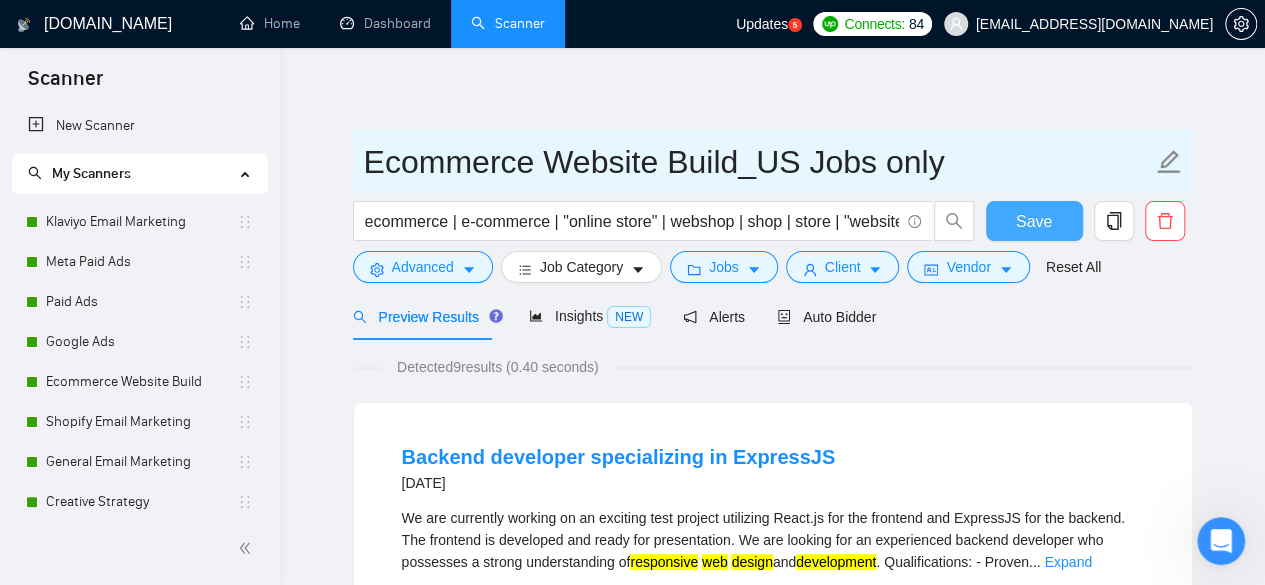 type on "Ecommerce Website Build_US Jobs only" 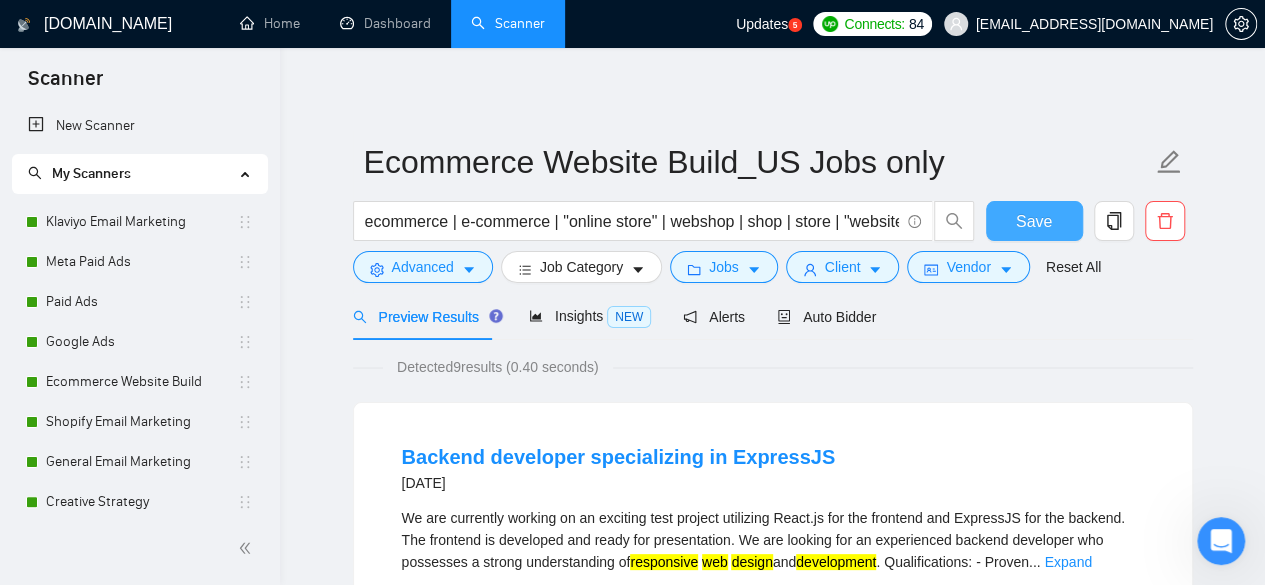click on "Save" at bounding box center (1034, 221) 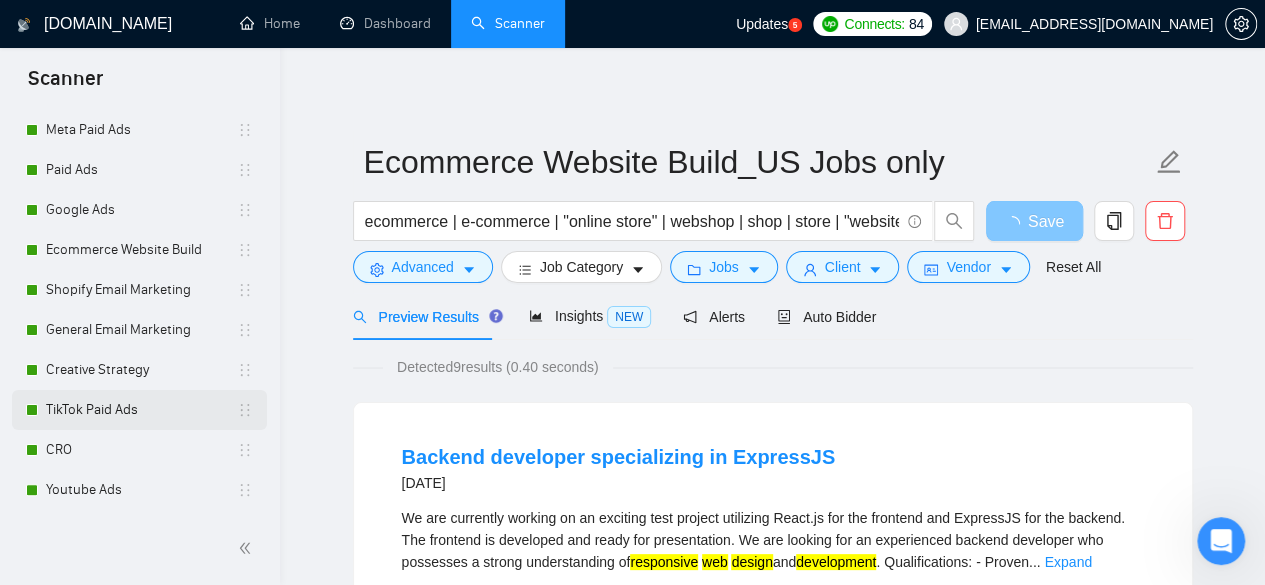 scroll, scrollTop: 250, scrollLeft: 0, axis: vertical 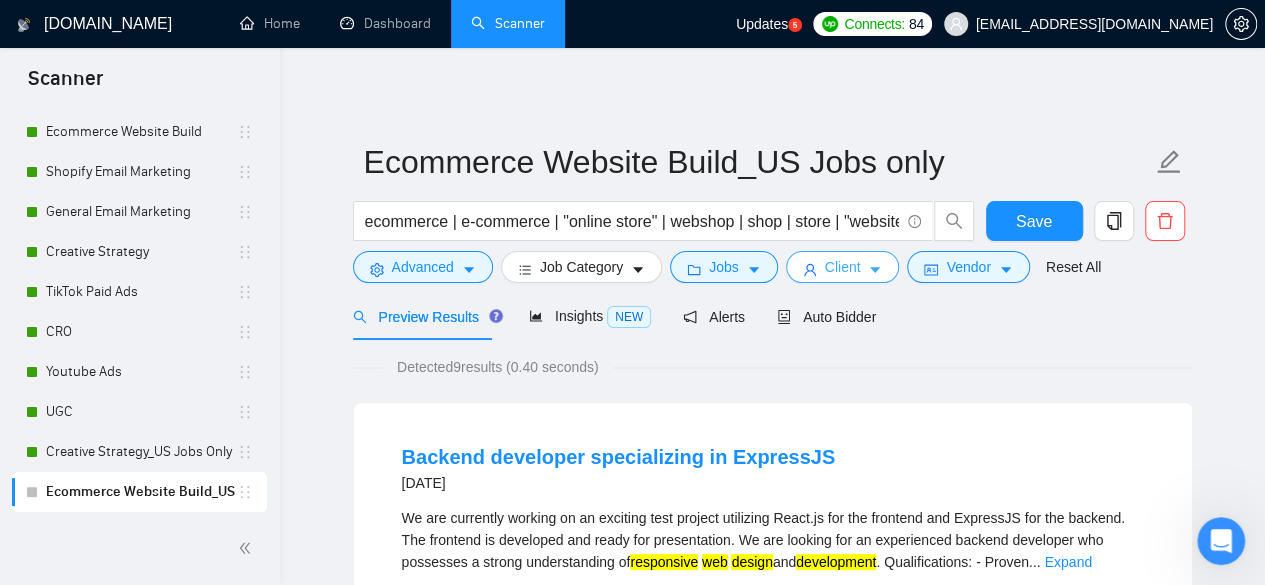 click on "Client" at bounding box center [843, 267] 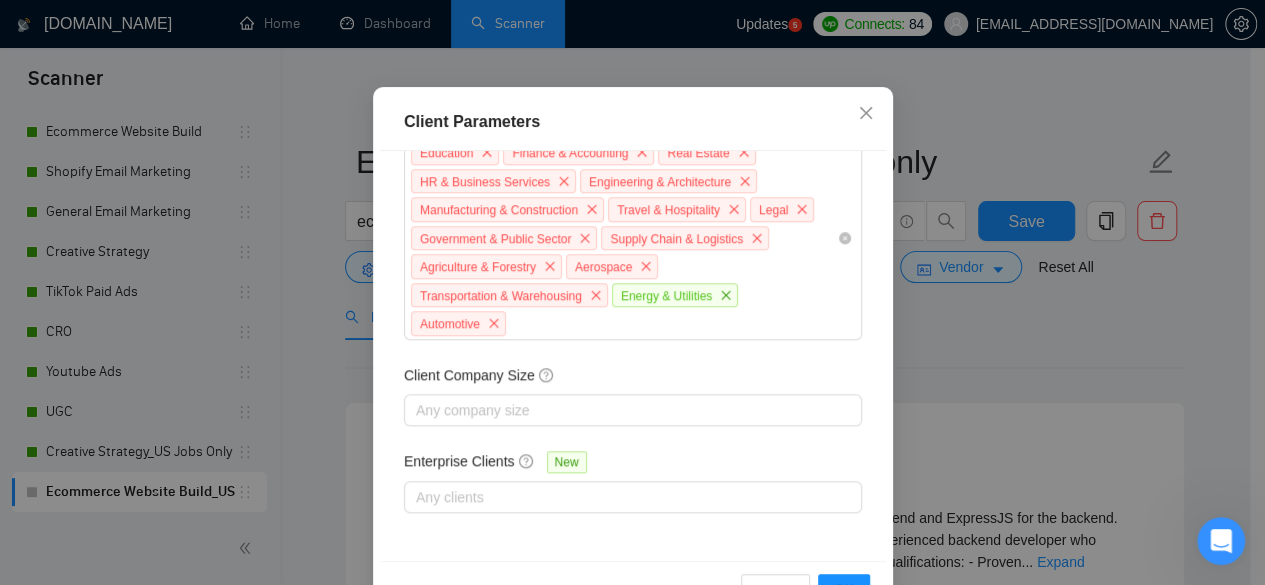 scroll, scrollTop: 998, scrollLeft: 0, axis: vertical 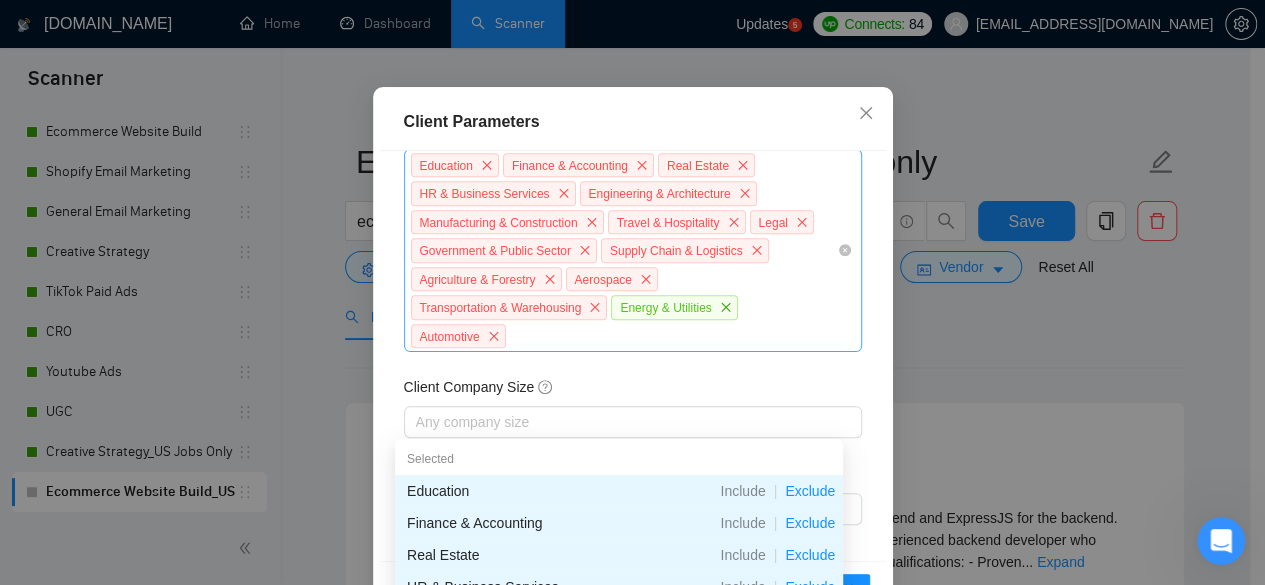 click on "Education Finance & Accounting Real Estate HR & Business Services Engineering & Architecture Manufacturing & Construction Travel & Hospitality Legal Government & Public Sector Supply Chain & Logistics Agriculture & Forestry Aerospace Transportation & Warehousing Energy & Utilities Automotive" at bounding box center (623, 251) 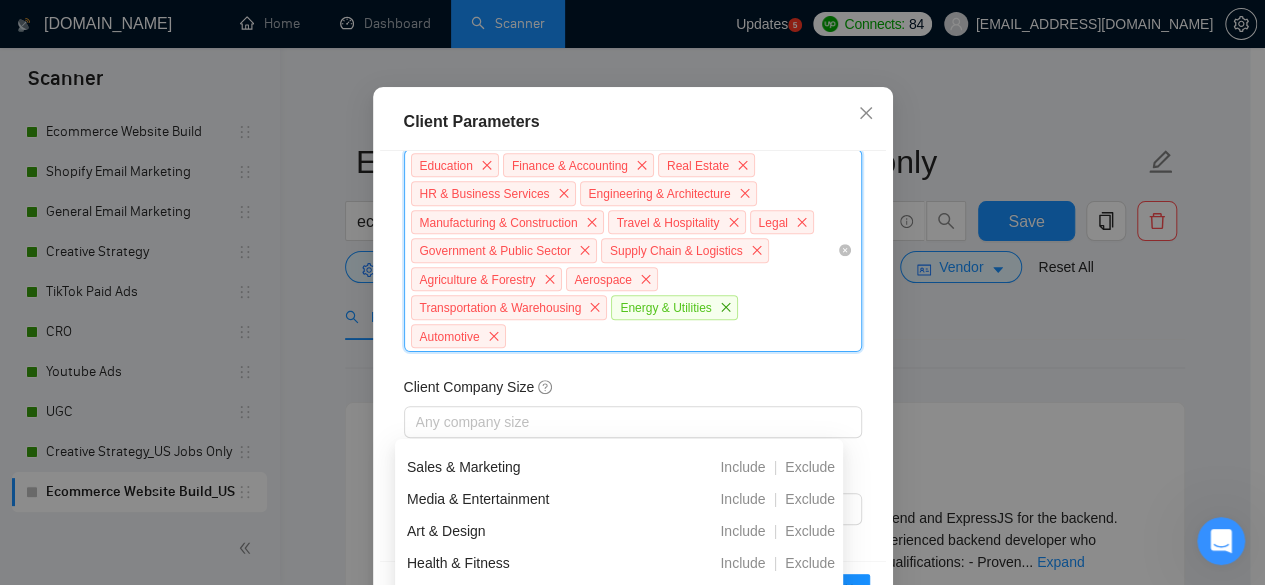 scroll, scrollTop: 500, scrollLeft: 0, axis: vertical 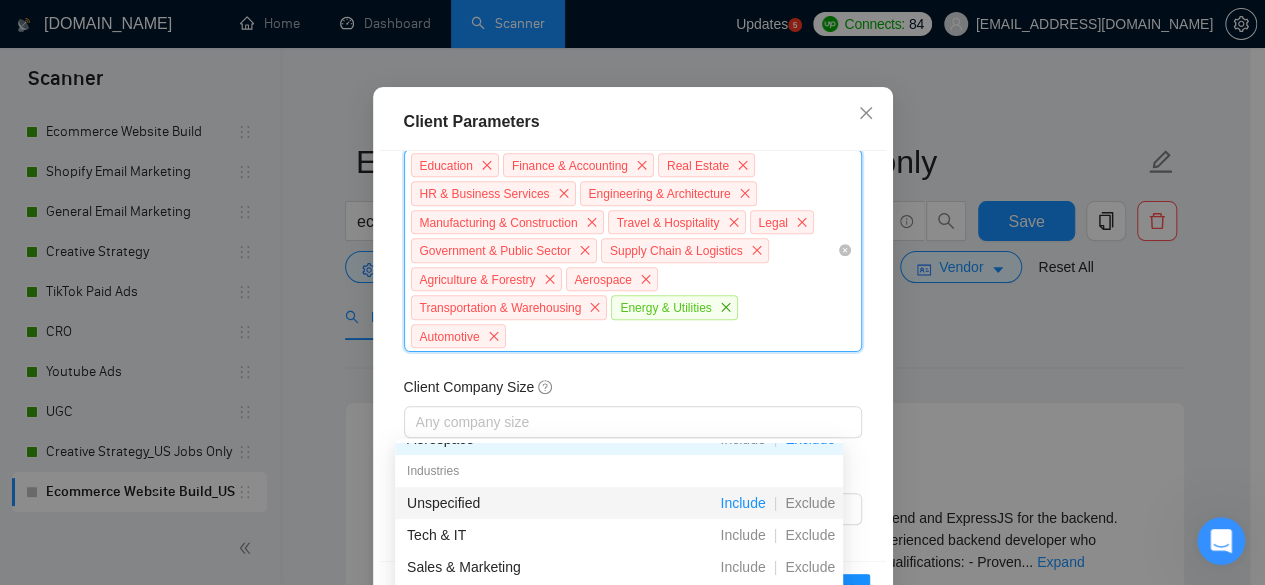 click on "Include" at bounding box center (742, 503) 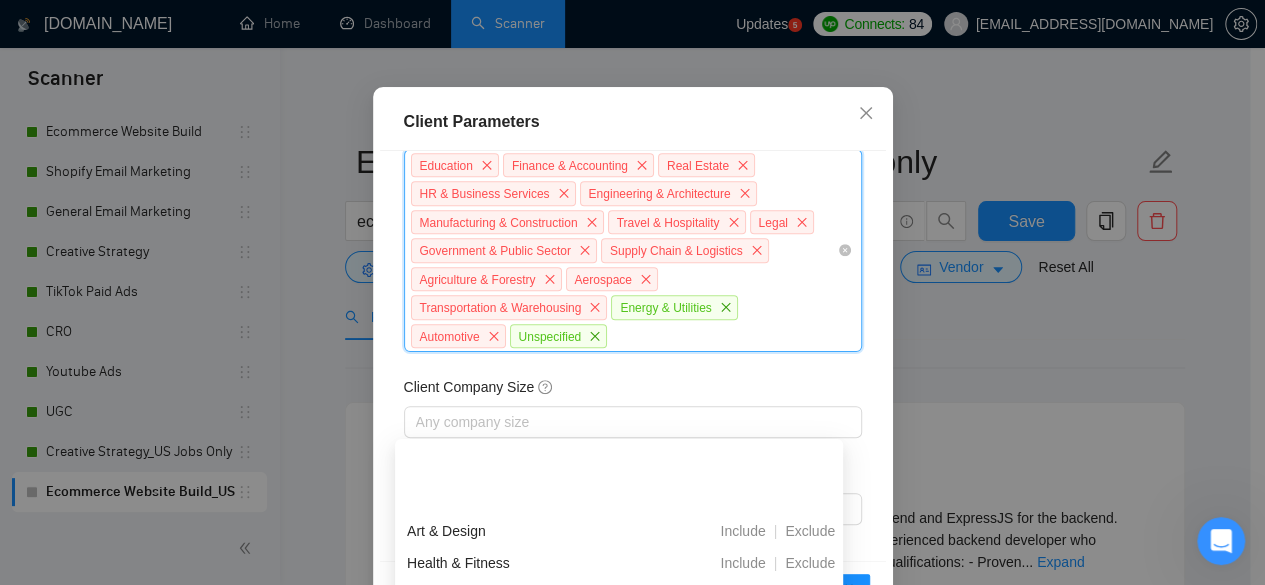 scroll, scrollTop: 700, scrollLeft: 0, axis: vertical 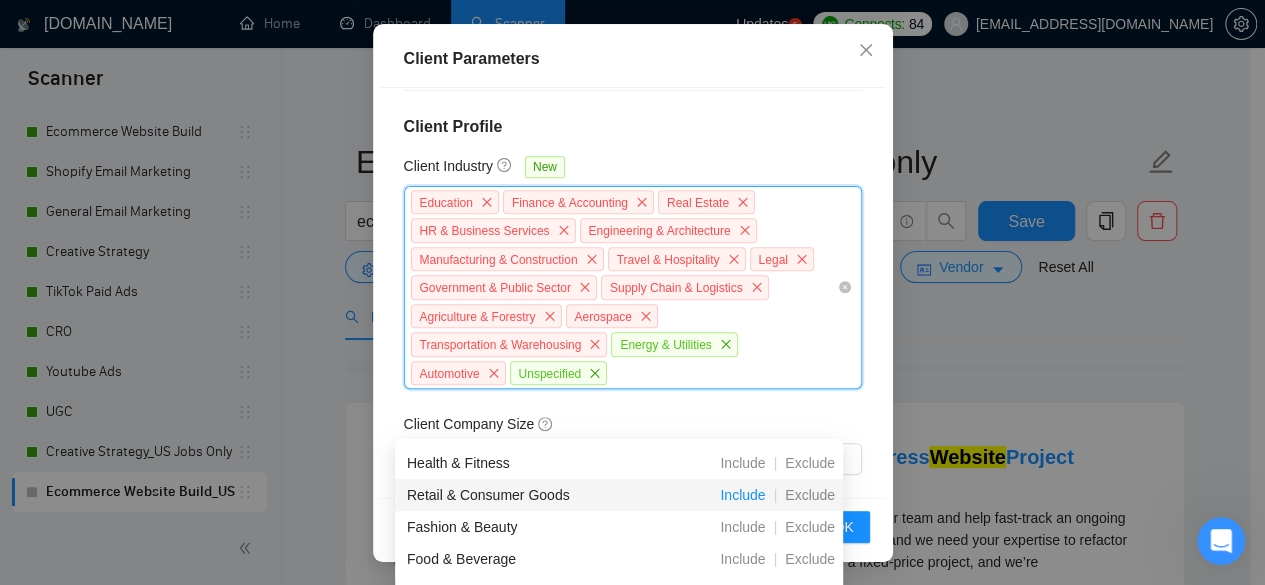 click on "Include" at bounding box center (742, 495) 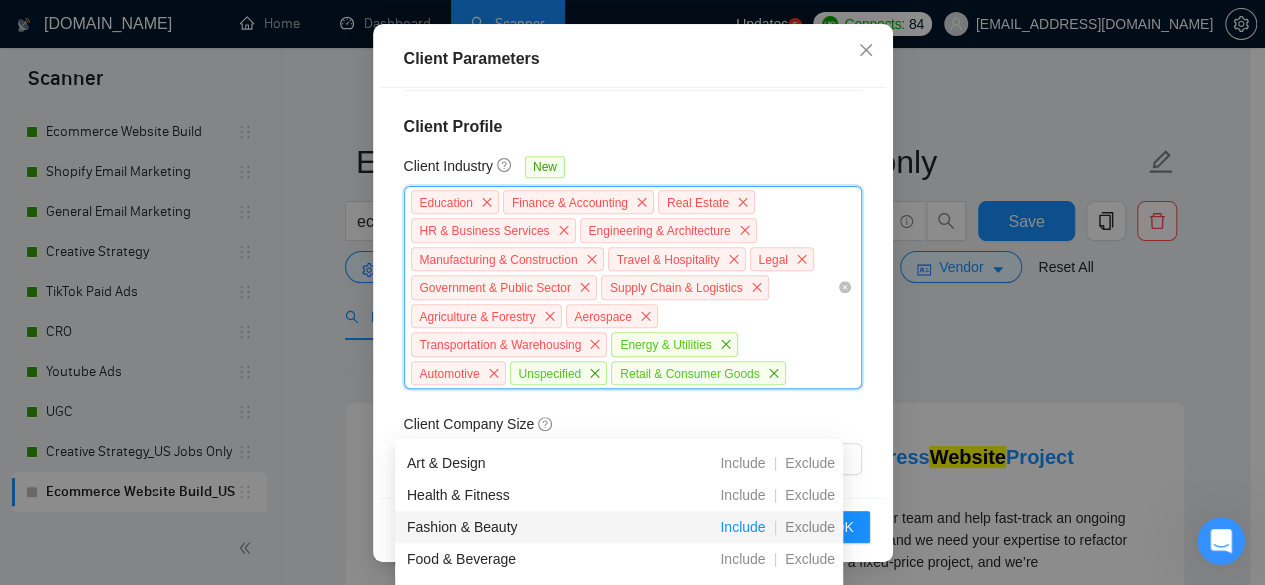 click on "Include" at bounding box center [742, 527] 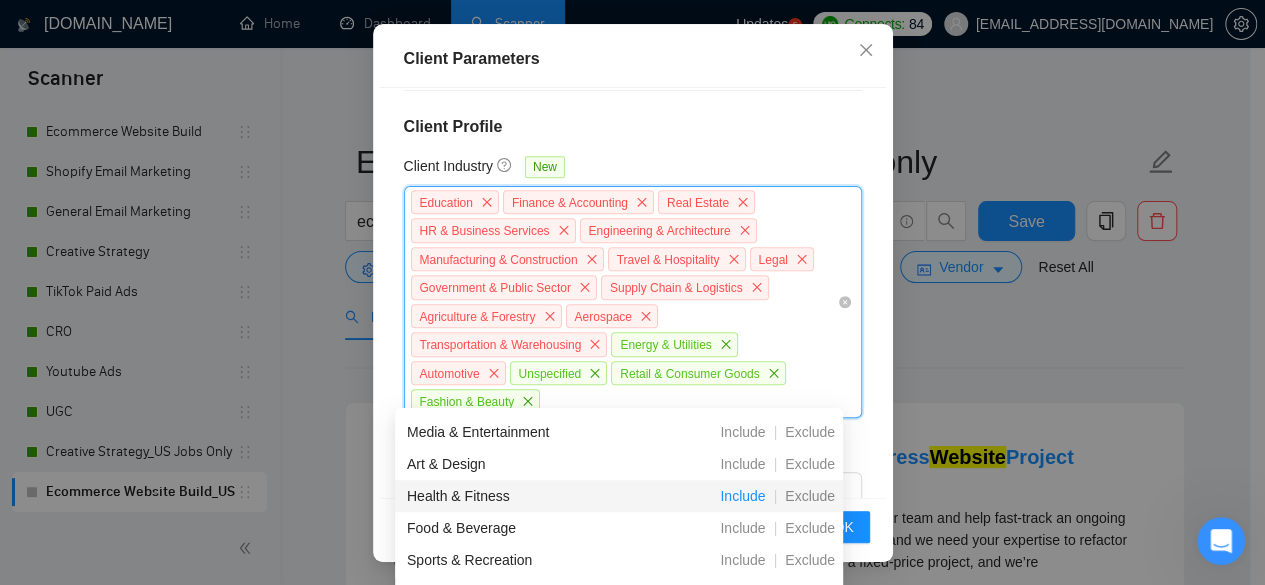 click on "Include" at bounding box center [742, 496] 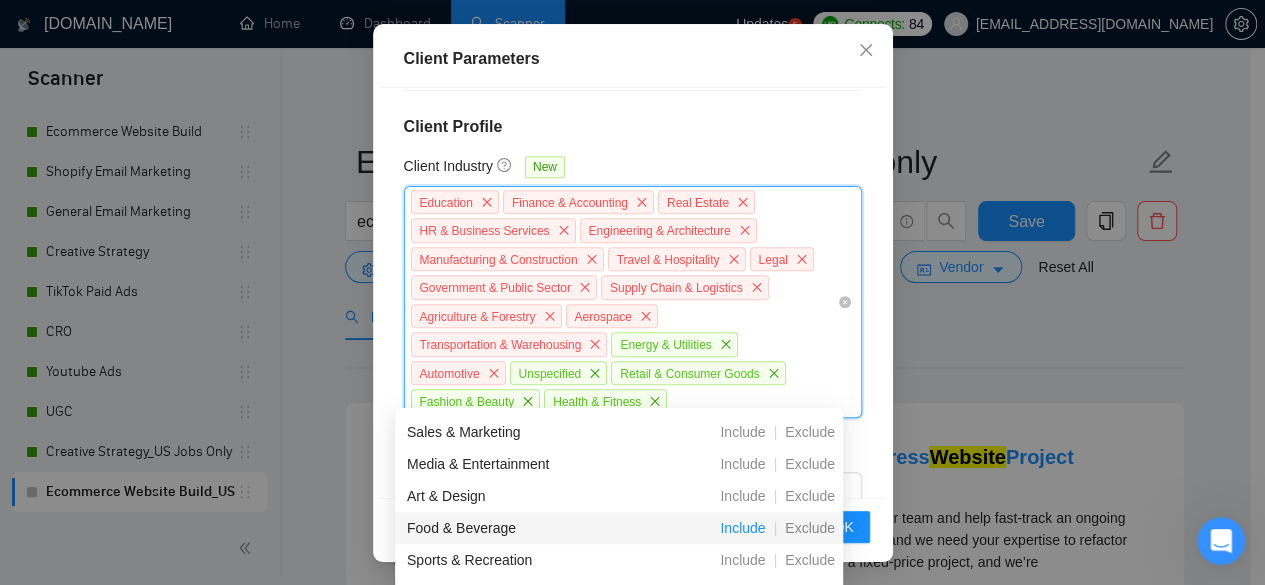 click on "Include" at bounding box center (742, 528) 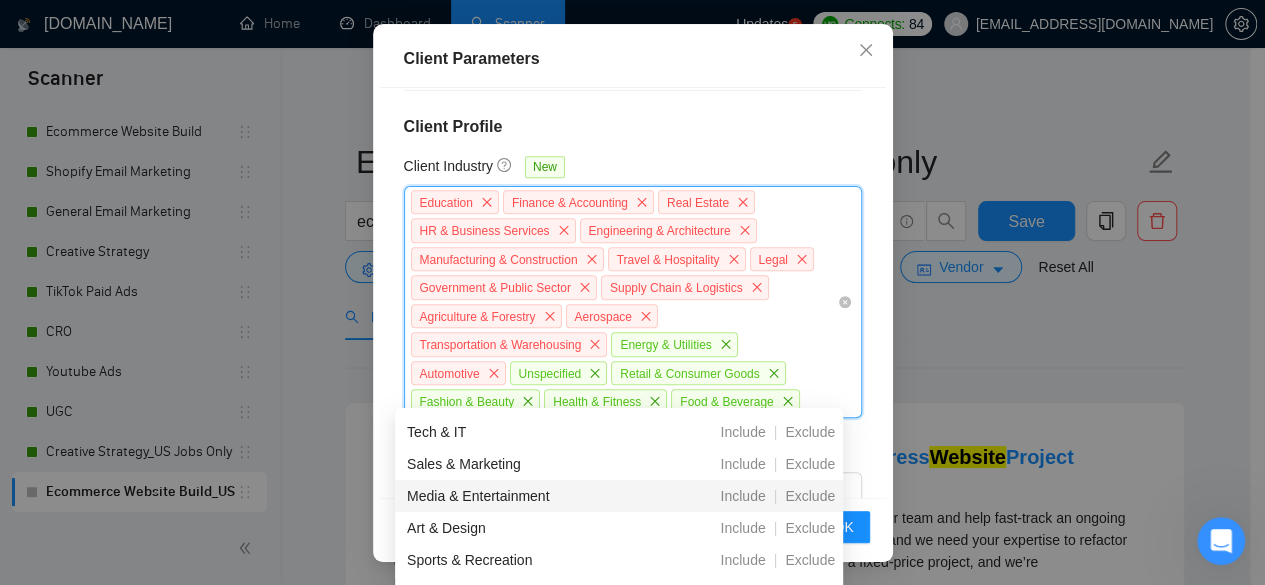 scroll, scrollTop: 736, scrollLeft: 0, axis: vertical 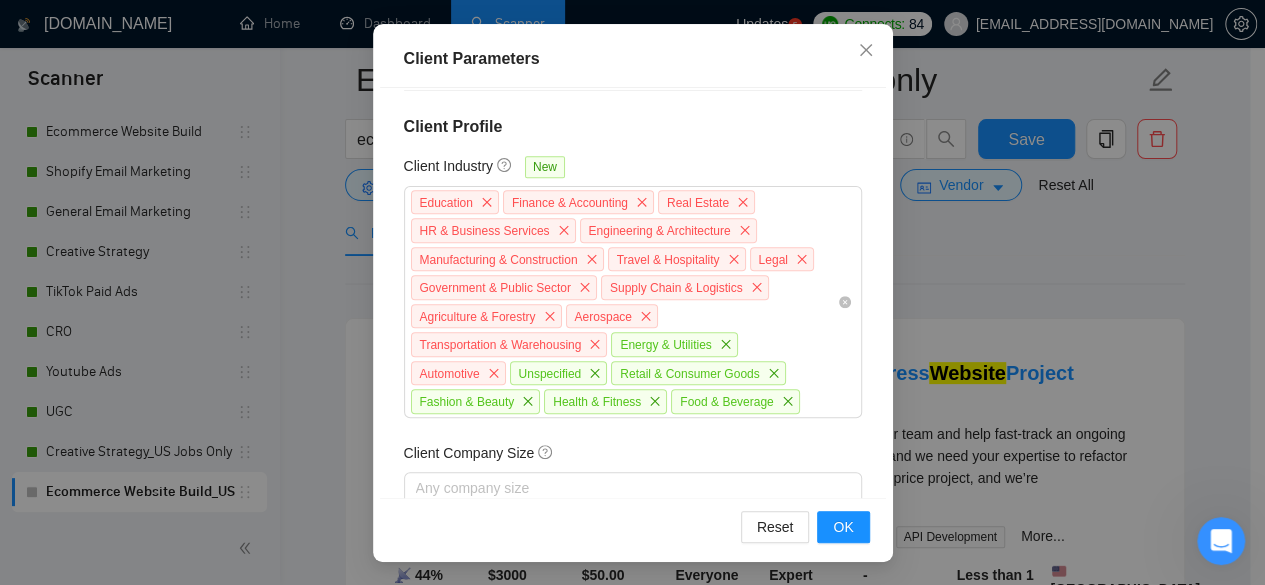 click on "Client Location Include Client Countries   Select Exclude Client Countries [GEOGRAPHIC_DATA] [GEOGRAPHIC_DATA]   Client Rating Client Min Average Feedback Include clients with no feedback Client Payment Details Payment Verified Hire Rate Stats   Client Total Spent $ Min - $ Max Client Hire Rate New   Any hire rate   Avg Hourly Rate Paid New $ Min - $ Max Include Clients without Sufficient History Client Profile Client Industry New Education Finance & Accounting Real Estate HR & Business Services Engineering & Architecture Manufacturing & Construction Travel & Hospitality Legal Government & Public Sector Supply Chain & Logistics Agriculture & Forestry Aerospace Transportation & Warehousing Energy & Utilities Automotive Unspecified Retail & Consumer Goods Fashion & Beauty Health & Fitness Food & Beverage   Client Company Size   Any company size Enterprise Clients New   Any clients" at bounding box center [633, 293] 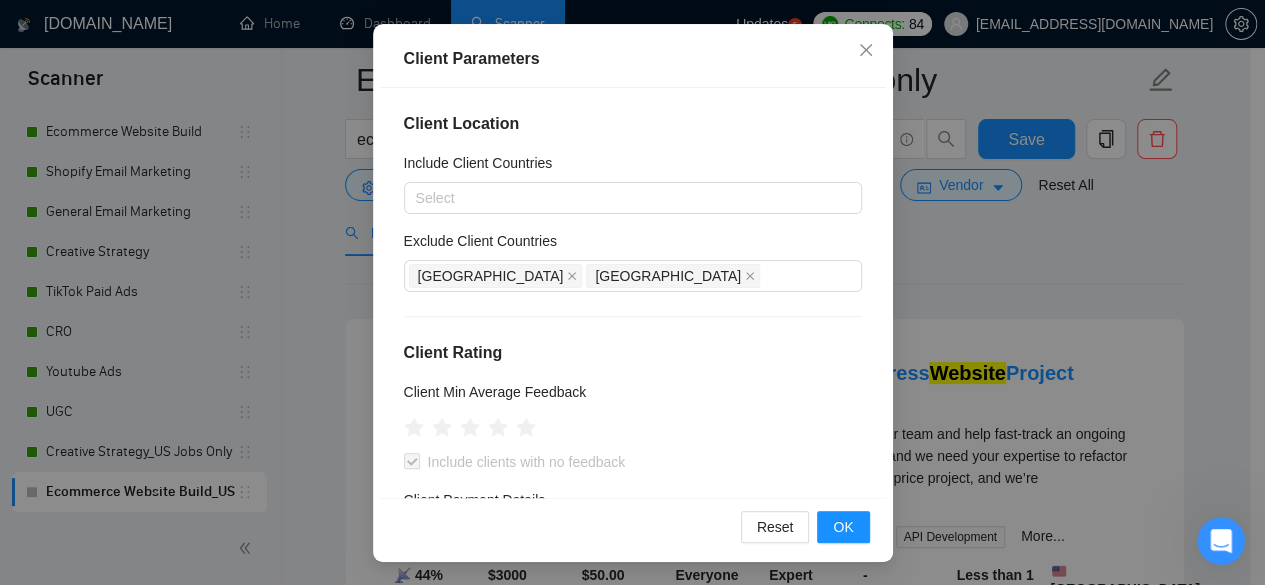 scroll, scrollTop: 0, scrollLeft: 0, axis: both 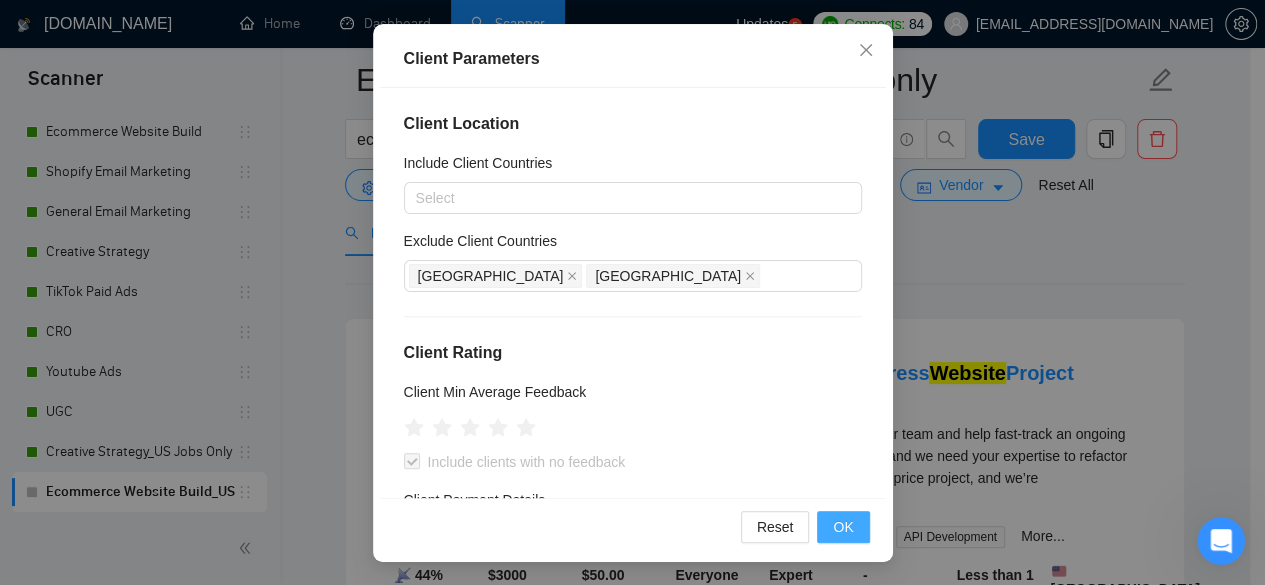 click on "OK" at bounding box center [843, 527] 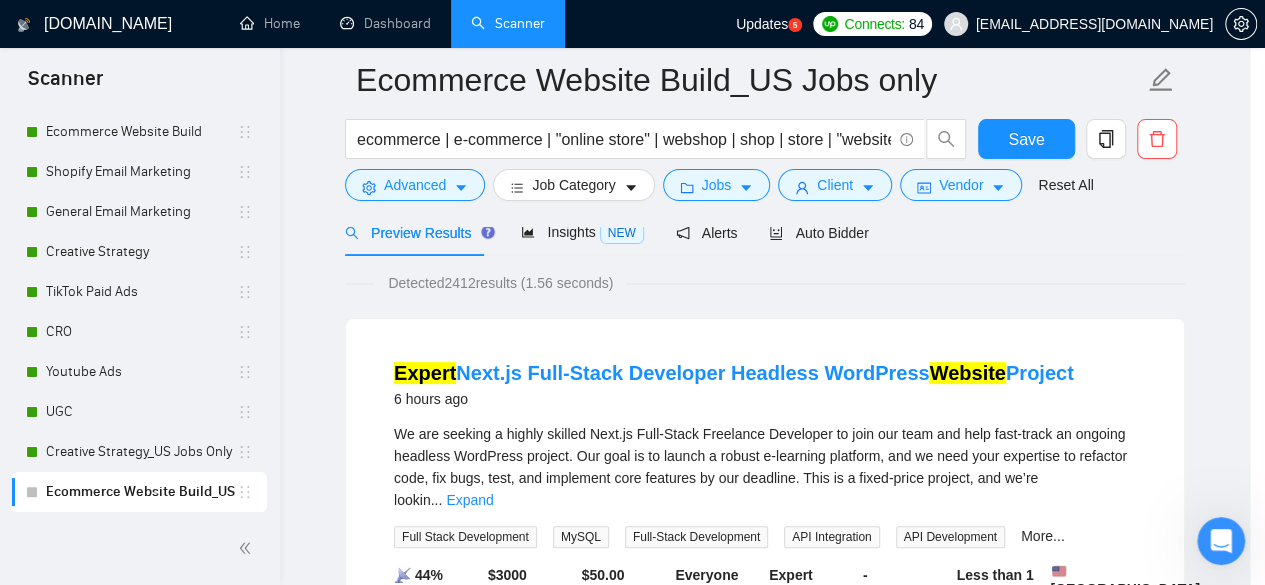 scroll, scrollTop: 96, scrollLeft: 0, axis: vertical 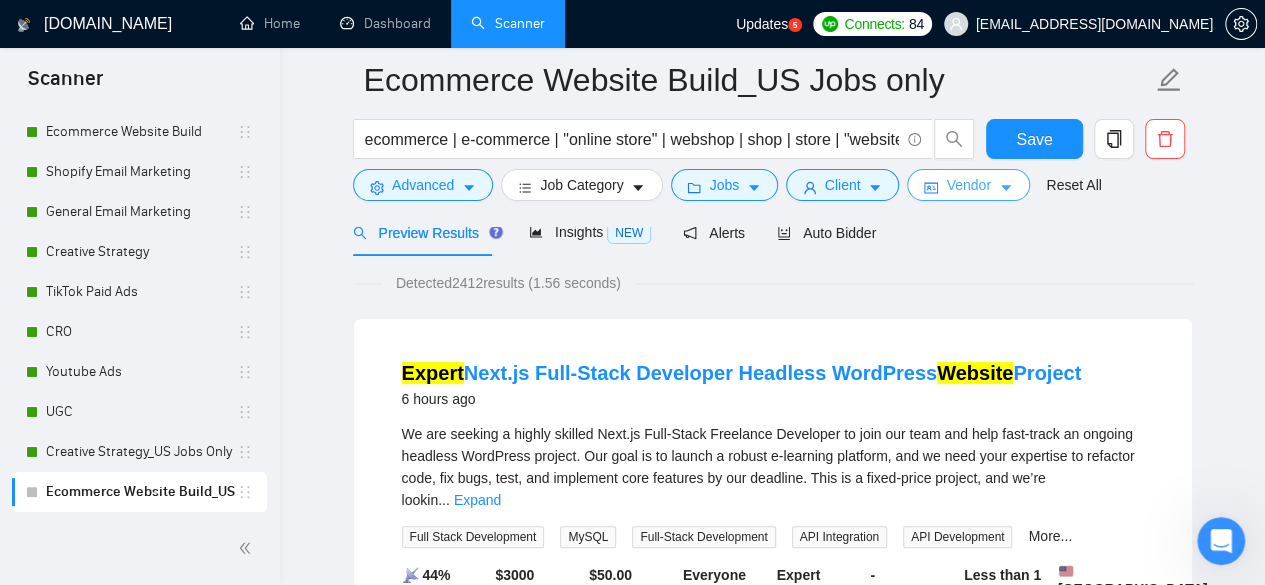 click on "Vendor" at bounding box center (968, 185) 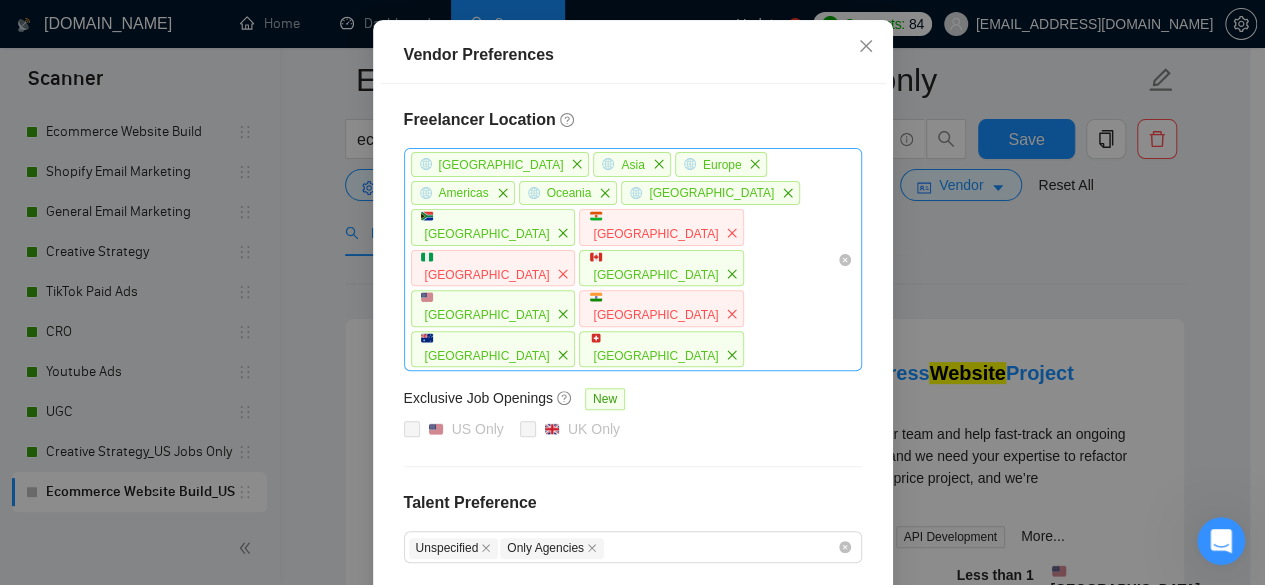 scroll, scrollTop: 200, scrollLeft: 0, axis: vertical 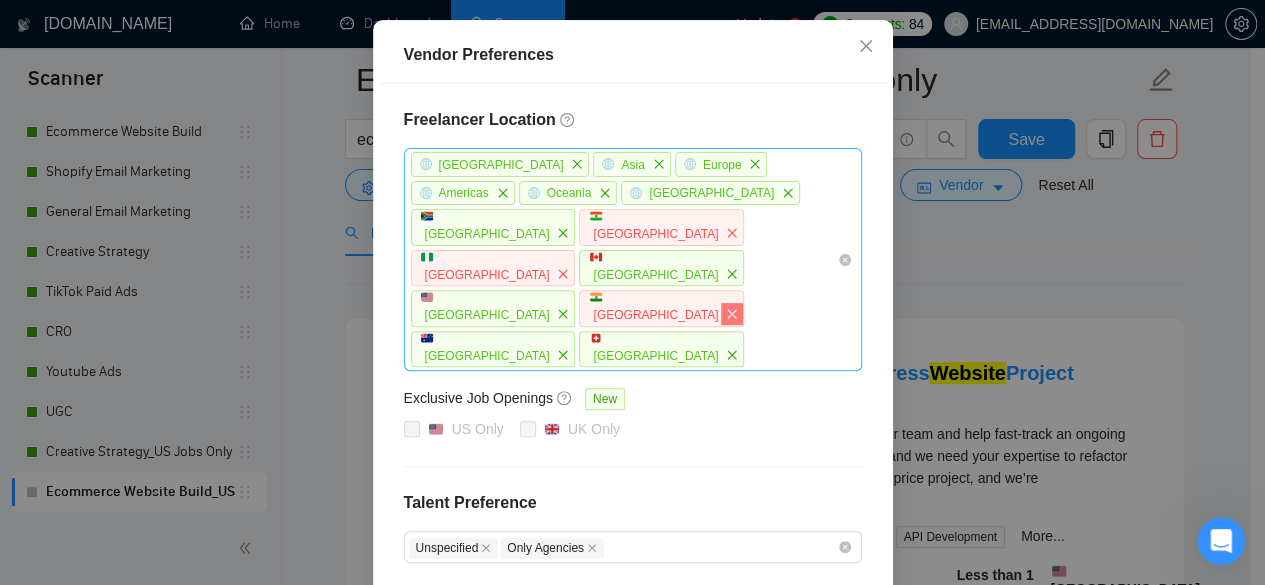 click at bounding box center [732, 314] 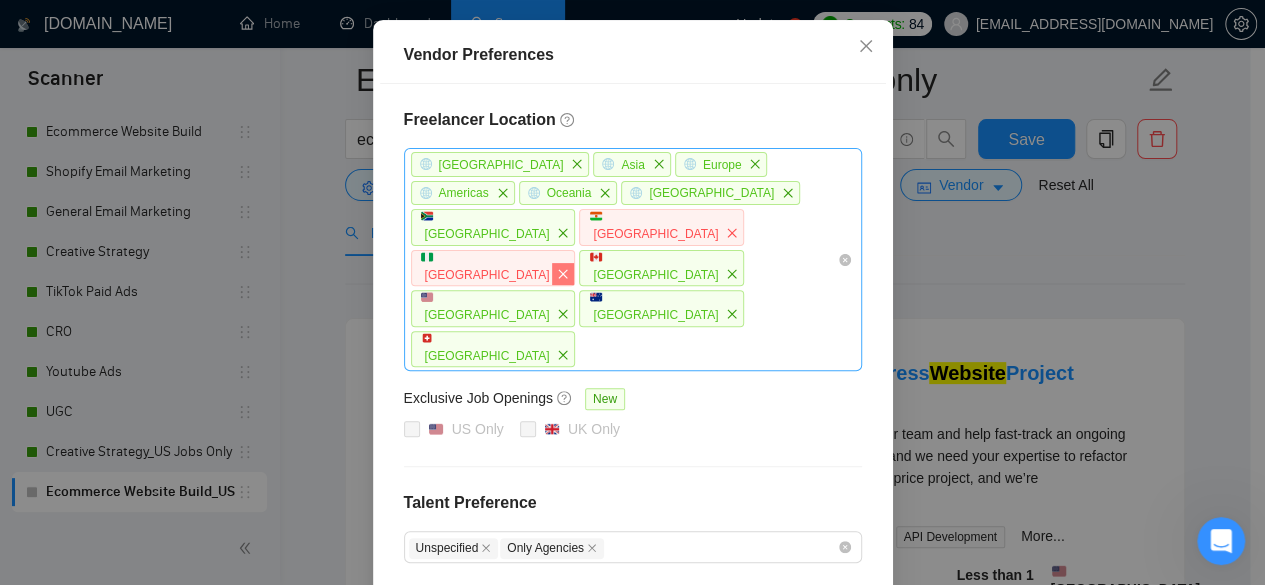 click 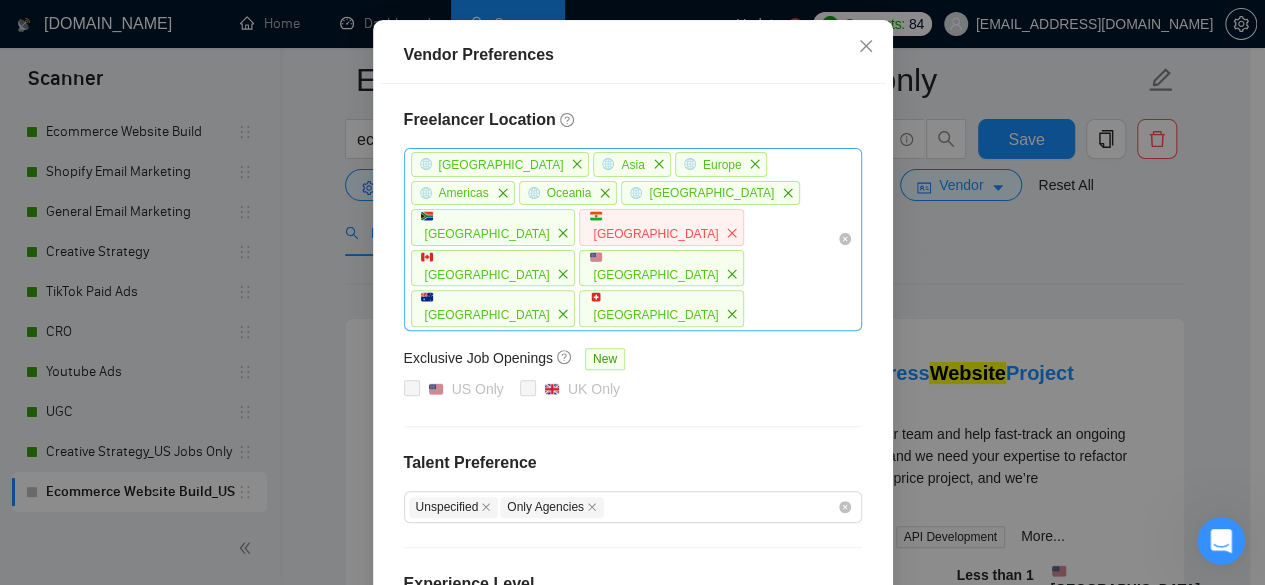 click 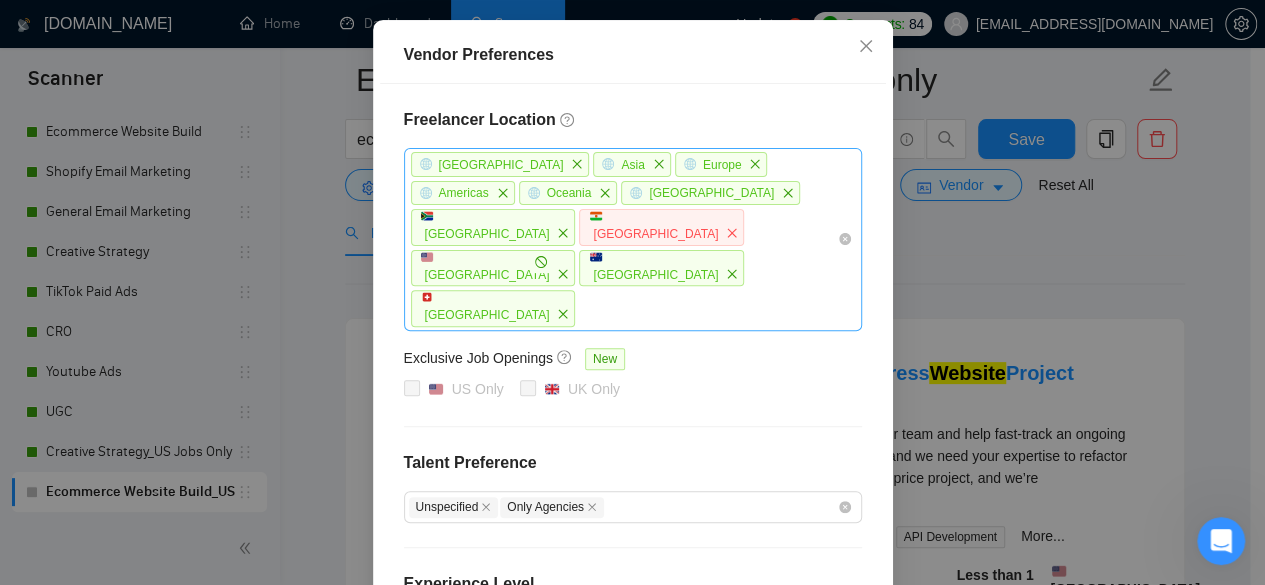 click on "[GEOGRAPHIC_DATA]" at bounding box center (487, 274) 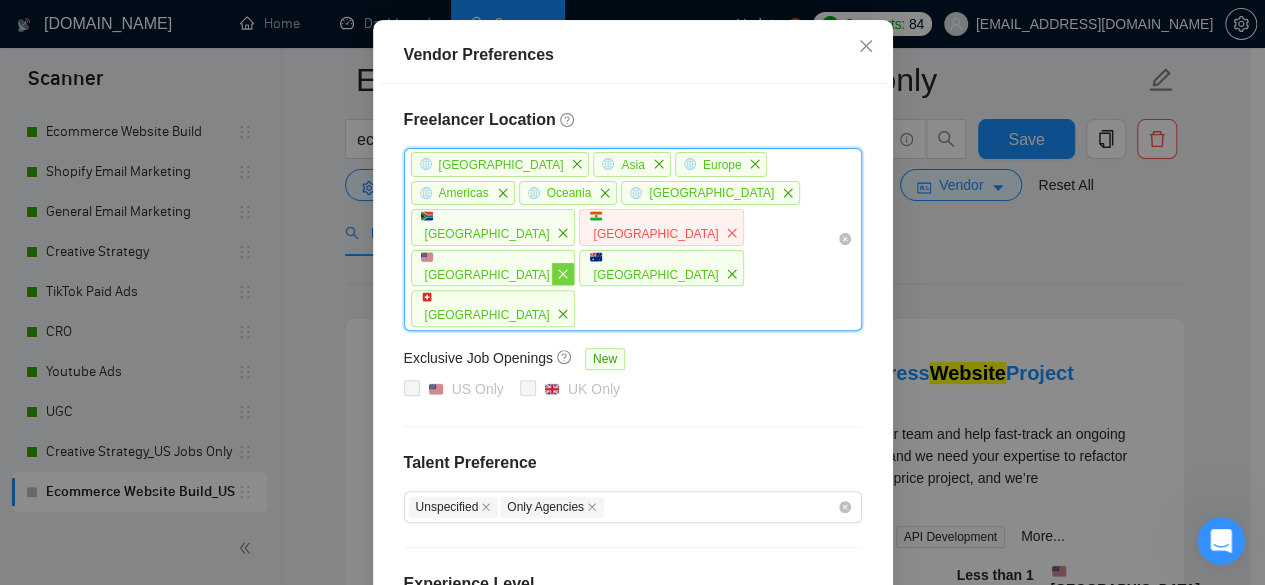 click 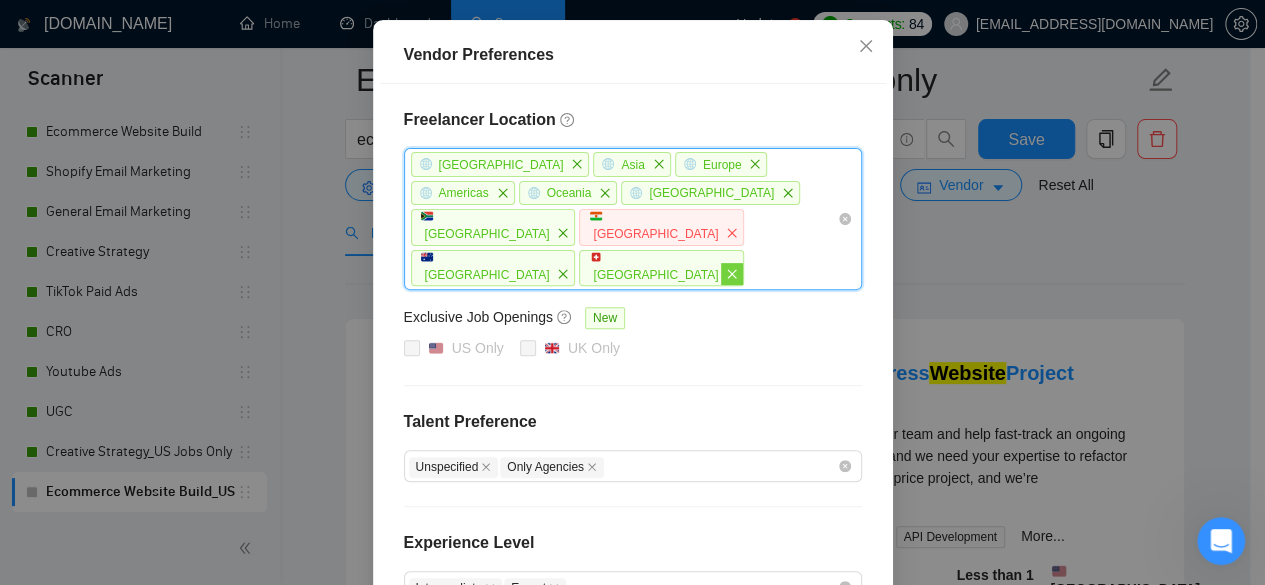 click at bounding box center [732, 274] 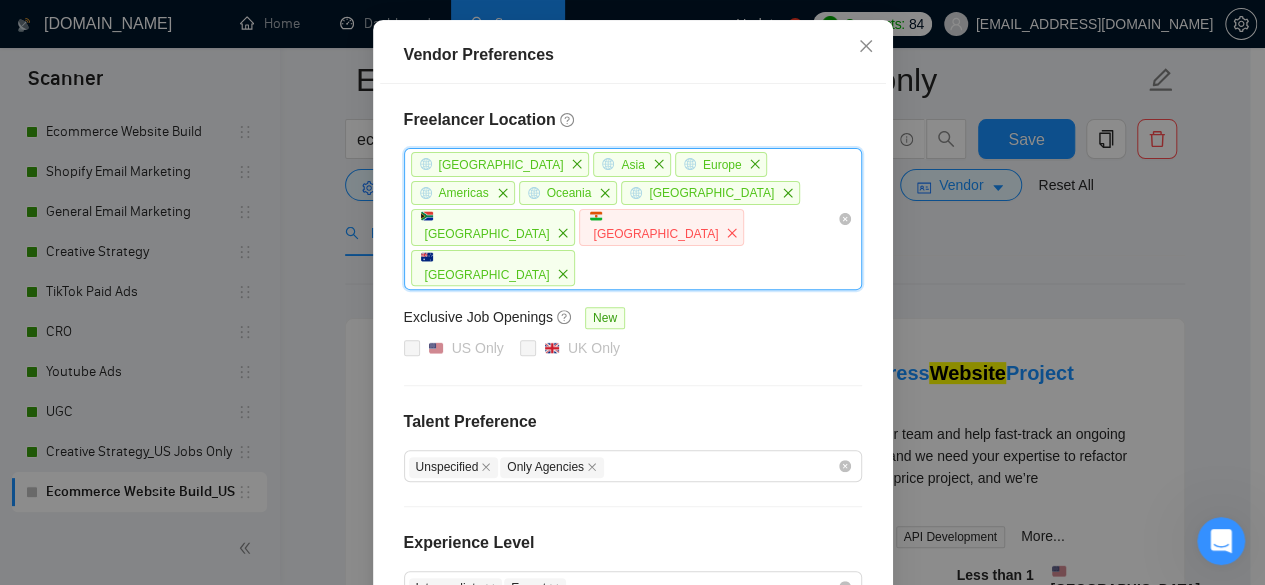 click at bounding box center [563, 274] 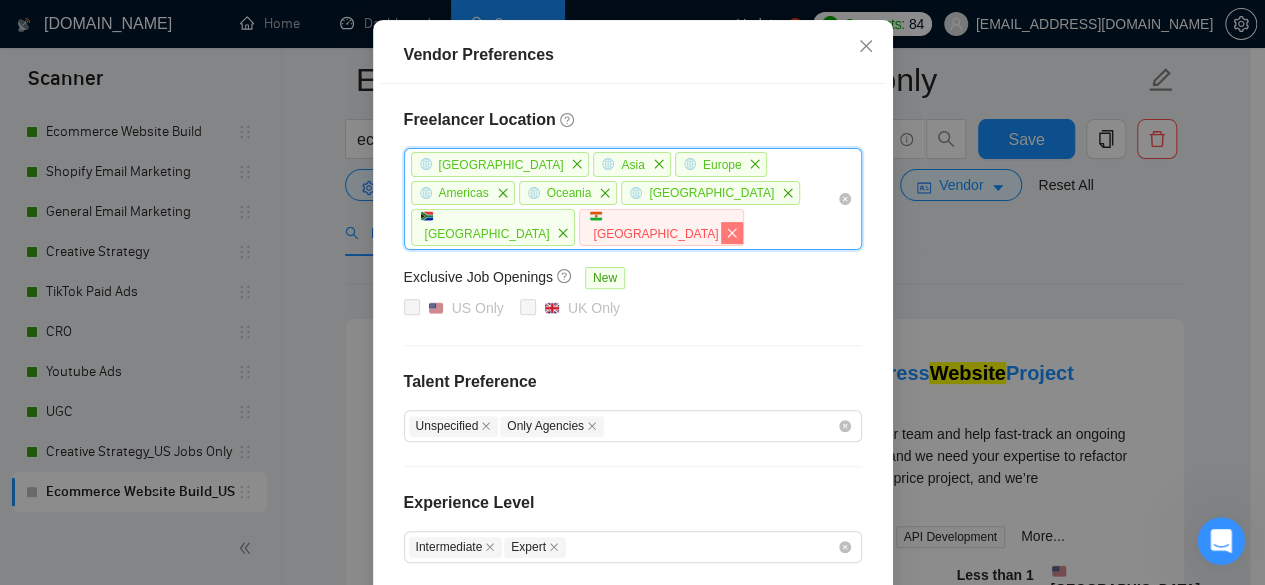 click at bounding box center (732, 233) 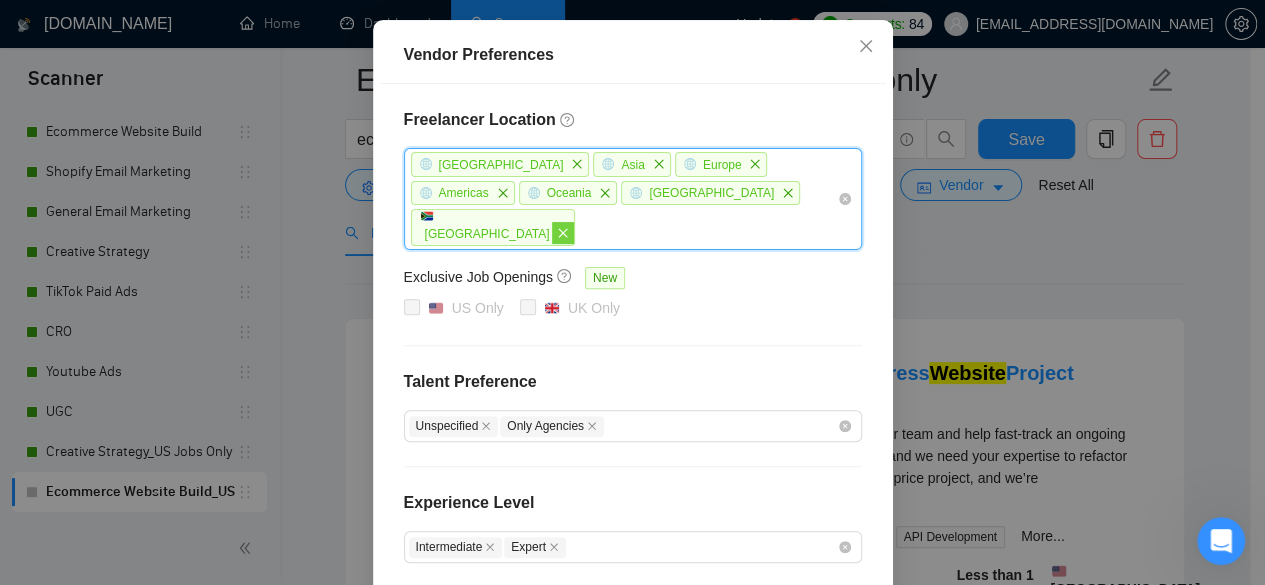 click 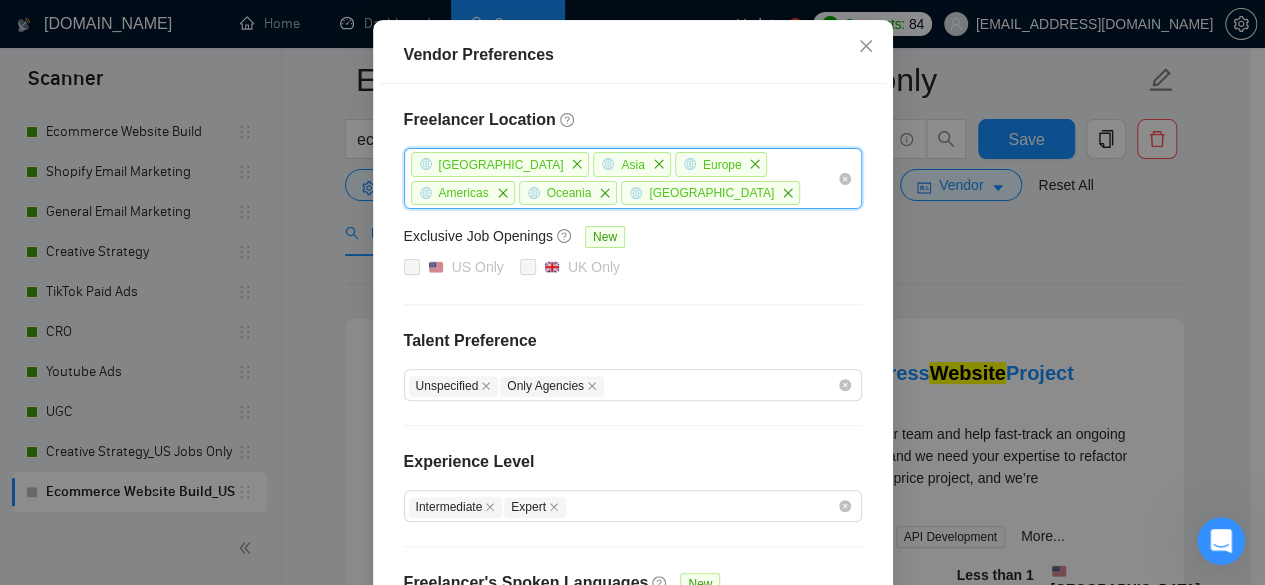 click on "[GEOGRAPHIC_DATA]" at bounding box center [710, 193] 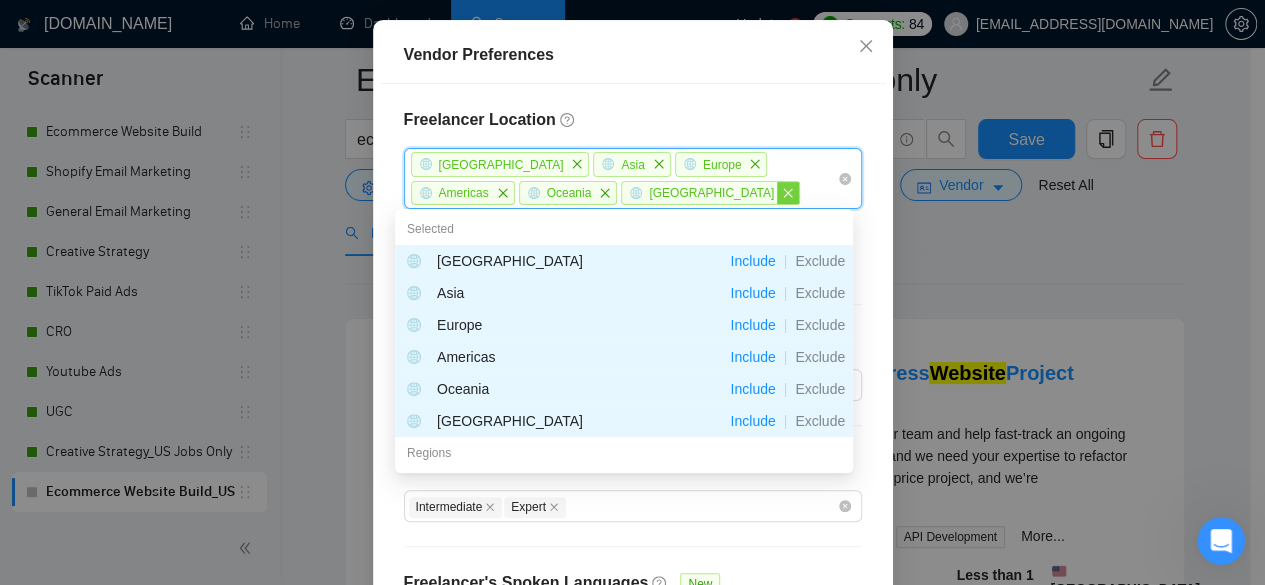 click at bounding box center (788, 193) 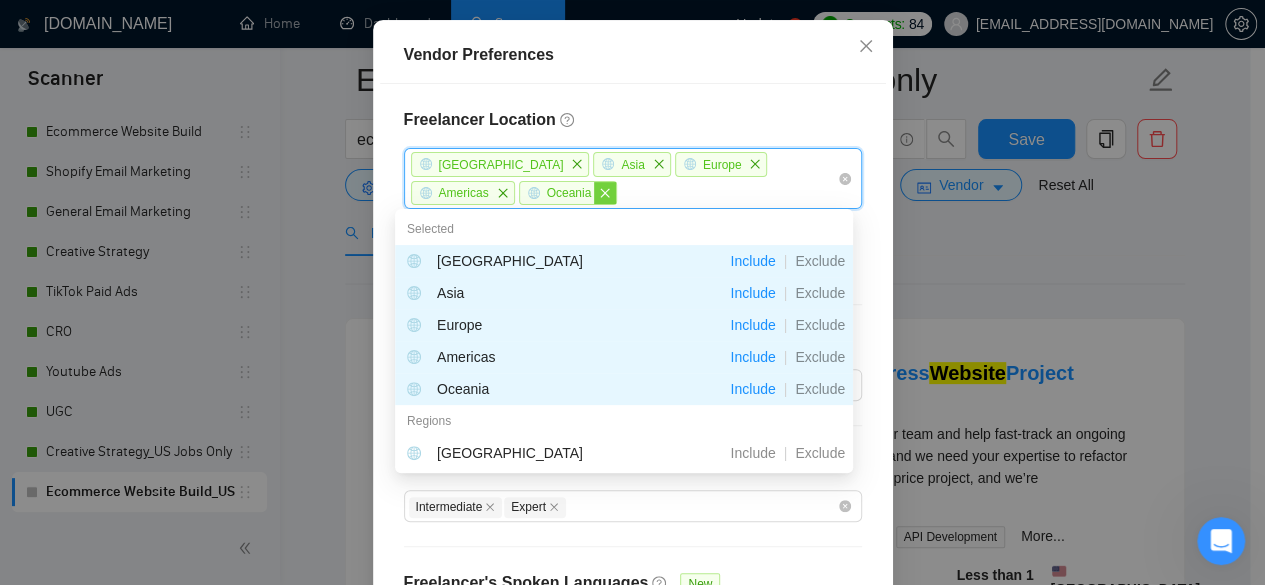 click 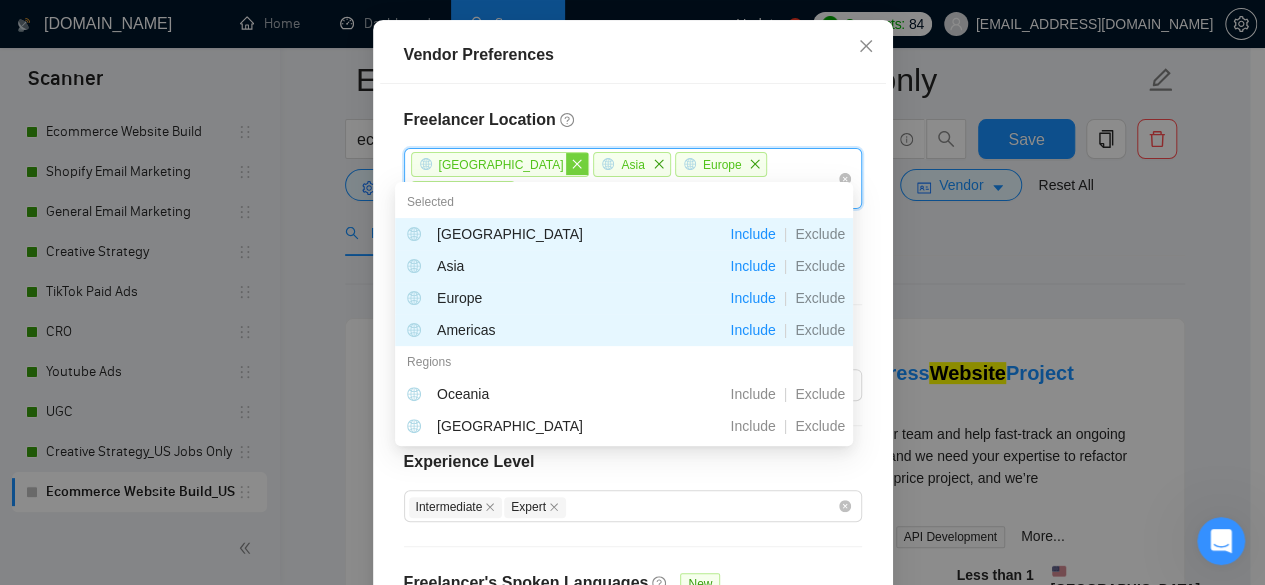 click at bounding box center (577, 164) 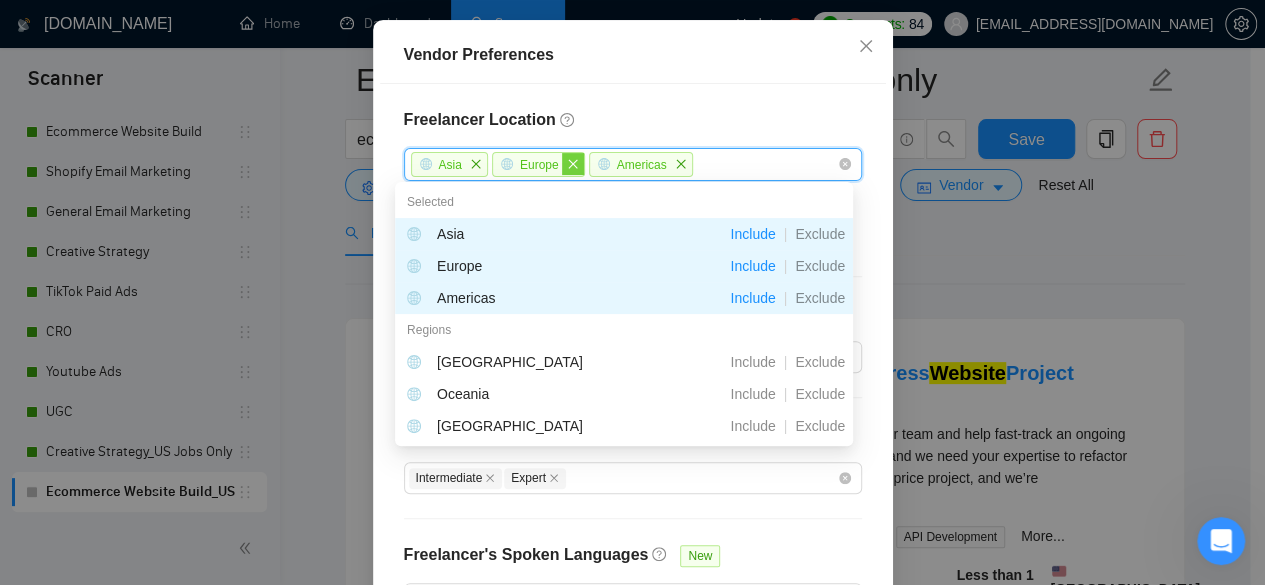 click at bounding box center [573, 164] 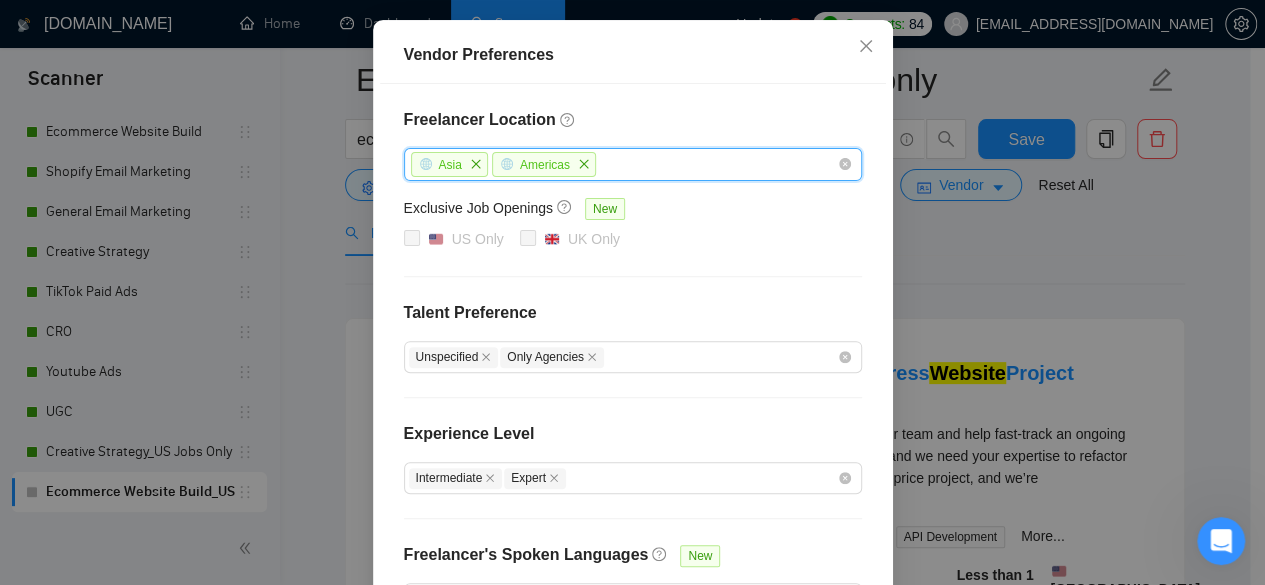 click on "Americas" at bounding box center [544, 164] 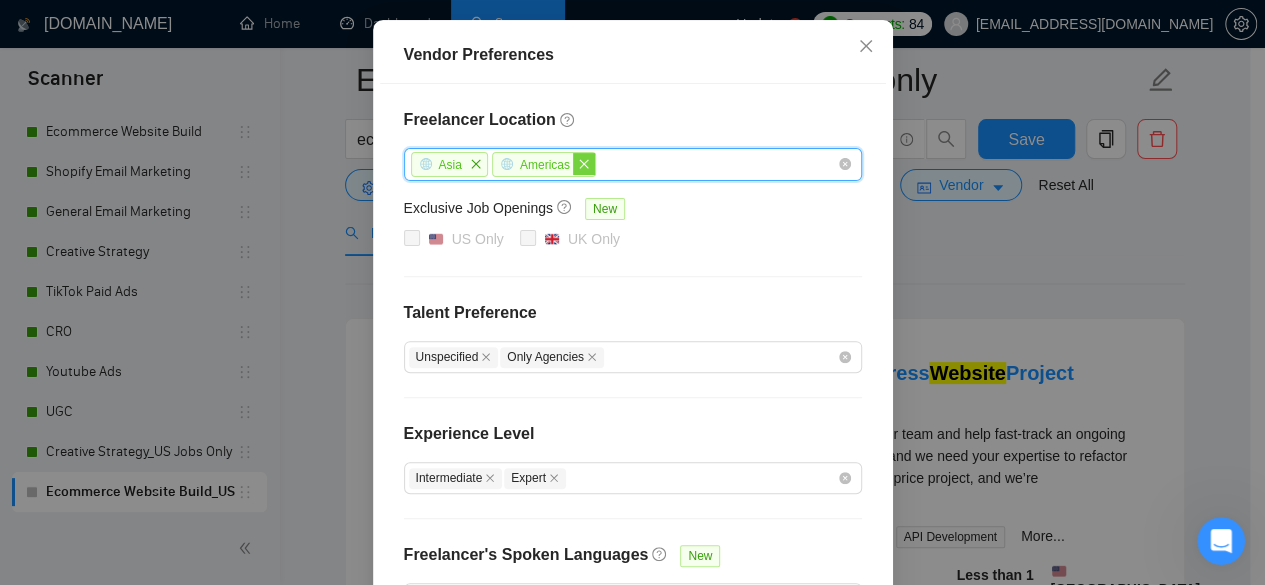 click 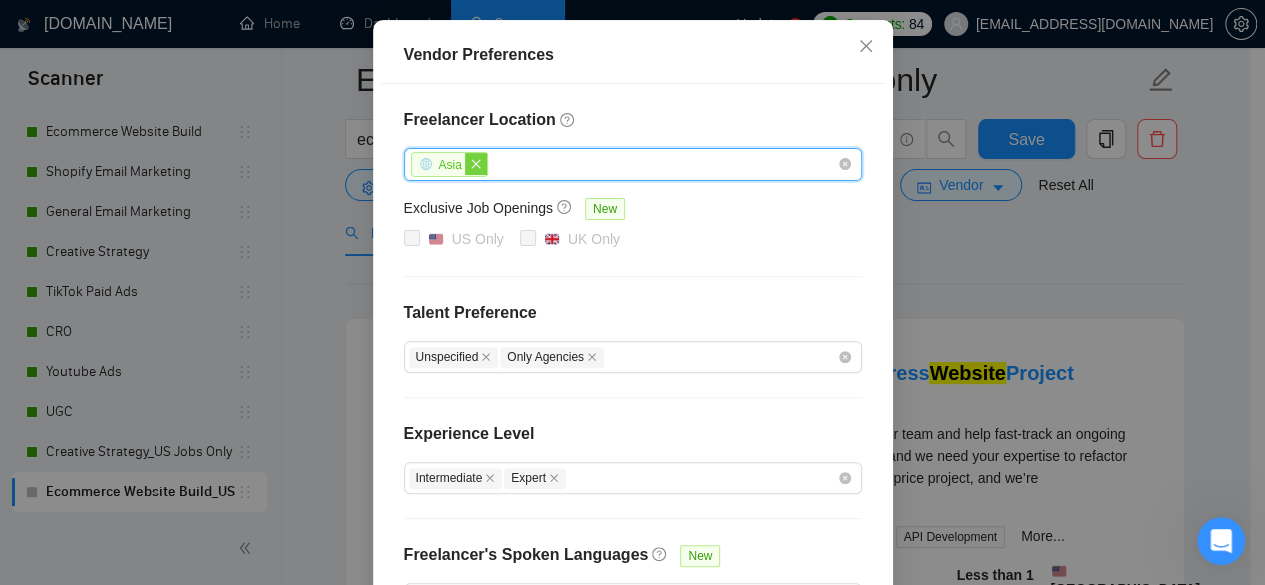 click 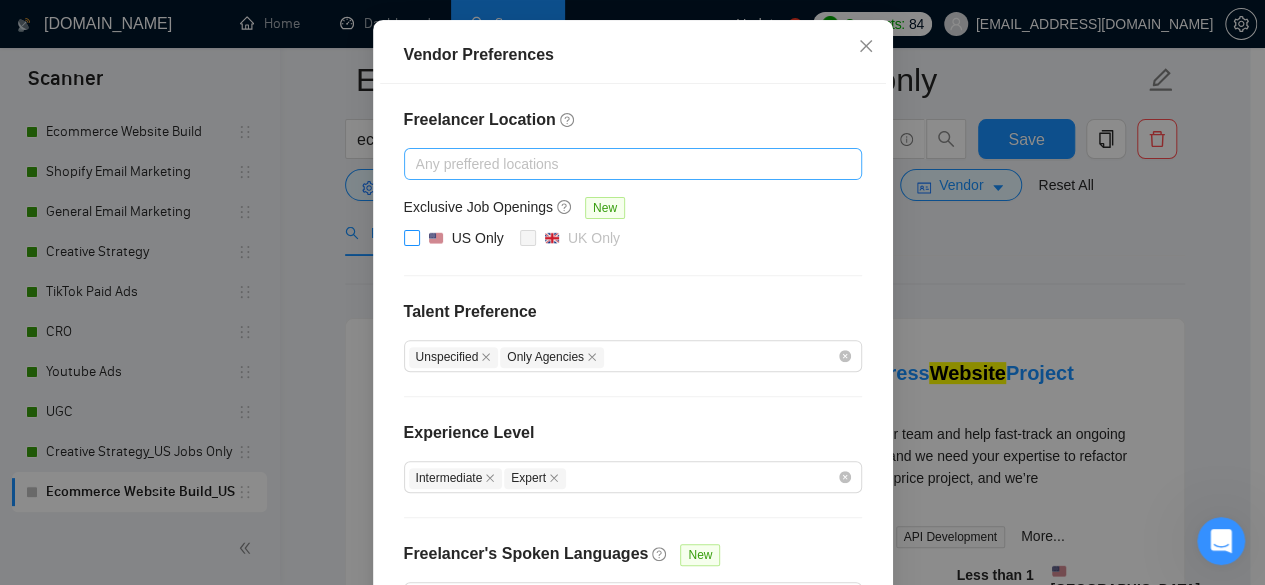 click on "US Only" at bounding box center [411, 237] 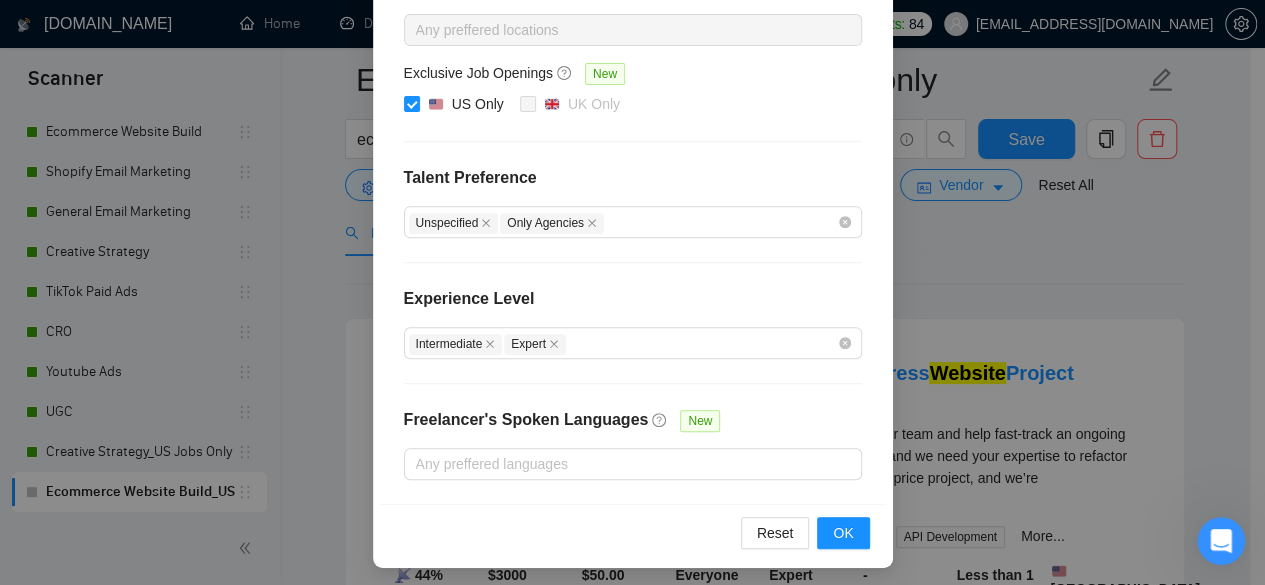 scroll, scrollTop: 336, scrollLeft: 0, axis: vertical 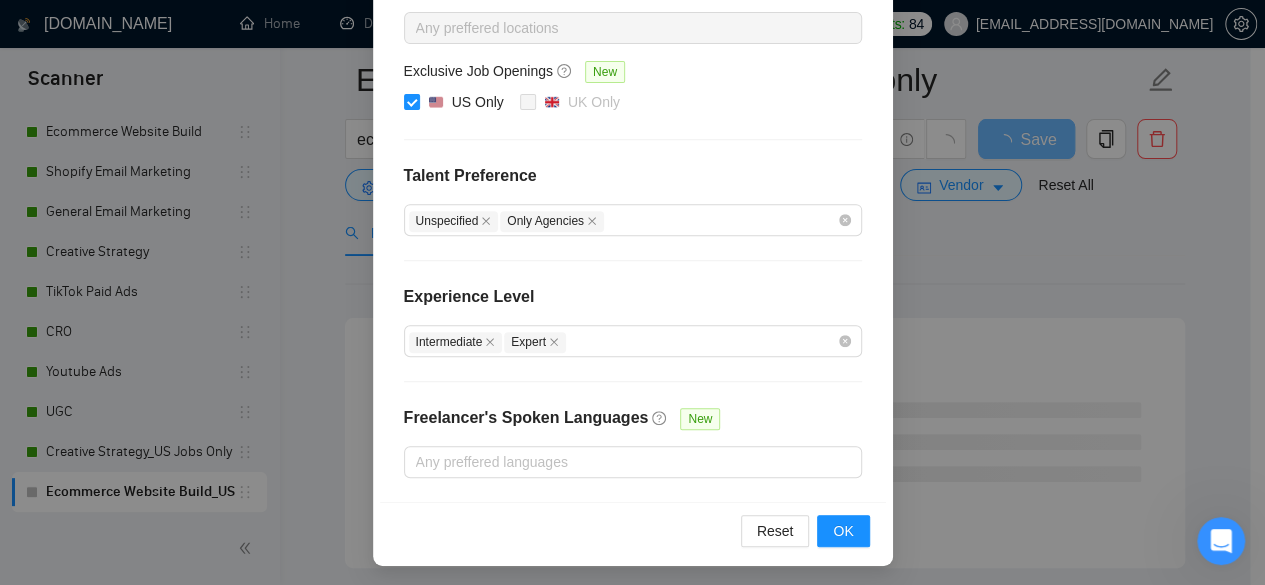 click on "Reset OK" at bounding box center [633, 530] 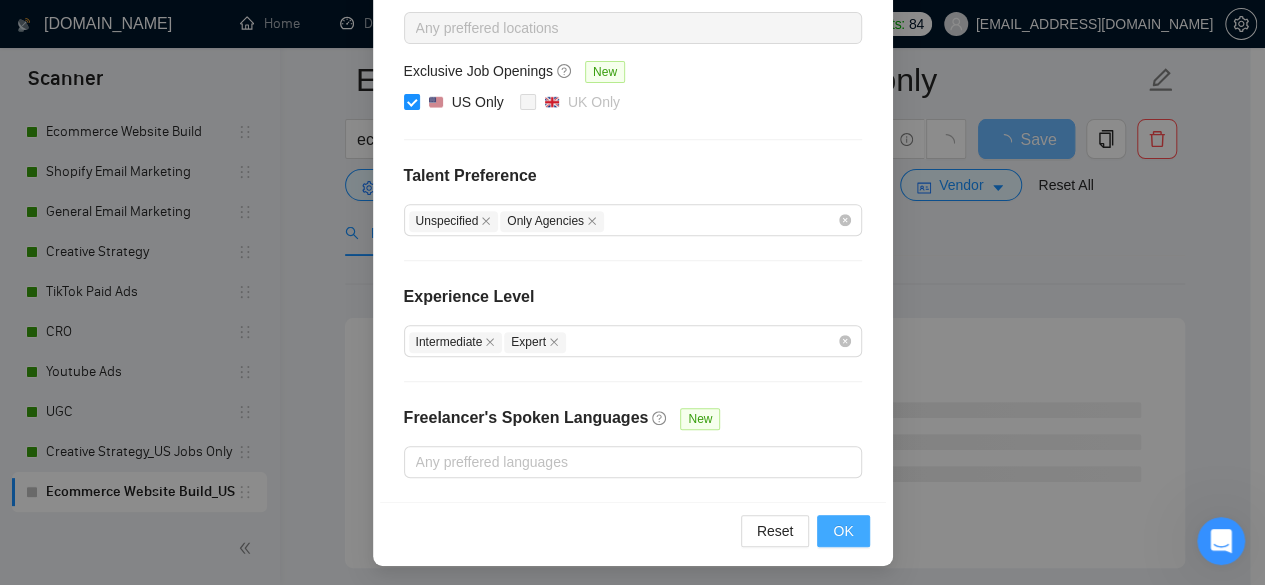 click on "OK" at bounding box center [843, 531] 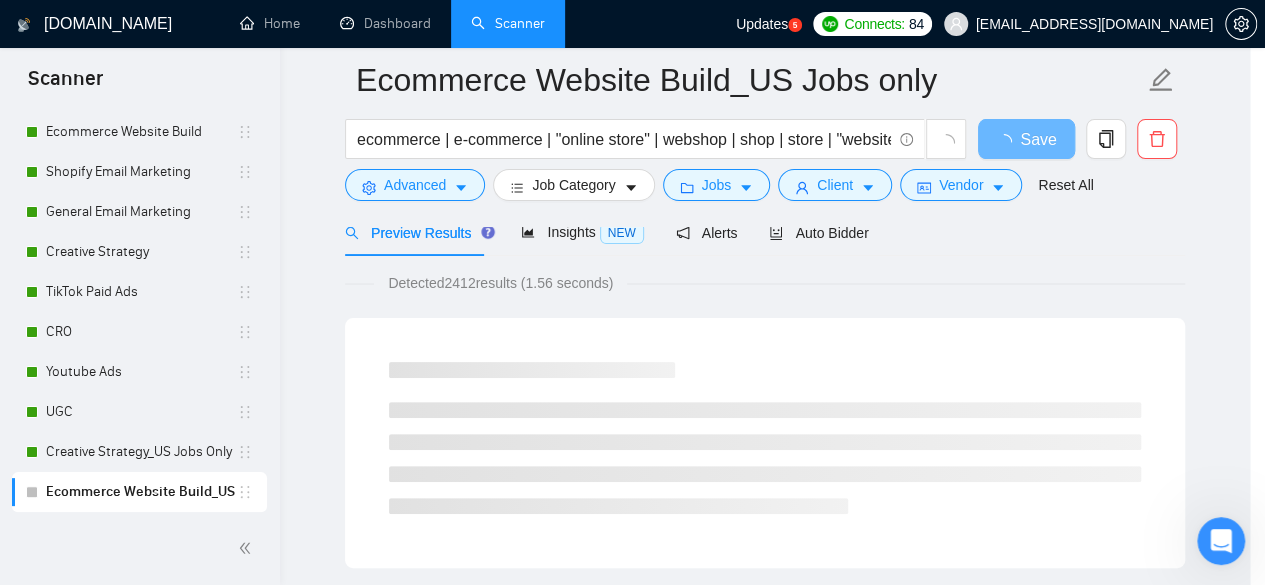 scroll, scrollTop: 236, scrollLeft: 0, axis: vertical 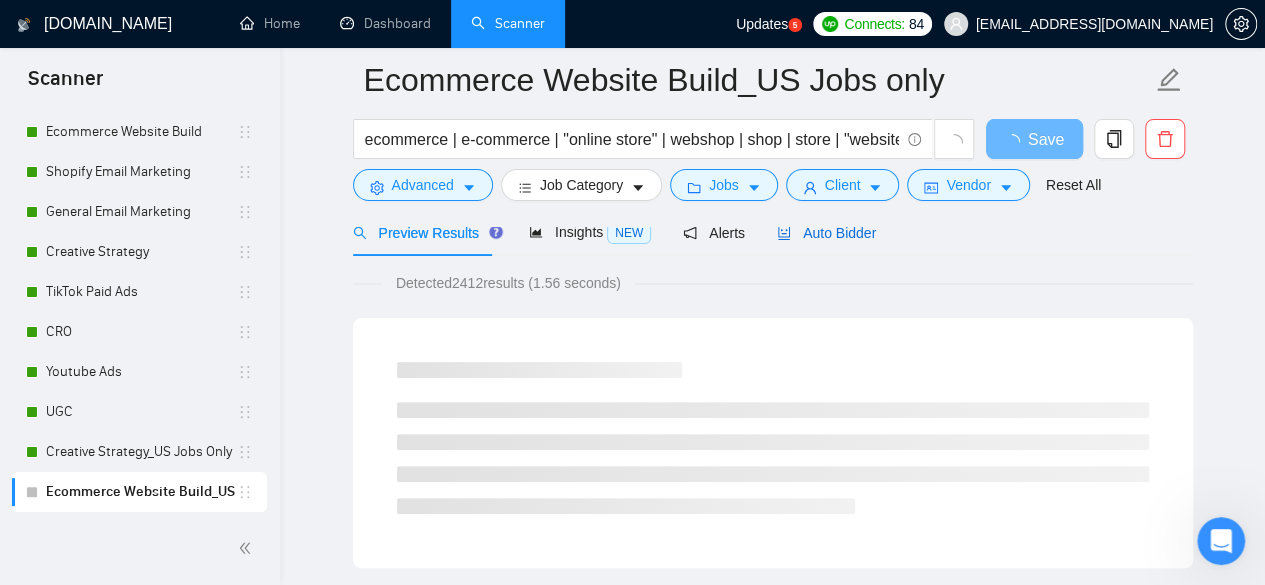 click on "Auto Bidder" at bounding box center [826, 233] 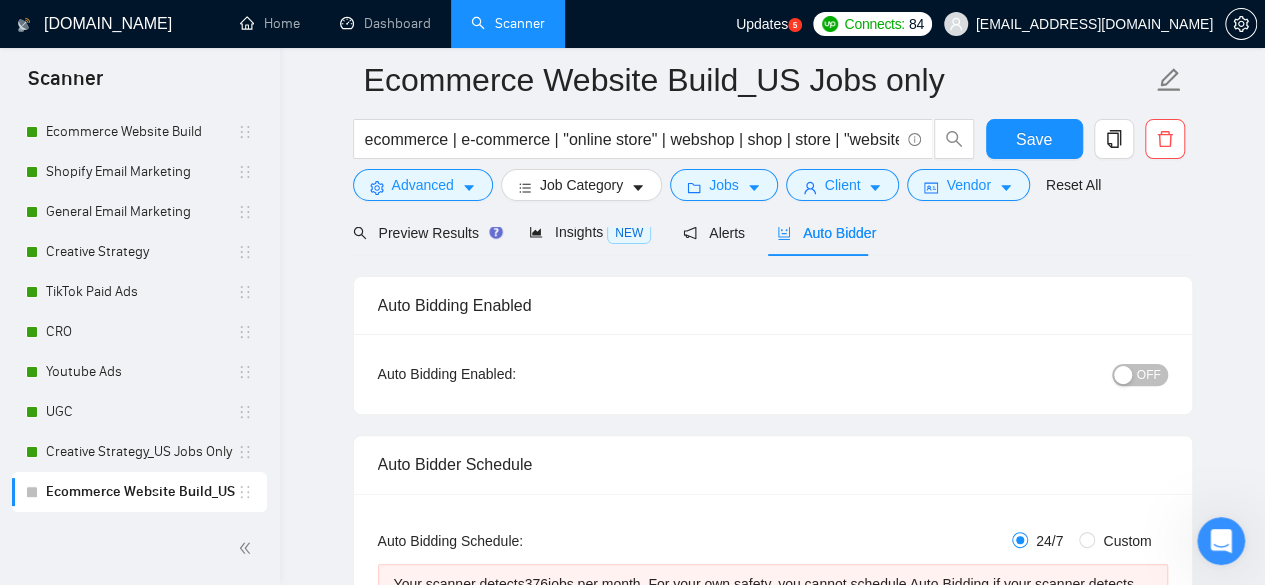 click on "OFF" at bounding box center [1149, 375] 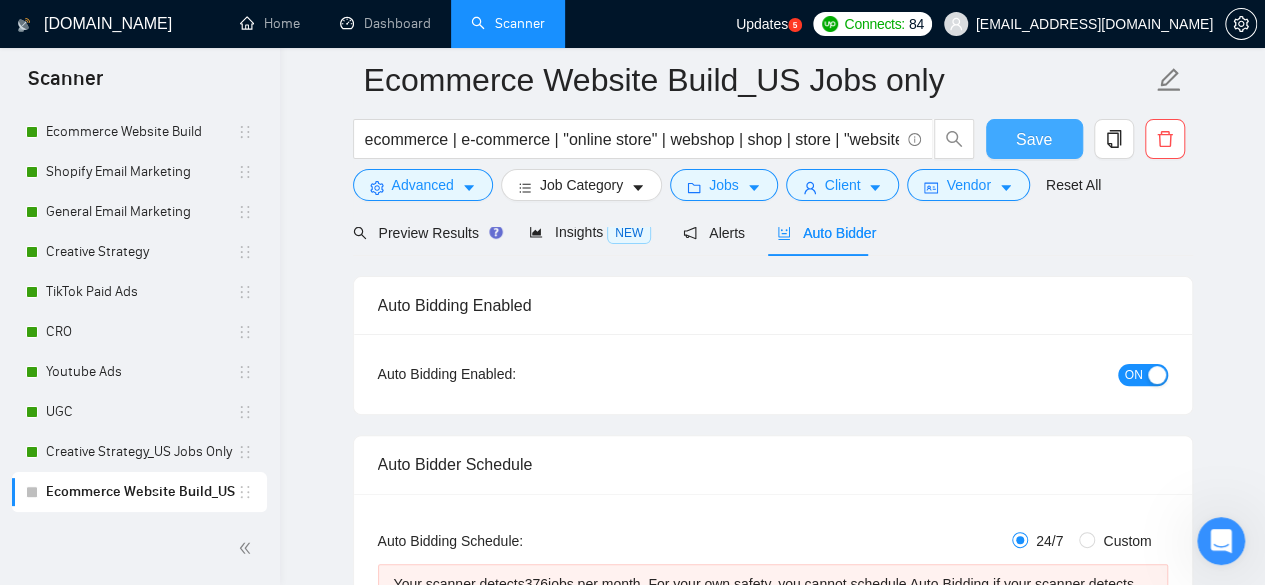 click on "Save" at bounding box center (1034, 139) 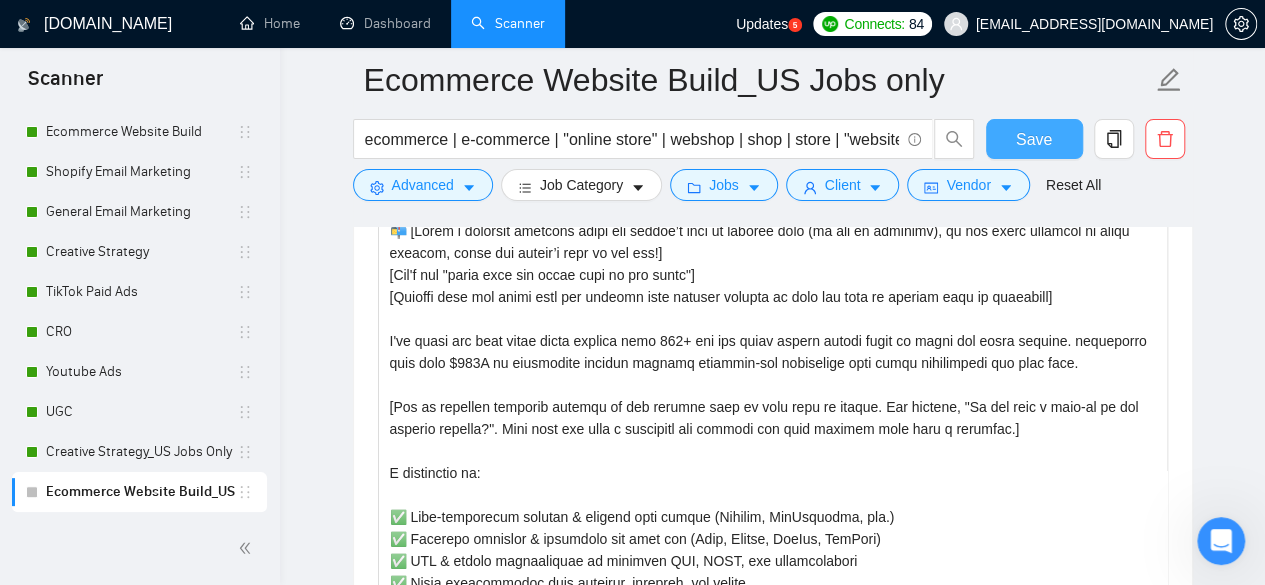 scroll, scrollTop: 1700, scrollLeft: 0, axis: vertical 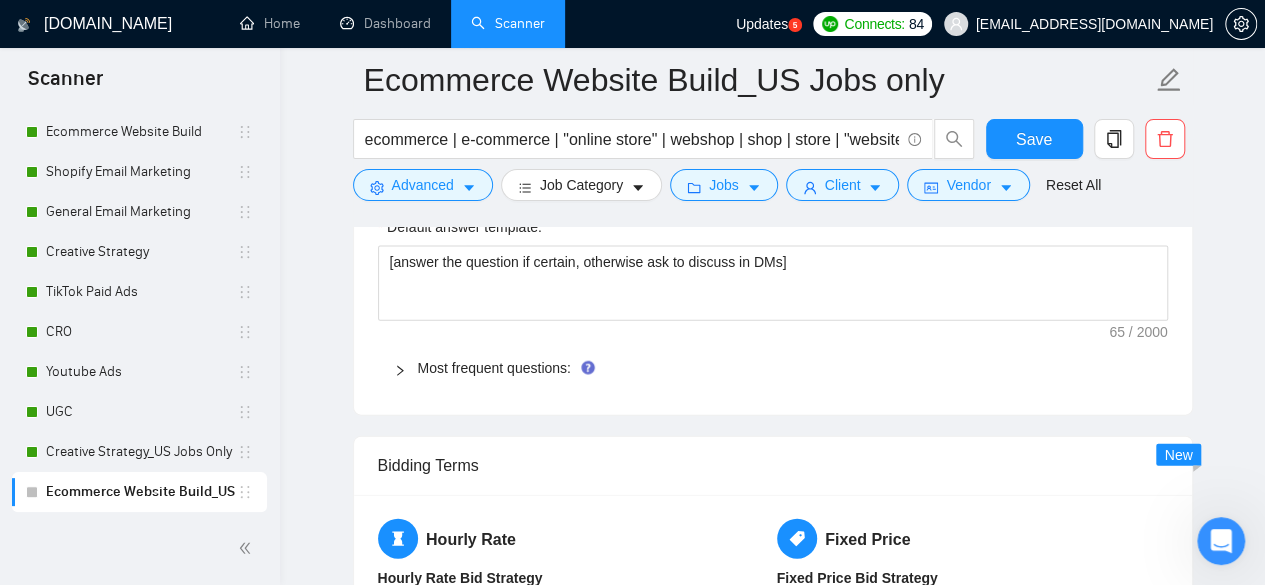 click on "Most frequent questions:" at bounding box center [773, 368] 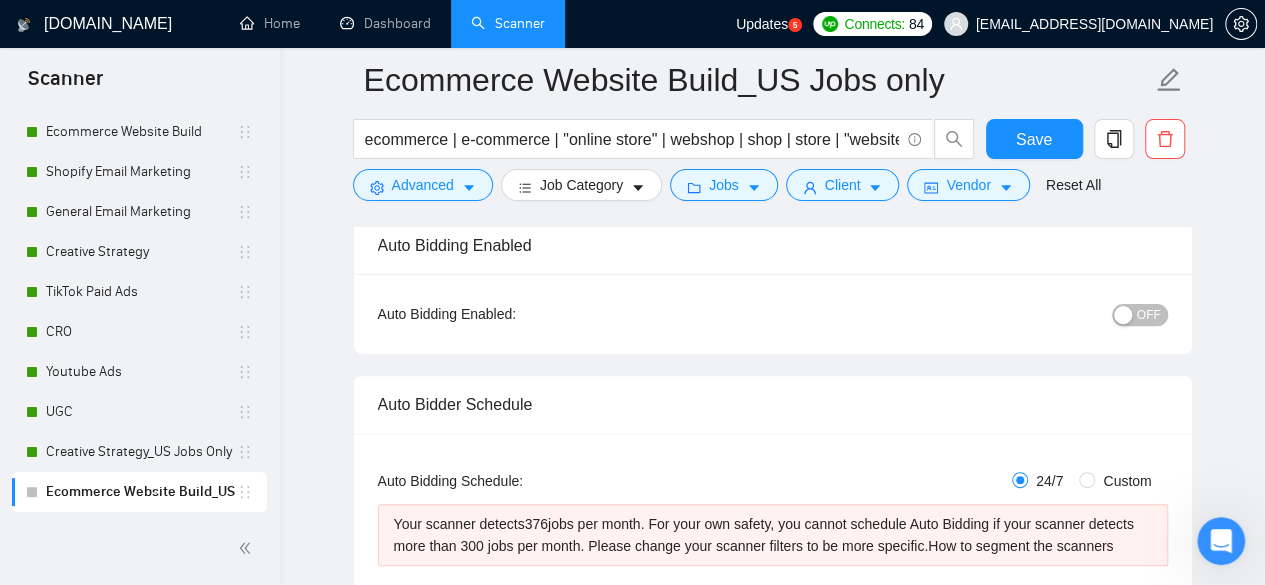 scroll, scrollTop: 200, scrollLeft: 0, axis: vertical 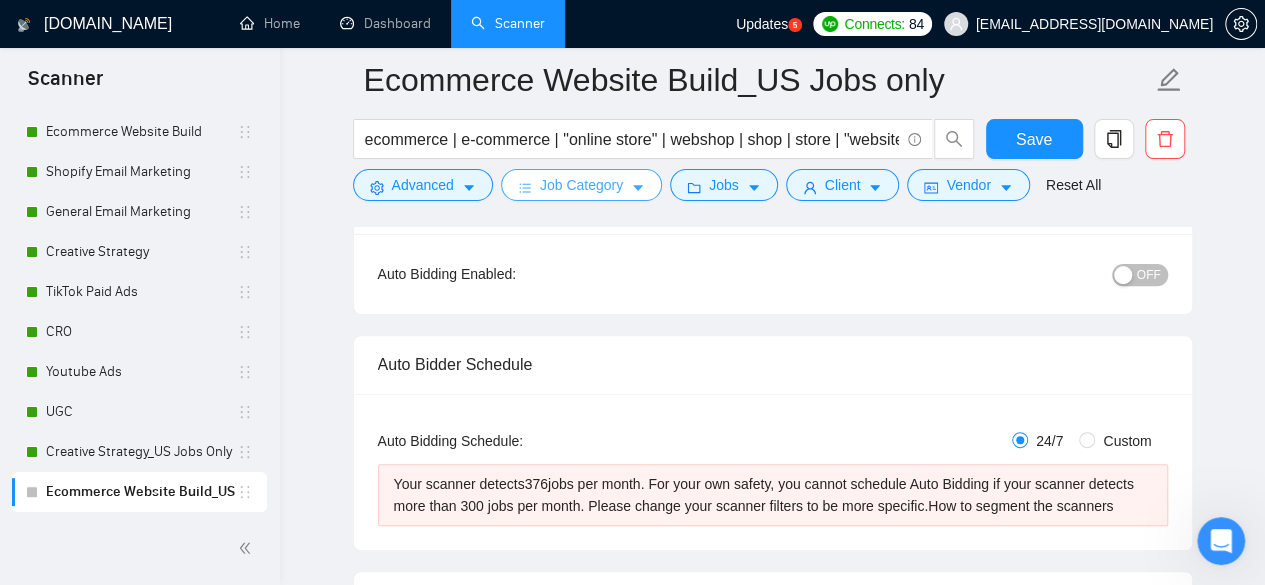 click on "Job Category" at bounding box center [581, 185] 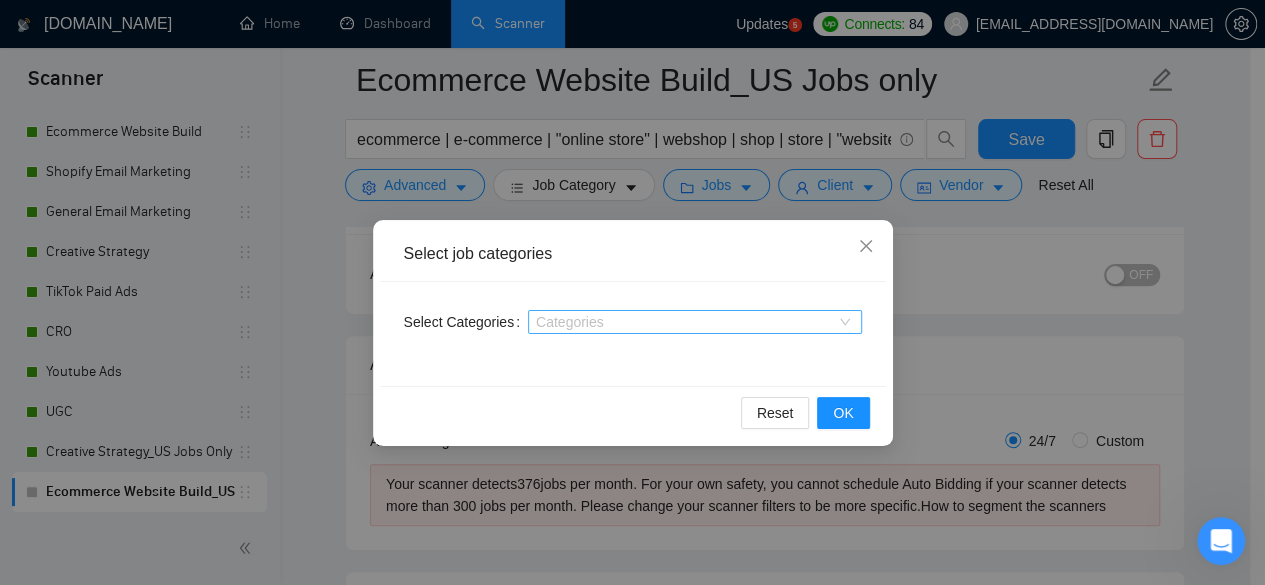 click at bounding box center (685, 322) 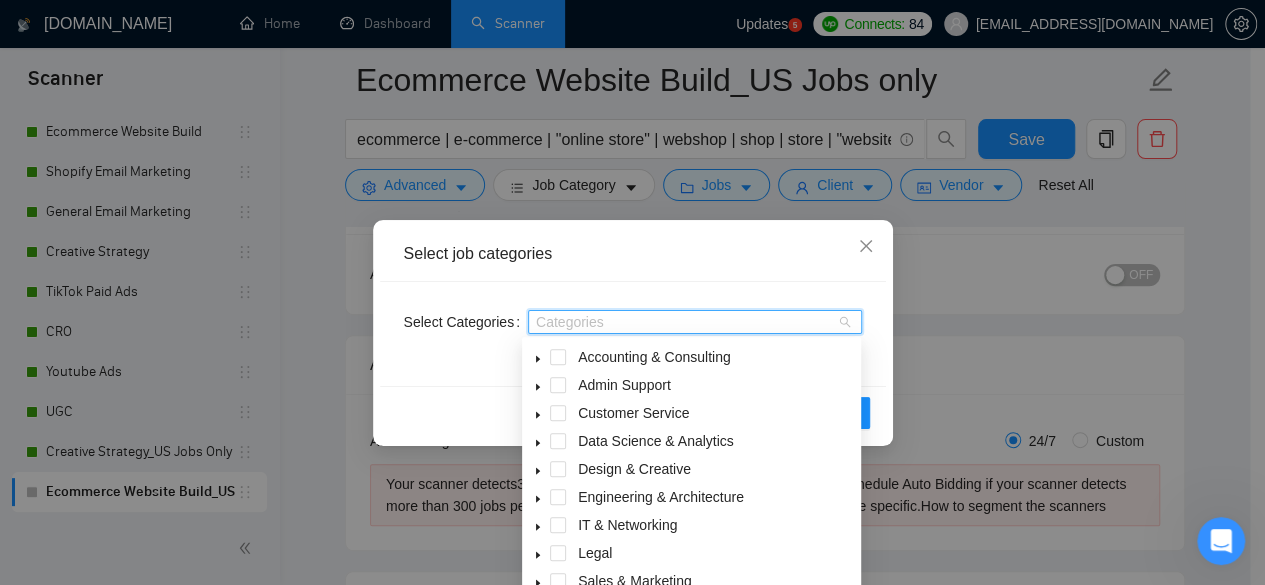drag, startPoint x: 653, startPoint y: 477, endPoint x: 627, endPoint y: 481, distance: 26.305893 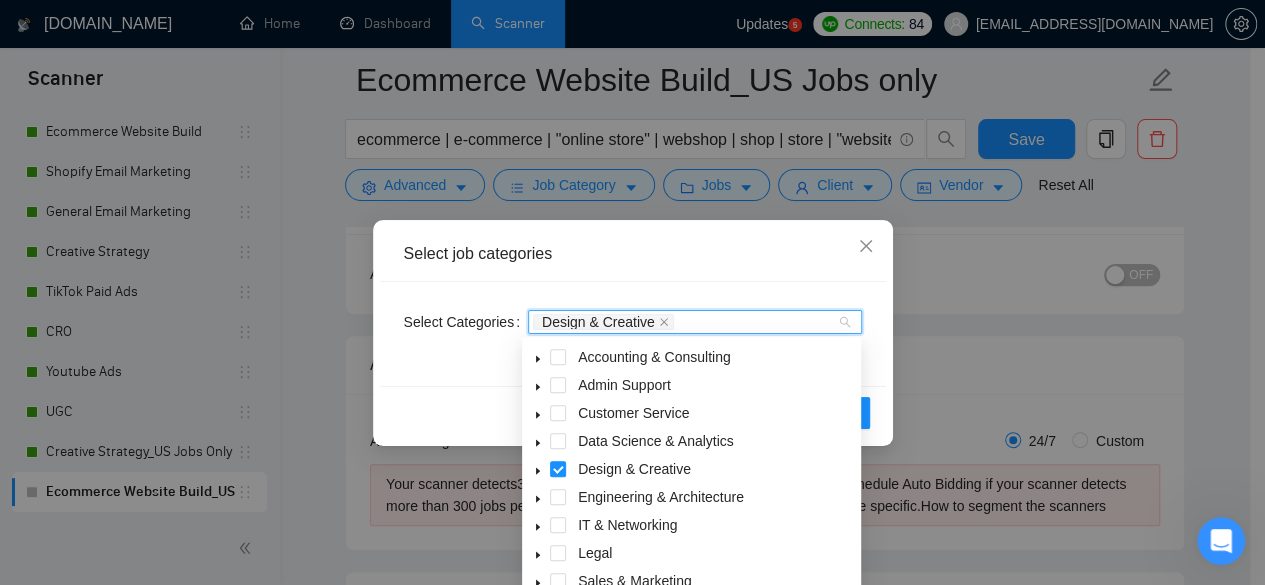 click 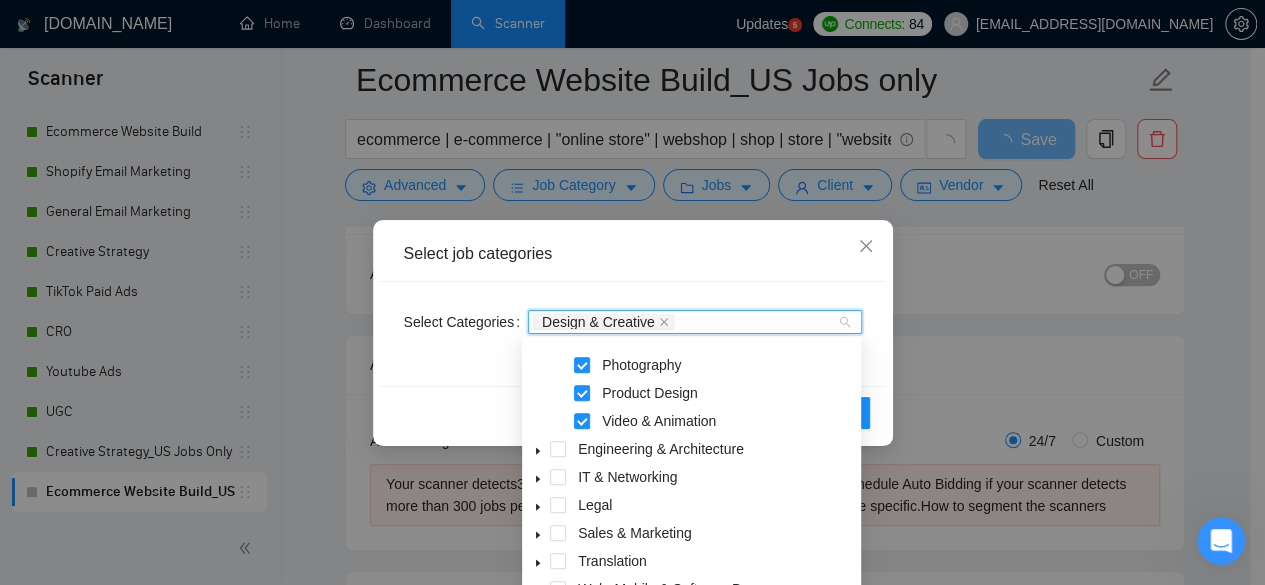 scroll, scrollTop: 332, scrollLeft: 0, axis: vertical 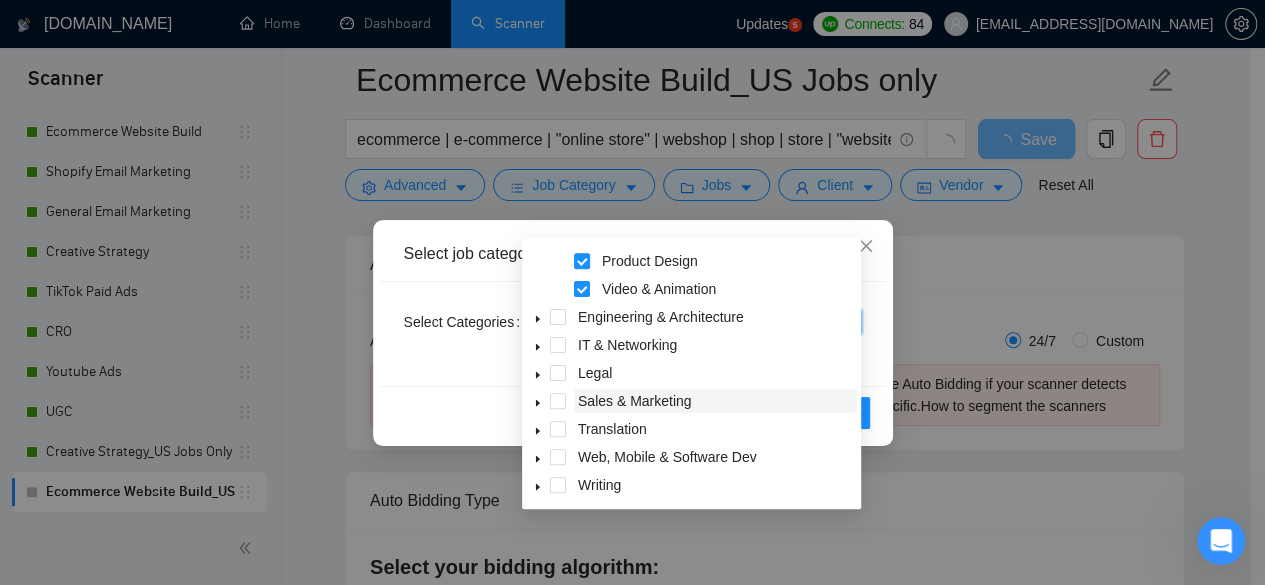 click on "Sales & Marketing" at bounding box center (635, 401) 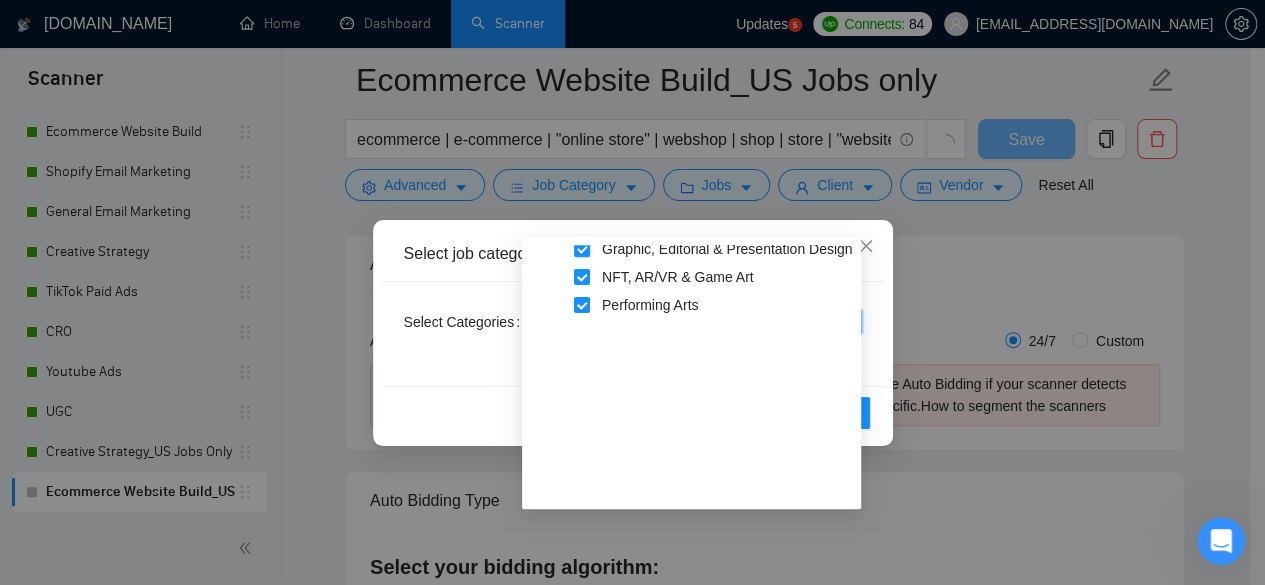 scroll, scrollTop: 0, scrollLeft: 0, axis: both 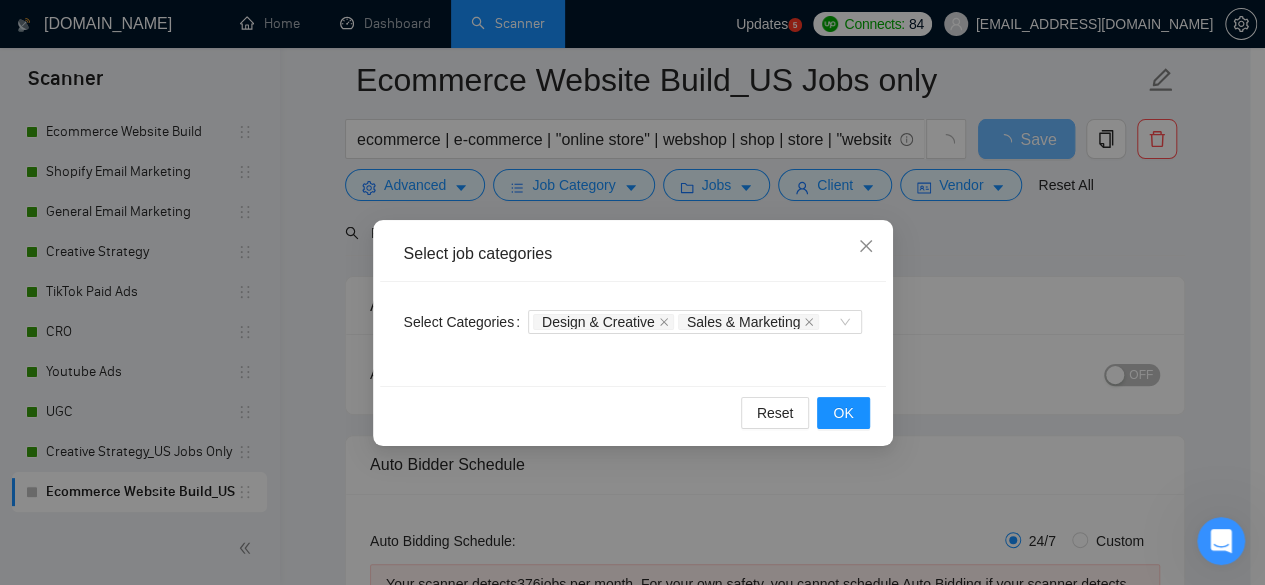 click on "Select Categories Design & Creative Sales & Marketing" at bounding box center (633, 334) 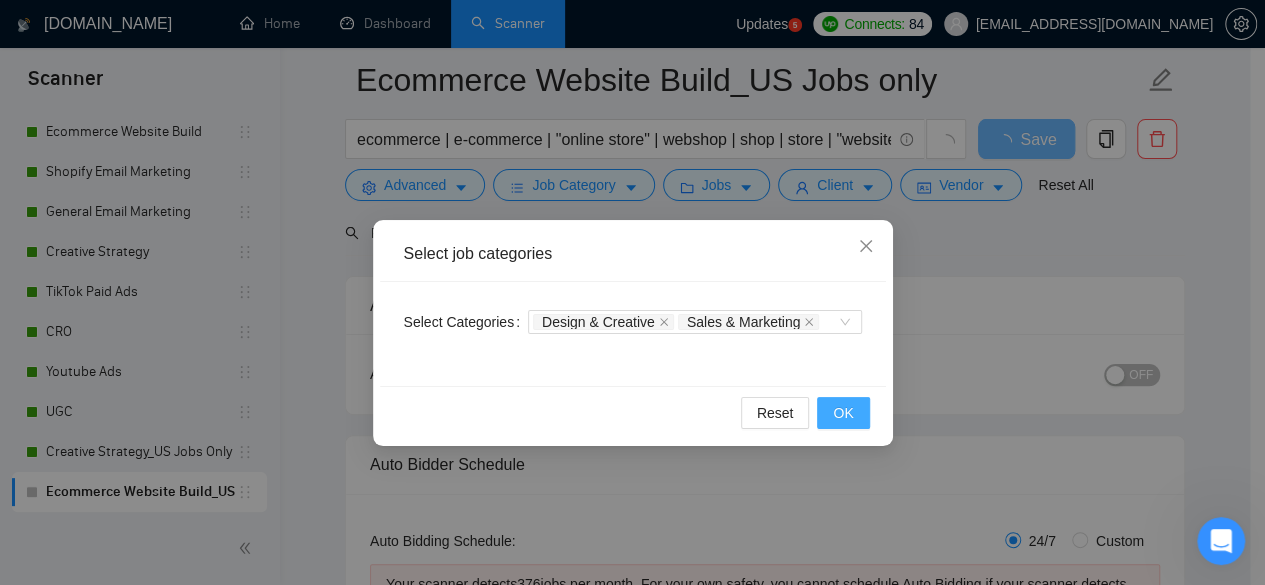 click on "OK" at bounding box center (843, 413) 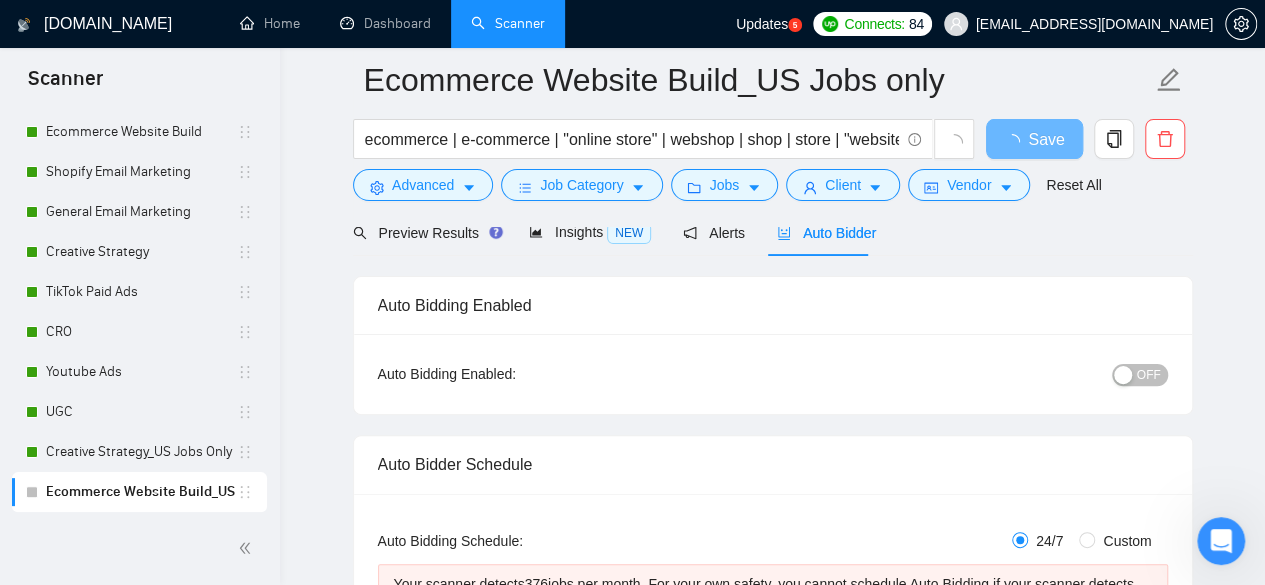 click at bounding box center (773, 219) 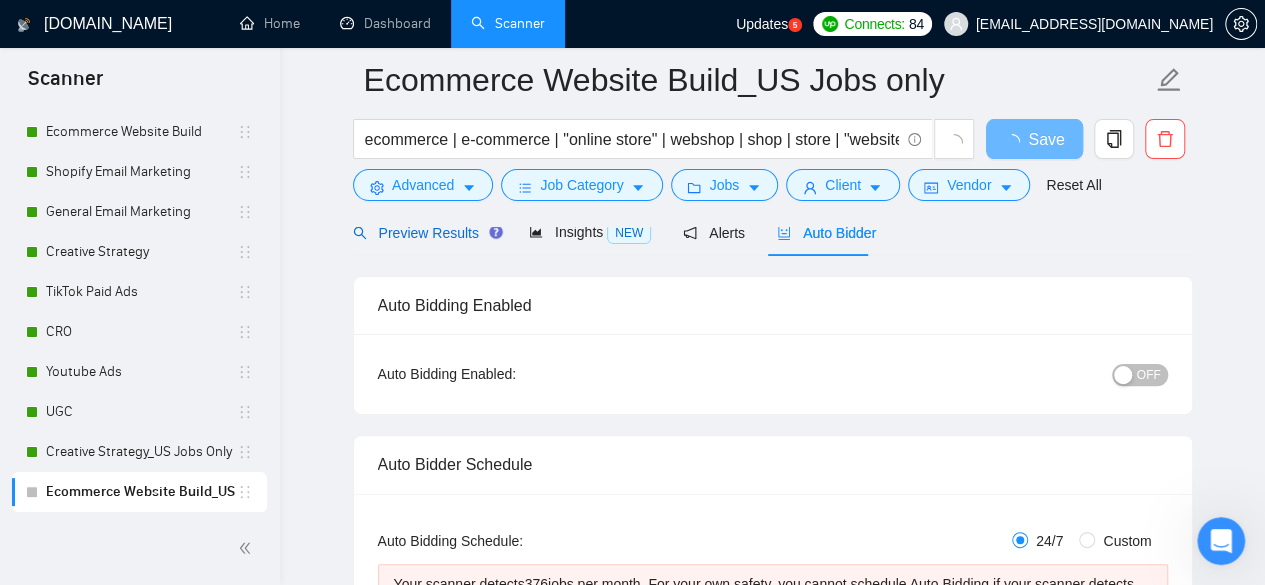 click on "Preview Results" at bounding box center [425, 233] 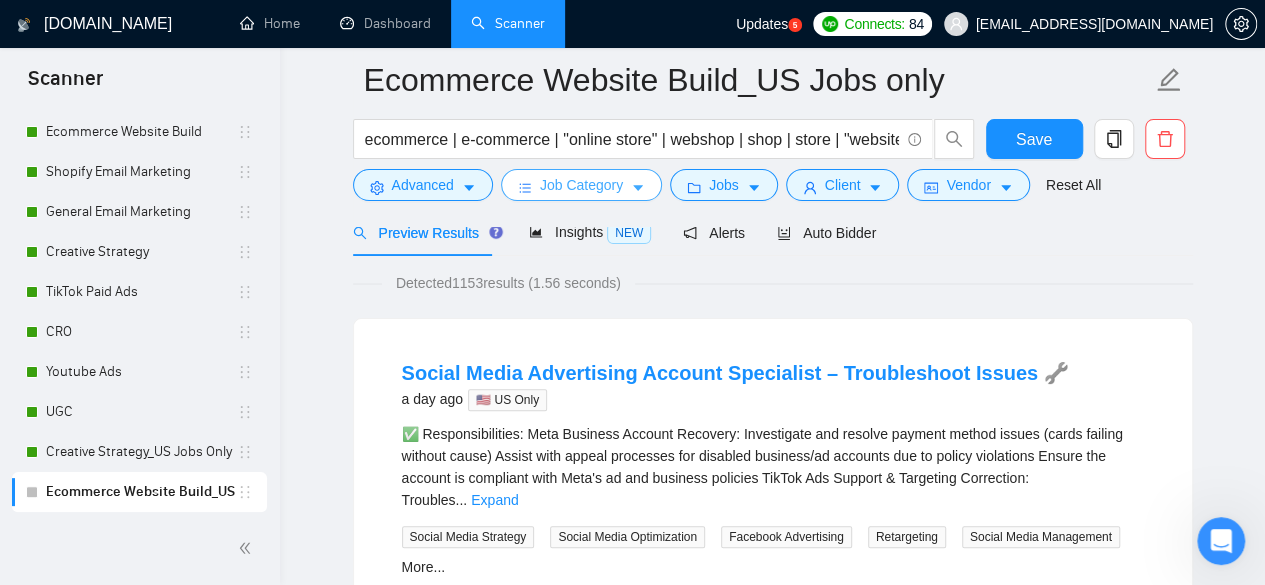 click on "Job Category" at bounding box center (581, 185) 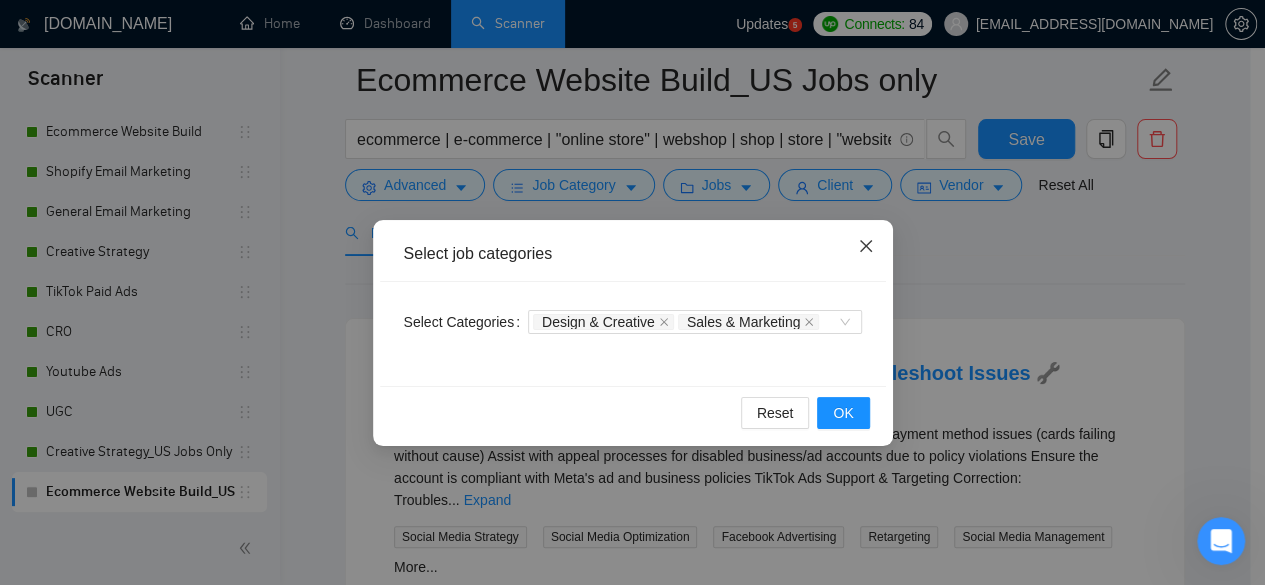 click at bounding box center [866, 247] 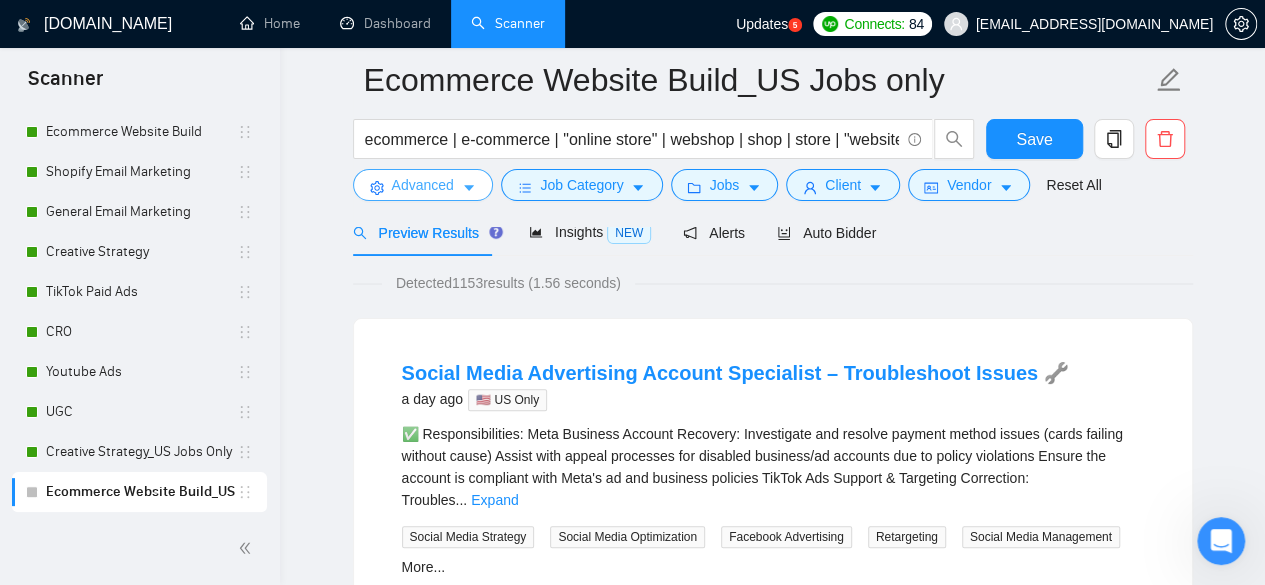 click on "Advanced" at bounding box center [423, 185] 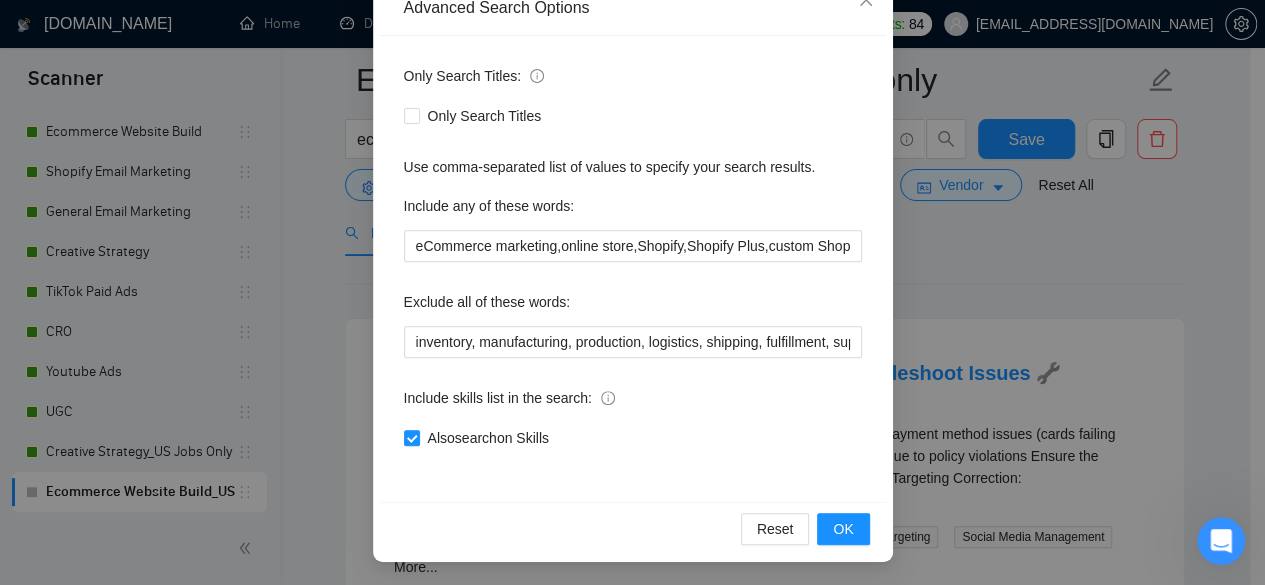 click on "Advanced Search Options Only Search Titles:   Only Search Titles Use comma-separated list of values to specify your search results. Include any of these words: eCommerce marketing,online store,Shopify,Shopify Plus,custom Shopify website,Shopify website design,Shopify website development,Shopify expert,Shopify store,Shopify optimization,conversion rate optimization,CRO,store performance,mobile optimization,responsive design,user experience,UX/UI,Shopify checkout optimization,Shopify product pages,landing pages,Shopify landing page,Shopify landing pages,A/B Exclude all of these words: Include skills list in the search:   Also  search  on Skills Reset OK" at bounding box center (632, 292) 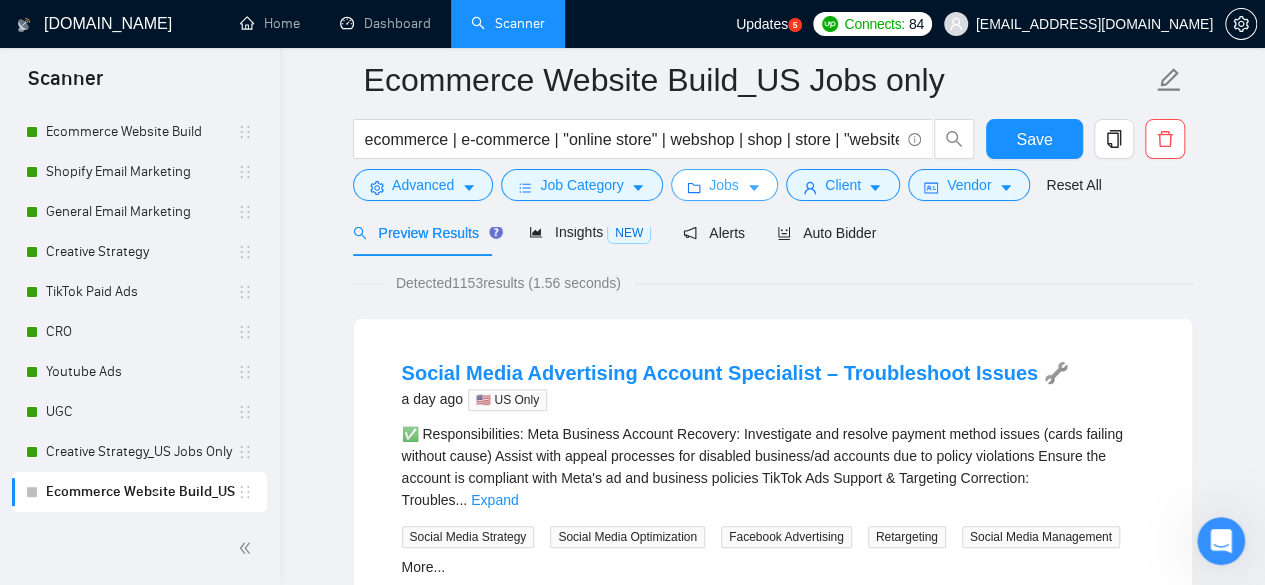 click on "Jobs" at bounding box center [724, 185] 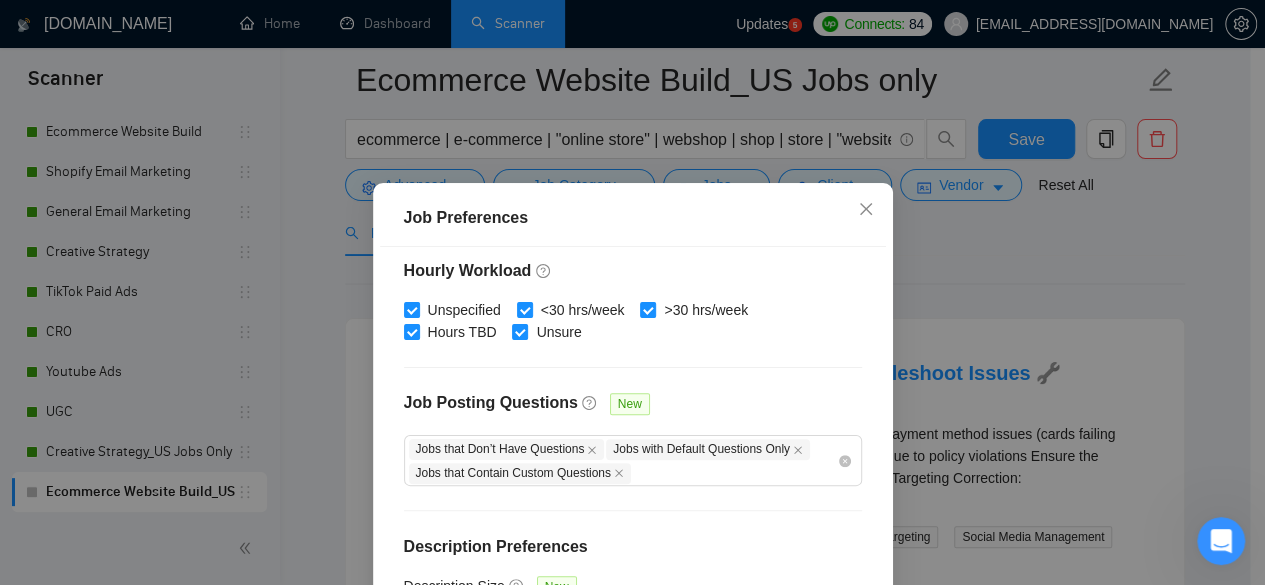 scroll, scrollTop: 734, scrollLeft: 0, axis: vertical 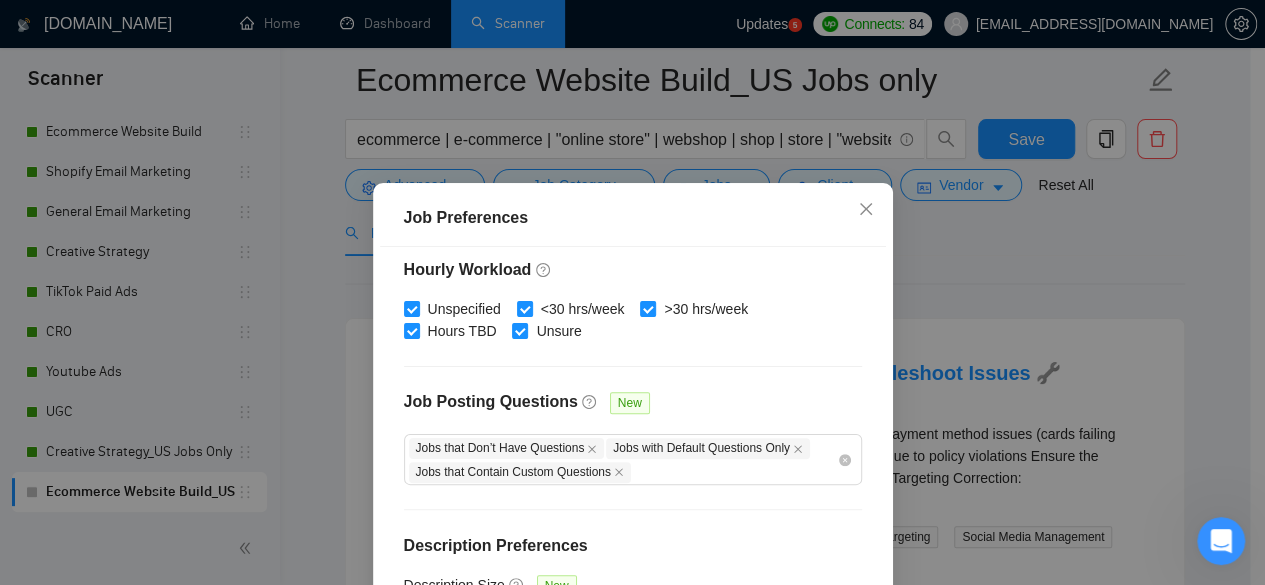 click on "Job Preferences Budget Project Type All Fixed Price Hourly Rate   Fixed Price Budget $ 1500 Min - $ Max Estimate Fixed Price When It’s Not Available New   Hourly Rate Price Budget $ 50 Min - $ Max Estimate Hourly Rate When It’s Not Available New Include Budget Placeholders Include Jobs with Unspecified Budget   Connects Price New Min - Max Project Duration   Unspecified Less than 1 month 1 to 3 months 3 to 6 months More than 6 months Hourly Workload   Unspecified <30 hrs/week >30 hrs/week Hours TBD Unsure Job Posting Questions New Jobs that Don’t Have Questions Jobs with Default Questions Only Jobs that Contain Custom Questions   Description Preferences Description Size New Average Below average Above average   Reset OK" at bounding box center [632, 292] 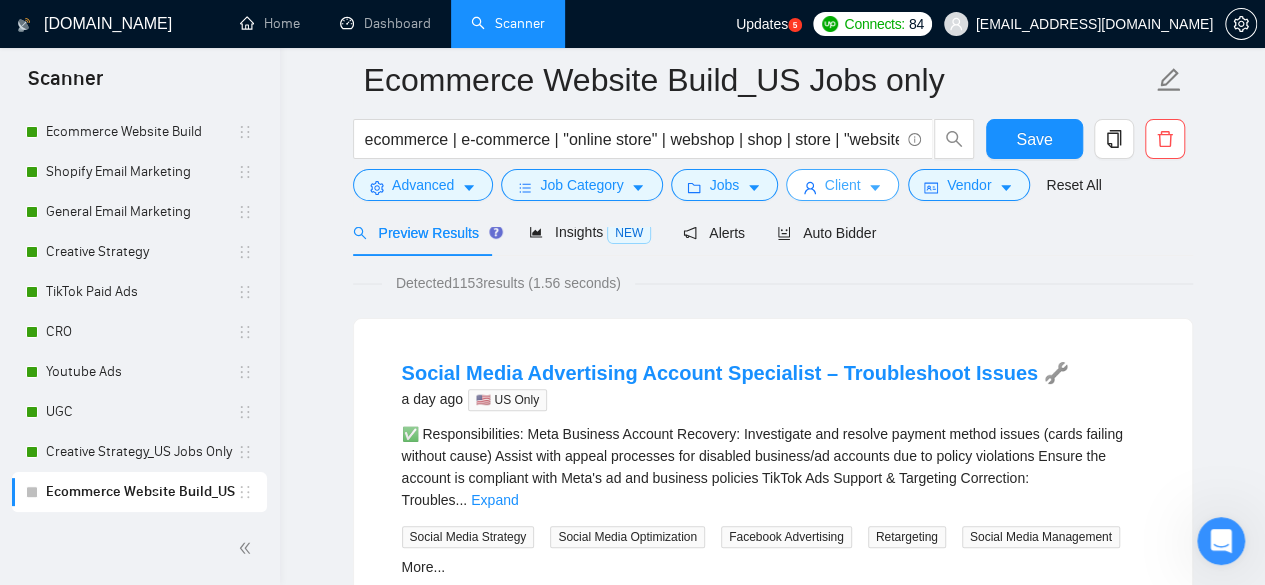 click on "Client" at bounding box center [843, 185] 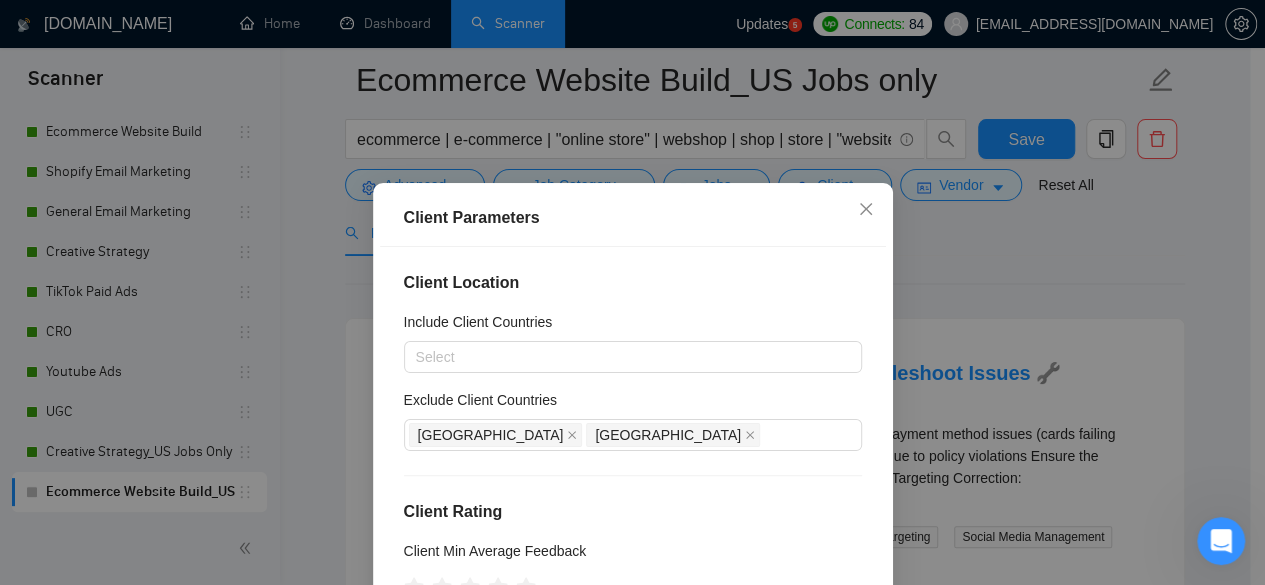click on "Client Parameters Client Location Include Client Countries   Select Exclude Client Countries [GEOGRAPHIC_DATA] [GEOGRAPHIC_DATA]   Client Rating Client Min Average Feedback Include clients with no feedback Client Payment Details Payment Verified Hire Rate Stats   Client Total Spent $ Min - $ Max Client Hire Rate New   Any hire rate   Avg Hourly Rate Paid New $ Min - $ Max Include Clients without Sufficient History Client Profile Client Industry New Education Finance & Accounting Real Estate HR & Business Services Engineering & Architecture Manufacturing & Construction Travel & Hospitality Legal Government & Public Sector Supply Chain & Logistics Agriculture & Forestry Aerospace Transportation & Warehousing Energy & Utilities Automotive Unspecified Retail & Consumer Goods Fashion & Beauty Health & Fitness Food & Beverage   Client Company Size   Any company size Enterprise Clients New   Any clients Reset OK" at bounding box center [632, 292] 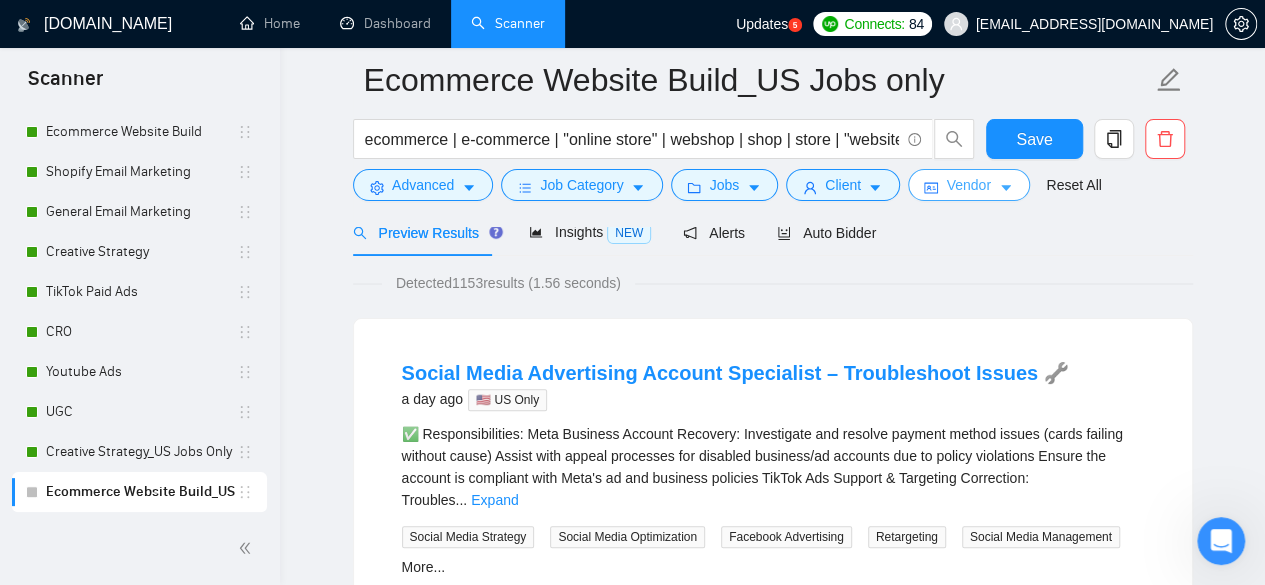 click on "Vendor" at bounding box center (968, 185) 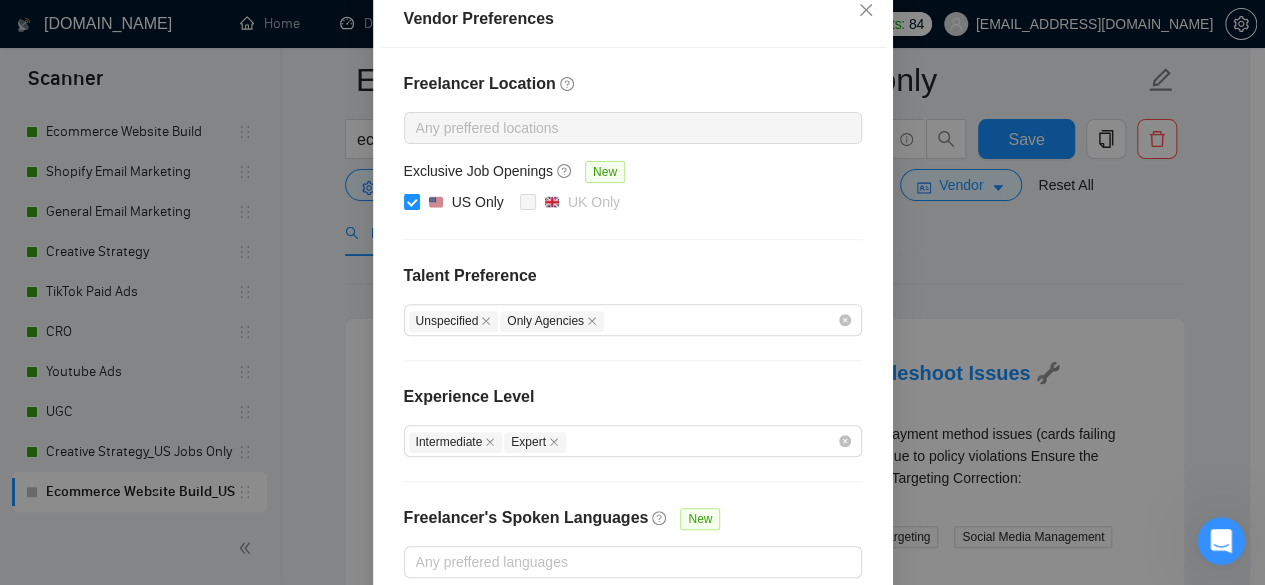 click on "Vendor Preferences Freelancer Location     Any preffered locations Exclusive Job Openings [GEOGRAPHIC_DATA] Only UK Only Talent Preference Unspecified Only Agencies   Experience Level Intermediate Expert   Freelancer's Spoken Languages New   Any preffered languages Reset OK" at bounding box center [632, 292] 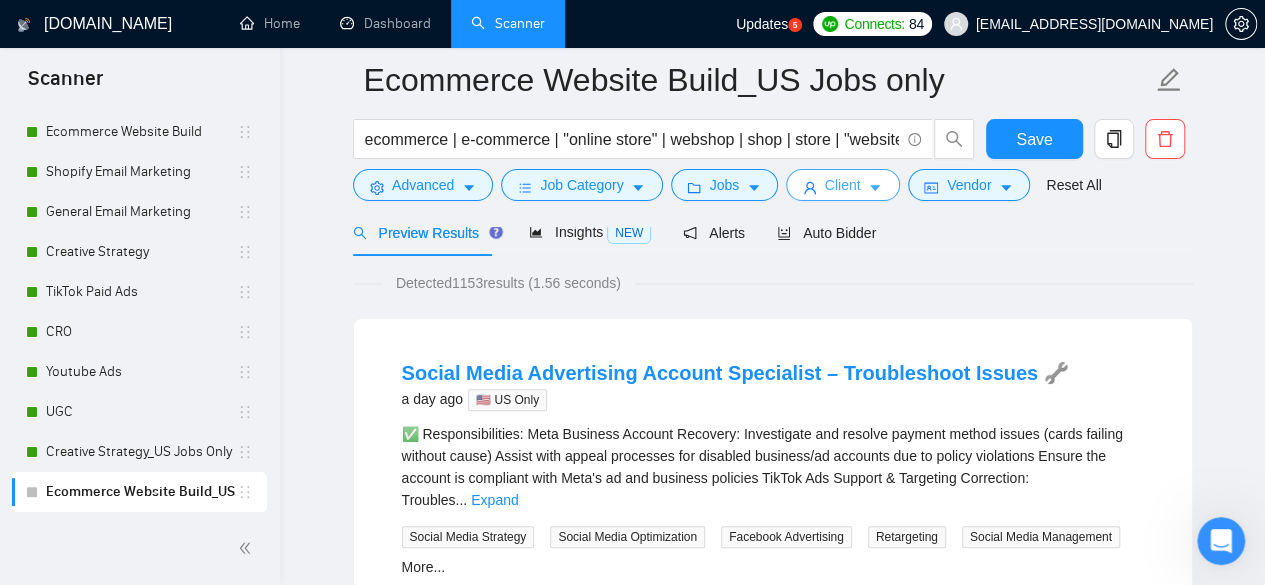 click on "Client" at bounding box center [843, 185] 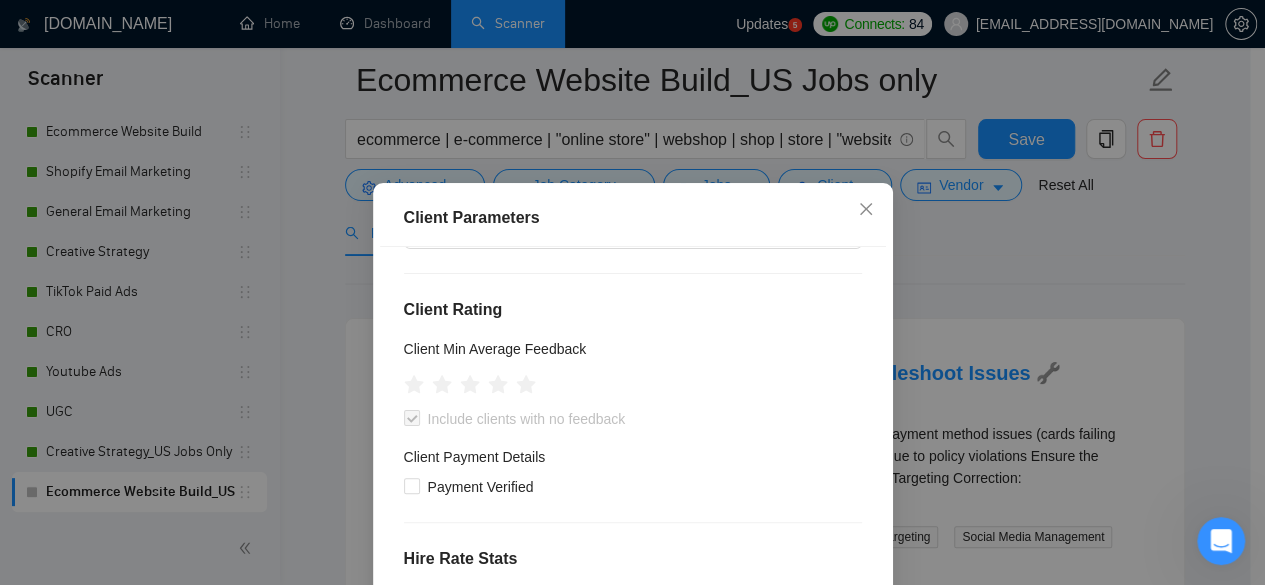 scroll, scrollTop: 200, scrollLeft: 0, axis: vertical 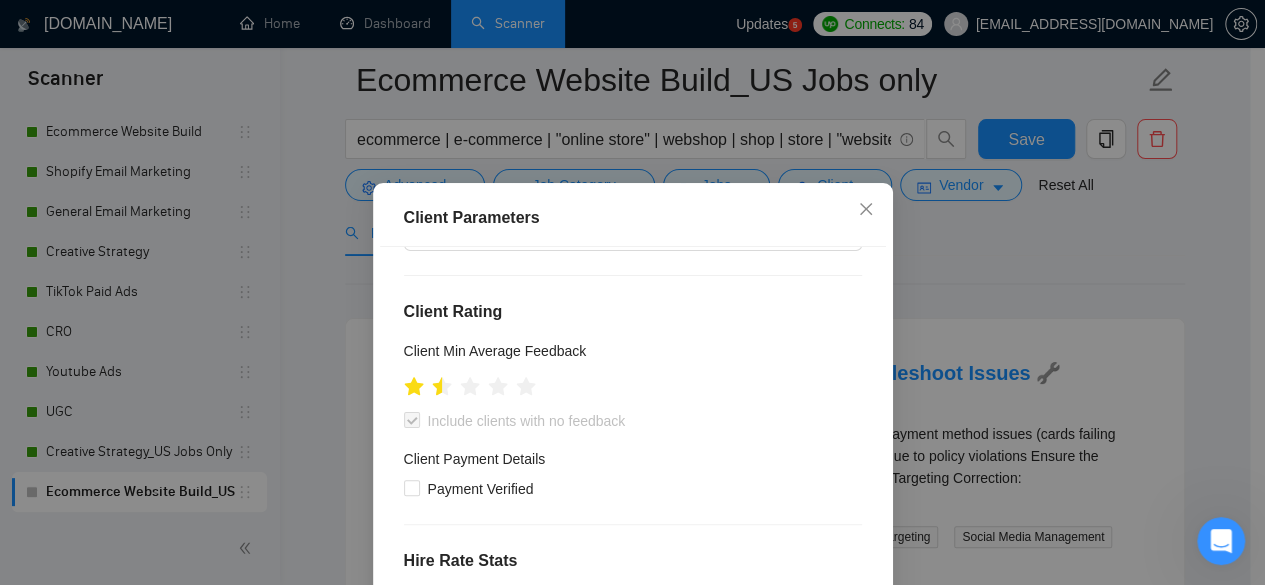 click at bounding box center (470, 385) 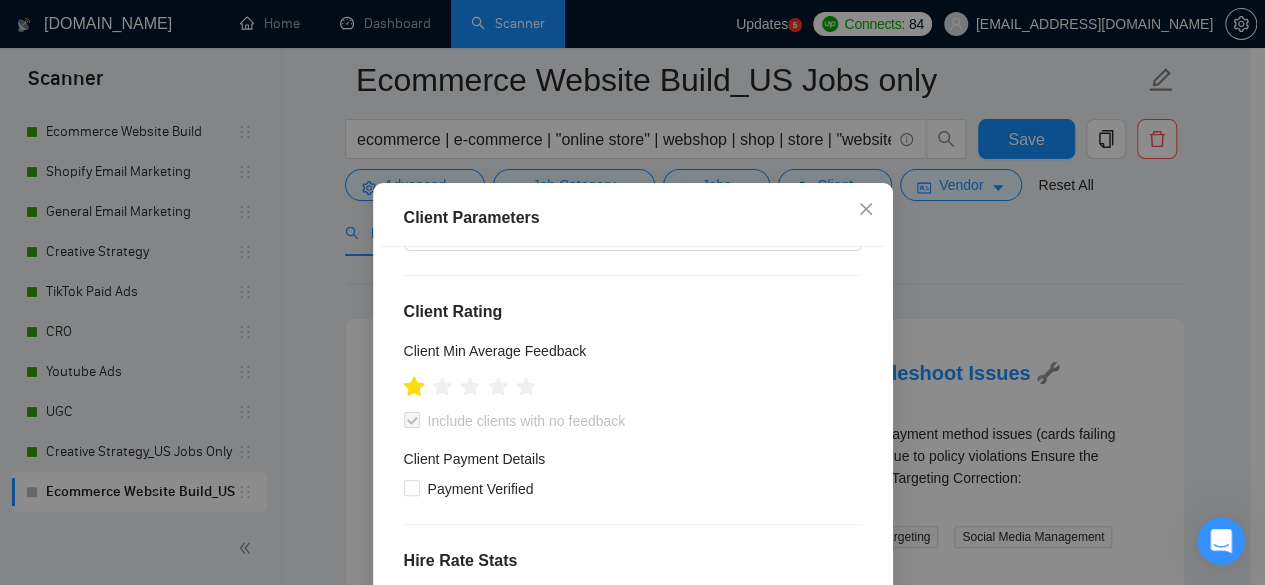 click at bounding box center (414, 386) 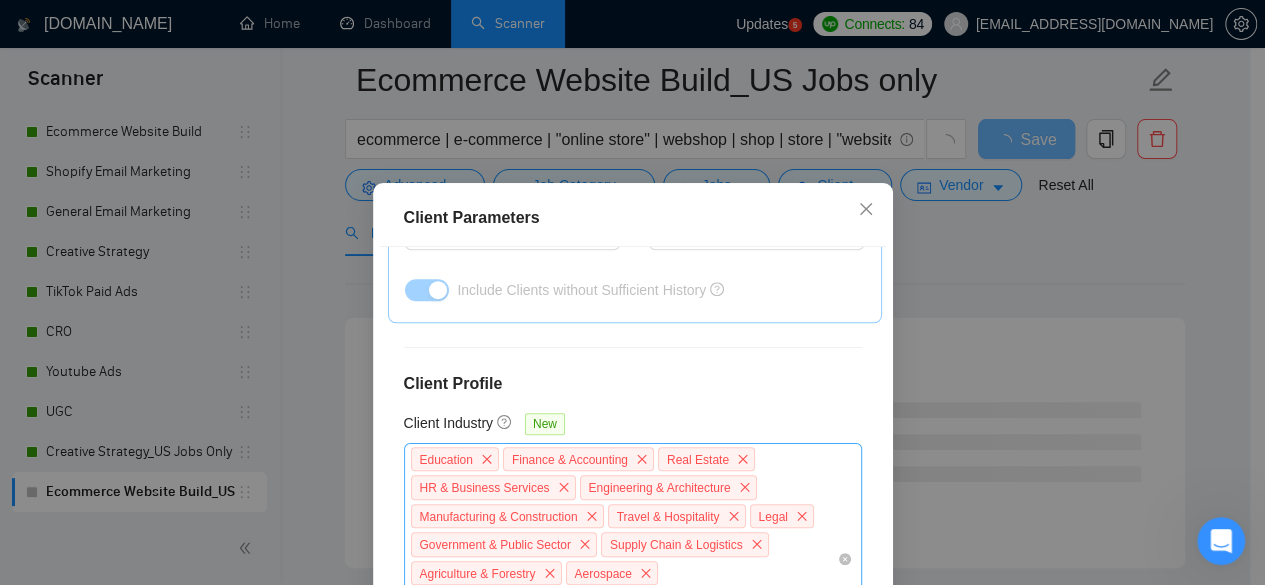 scroll, scrollTop: 1025, scrollLeft: 0, axis: vertical 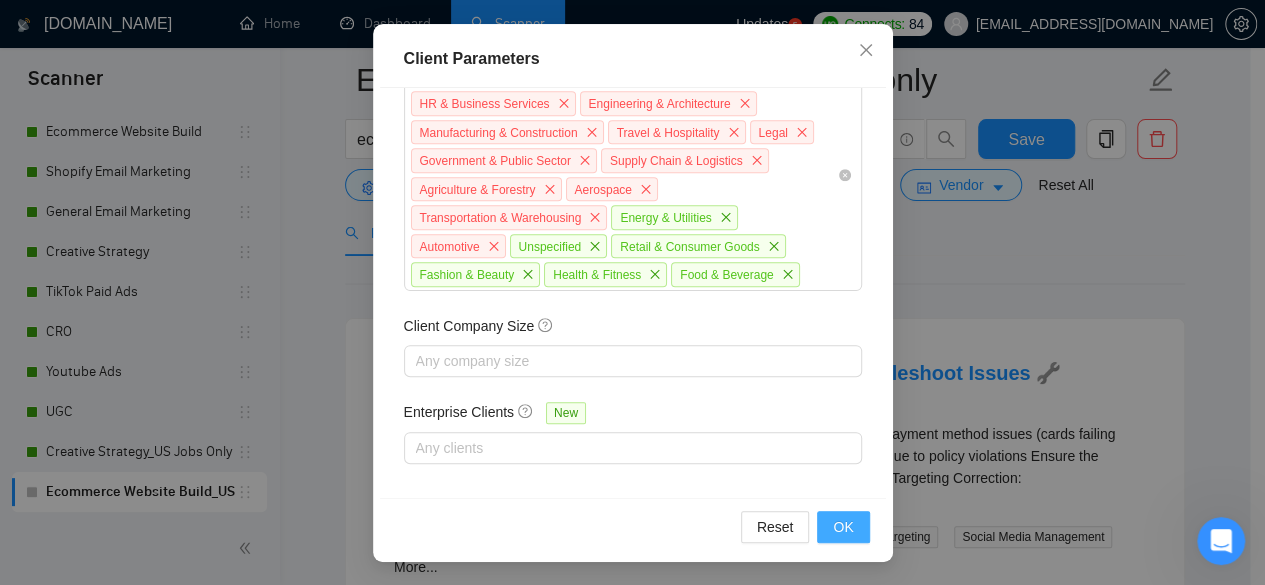 click on "OK" at bounding box center (843, 527) 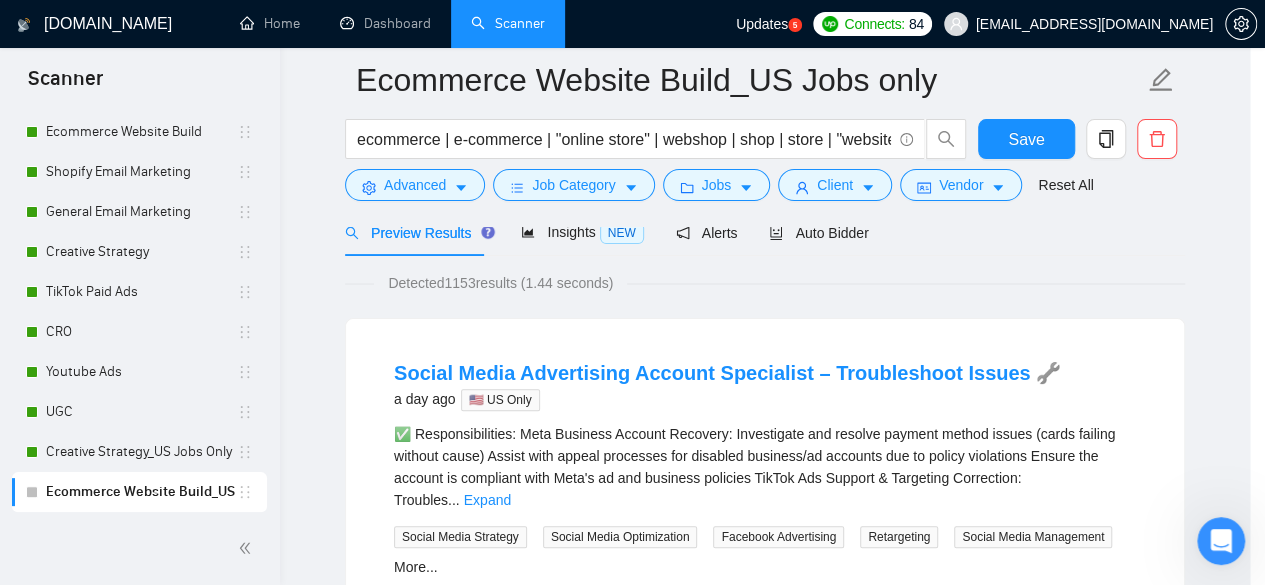 scroll, scrollTop: 96, scrollLeft: 0, axis: vertical 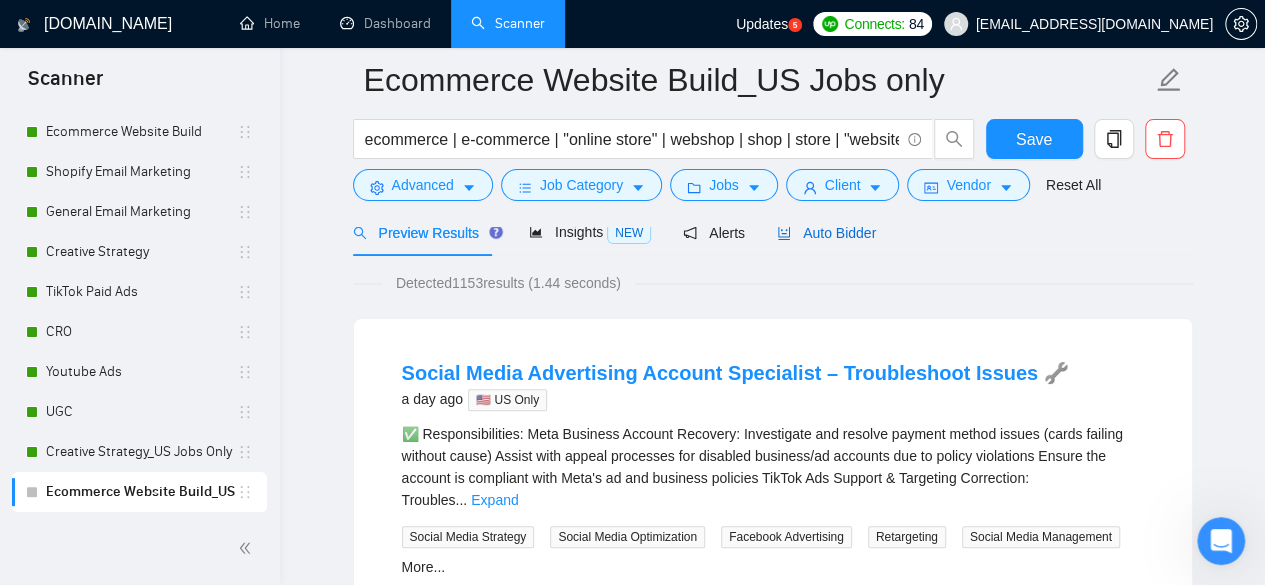 click on "Auto Bidder" at bounding box center (826, 233) 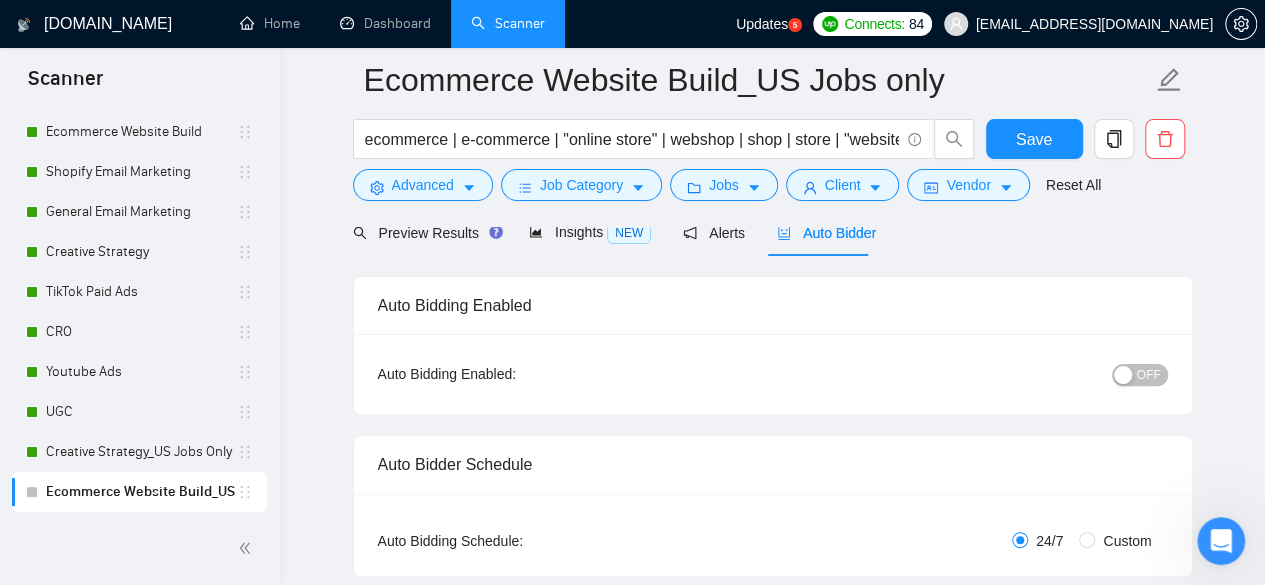 click on "OFF" at bounding box center [1149, 375] 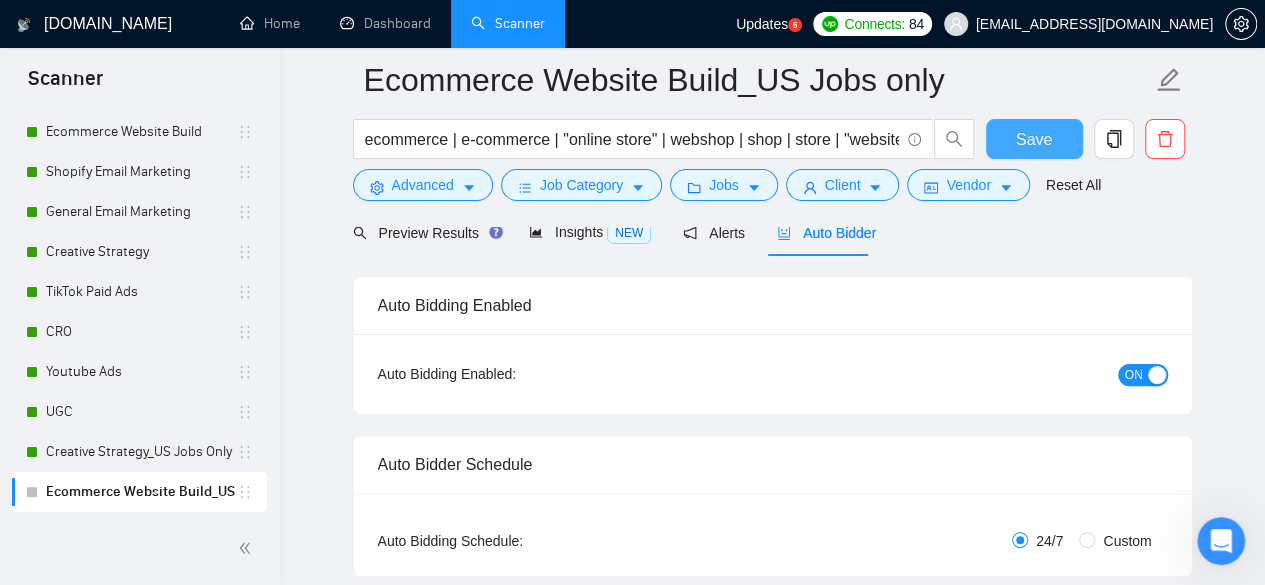 click on "Save" at bounding box center (1034, 139) 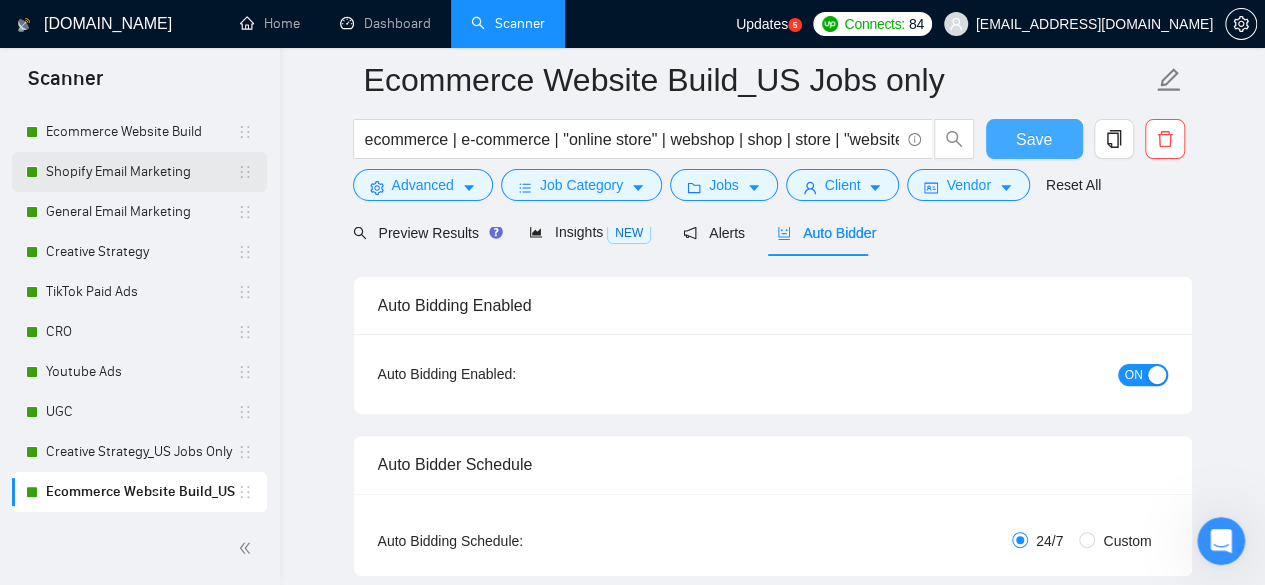 type 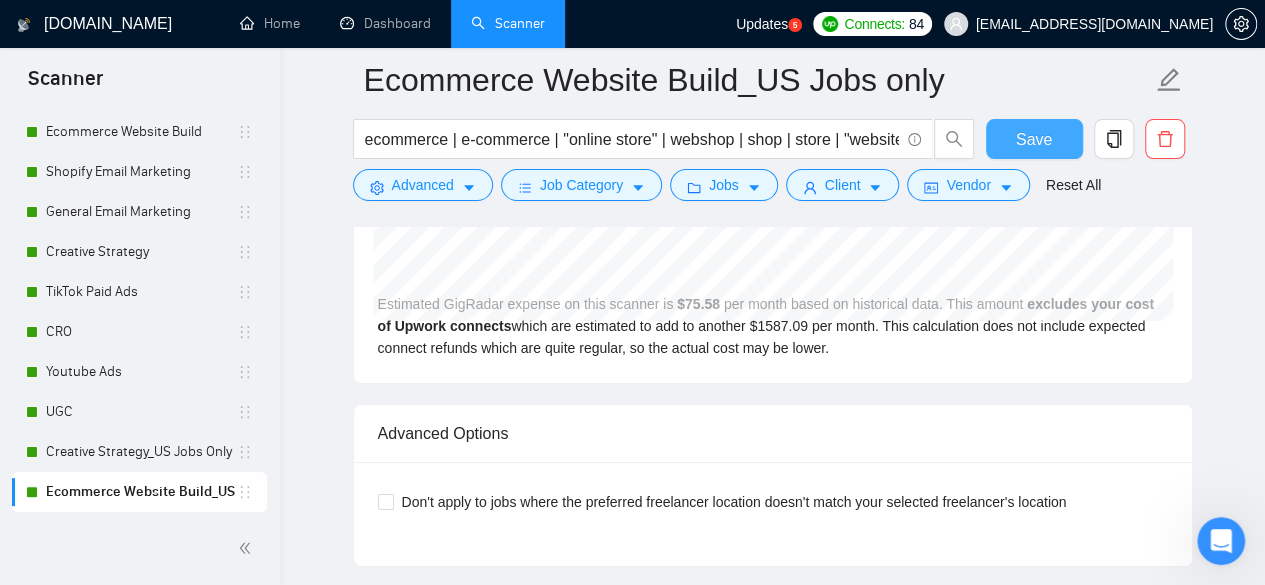 scroll, scrollTop: 3700, scrollLeft: 0, axis: vertical 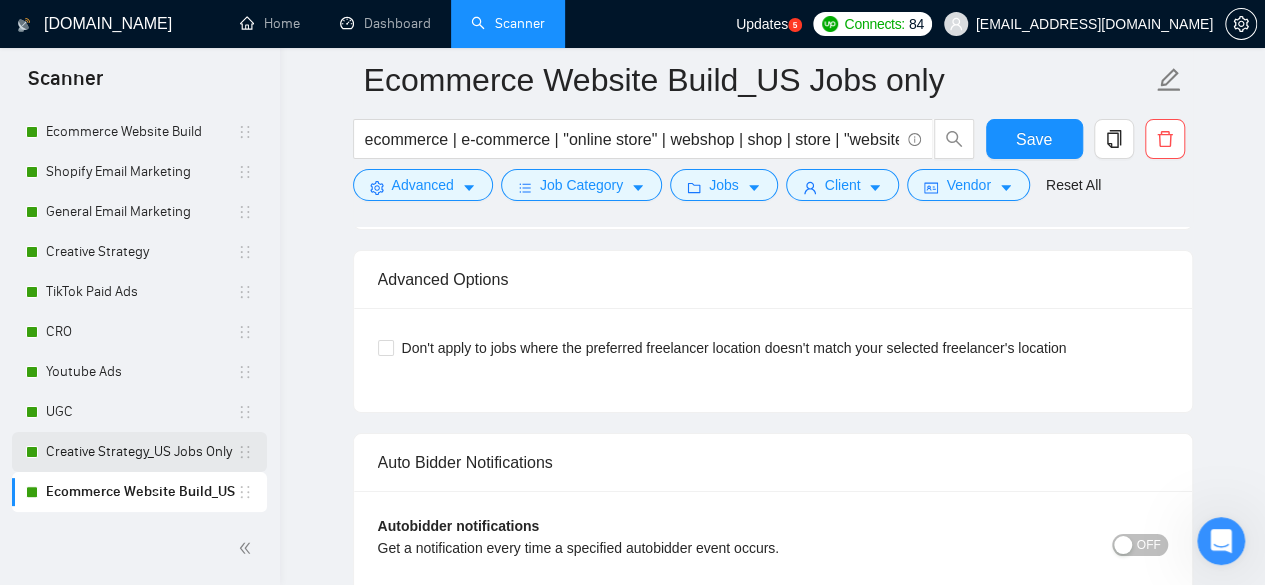 click on "Creative Strategy_US Jobs Only" at bounding box center [141, 452] 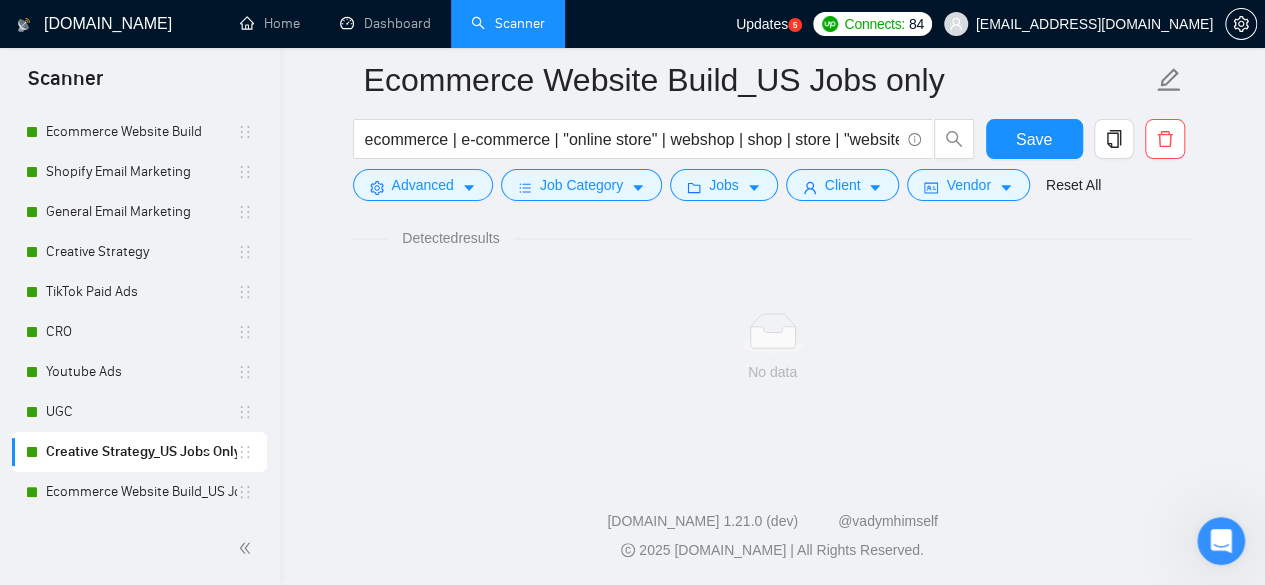 scroll, scrollTop: 1332, scrollLeft: 0, axis: vertical 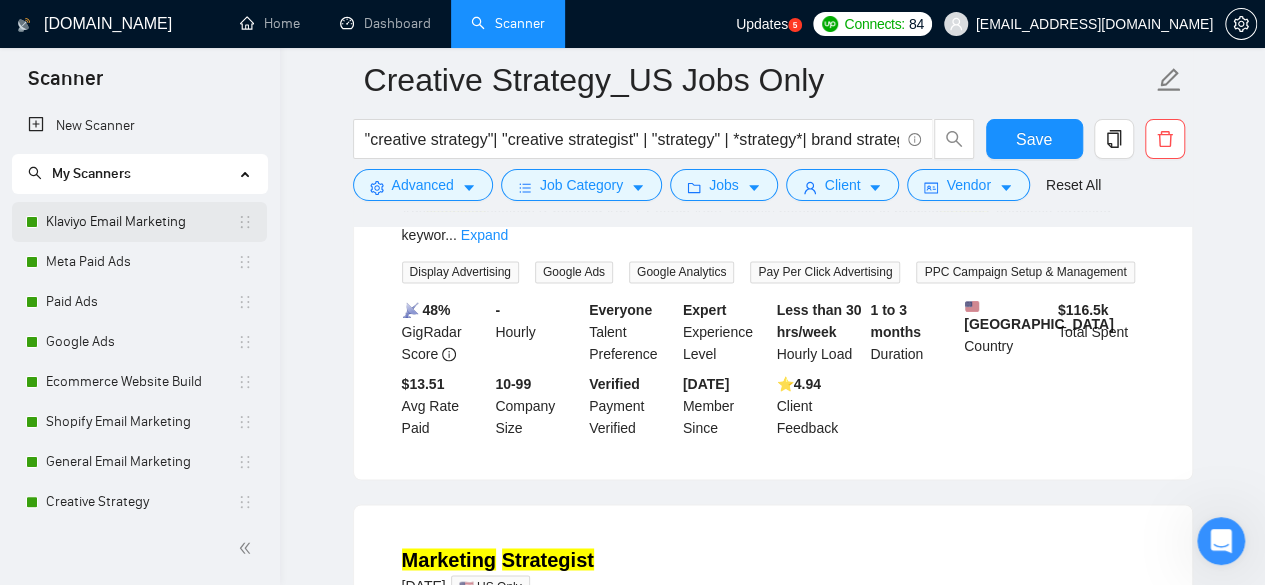 click on "Klaviyo Email Marketing" at bounding box center (141, 222) 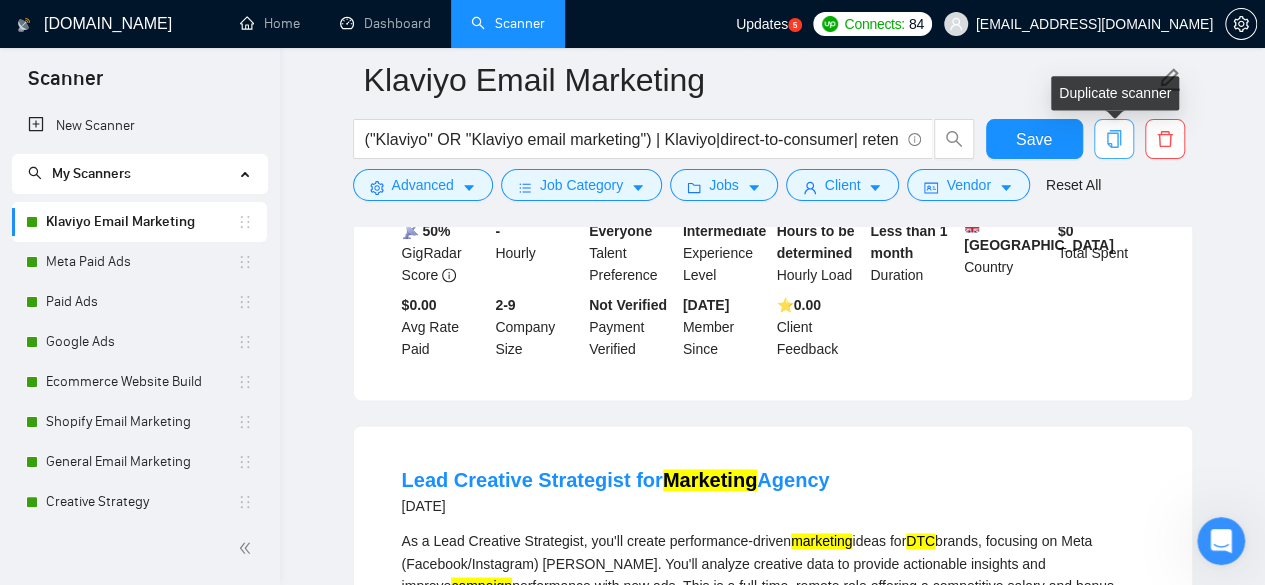 click 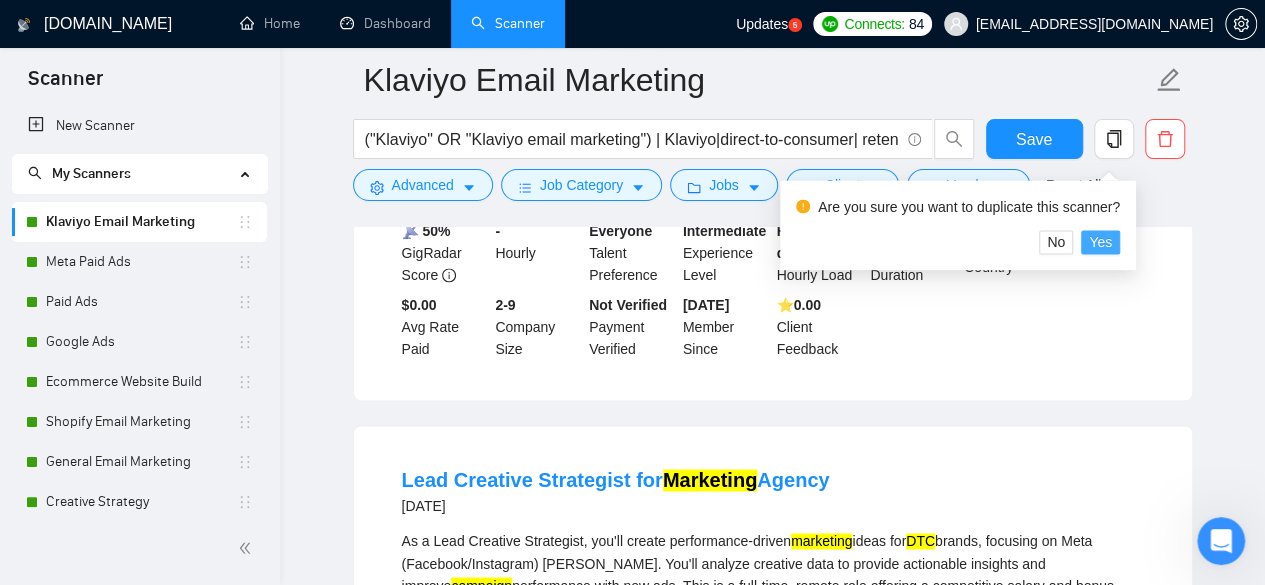 click on "Yes" at bounding box center (1100, 242) 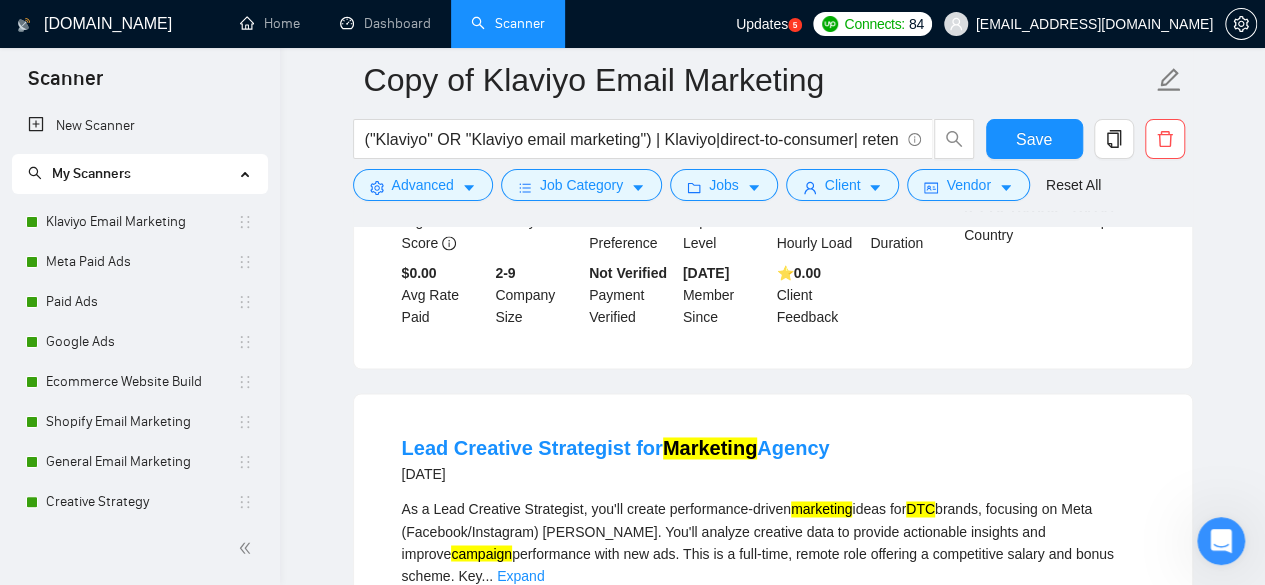 scroll, scrollTop: 1332, scrollLeft: 0, axis: vertical 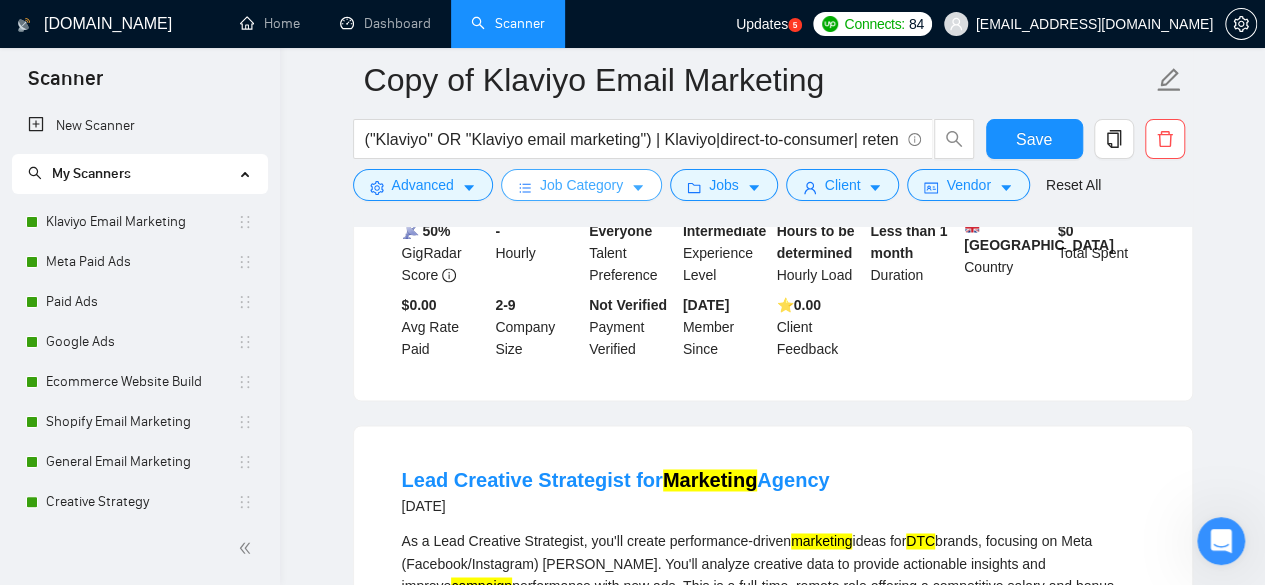 click on "Job Category" at bounding box center [581, 185] 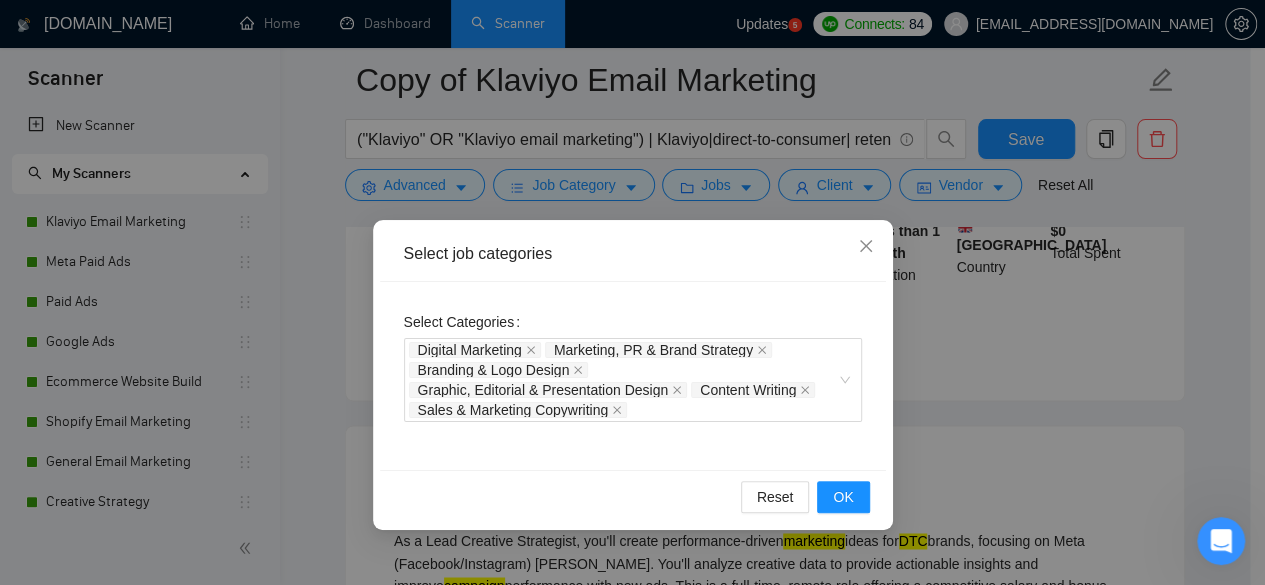 click on "Select job categories Select Categories Digital Marketing Marketing, PR & Brand Strategy Branding & Logo Design Graphic, Editorial & Presentation Design Content Writing Sales & Marketing Copywriting   Reset OK" at bounding box center [632, 292] 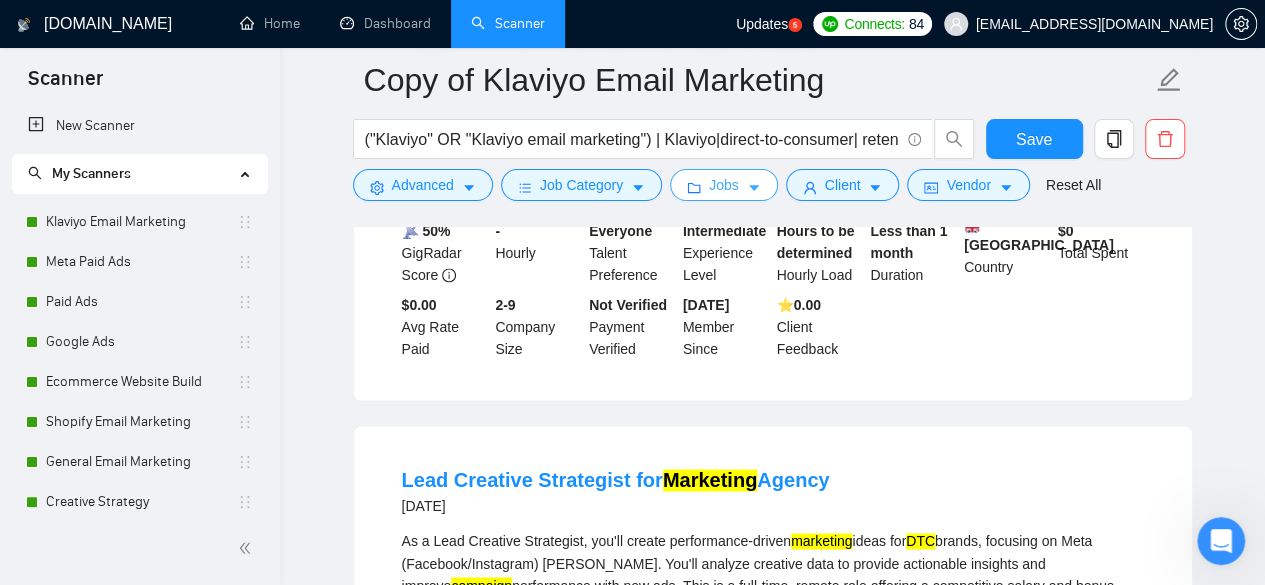 click 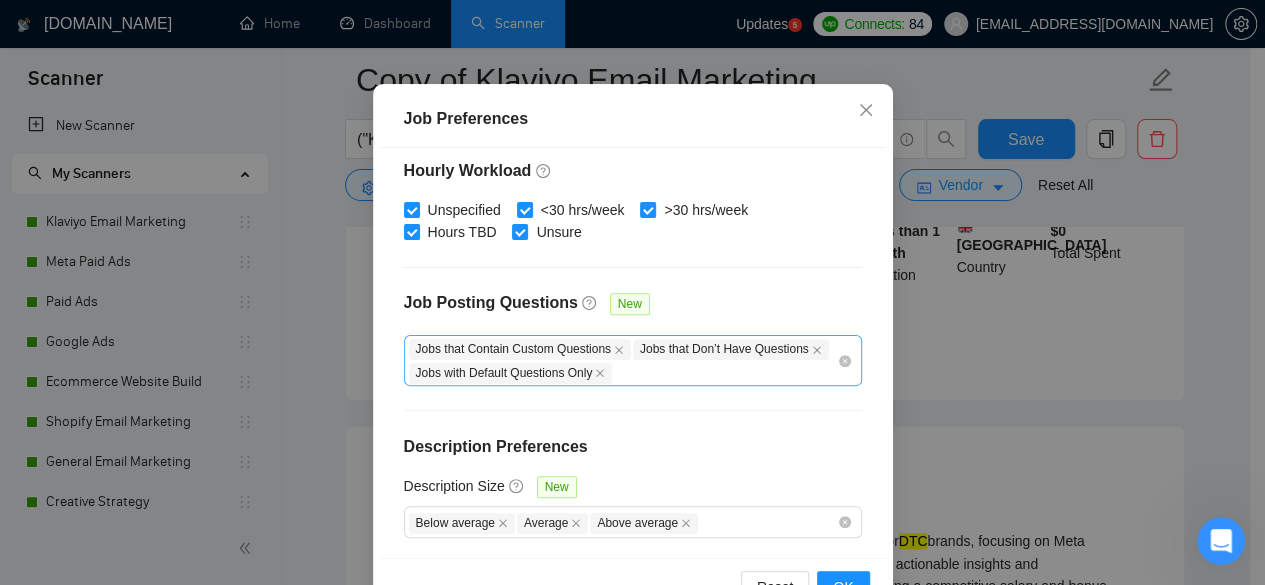 scroll, scrollTop: 0, scrollLeft: 0, axis: both 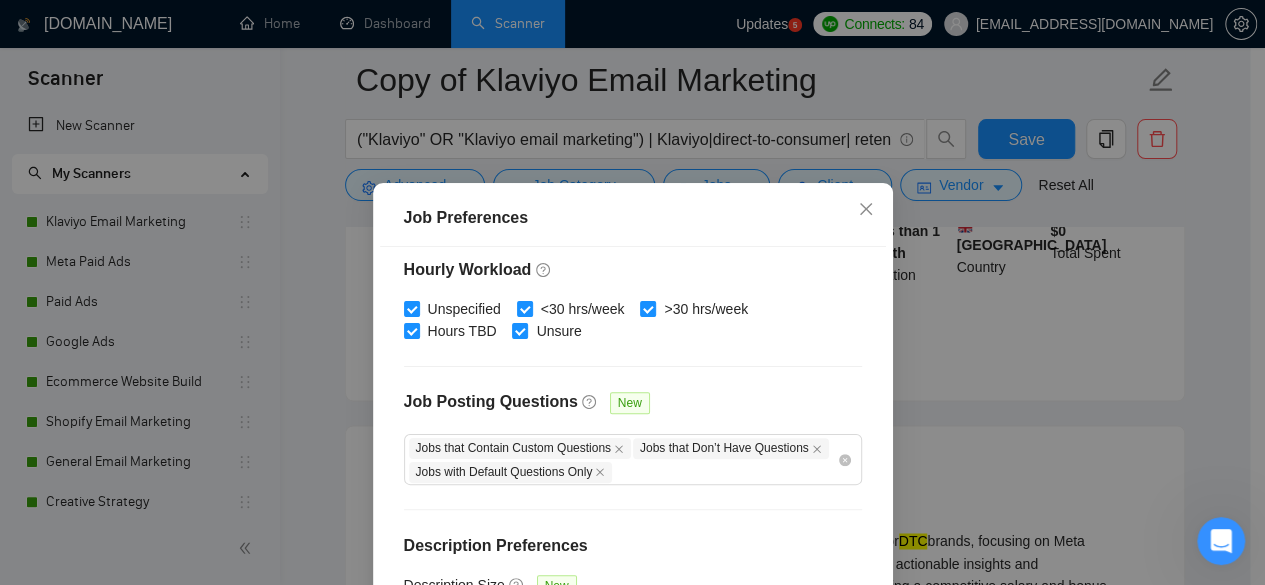 click on "Job Preferences Budget Project Type All Fixed Price Hourly Rate   Fixed Price Budget $ 1500 Min - $ Max Estimate Fixed Price When It’s Not Available New   Hourly Rate Price Budget $ 50 Min - $ Max Estimate Hourly Rate When It’s Not Available New Include Budget Placeholders Include Jobs with Unspecified Budget   Connects Price New Min - Max Project Duration   Unspecified Less than 1 month 1 to 3 months 3 to 6 months More than 6 months Hourly Workload   Unspecified <30 hrs/week >30 hrs/week Hours TBD Unsure Job Posting Questions New Jobs that Contain Custom Questions Jobs that Don’t Have Questions Jobs with Default Questions Only   Description Preferences Description Size New Below average Average Above average   Reset OK" at bounding box center [632, 292] 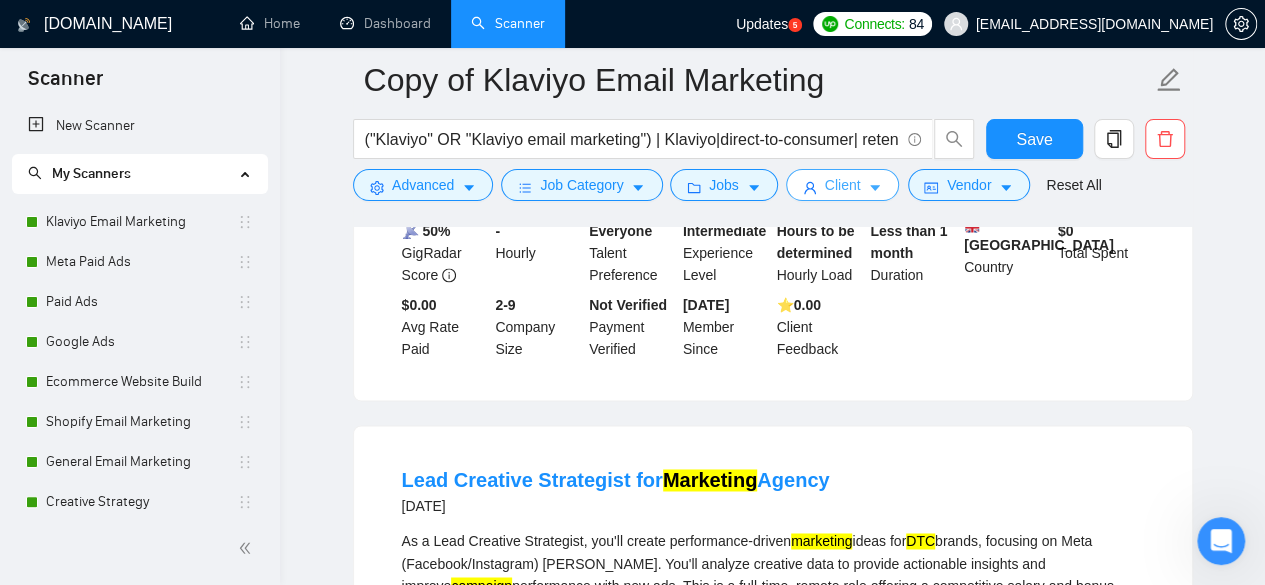 click 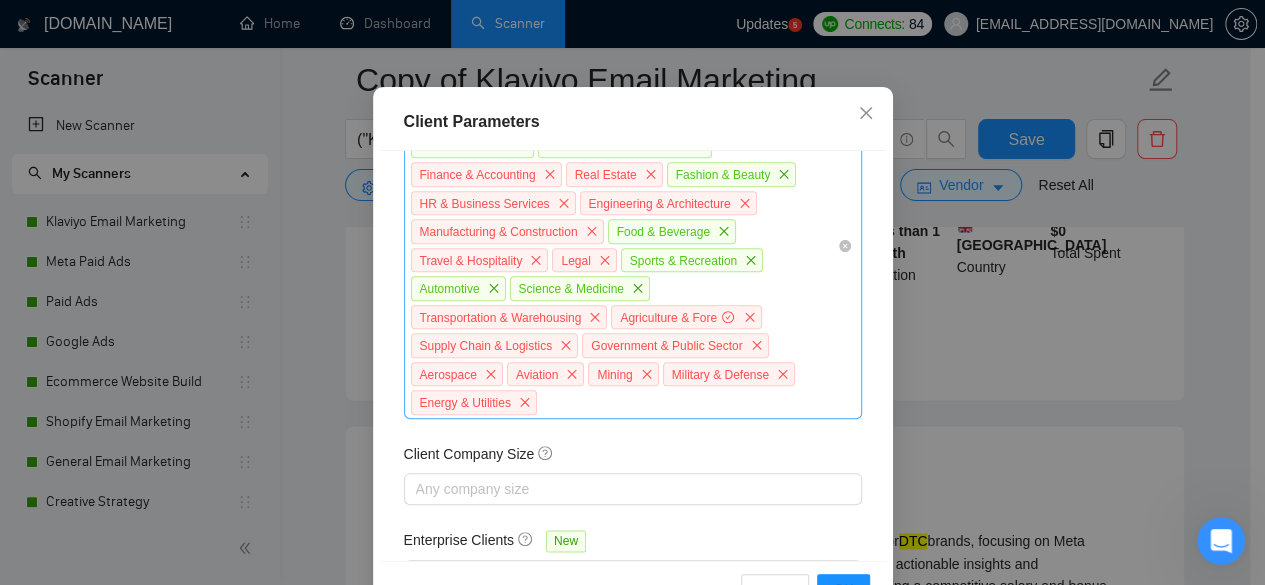 scroll, scrollTop: 1134, scrollLeft: 0, axis: vertical 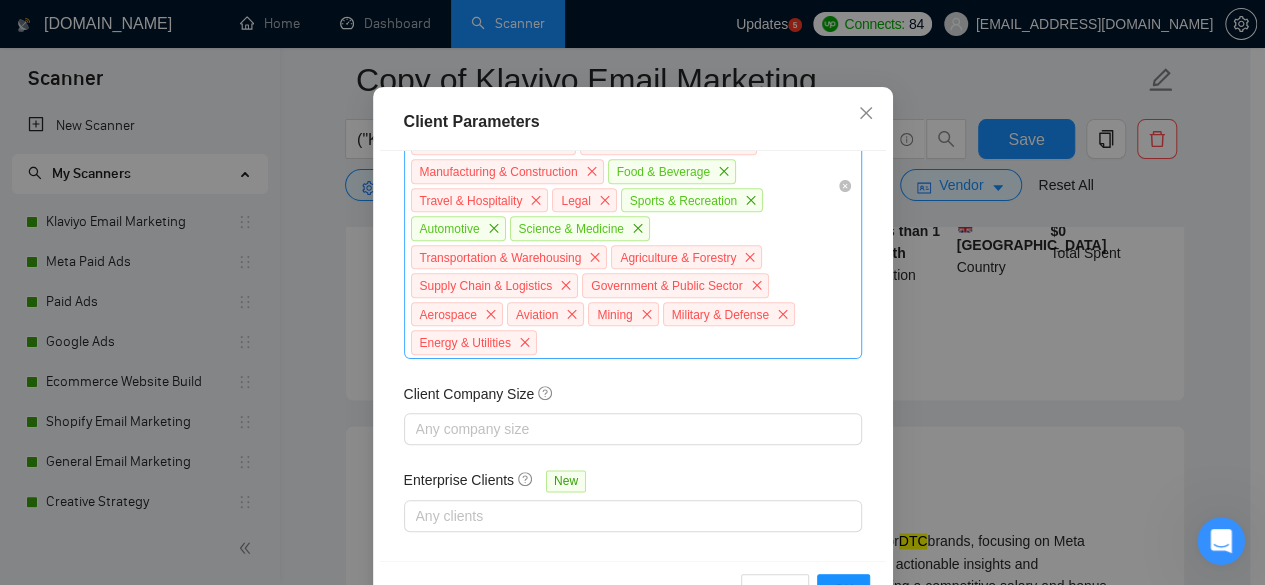 click on "Unspecified Tech & IT Sales & Marketing Media & Entertainment Education Art & Design Health & Fitness Retail & Consumer Goods Finance & Accounting Real Estate Fashion & Beauty HR & Business Services Engineering & Architecture Manufacturing & Construction Food & Beverage Travel & Hospitality Legal Sports & Recreation Automotive Science & Medicine Transportation & Warehousing Agriculture & Forestry Supply Chain & Logistics Government & Public Sector Aerospace Aviation Mining Military & Defense Energy & Utilities" at bounding box center (623, 186) 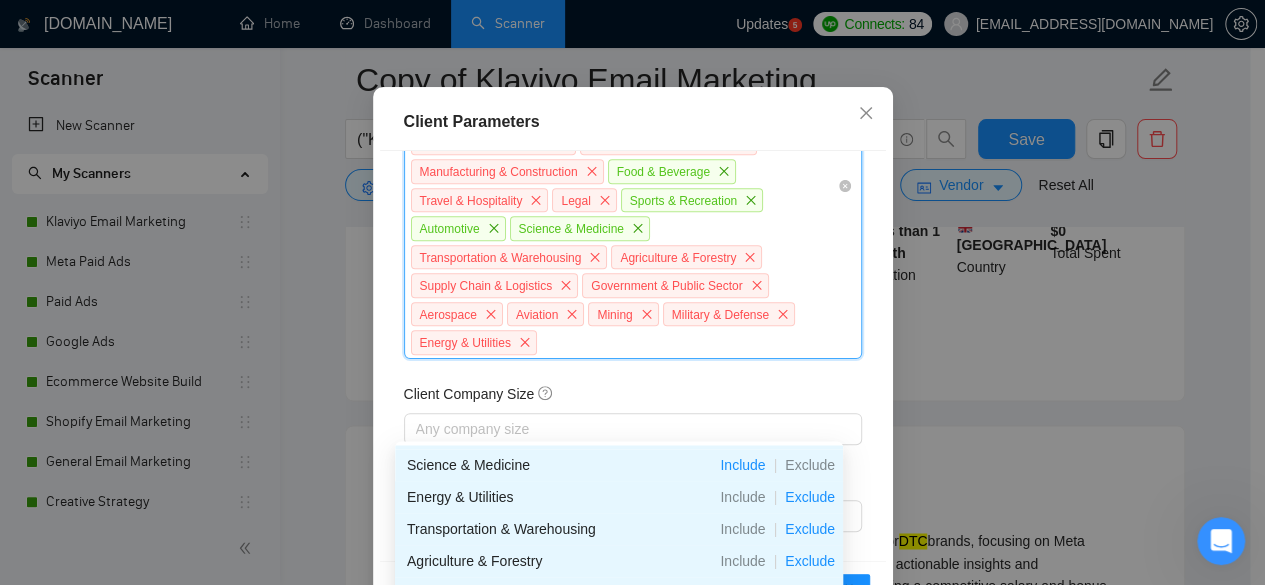 scroll, scrollTop: 736, scrollLeft: 0, axis: vertical 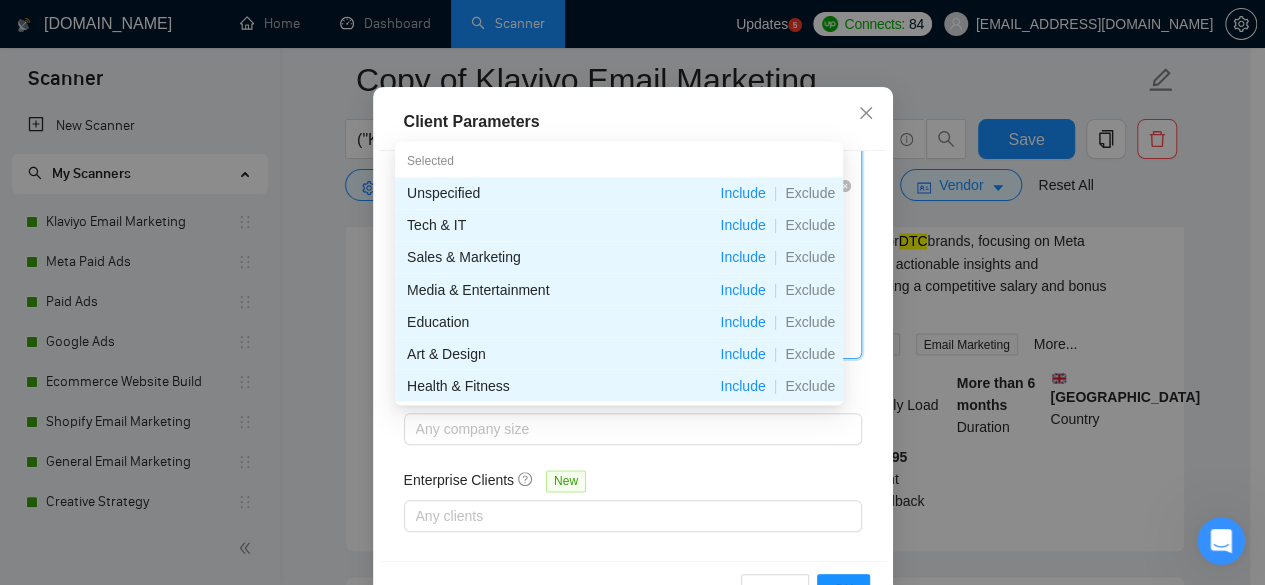 click on "Client Company Size" at bounding box center (633, 398) 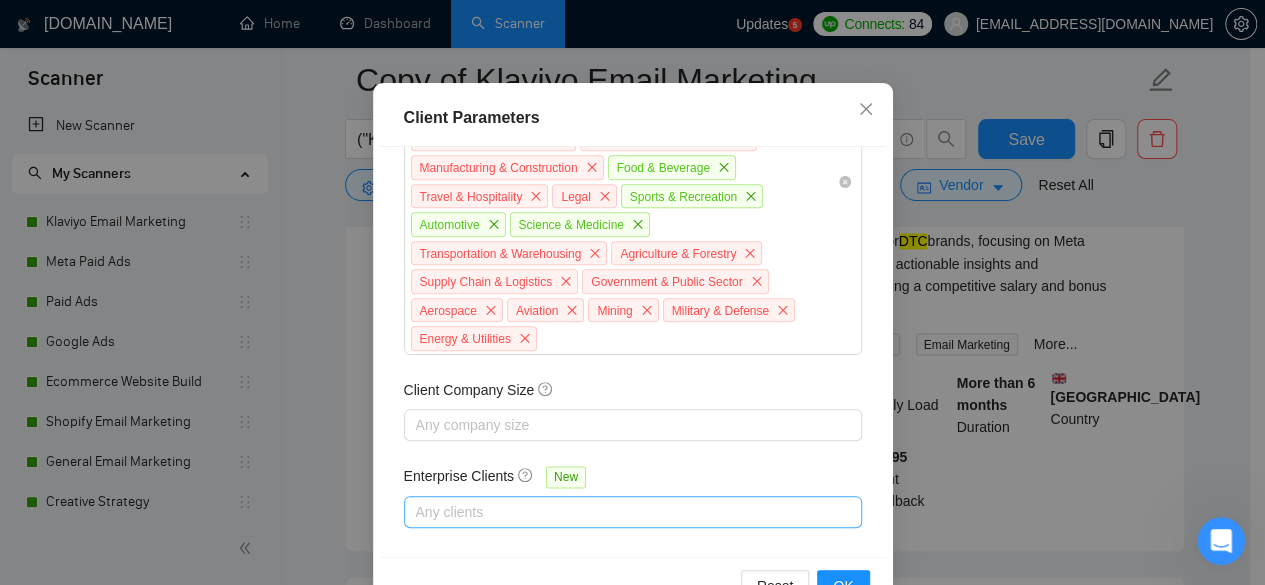 scroll, scrollTop: 159, scrollLeft: 0, axis: vertical 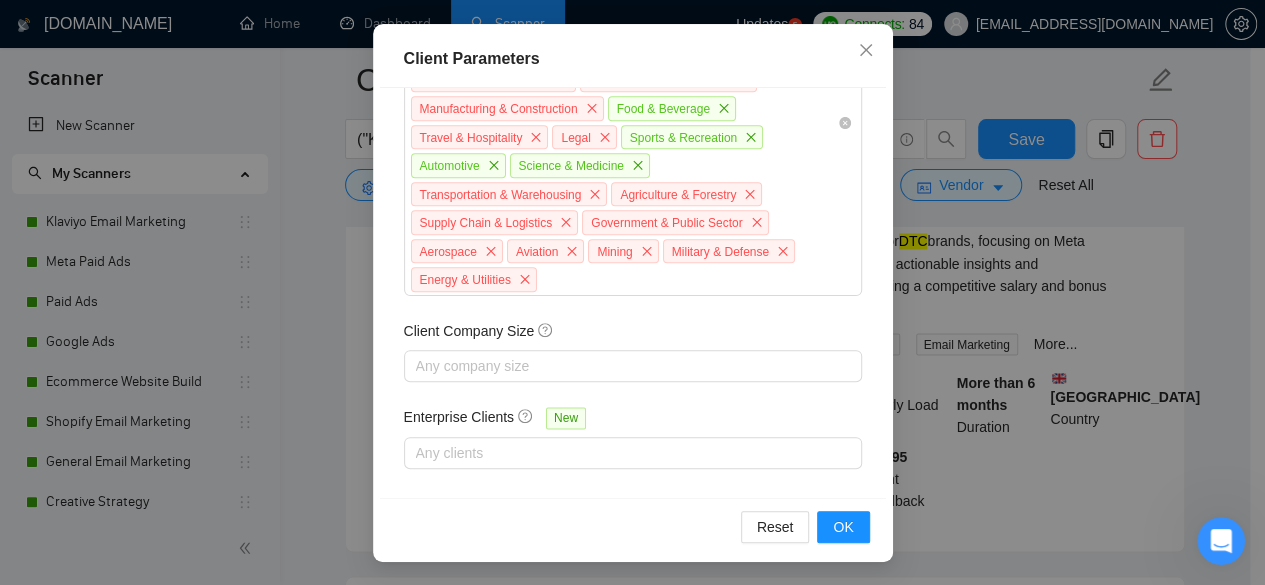 drag, startPoint x: 964, startPoint y: 507, endPoint x: 955, endPoint y: 435, distance: 72.56032 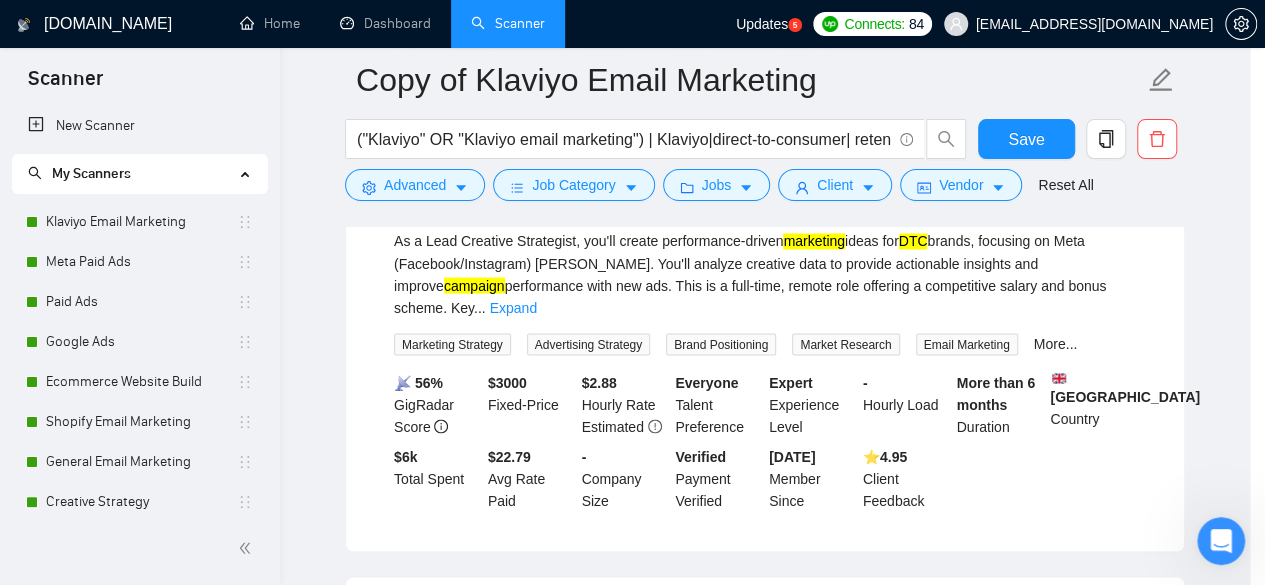 scroll, scrollTop: 96, scrollLeft: 0, axis: vertical 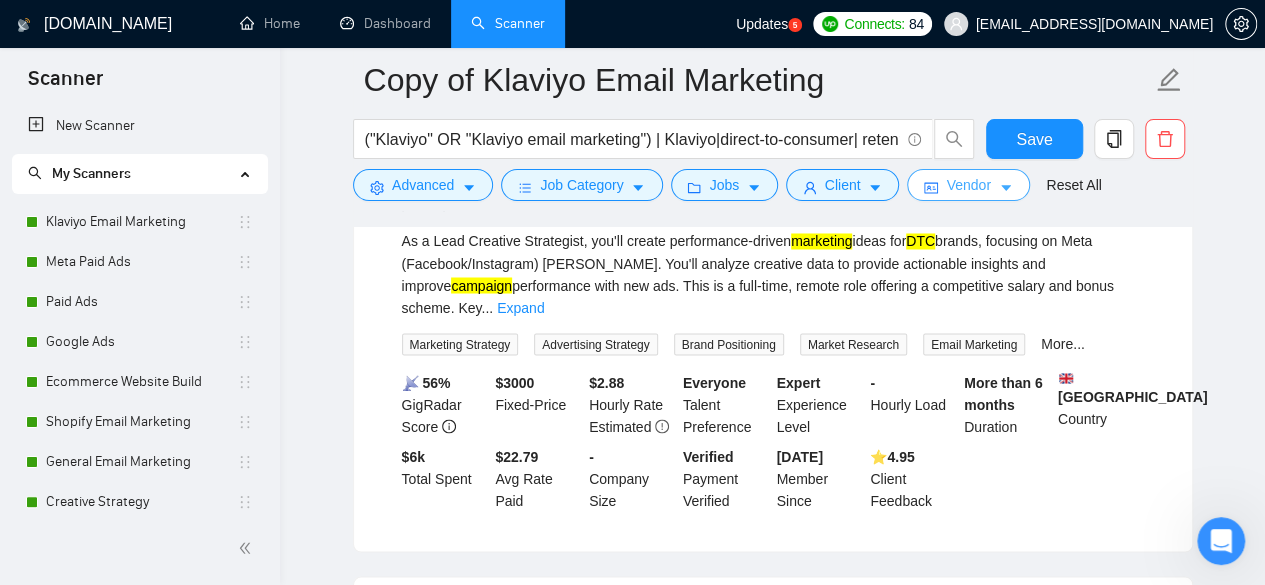 click 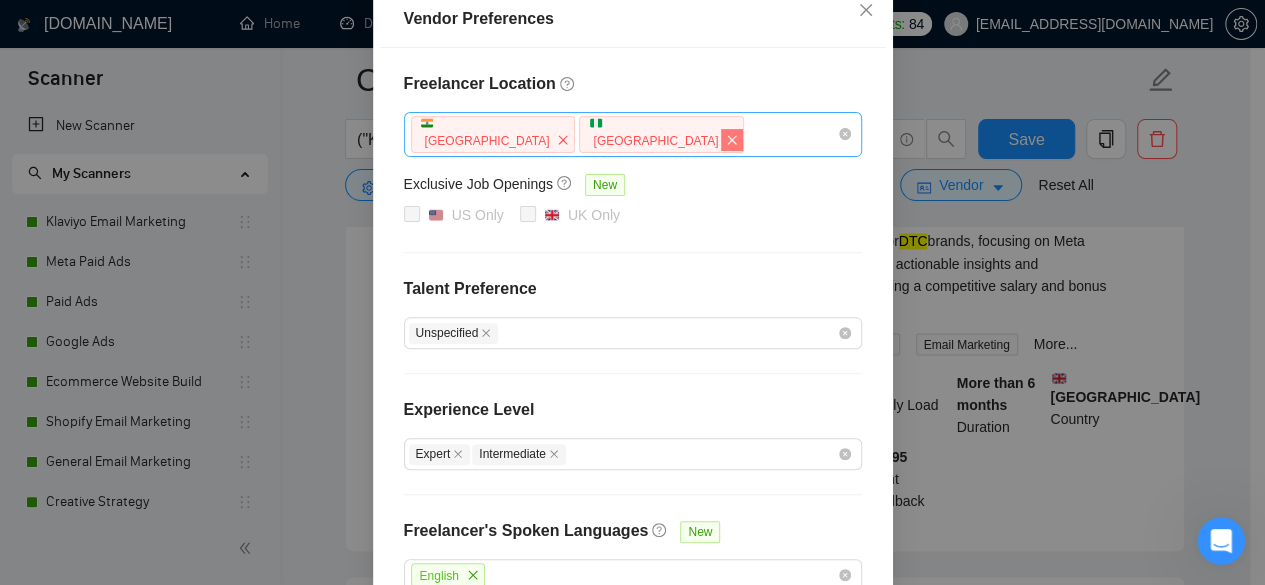 click on "[GEOGRAPHIC_DATA] [GEOGRAPHIC_DATA]" at bounding box center [623, 134] 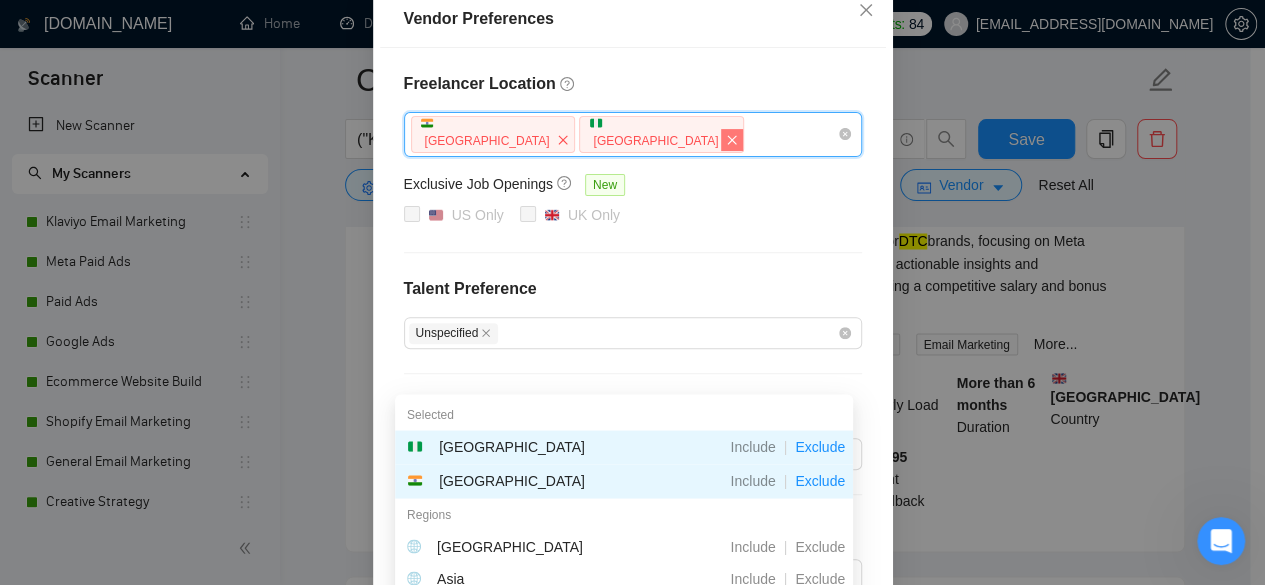 click 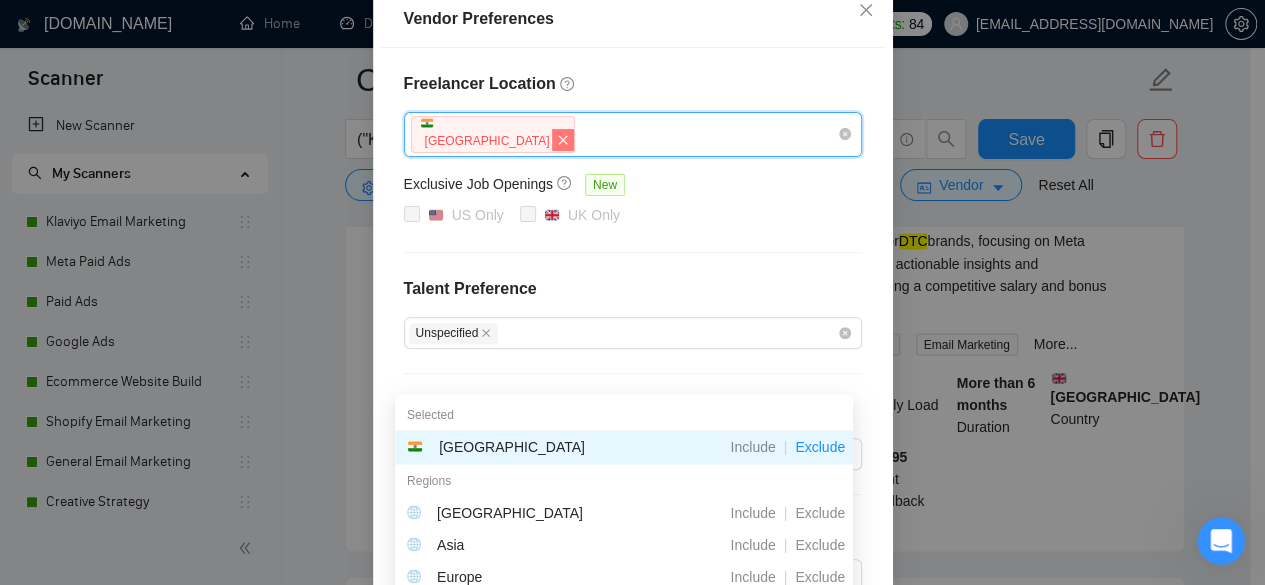 click 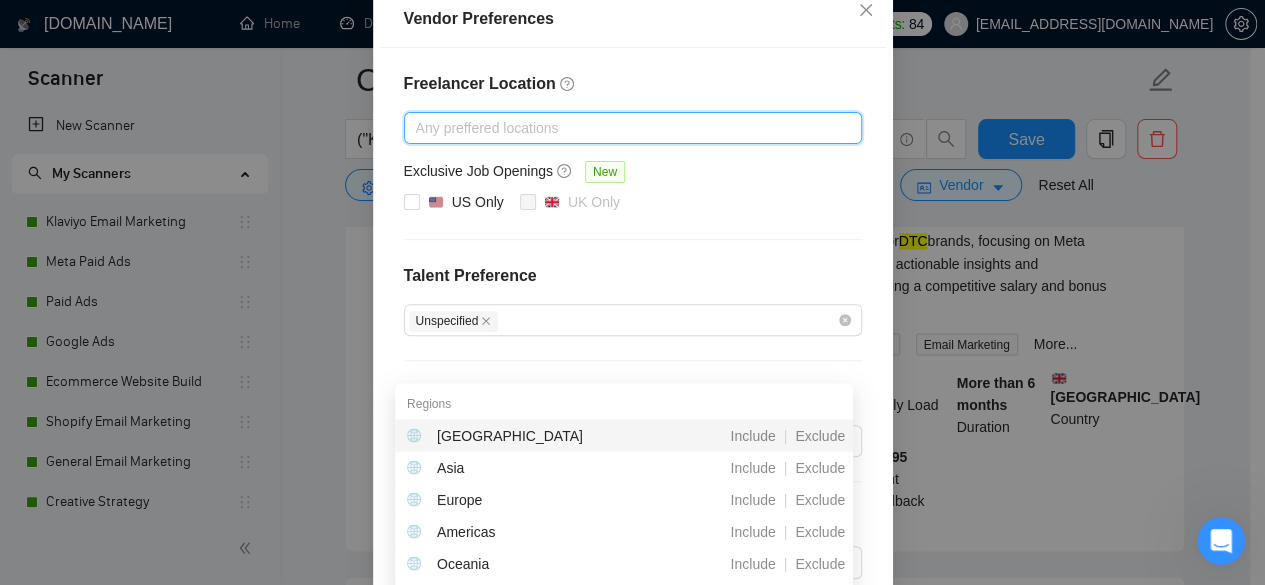 click on "Freelancer Location" at bounding box center [633, 84] 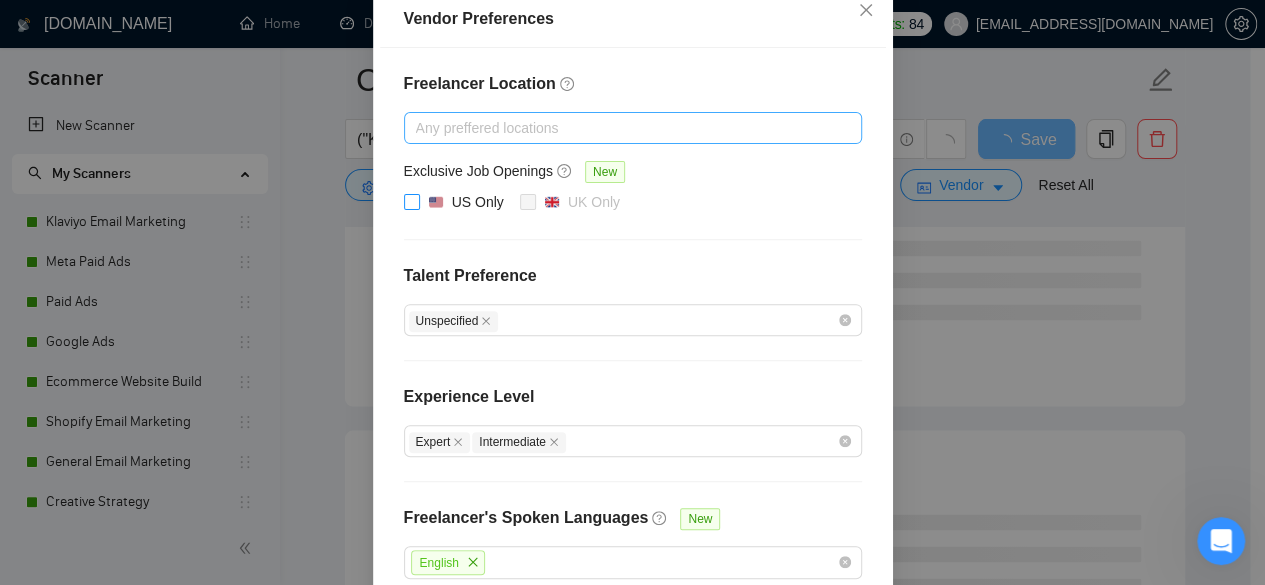 click at bounding box center [412, 202] 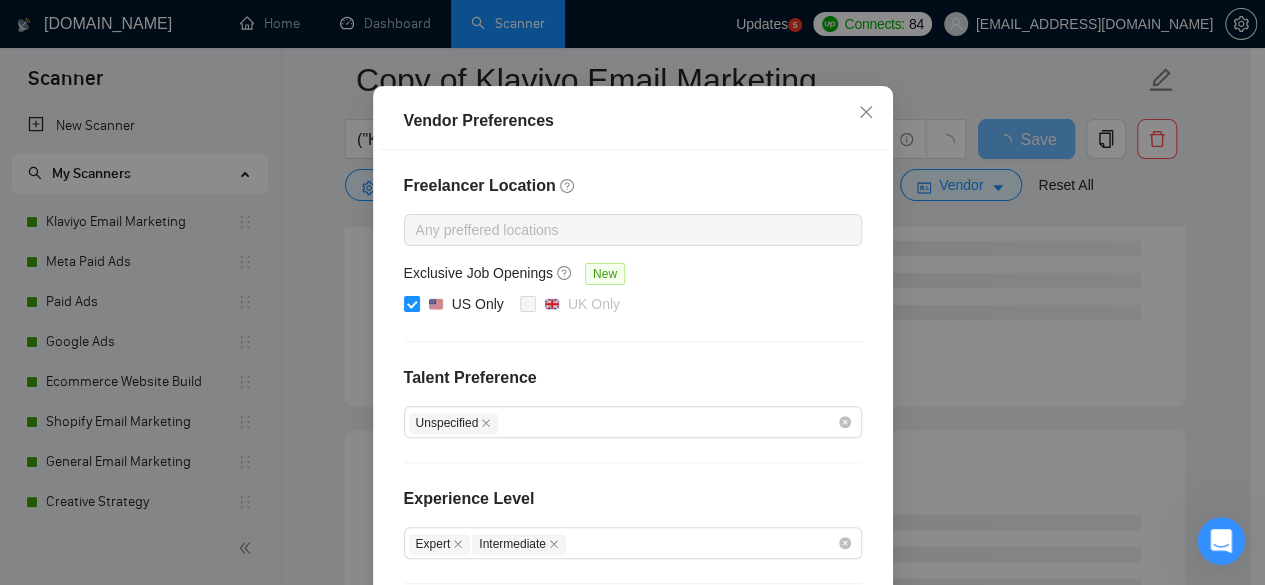 scroll, scrollTop: 300, scrollLeft: 0, axis: vertical 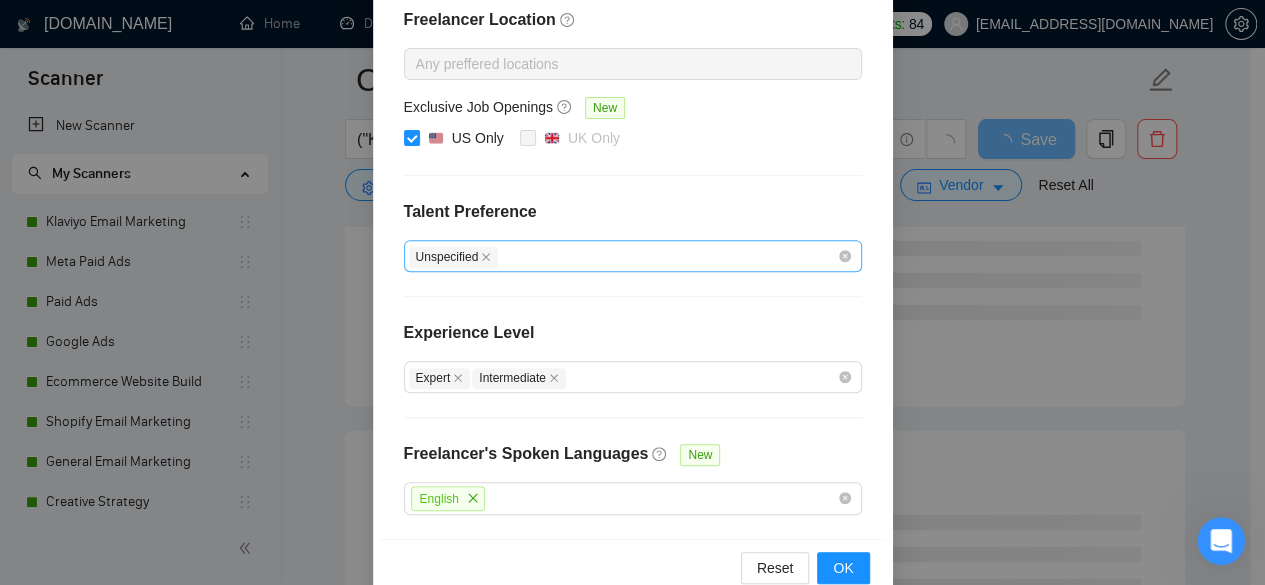 click on "Unspecified" at bounding box center [623, 256] 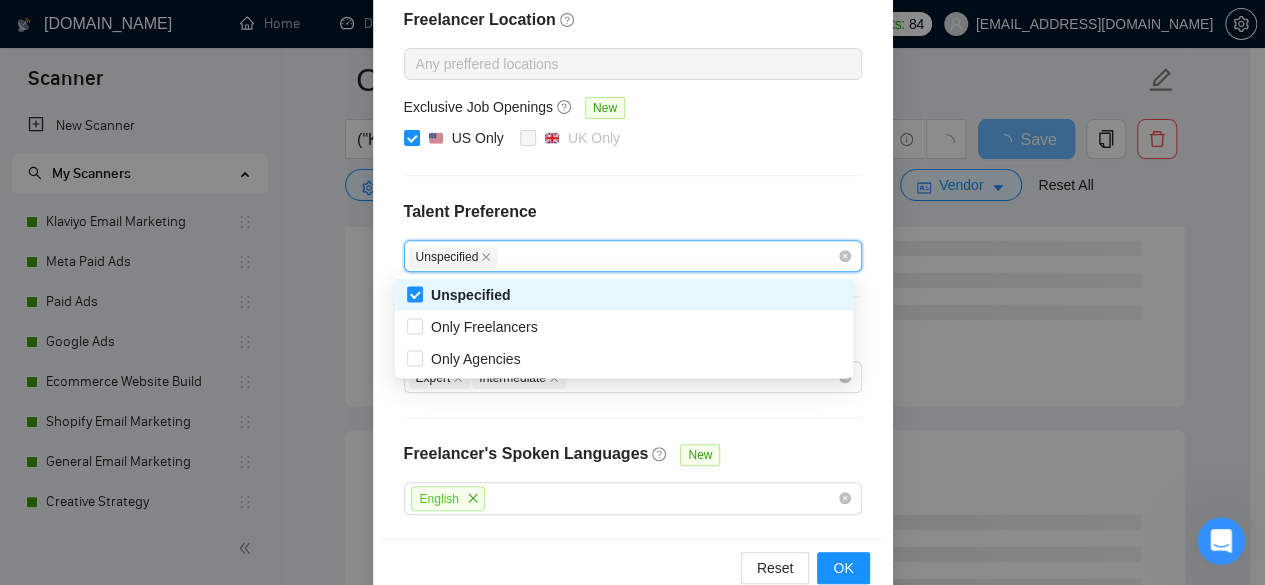 click on "Talent Preference" at bounding box center (633, 212) 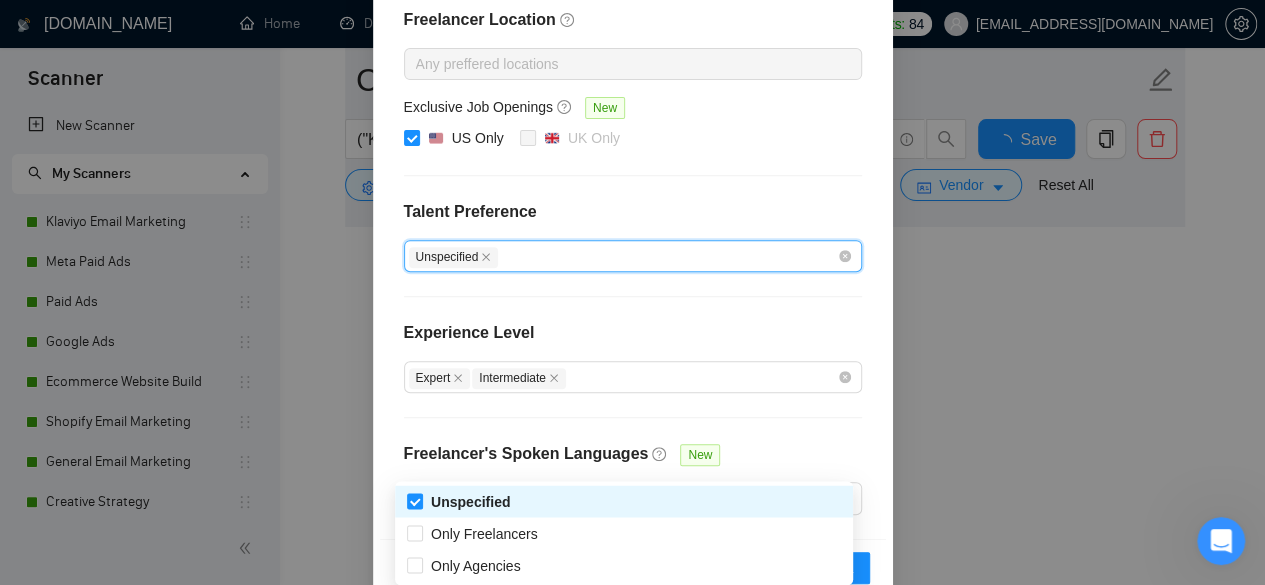 scroll, scrollTop: 445, scrollLeft: 0, axis: vertical 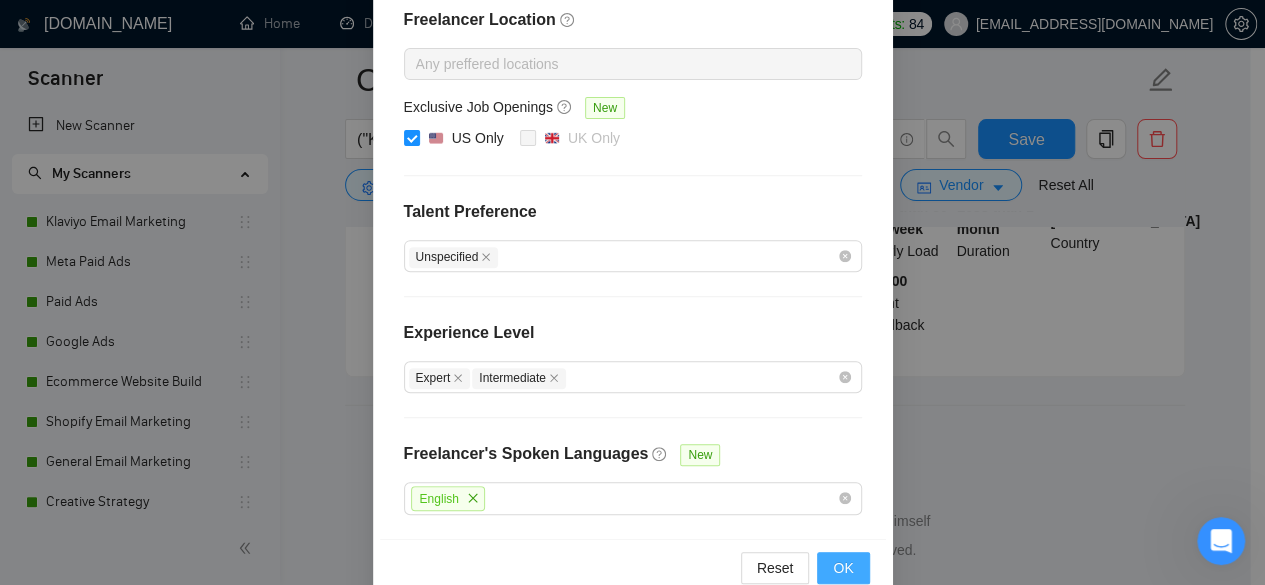 click on "OK" at bounding box center [843, 568] 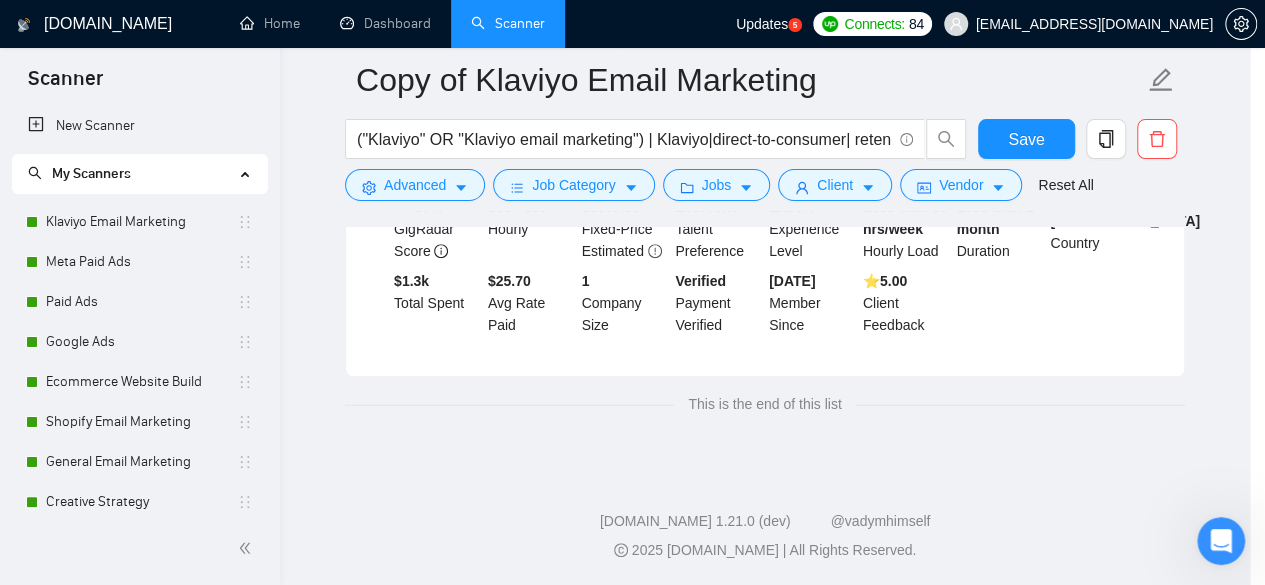 scroll, scrollTop: 236, scrollLeft: 0, axis: vertical 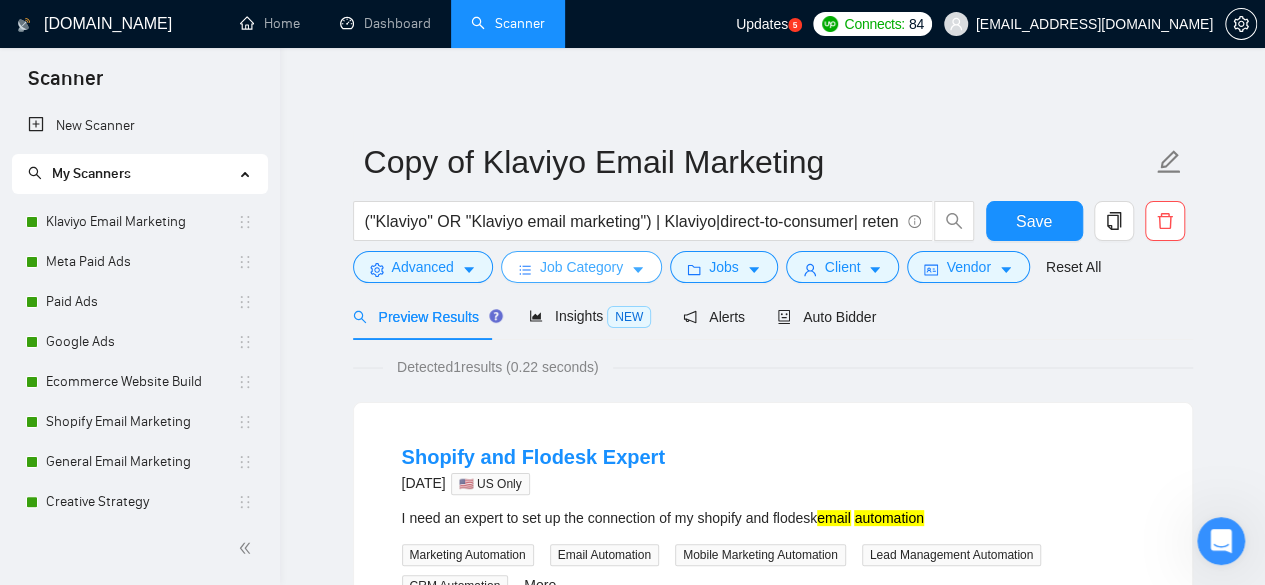 click on "Job Category" at bounding box center [581, 267] 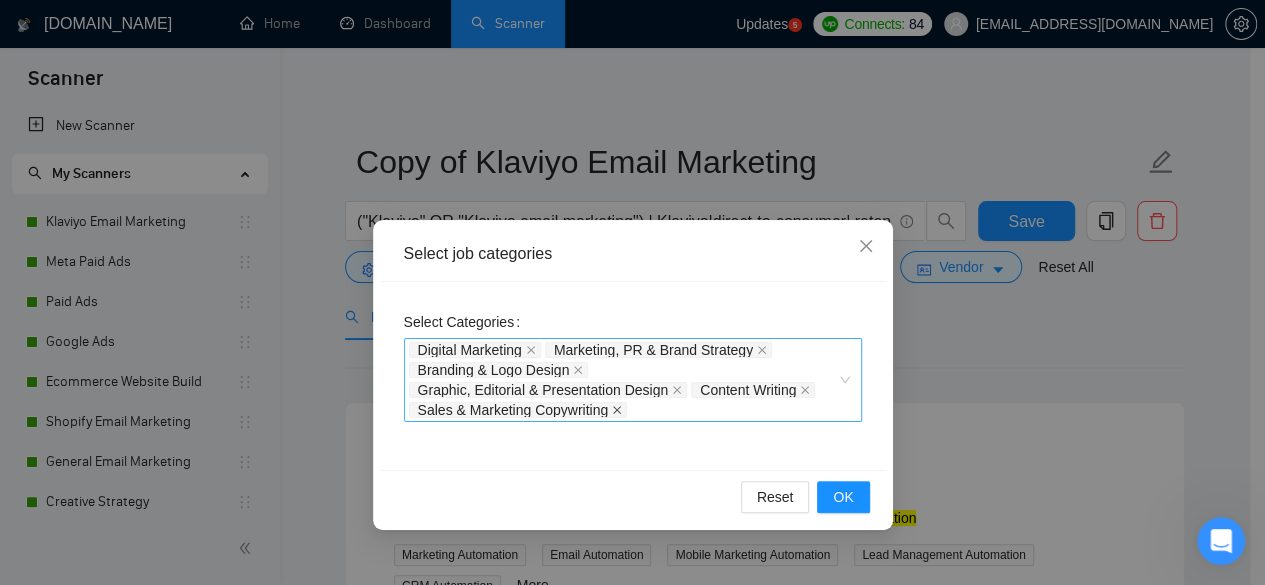 click 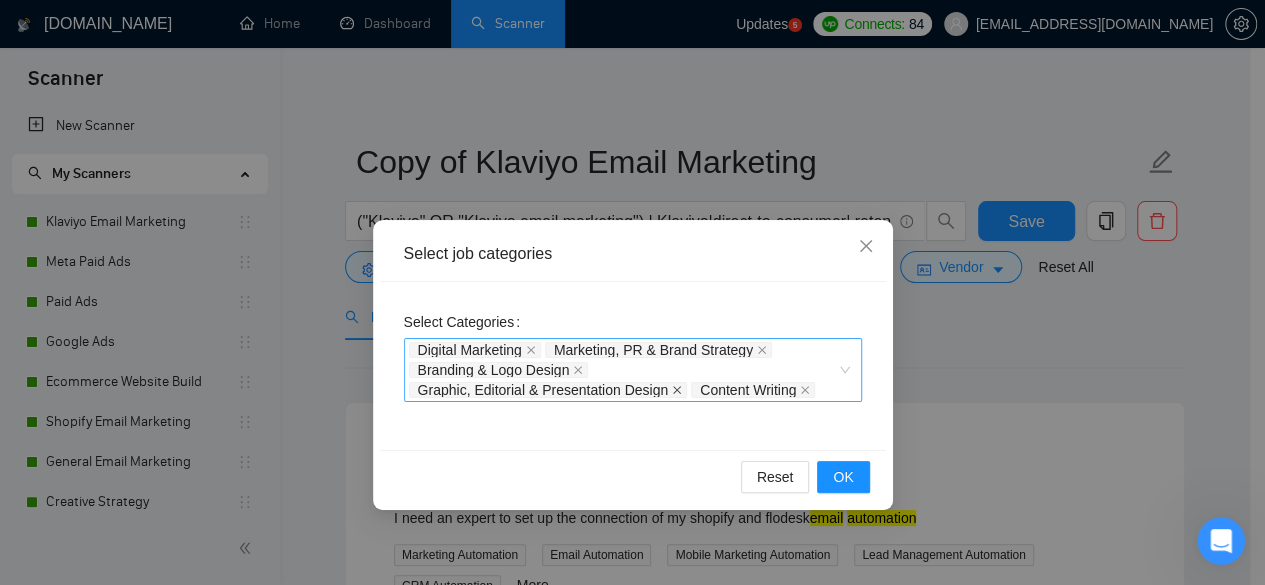 click 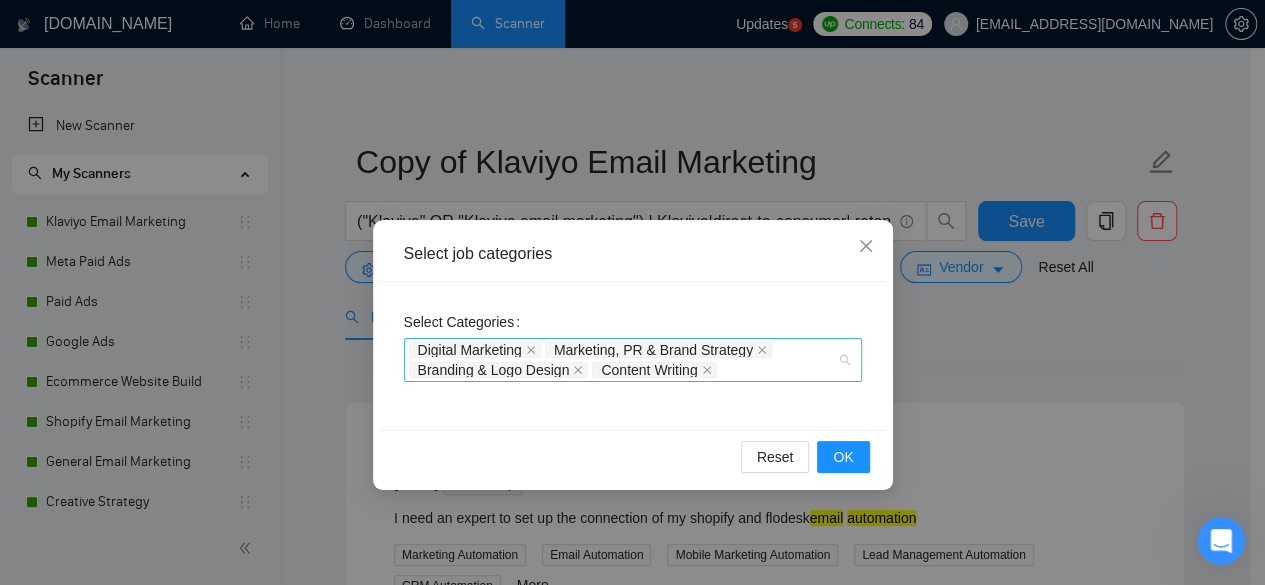 click on "Content Writing" at bounding box center [654, 370] 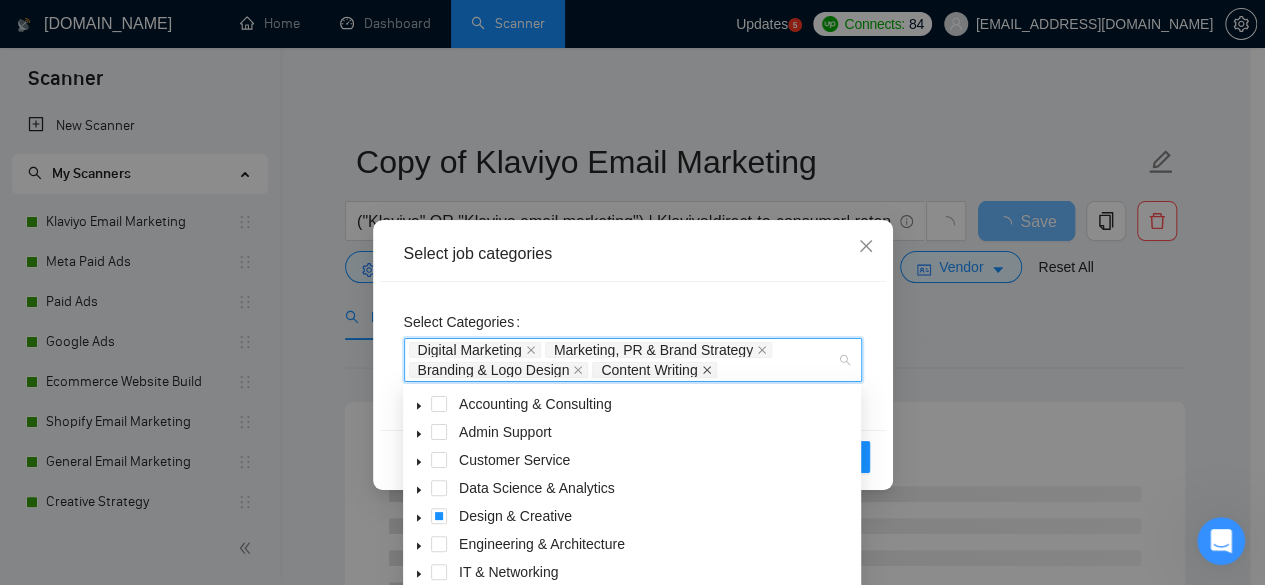 click 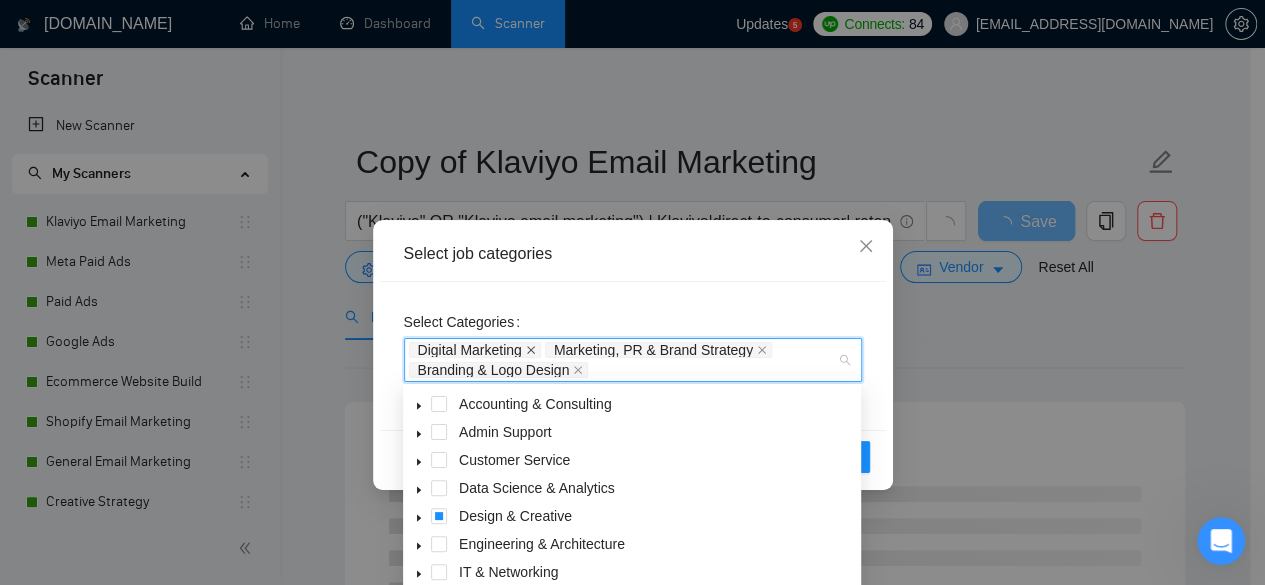 click 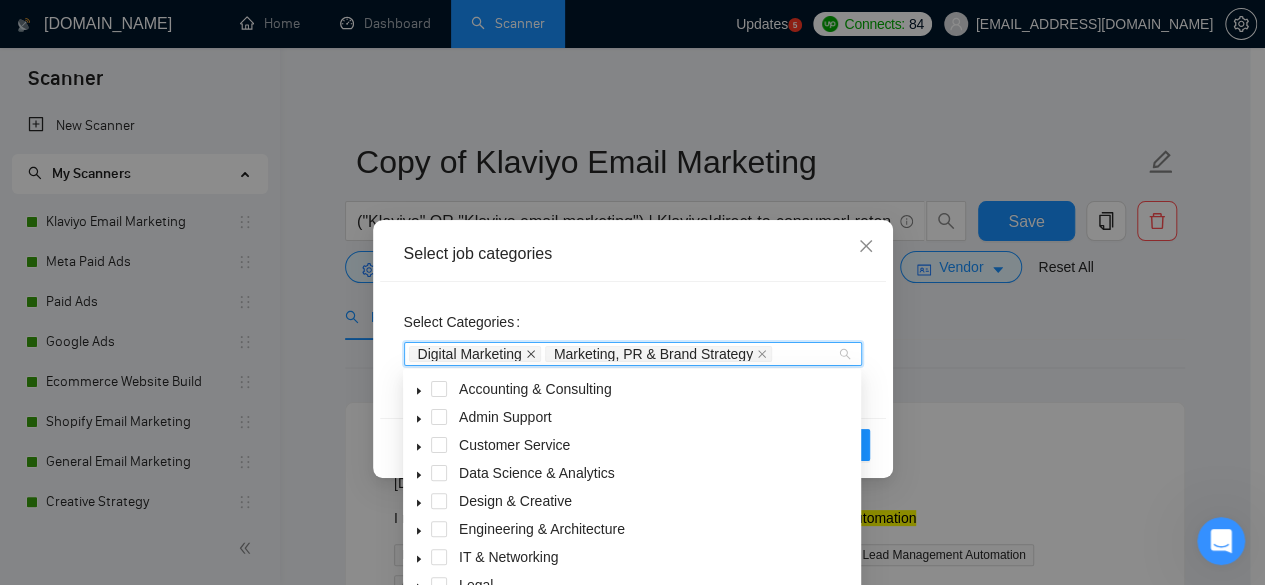 click 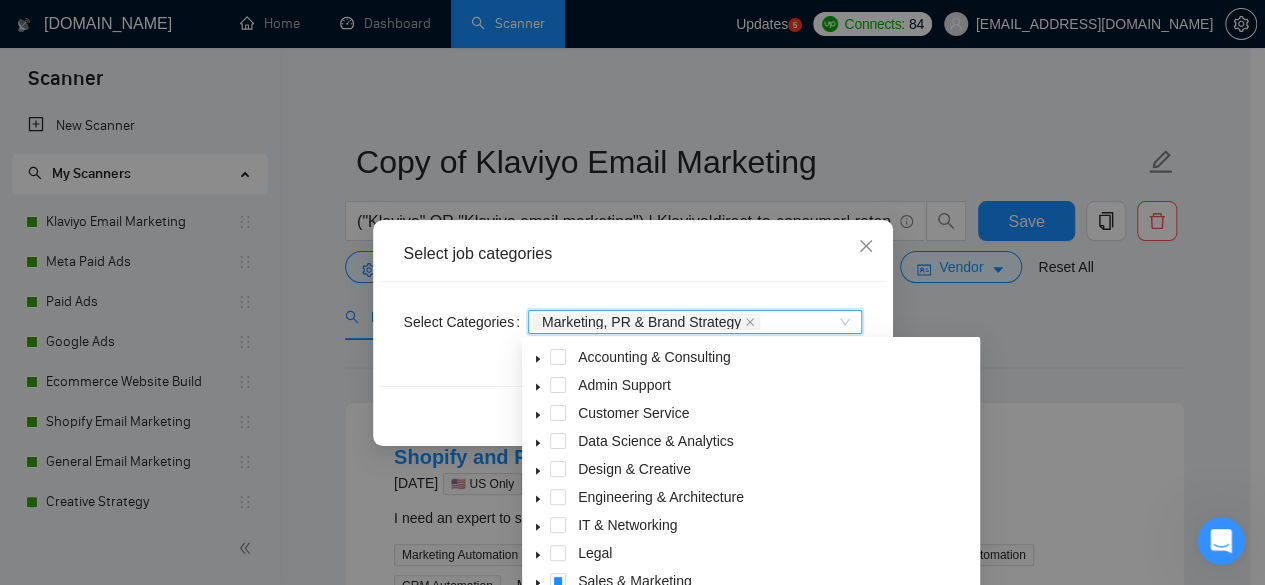click on "Marketing, PR & Brand Strategy" at bounding box center (641, 322) 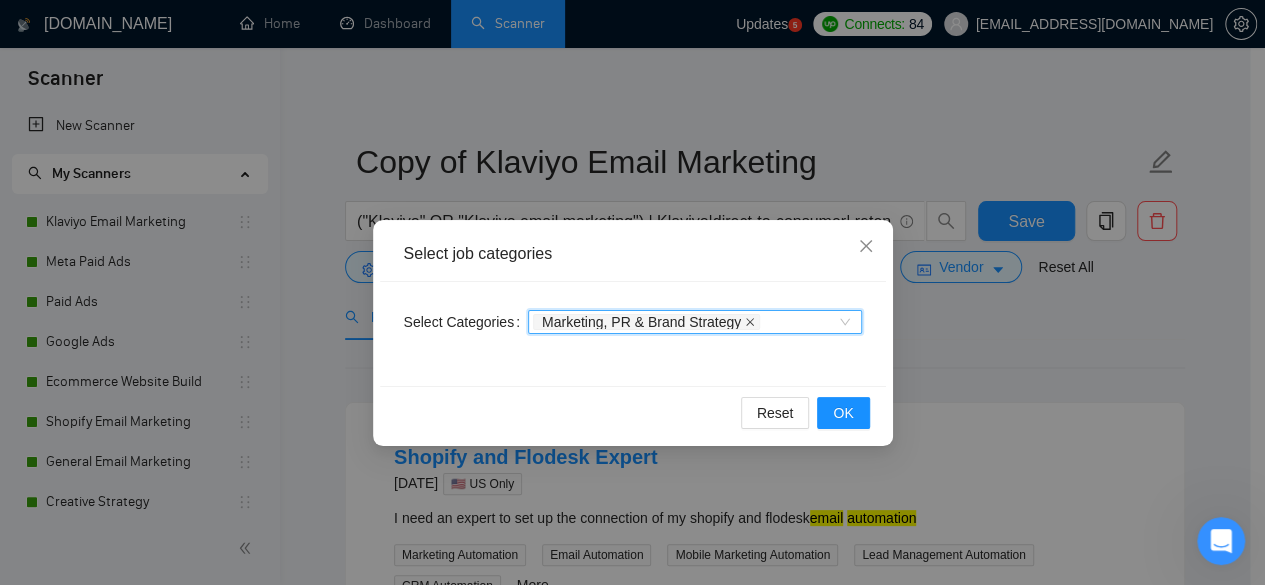 click 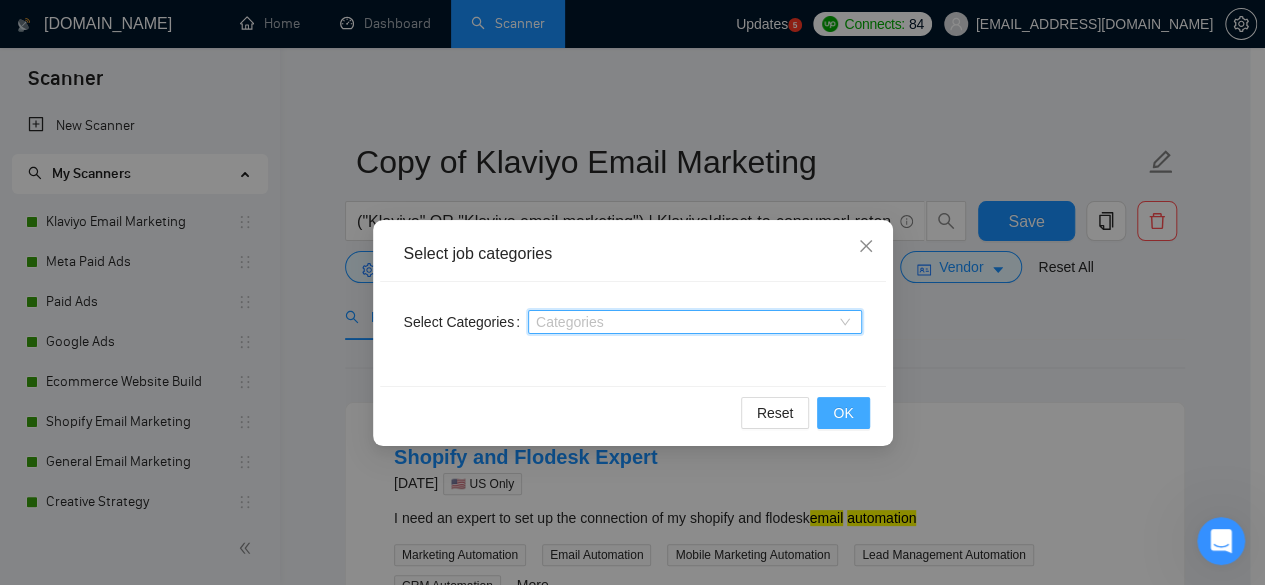 click on "OK" at bounding box center (843, 413) 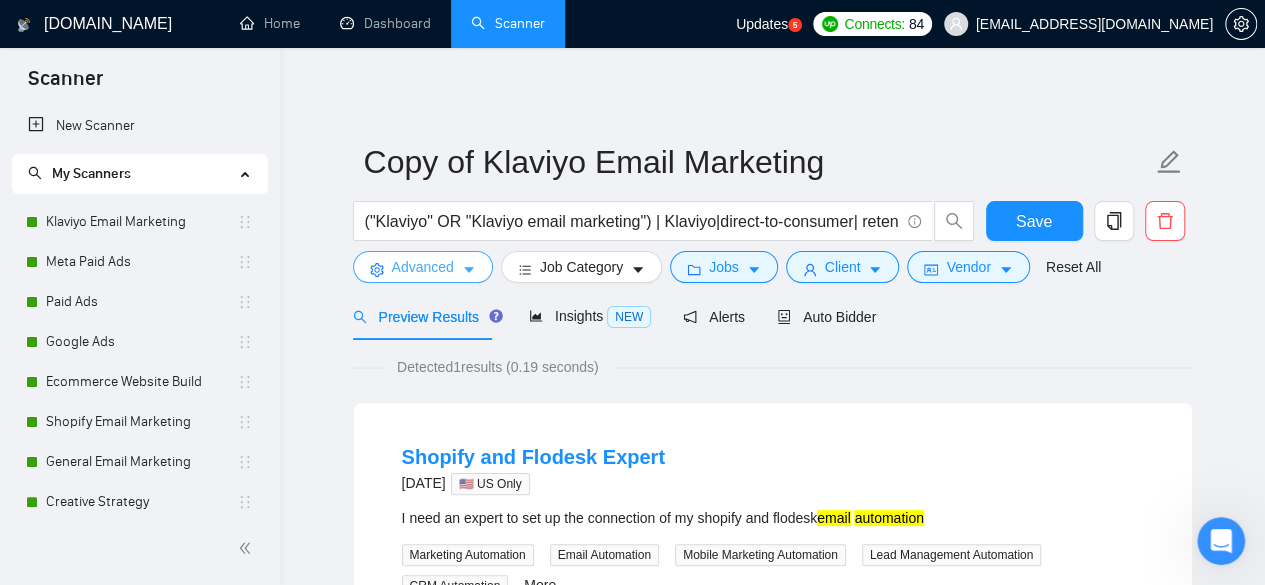 click on "Advanced" at bounding box center (423, 267) 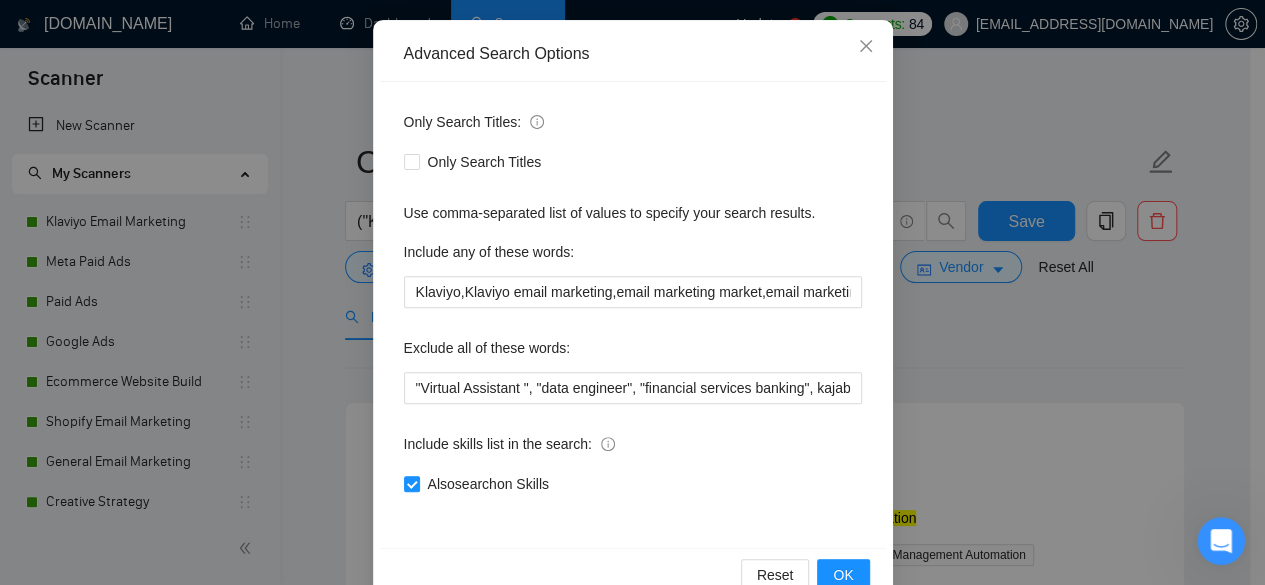 click on "Advanced Search Options Only Search Titles:   Only Search Titles Use comma-separated list of values to specify your search results. Include any of these words: Klaviyo,Klaviyo email marketing,email marketing market,email marketing campaign,email marketing company,email marketing automation,email marketing flow,email marketing template,email marketing HTML,e mail market,e mail campaign,e mail company,e mail automation,e mail flow,e mail template,e mail HTML,e - mail market,e - mail campaign,e - mail company,e - mail automation,e - mail flow,e - mail template,e - mail HTML,D2C,retention marketing Exclude all of these words: Include skills list in the search:   Also  search  on Skills Reset OK" at bounding box center (632, 292) 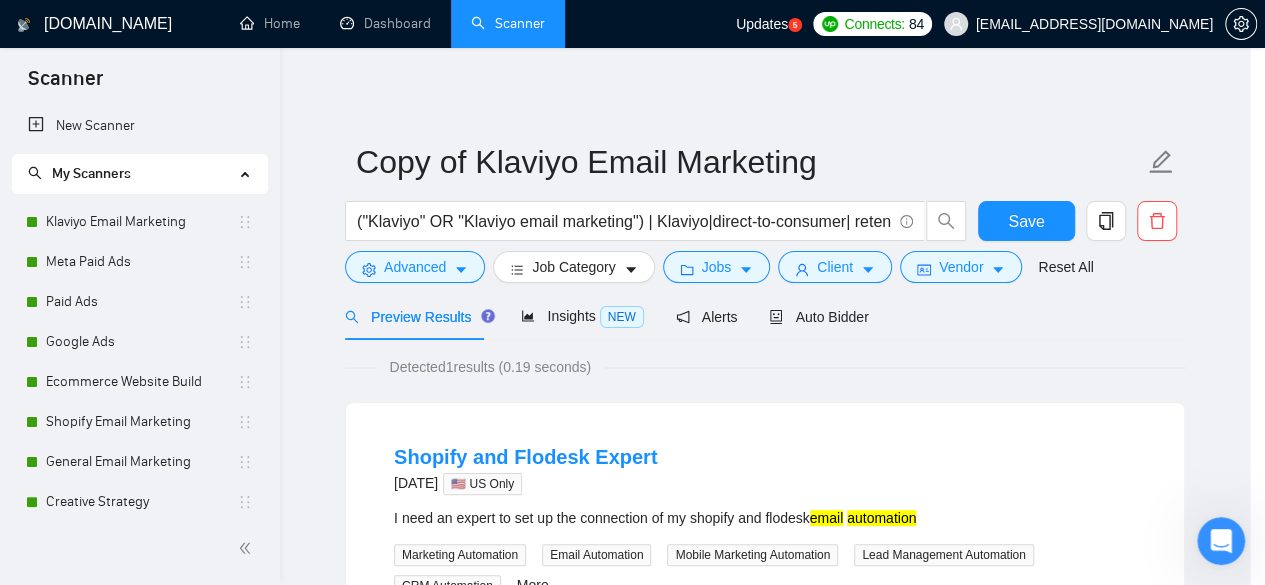 scroll, scrollTop: 146, scrollLeft: 0, axis: vertical 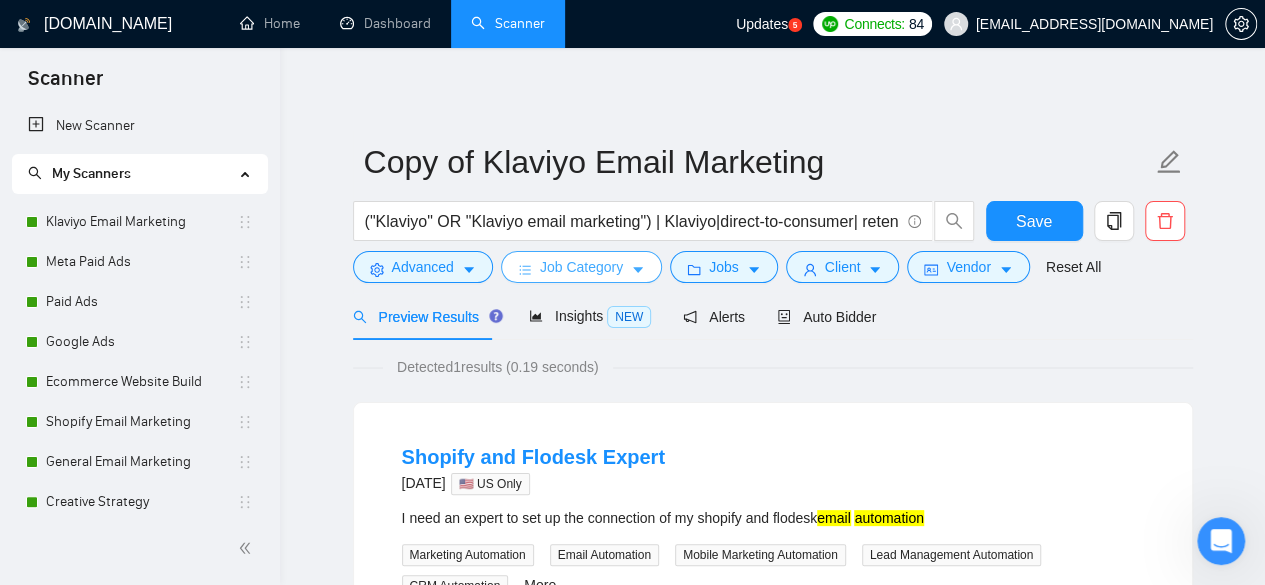 click on "Job Category" at bounding box center [581, 267] 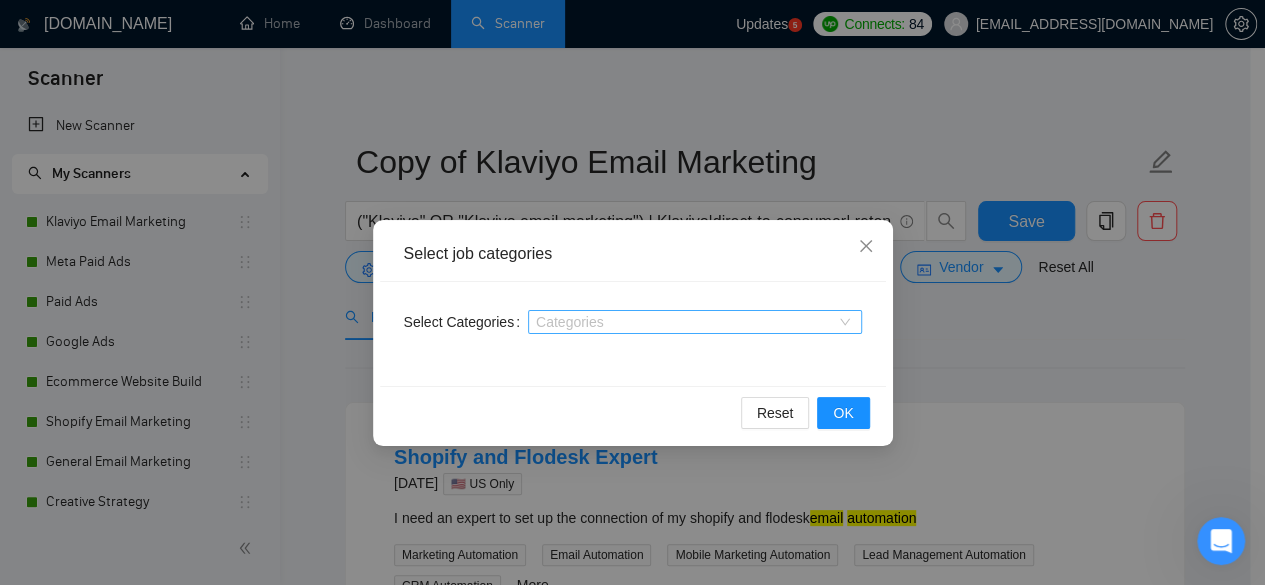 click on "Select job categories Select Categories   Categories Reset OK" at bounding box center (632, 292) 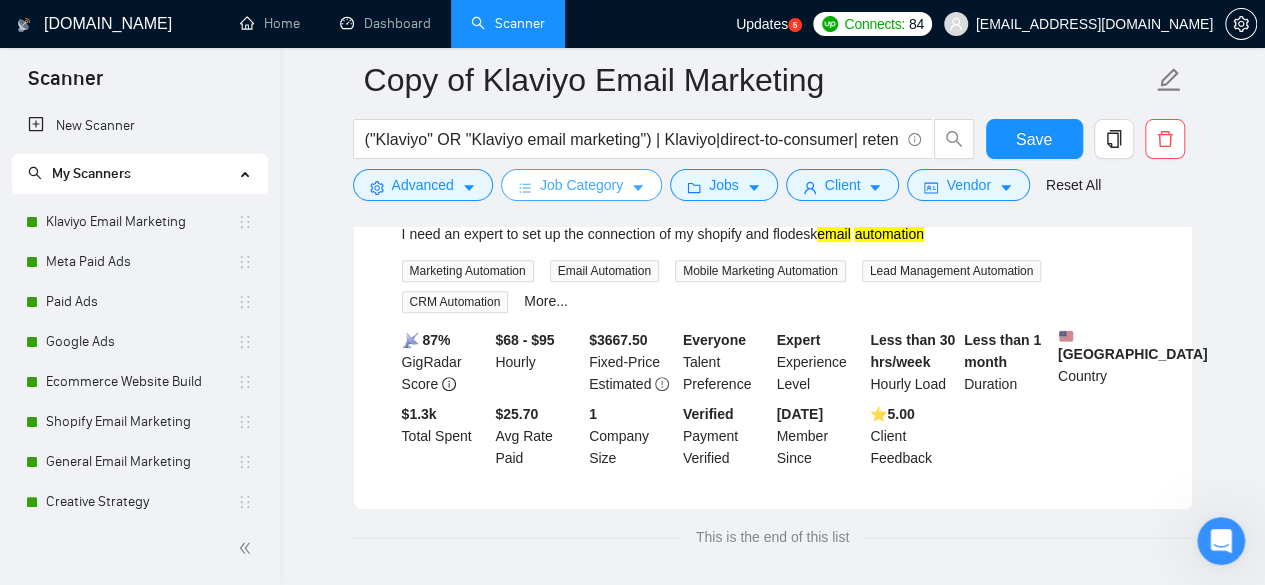 scroll, scrollTop: 200, scrollLeft: 0, axis: vertical 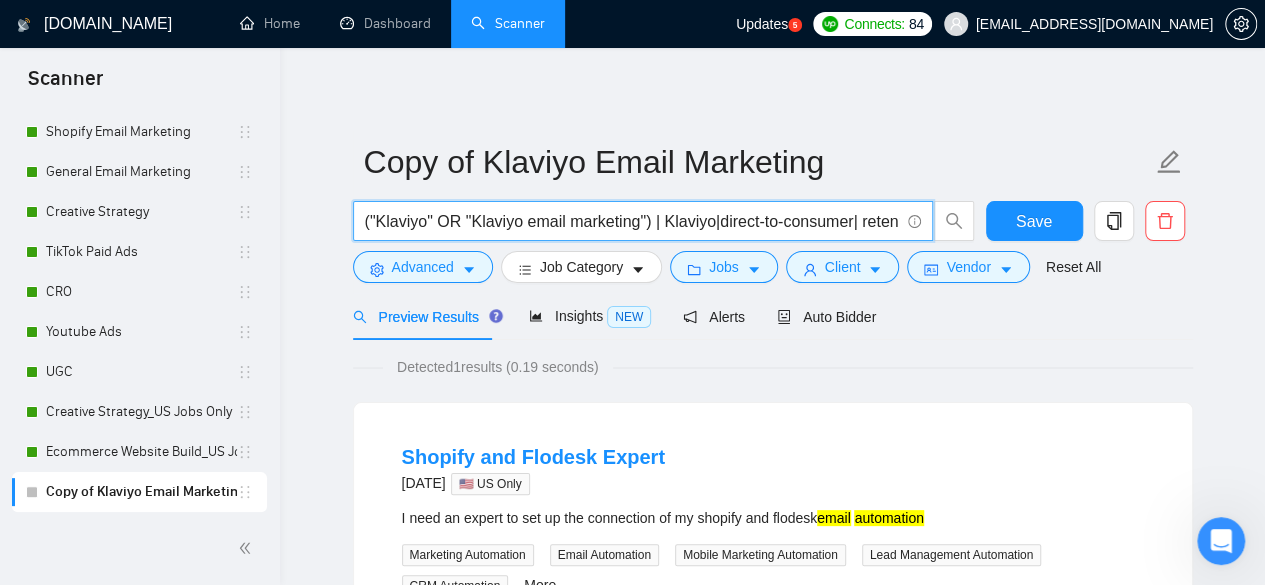 click on "("Klaviyo" OR "Klaviyo email marketing") | Klaviyo|direct-to-consumer| retention marketing |DTC| "customer retention" | "lifecycle marketing" | "SMS Marketing" | "Email Automation" | Klaviyo | klavio" at bounding box center (632, 221) 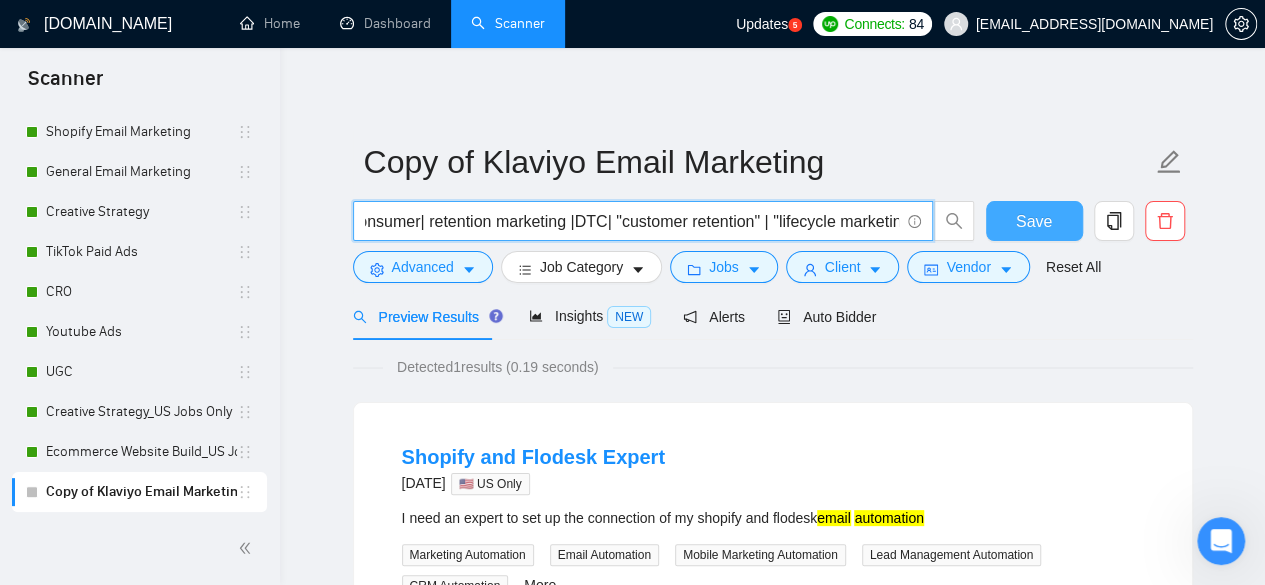 scroll, scrollTop: 0, scrollLeft: 849, axis: horizontal 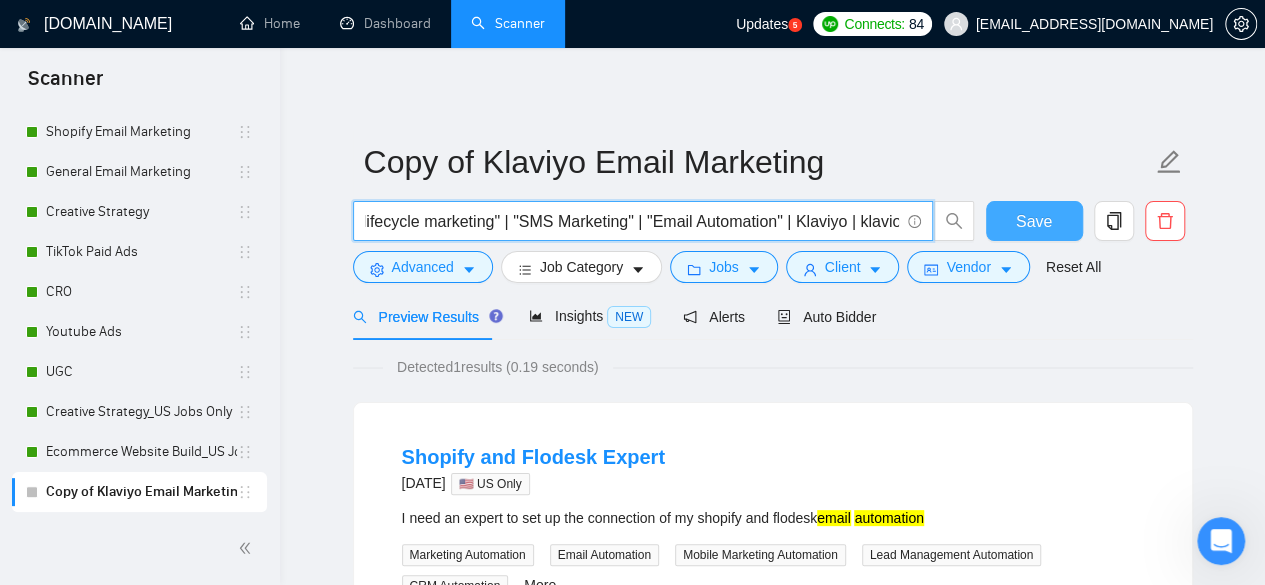 drag, startPoint x: 780, startPoint y: 217, endPoint x: 1031, endPoint y: 221, distance: 251.03188 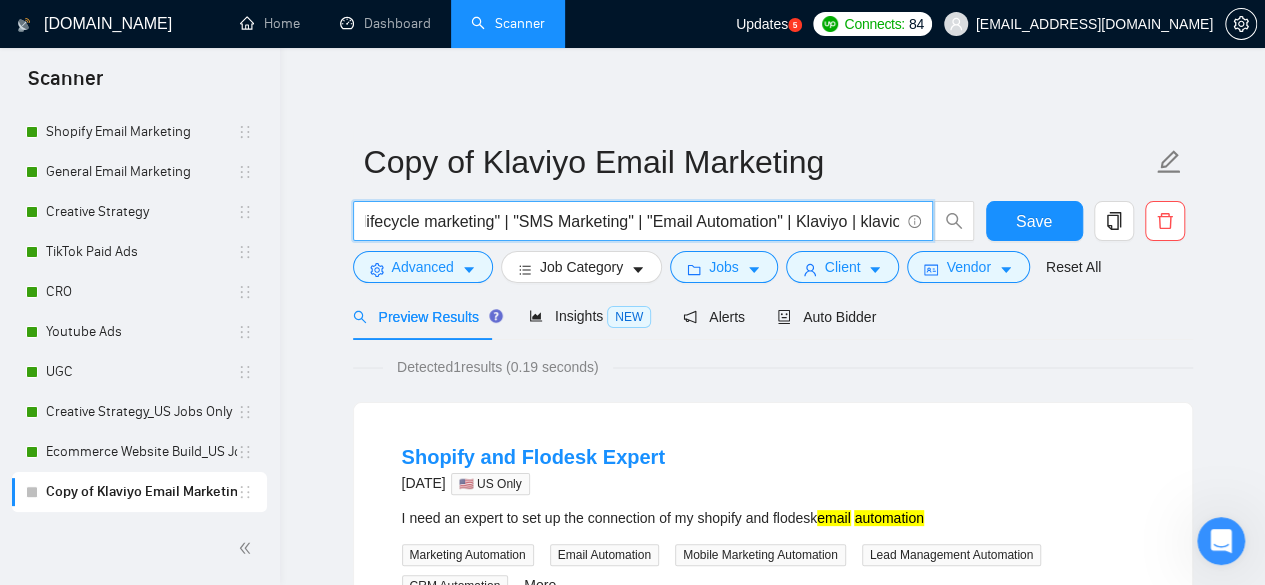 click on "("Klaviyo" OR "Klaviyo email marketing") | Klaviyo|direct-to-consumer| retention marketing |DTC| "customer retention" | "lifecycle marketing" | "SMS Marketing" | "Email Automation" | Klaviyo | klavio" at bounding box center [632, 221] 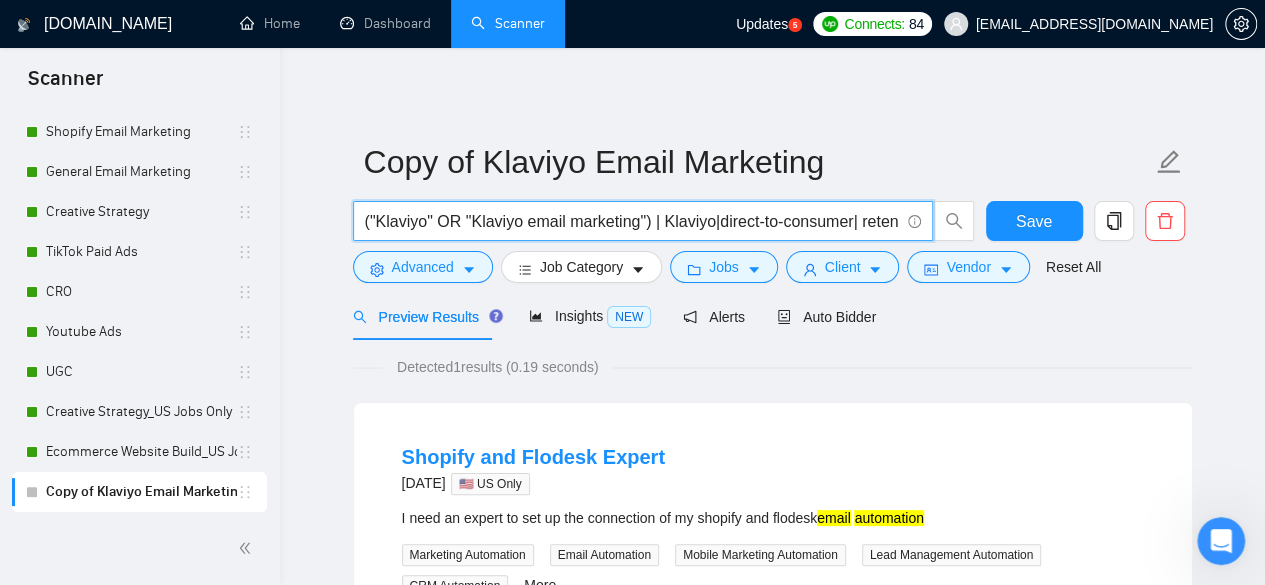 click on "("Klaviyo" OR "Klaviyo email marketing") | Klaviyo|direct-to-consumer| retention marketing |DTC| "customer retention" | "lifecycle marketing" | "SMS Marketing" | "Email Automation" | Klaviyo | klavio" at bounding box center (664, 226) 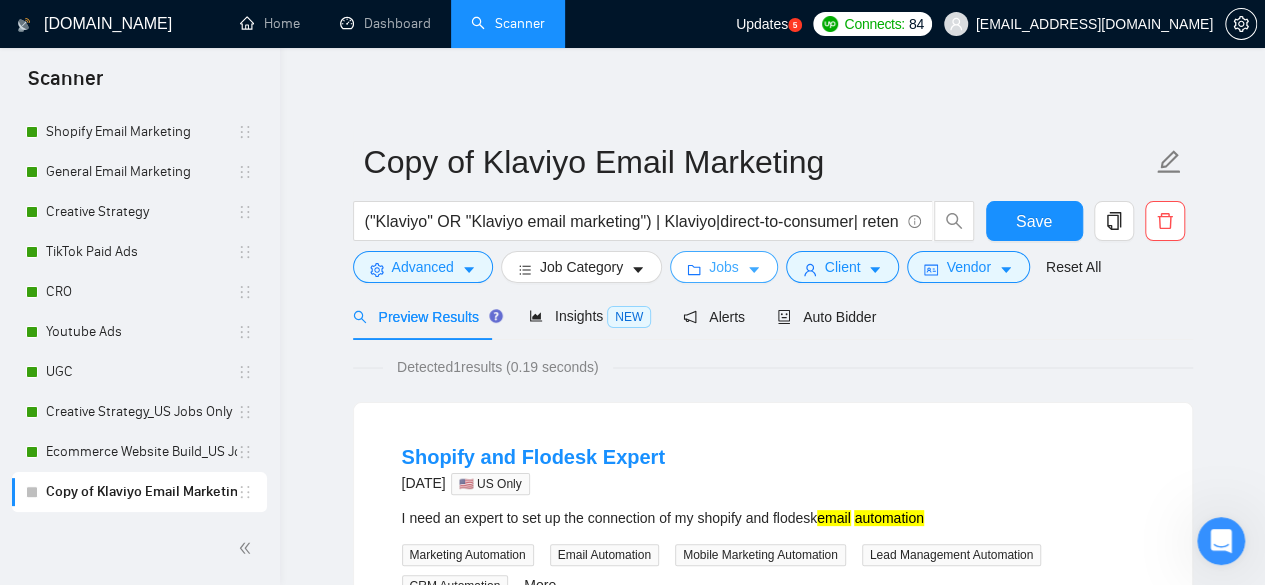 click on "Jobs" at bounding box center [724, 267] 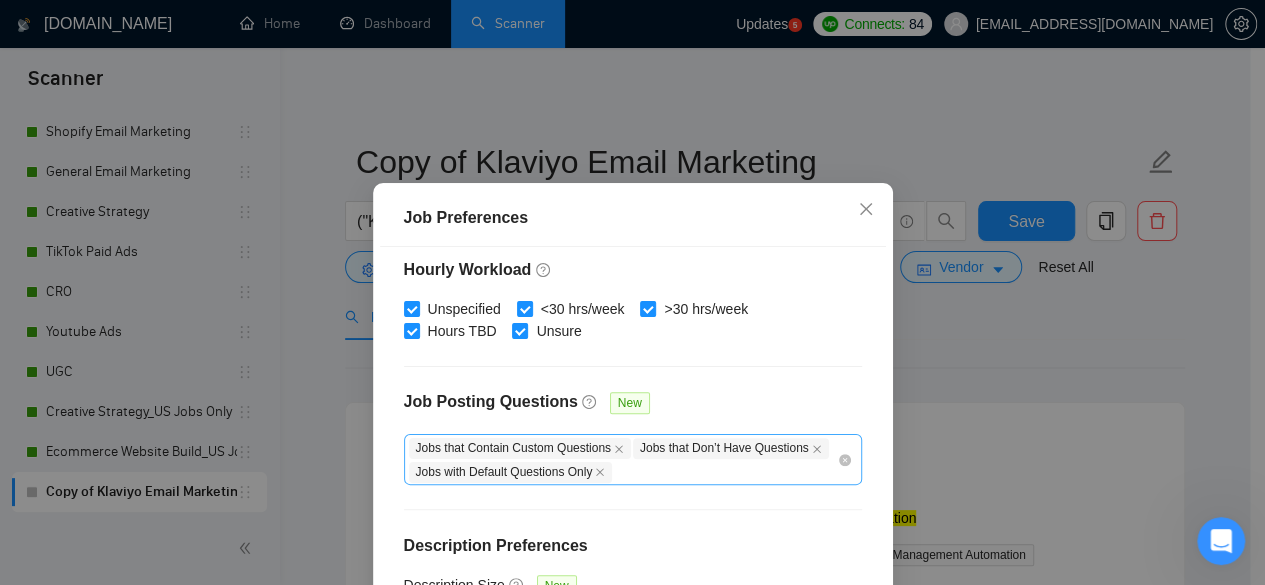 scroll, scrollTop: 159, scrollLeft: 0, axis: vertical 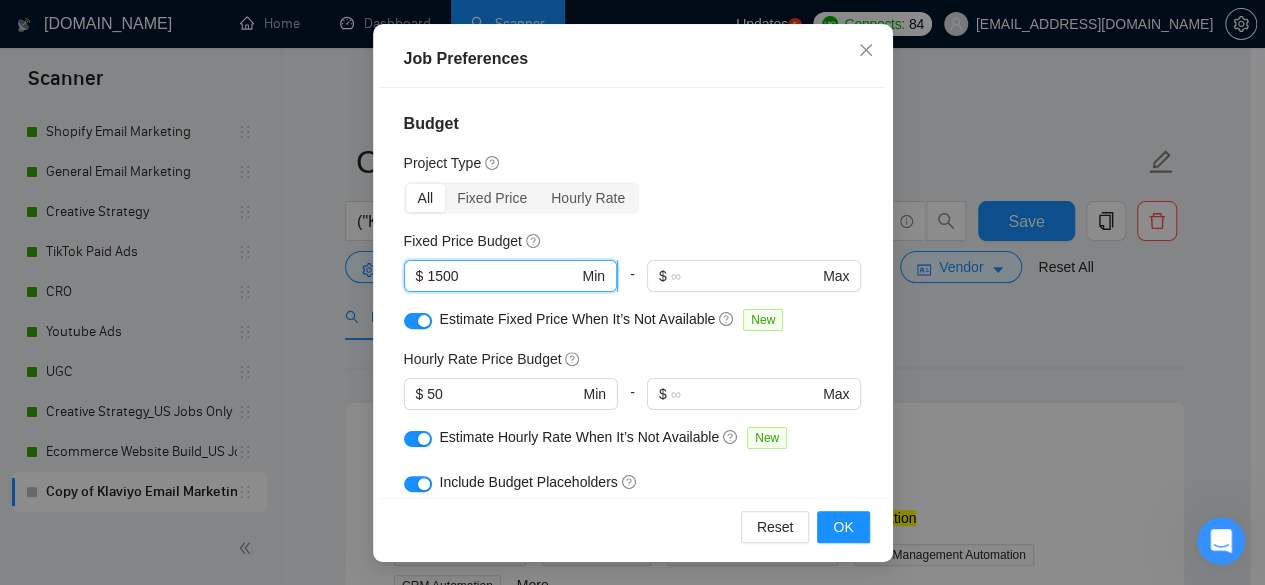 click on "1500" at bounding box center [502, 276] 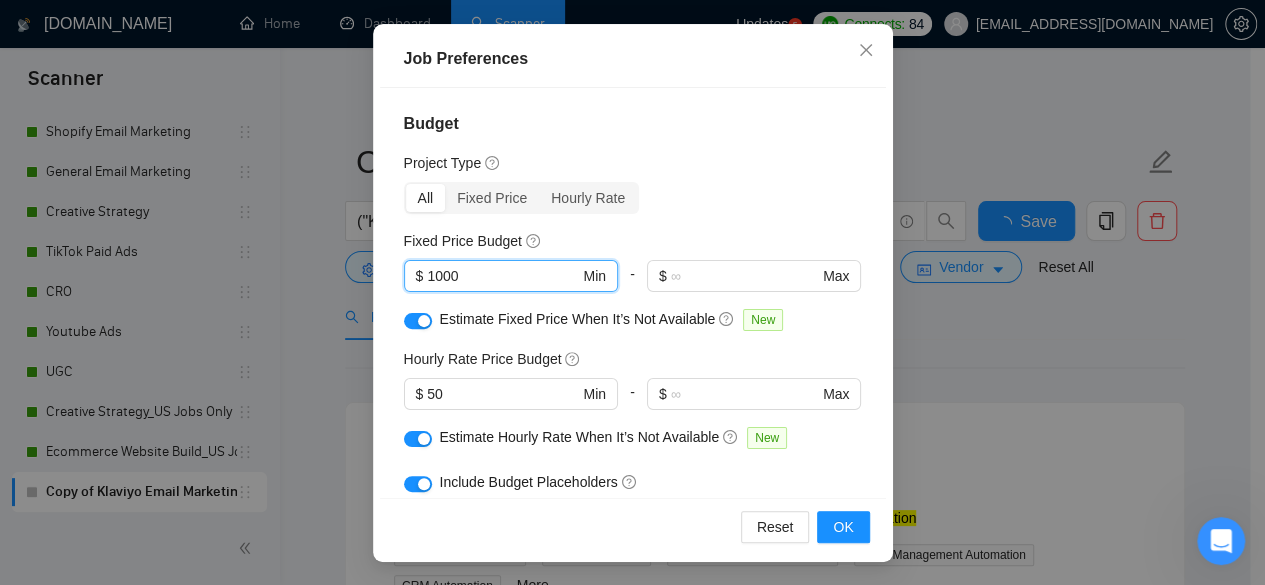 type on "1000" 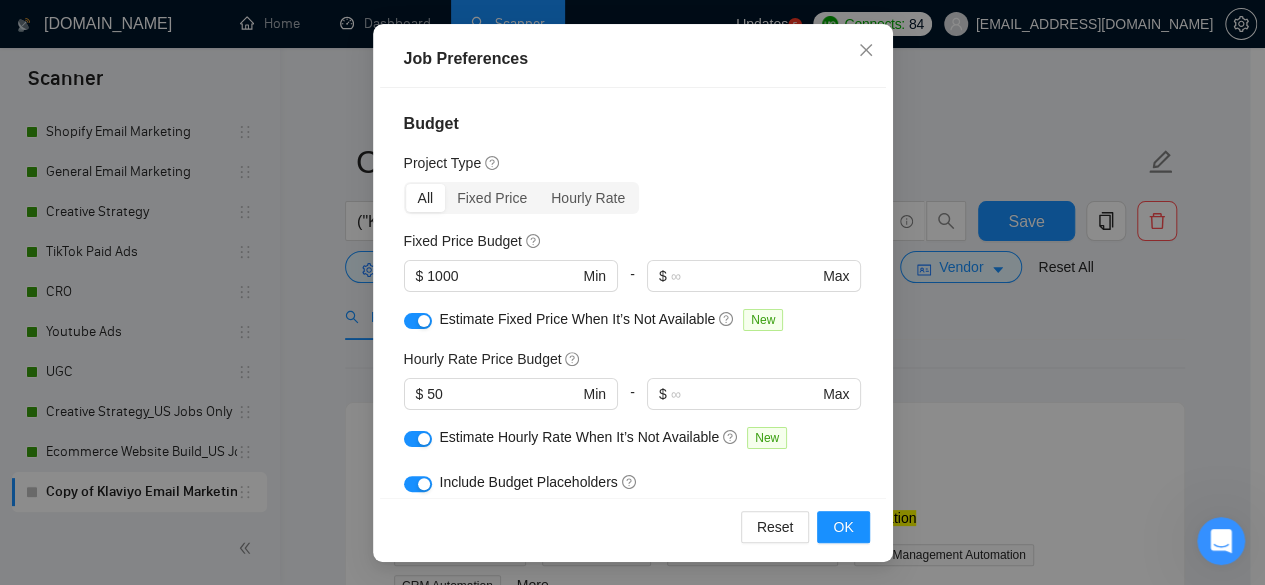 click on "Hourly Rate Price Budget" at bounding box center [633, 359] 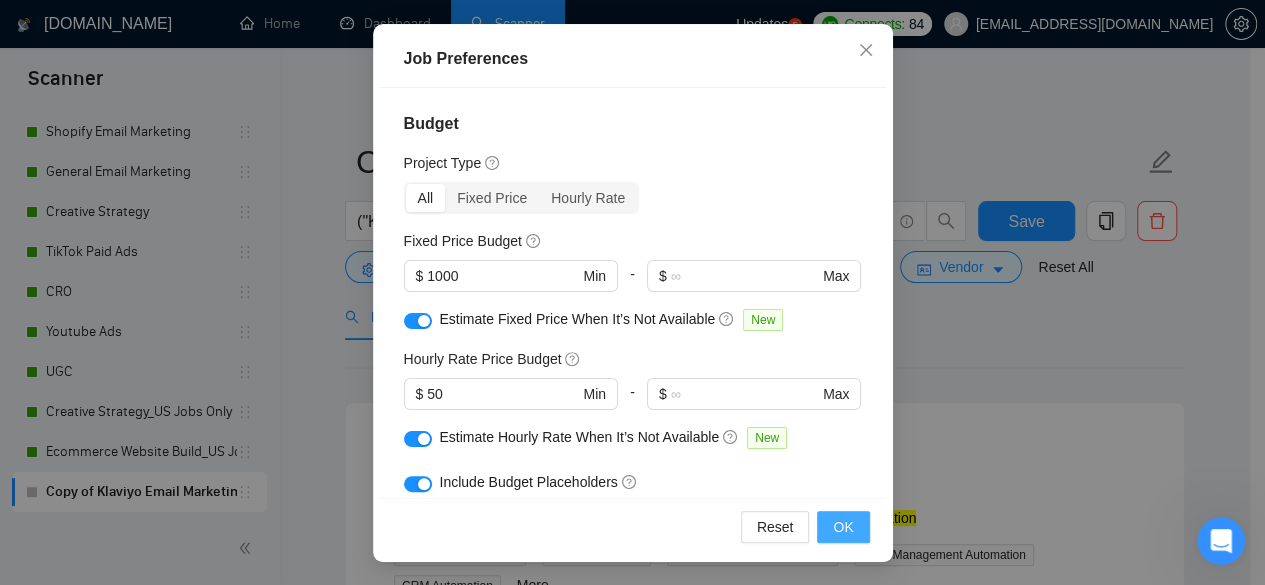 click on "OK" at bounding box center [843, 527] 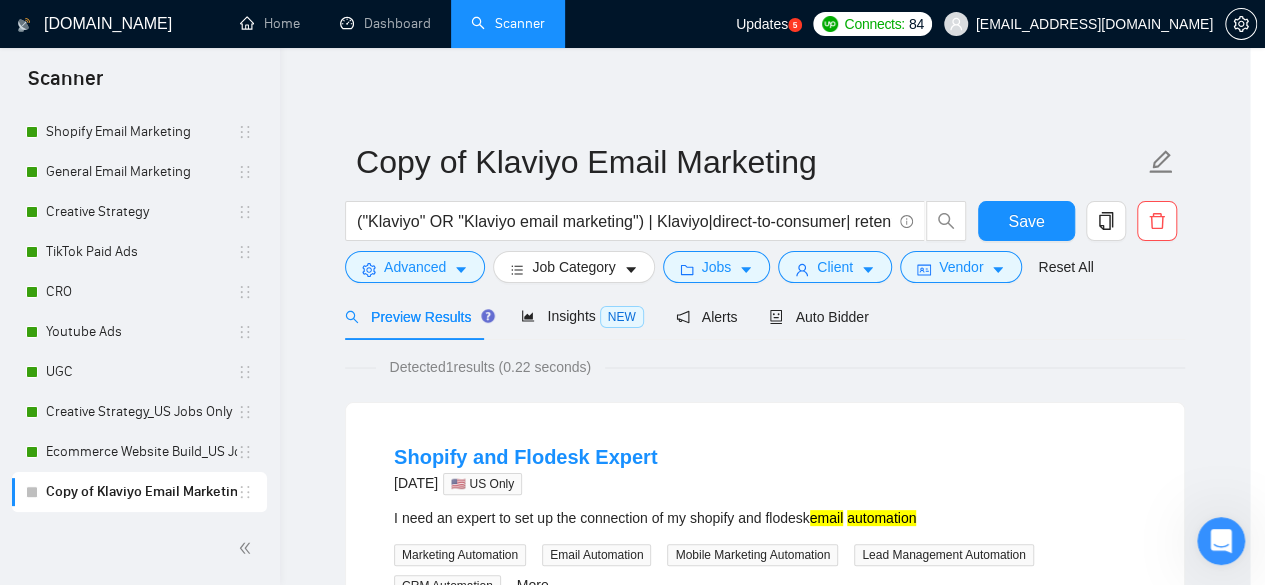 scroll, scrollTop: 96, scrollLeft: 0, axis: vertical 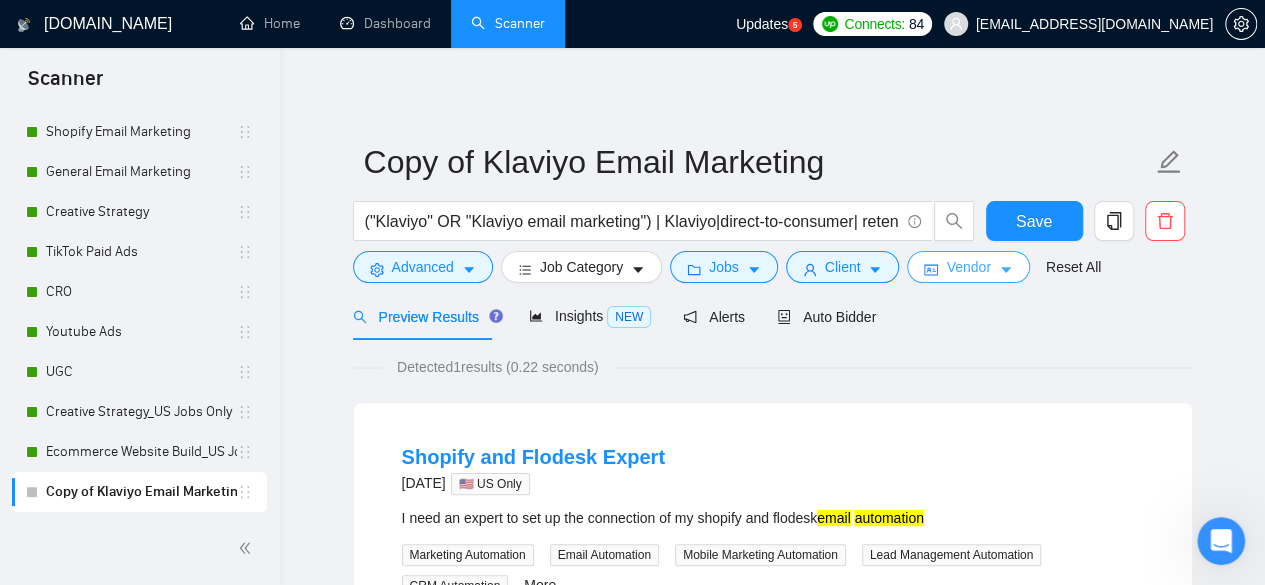 click on "Vendor" at bounding box center [968, 267] 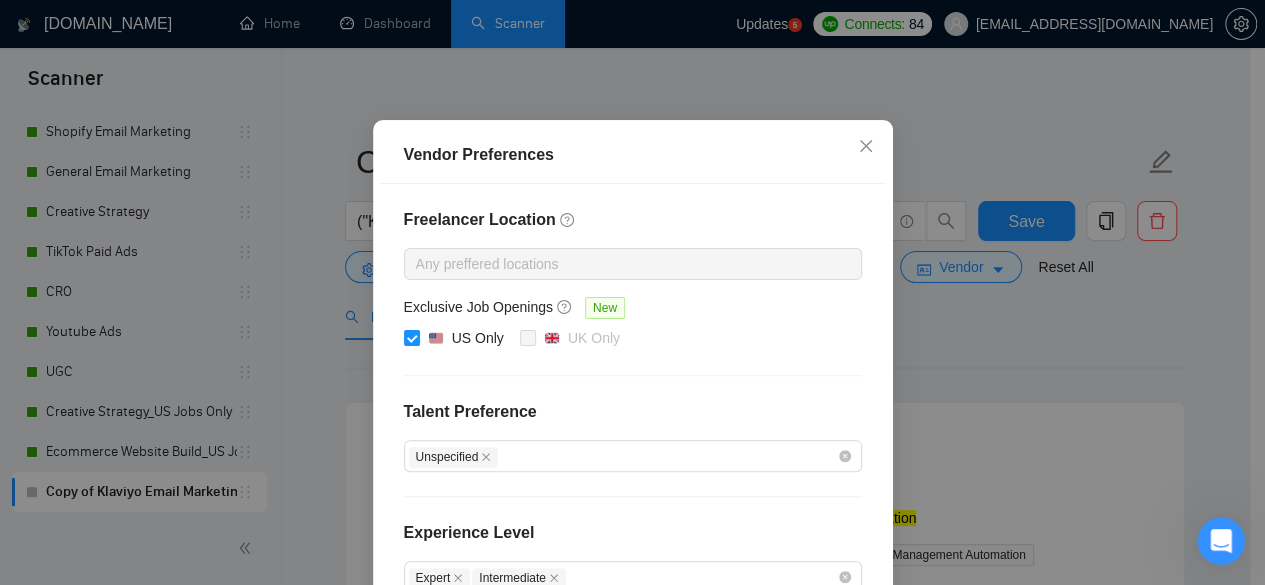 scroll, scrollTop: 300, scrollLeft: 0, axis: vertical 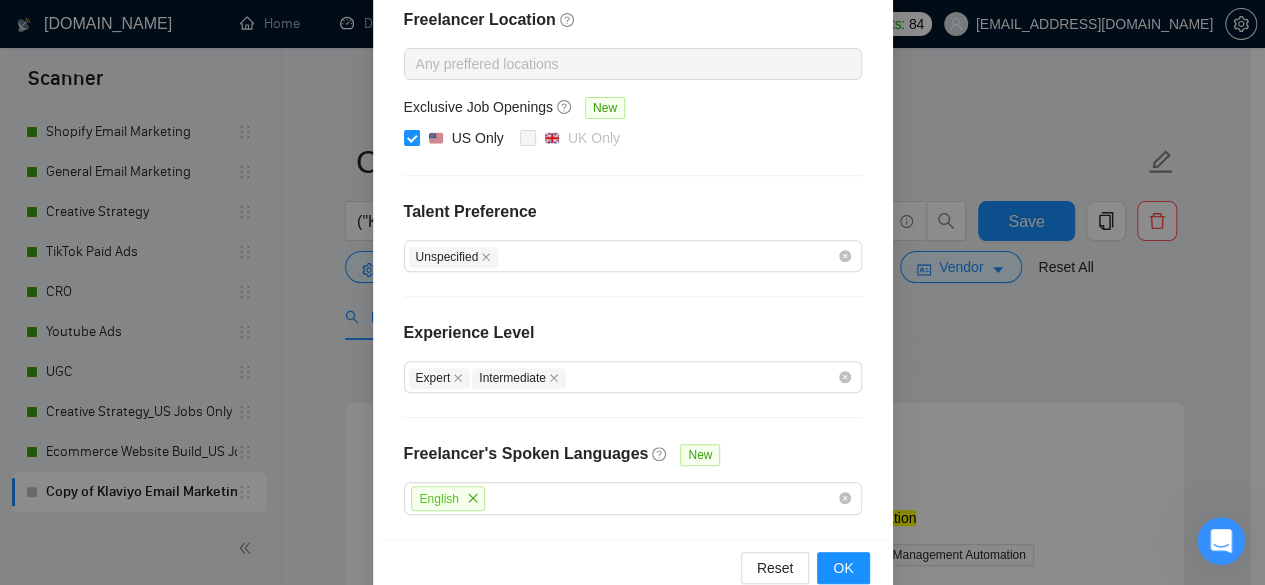 click on "Vendor Preferences Freelancer Location     Any preffered locations Exclusive Job Openings New [GEOGRAPHIC_DATA] Only UK Only Talent Preference Unspecified   Experience Level Expert Intermediate   Freelancer's Spoken Languages New English   Reset OK" at bounding box center (632, 292) 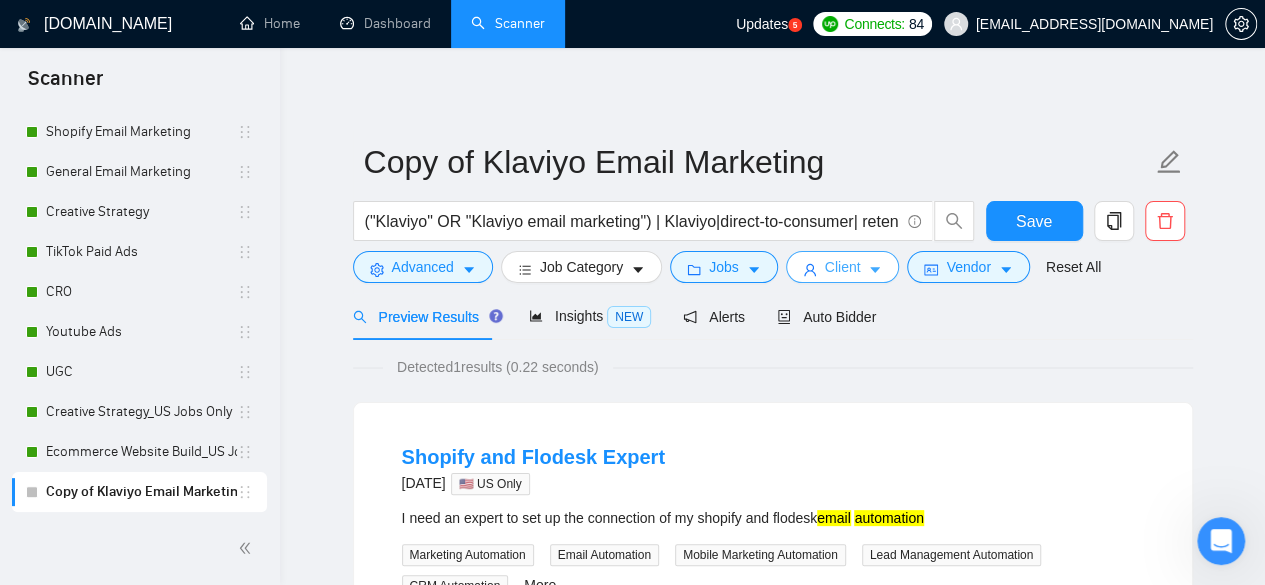 click on "Client" at bounding box center [843, 267] 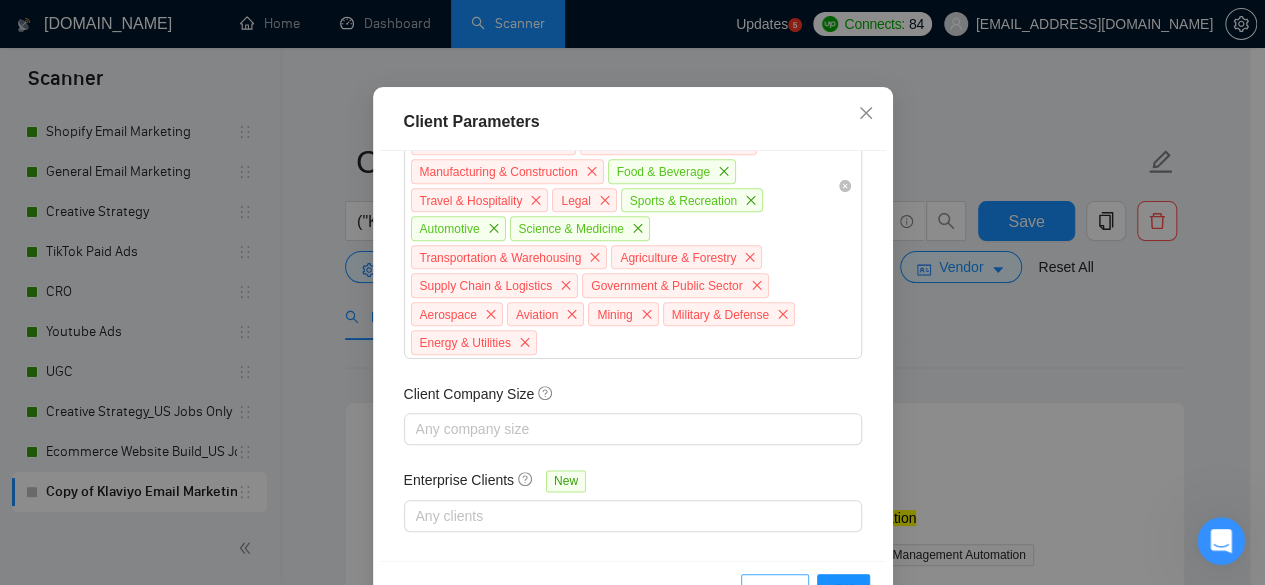 scroll, scrollTop: 159, scrollLeft: 0, axis: vertical 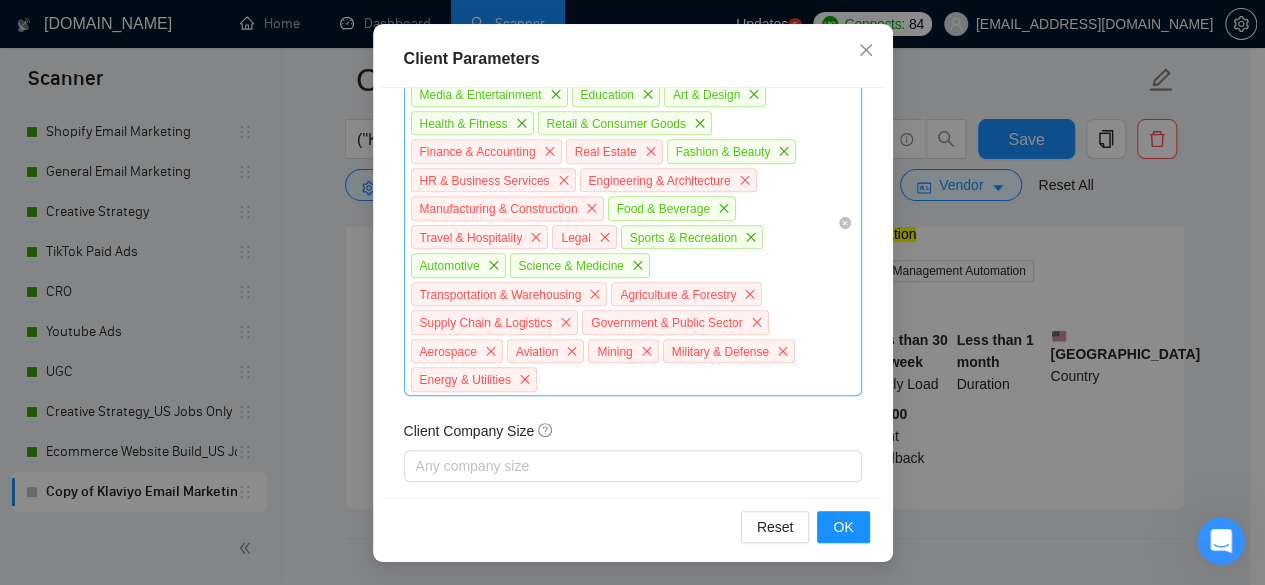 click on "Unspecified Tech & IT Sales & Marketing Media & Entertainment Education Art & Design Health & Fitness Retail & Consumer Goods Finance & Accounting Real Estate Fashion & Beauty HR & Business Services Engineering & Architecture Manufacturing & Construction Food & Beverage Travel & Hospitality Legal Sports & Recreation Automotive Science & Medicine Transportation & Warehousing Agriculture & Forestry Supply Chain & Logistics Government & Public Sector Aerospace Aviation Mining Military & Defense Energy & Utilities" at bounding box center (623, 223) 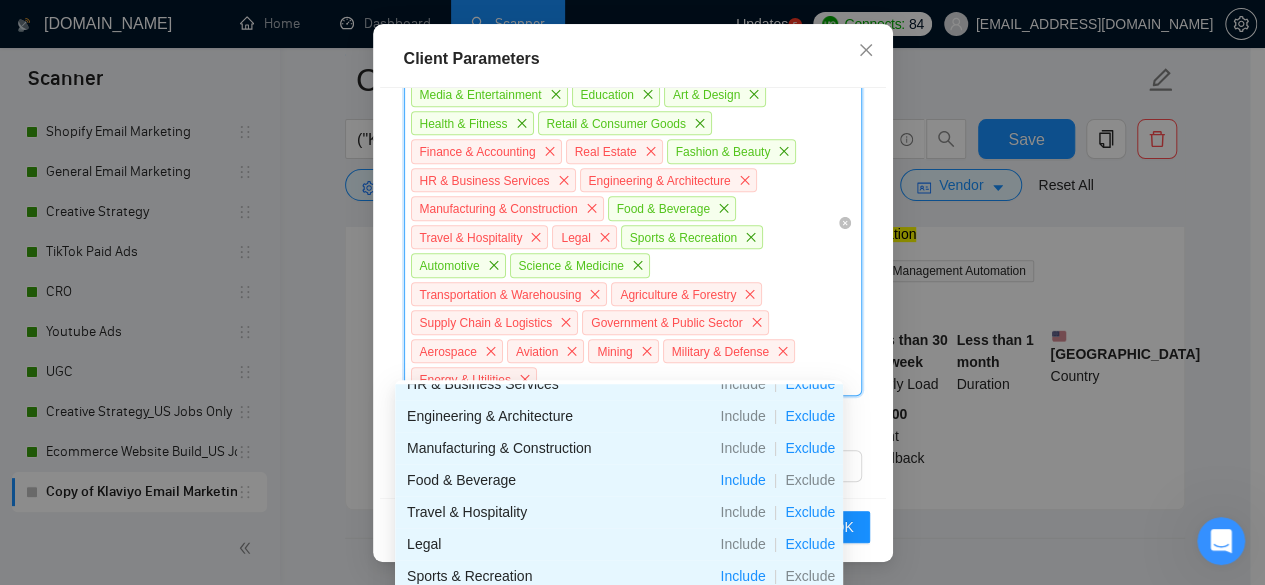 scroll, scrollTop: 736, scrollLeft: 0, axis: vertical 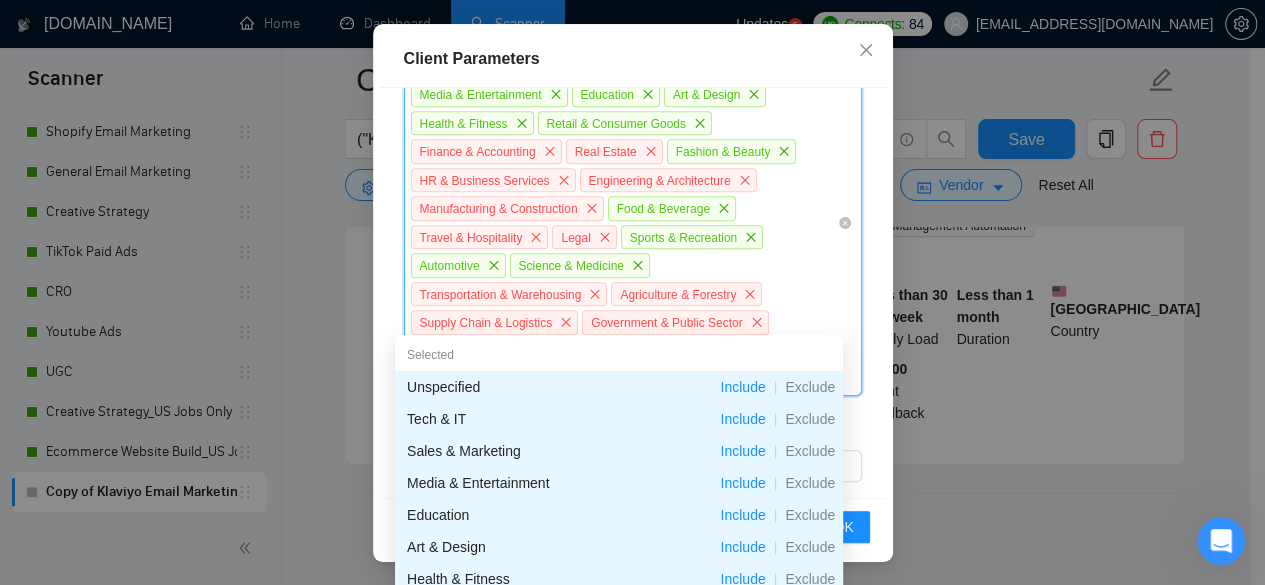 click on "Client Parameters Client Location Include Client Countries   Select Exclude Client Countries [GEOGRAPHIC_DATA] [GEOGRAPHIC_DATA]   Client Rating Client Min Average Feedback Include clients with no feedback Client Payment Details Payment Verified Hire Rate Stats   Client Total Spent $ Min - $ Max Client Hire Rate New High Rates Max Rates Mid Rates     Avg Hourly Rate Paid New $ Min - $ Max Include Clients without Sufficient History Client Profile Client Industry New Unspecified Tech & IT Sales & Marketing Media & Entertainment Education Art & Design Health & Fitness Retail & Consumer Goods Finance & Accounting Real Estate Fashion & Beauty HR & Business Services Engineering & Architecture Manufacturing & Construction Food & Beverage Travel & Hospitality Legal Sports & Recreation Automotive Science & Medicine Transportation & Warehousing Agriculture & Forestry Supply Chain & Logistics Government & Public Sector Aerospace Aviation Mining Military & Defense Energy & Utilities   Client Company Size   Any company size New   Reset" at bounding box center [632, 292] 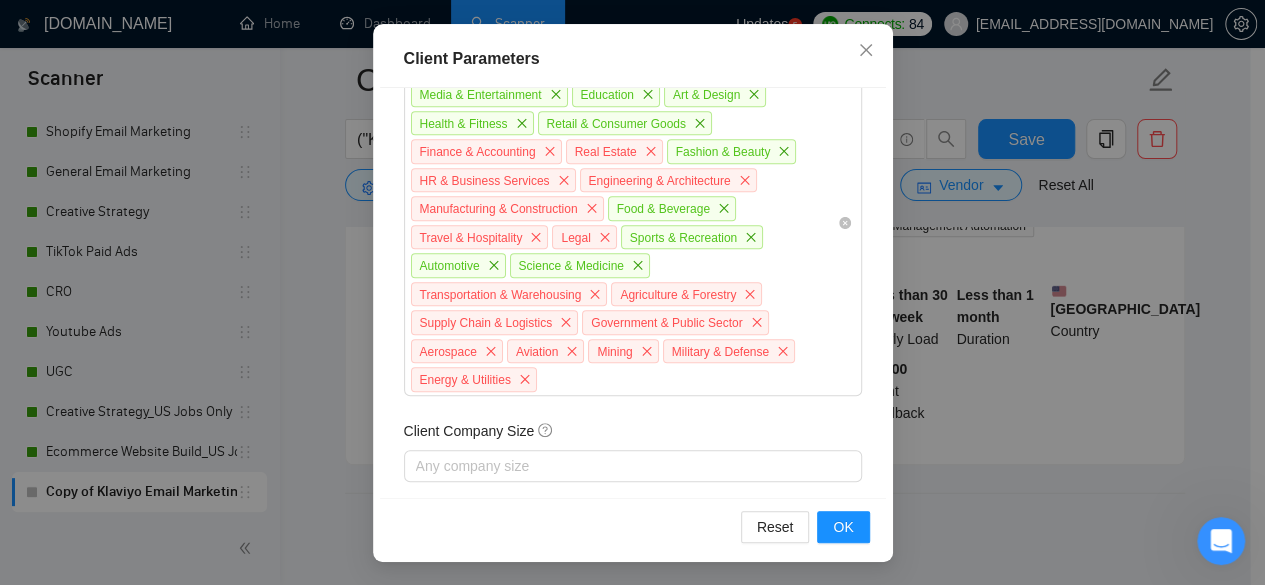 scroll, scrollTop: 96, scrollLeft: 0, axis: vertical 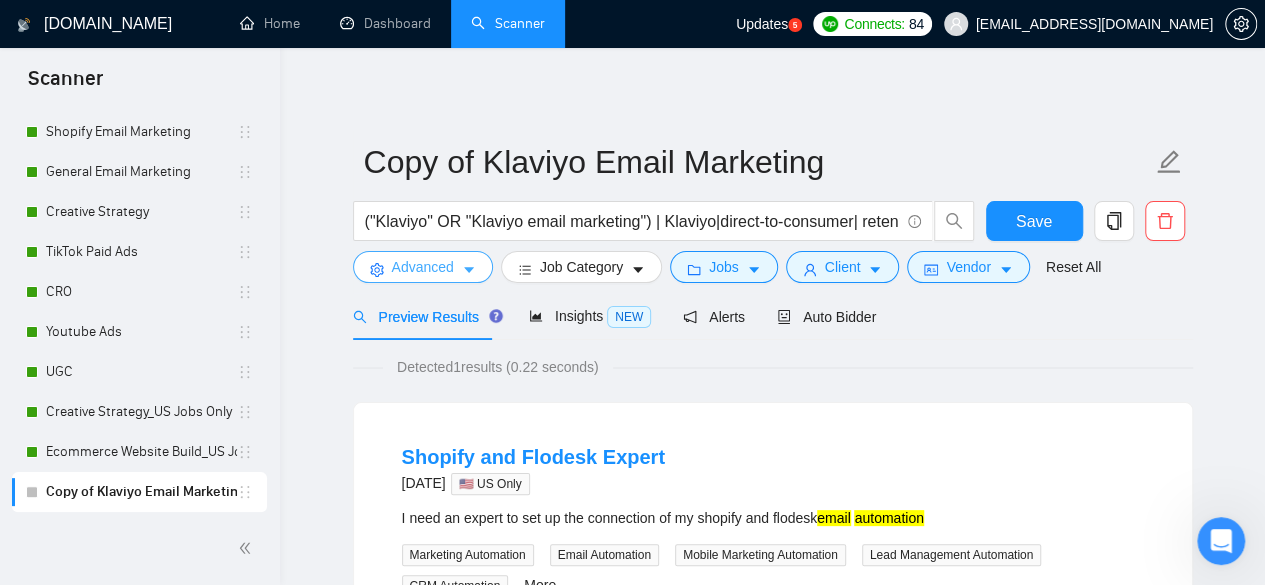 click on "Advanced" at bounding box center [423, 267] 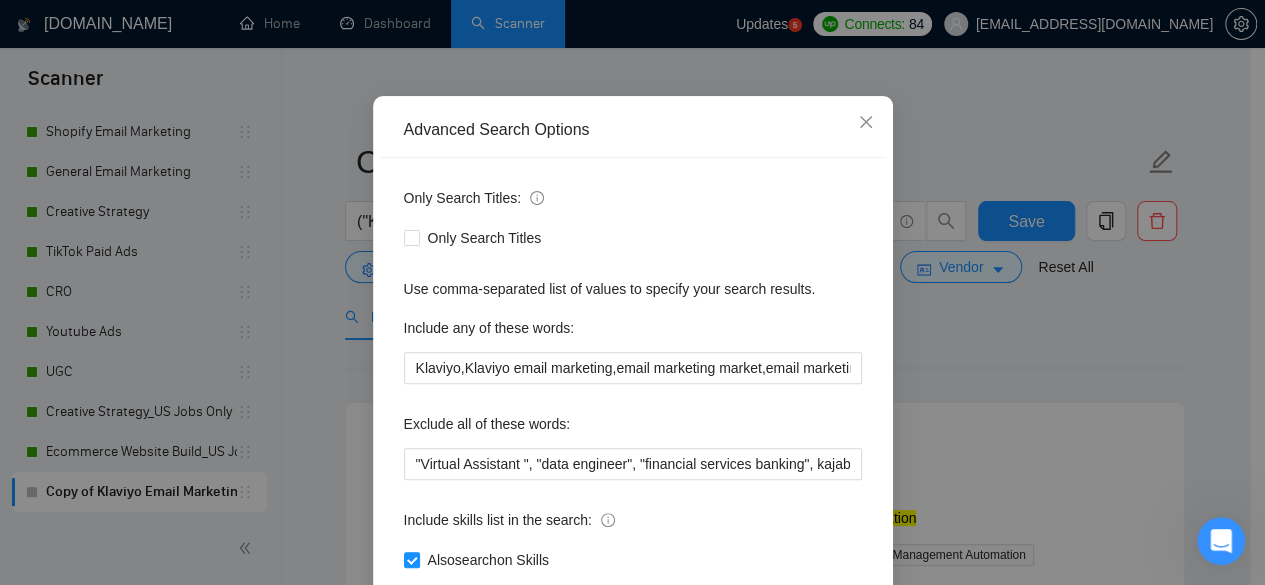 scroll, scrollTop: 246, scrollLeft: 0, axis: vertical 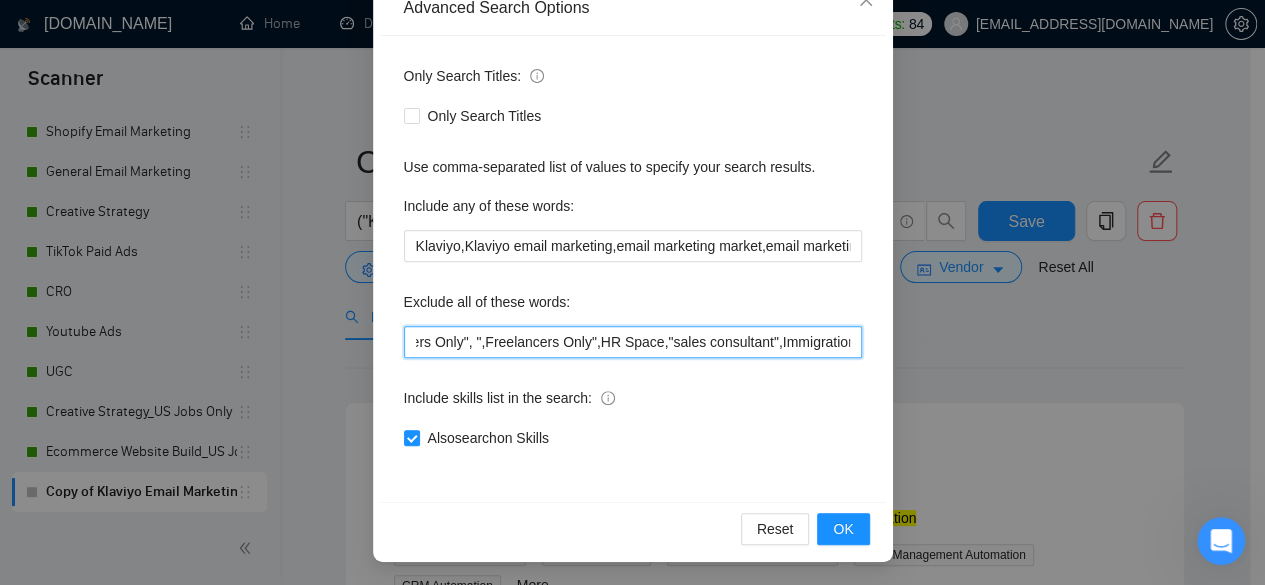 drag, startPoint x: 618, startPoint y: 345, endPoint x: 1046, endPoint y: 351, distance: 428.04205 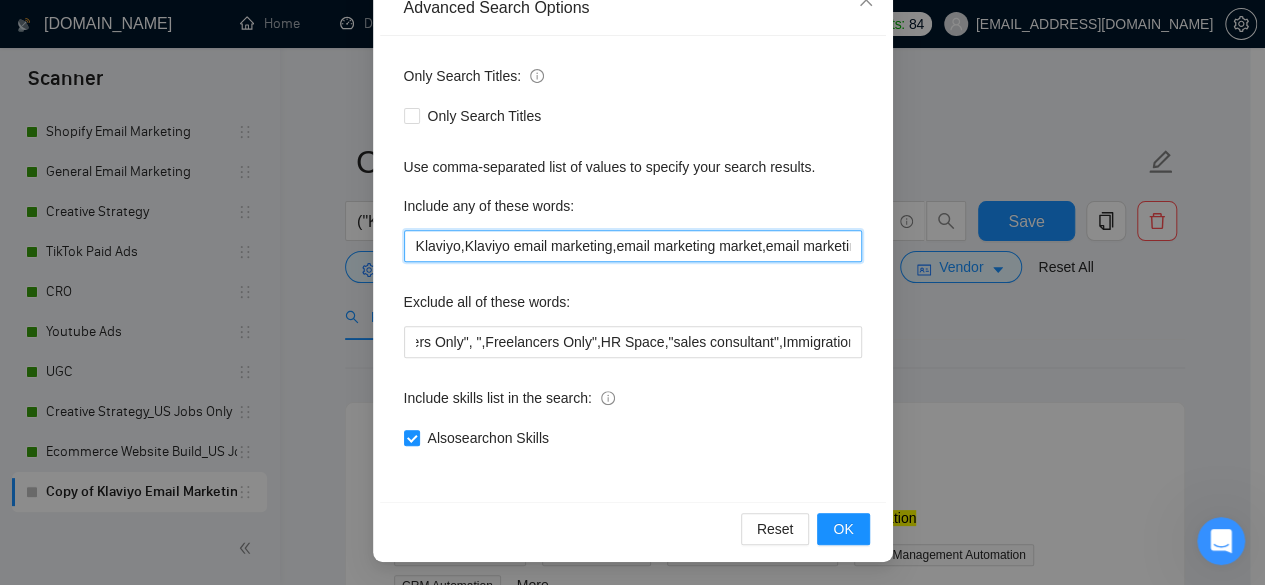 click on "Klaviyo,Klaviyo email marketing,email marketing market,email marketing campaign,email marketing company,email marketing automation,email marketing flow,email marketing template,email marketing HTML,e mail market,e mail campaign,e mail company,e mail automation,e mail flow,e mail template,e mail HTML,e - mail market,e - mail campaign,e - mail company,e - mail automation,e - mail flow,e - mail template,e - mail HTML,D2C,retention marketing" at bounding box center [633, 246] 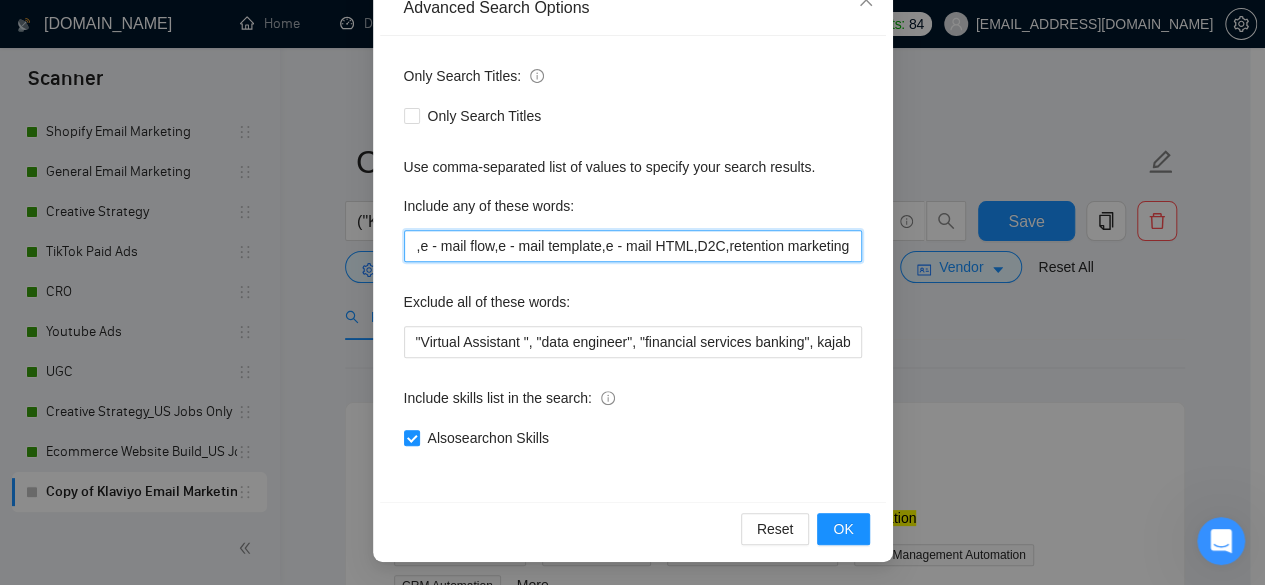 drag, startPoint x: 818, startPoint y: 249, endPoint x: 956, endPoint y: 261, distance: 138.52075 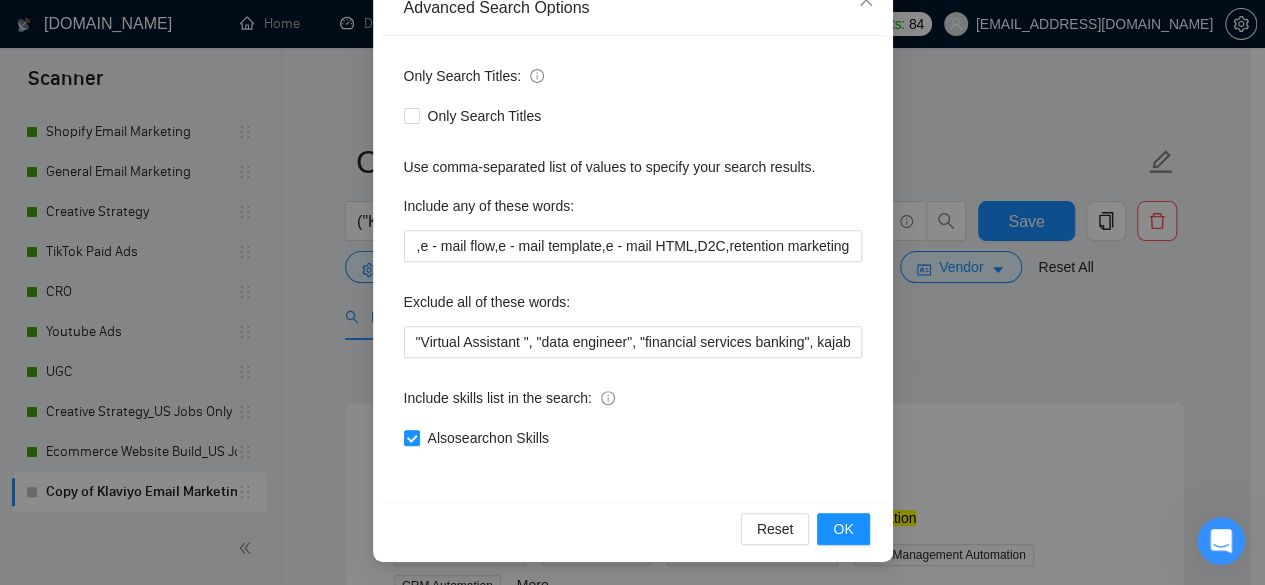 click on "Advanced Search Options Only Search Titles:   Only Search Titles Use comma-separated list of values to specify your search results. Include any of these words: Klaviyo,Klaviyo email marketing,email marketing market,email marketing campaign,email marketing company,email marketing automation,email marketing flow,email marketing template,email marketing HTML,e mail market,e mail campaign,e mail company,e mail automation,e mail flow,e mail template,e mail HTML,e - mail market,e - mail campaign,e - mail company,e - mail automation,e - mail flow,e - mail template,e - mail HTML,D2C,retention marketing Exclude all of these words: Include skills list in the search:   Also  search  on Skills Reset OK" at bounding box center (632, 292) 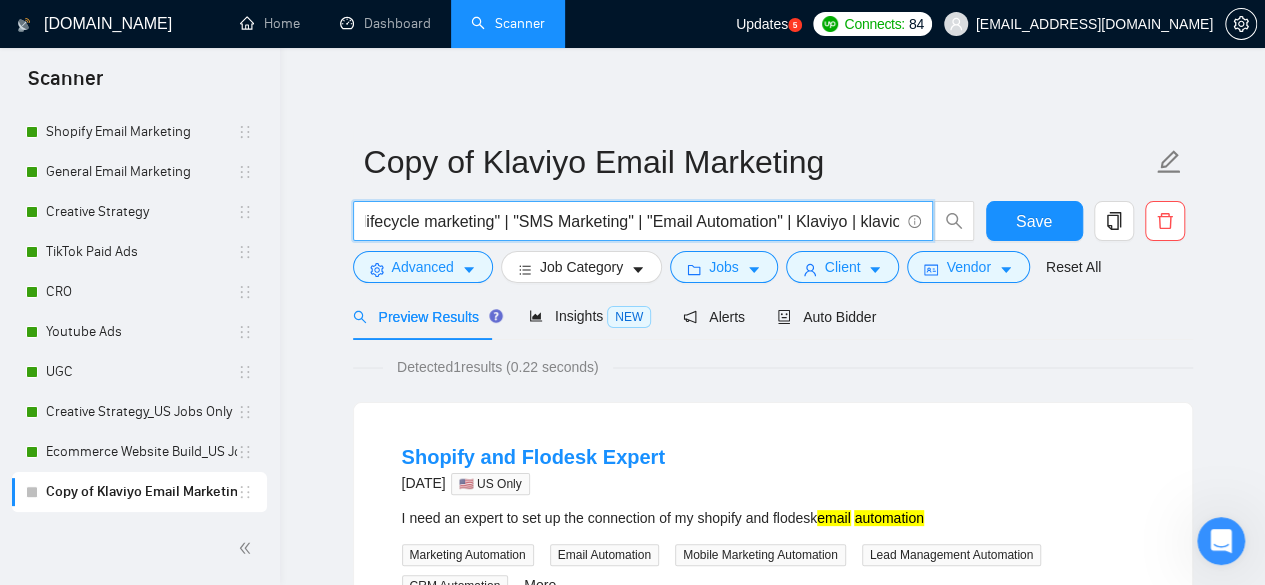 drag, startPoint x: 832, startPoint y: 213, endPoint x: 1052, endPoint y: 248, distance: 222.7667 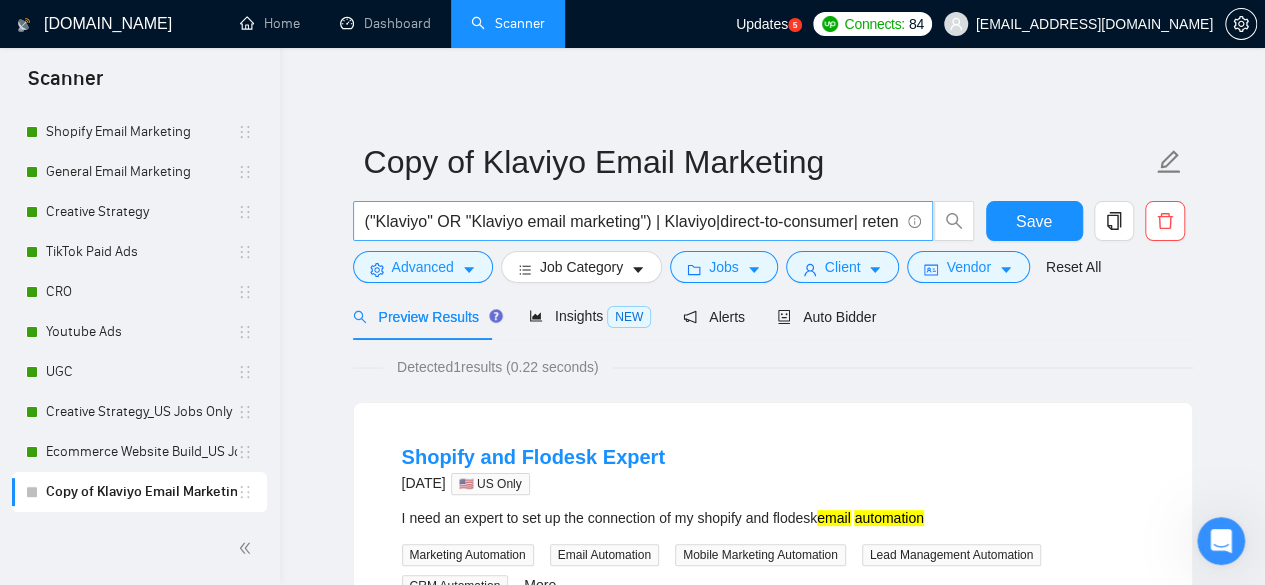 click on "("Klaviyo" OR "Klaviyo email marketing") | Klaviyo|direct-to-consumer| retention marketing |DTC| "customer retention" | "lifecycle marketing" | "SMS Marketing" | "Email Automation" | Klaviyo | klavio" at bounding box center (643, 221) 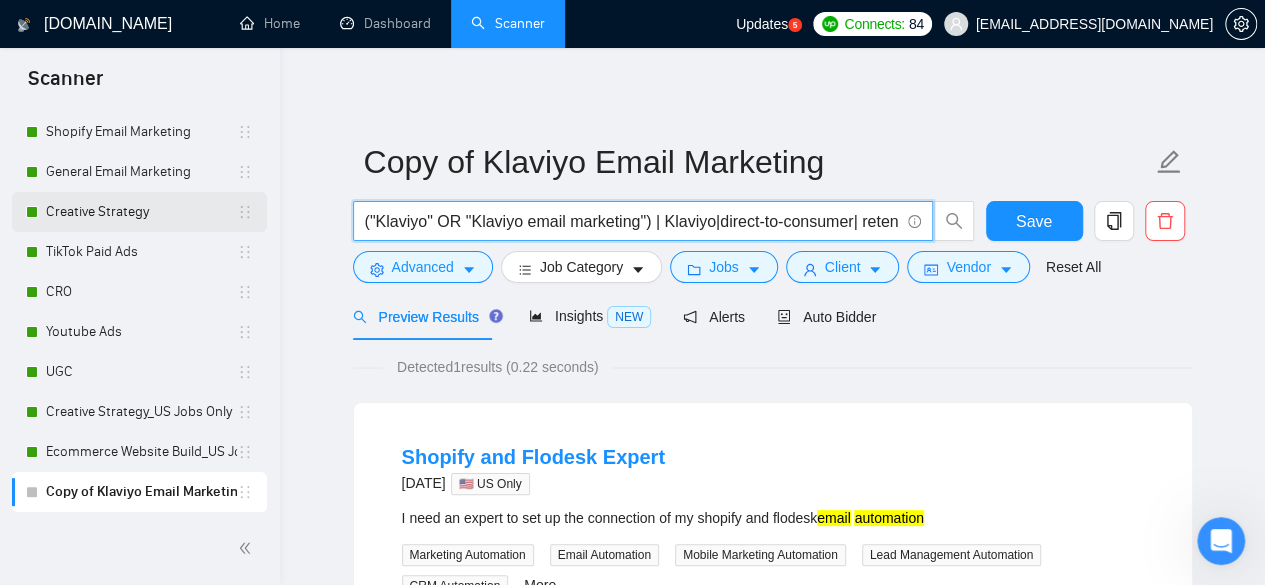 drag, startPoint x: 461, startPoint y: 223, endPoint x: 227, endPoint y: 196, distance: 235.55254 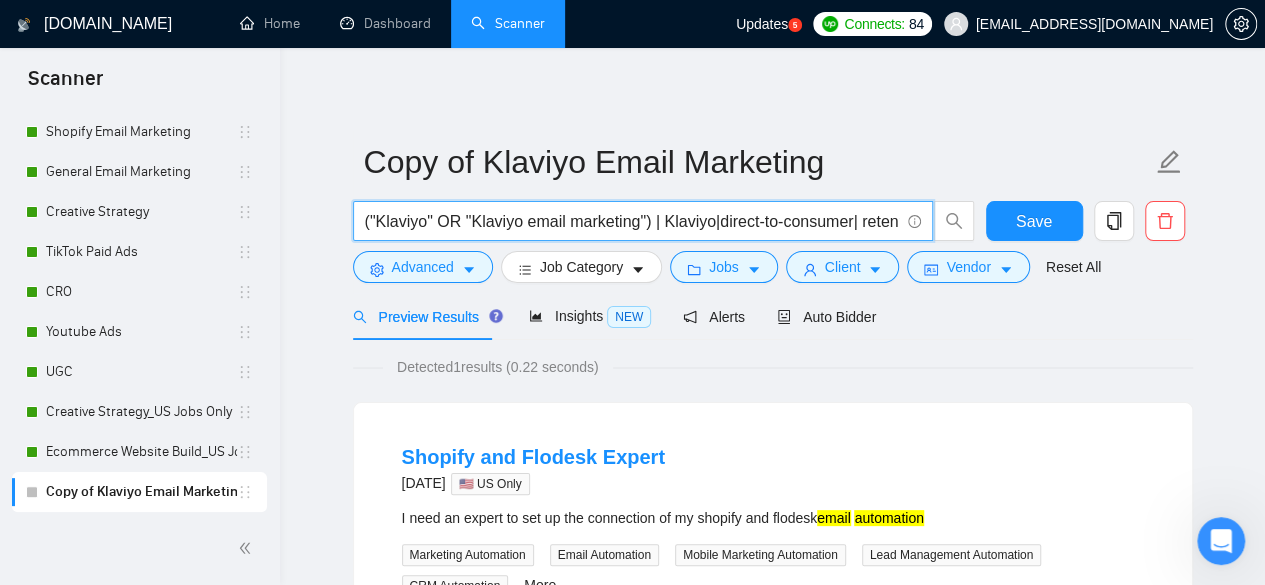 click on "("Klaviyo" OR "Klaviyo email marketing") | Klaviyo|direct-to-consumer| retention marketing |DTC| "customer retention" | "lifecycle marketing" | "SMS Marketing" | "Email Automation" | Klaviyo | klavio" at bounding box center (643, 221) 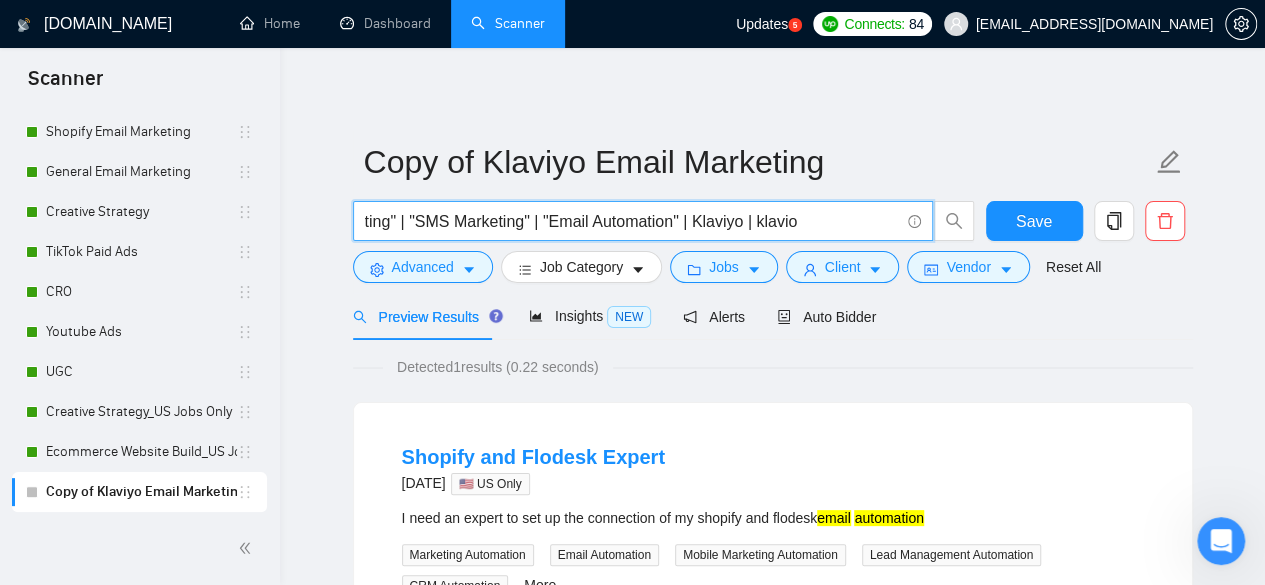 click on "ting" | "SMS Marketing" | "Email Automation" | Klaviyo | klavio" at bounding box center (632, 221) 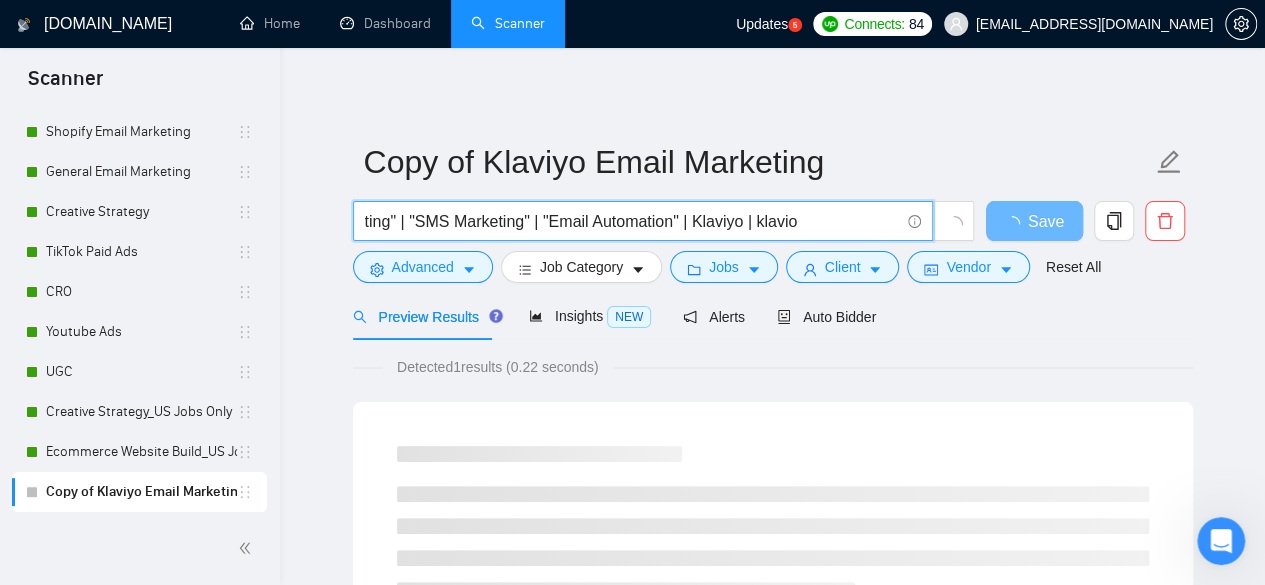 type on "("Klaviyo" OR "Klaviyo email marketing") | Klaviyo|direct-to-consumer| retention marketing |DTC| "customer retention" | "lifecycle marketing" | "SMS Marketing" | "Email Automation" | Klaviyo | klavio" 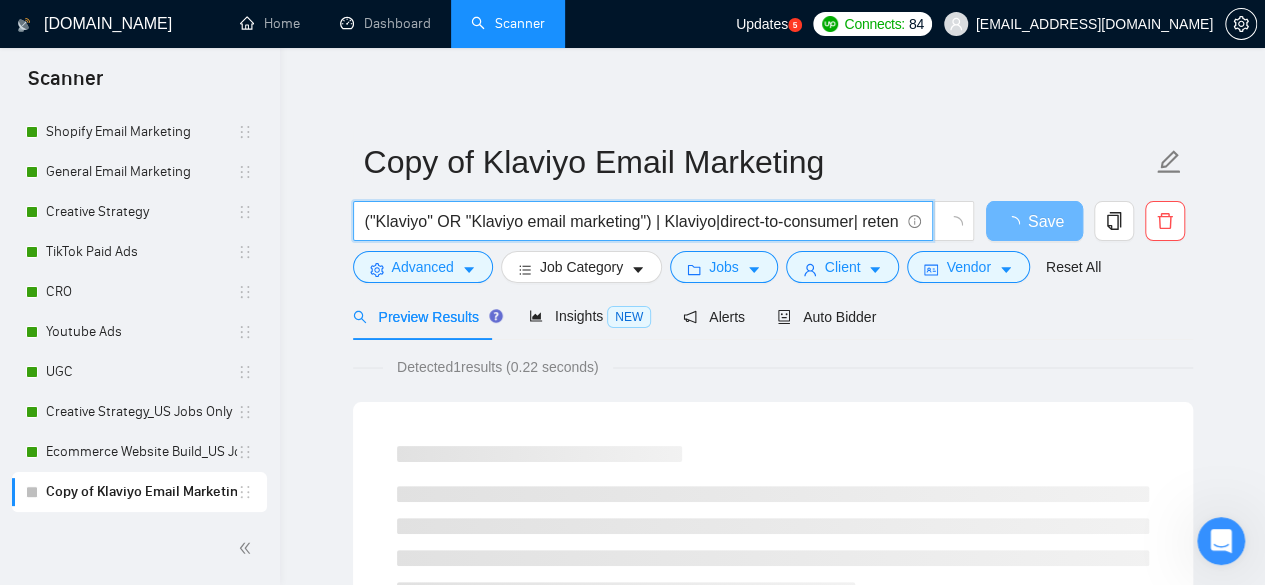 click on "("Klaviyo" OR "Klaviyo email marketing") | Klaviyo|direct-to-consumer| retention marketing |DTC| "customer retention" | "lifecycle marketing" | "SMS Marketing" | "Email Automation" | Klaviyo | klavio" at bounding box center (632, 221) 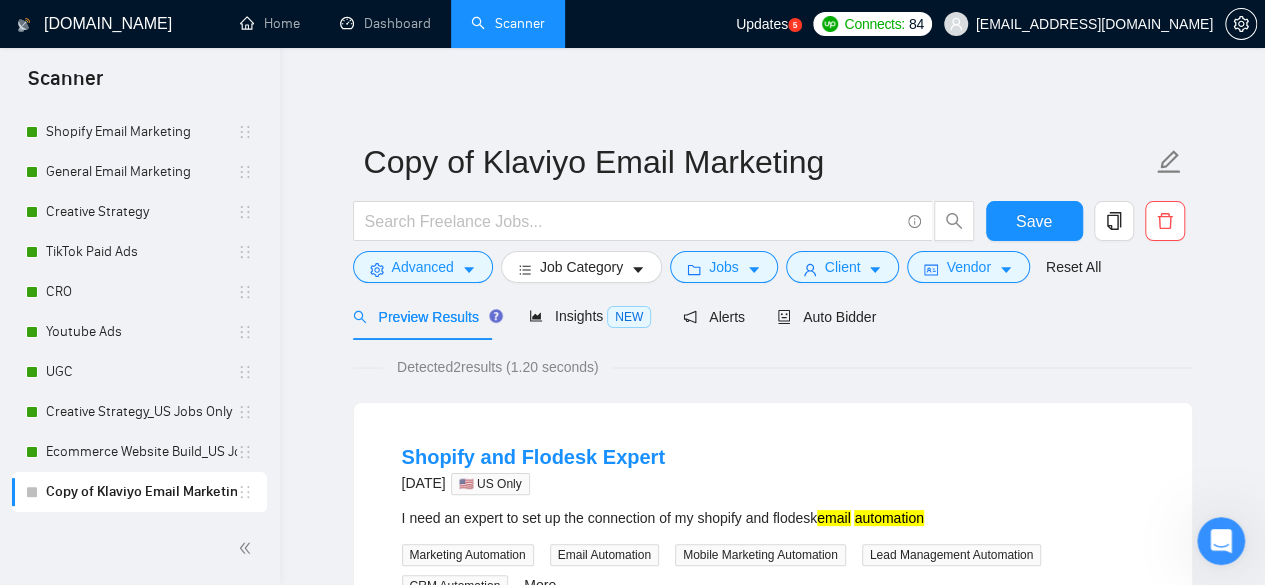 click on "[DOMAIN_NAME] Home Dashboard Scanner Updates
5
Connects: 84 [EMAIL_ADDRESS][DOMAIN_NAME] Copy of Klaviyo Email Marketing Save Advanced   Job Category   Jobs   Client   Vendor   Reset All Preview Results Insights NEW Alerts Auto Bidder Detected   2  results   (1.20 seconds) Shopify and Flodesk Expert [DATE] 🇺🇸 US Only I need an expert to set up the connection of my shopify and flodesk  email   automation Marketing Automation Email Automation Mobile Marketing Automation Lead Management Automation CRM Automation More... 📡   87% GigRadar Score   $68 - $95 Hourly $ 3667.50 Fixed-Price Estimated Everyone Talent Preference Expert Experience Level Less than 30 hrs/week Hourly Load Less than 1 month Duration   [GEOGRAPHIC_DATA] Country $ 1.3k Total Spent $25.70 Avg Rate Paid 1 Company Size Verified Payment Verified [DATE] Member Since ⭐️  5.00 Client Feedback B2B Expert  Email  Marketer a year ago 🇺🇸 US Only Seeking a  marketing email ... Expand" at bounding box center [772, 726] 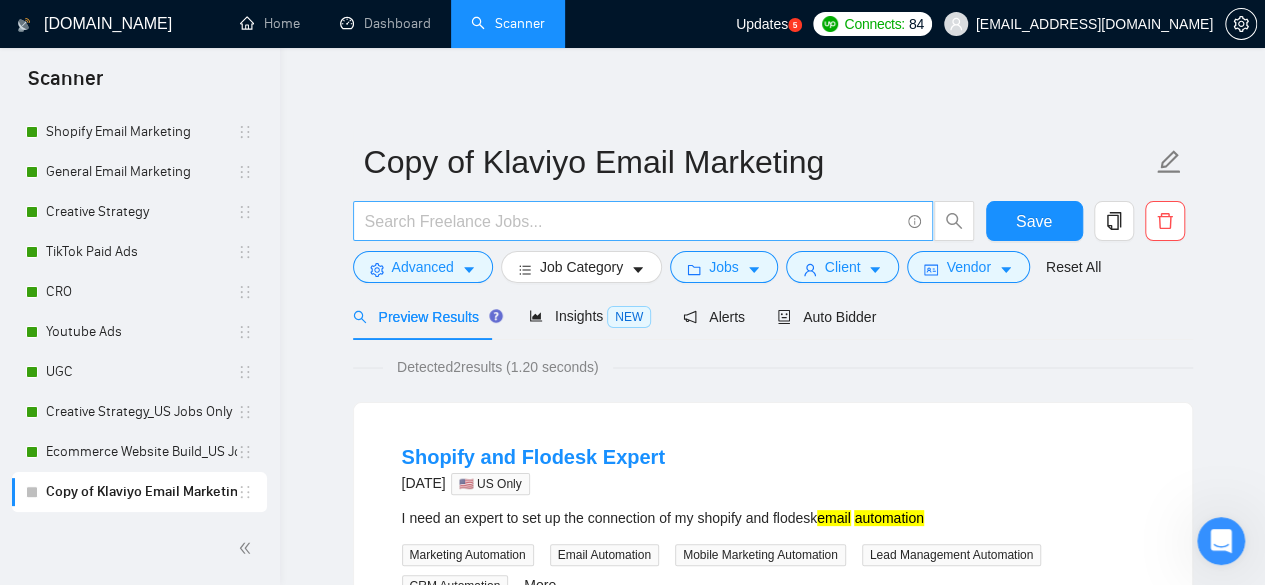 click at bounding box center (643, 221) 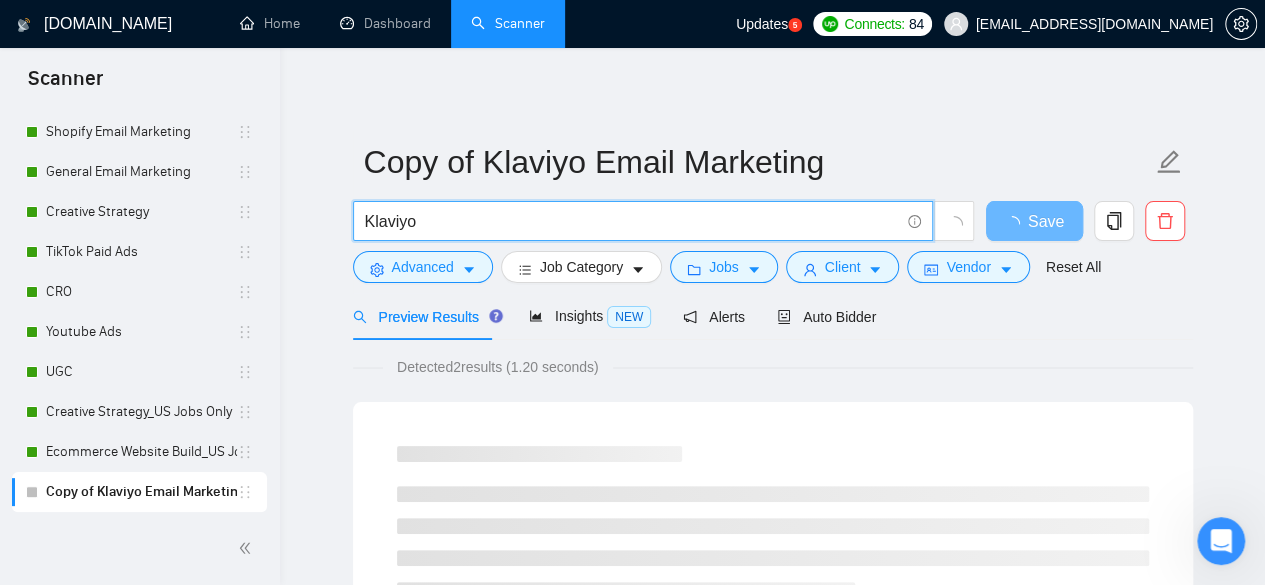 type on "Klaviyo" 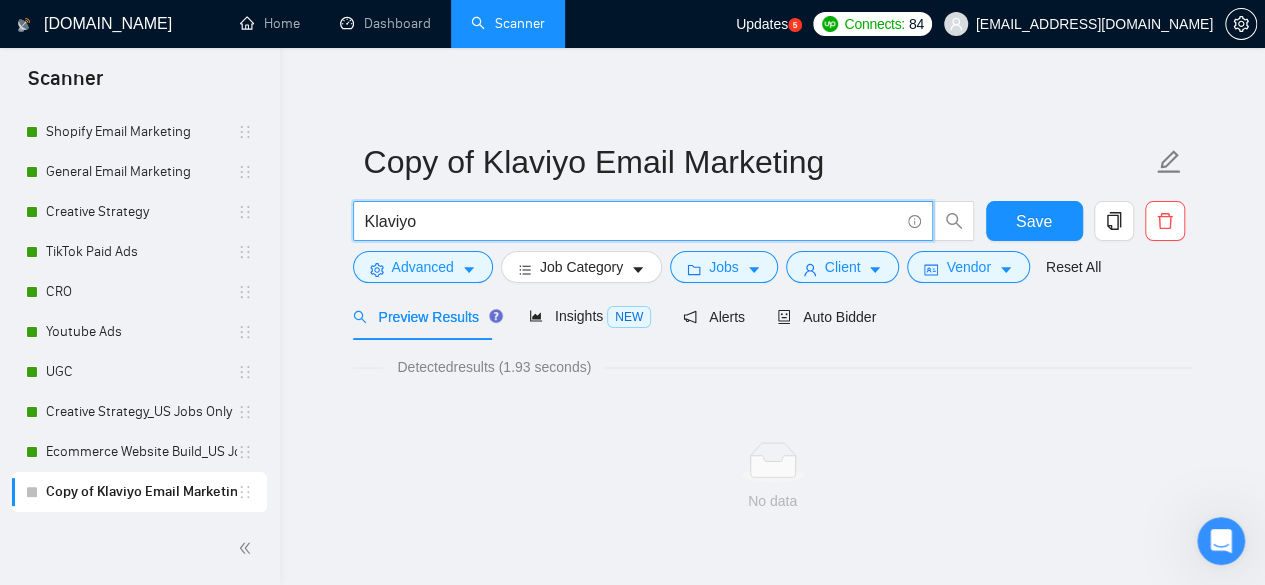 click on "Klaviyo" at bounding box center [632, 221] 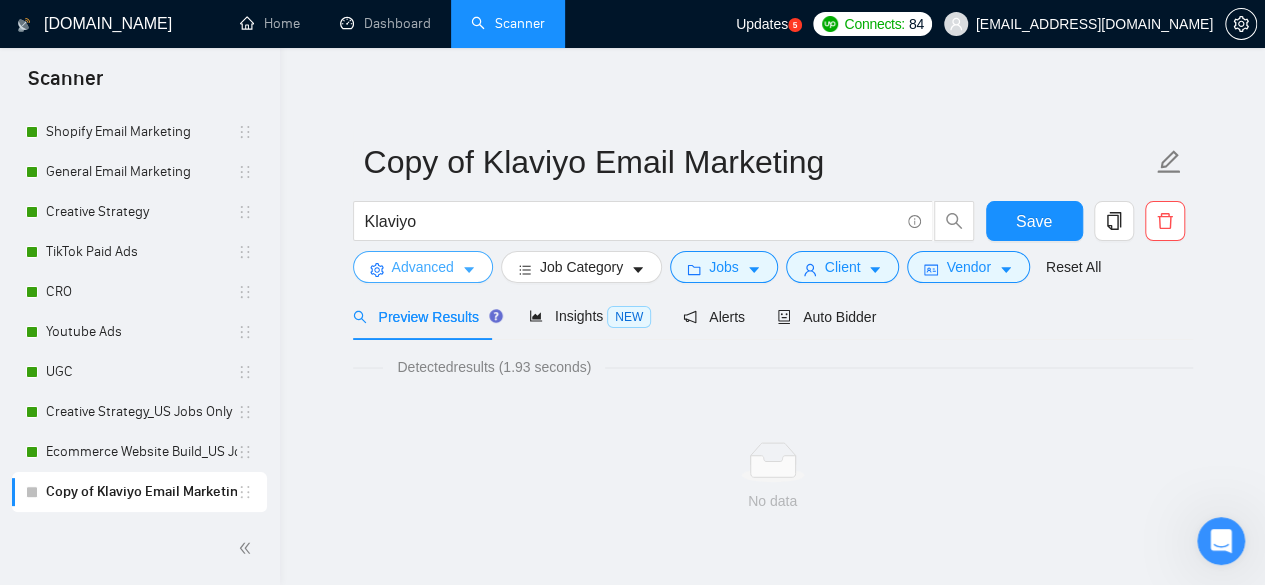 click on "Advanced" at bounding box center [423, 267] 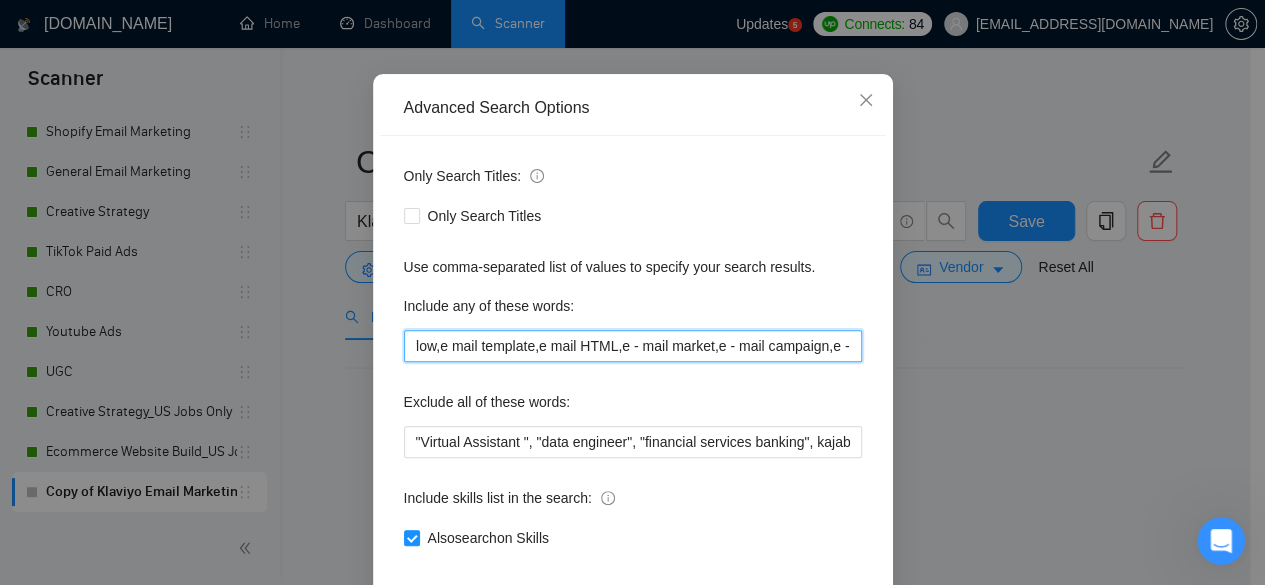 scroll, scrollTop: 0, scrollLeft: 2390, axis: horizontal 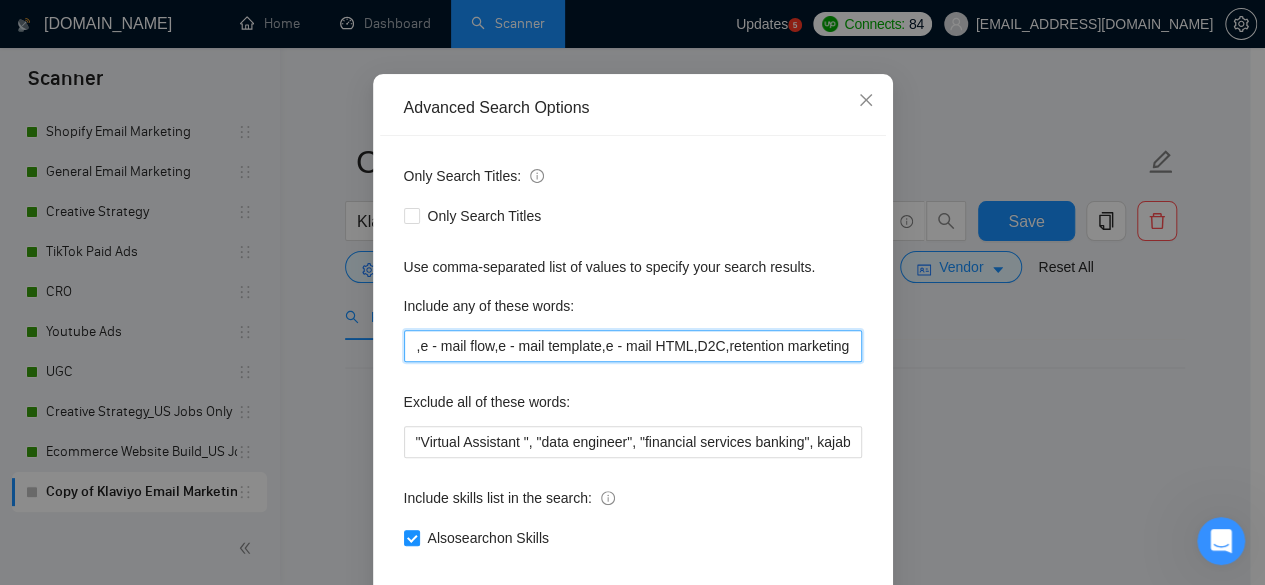 drag, startPoint x: 604, startPoint y: 497, endPoint x: 1004, endPoint y: 521, distance: 400.71936 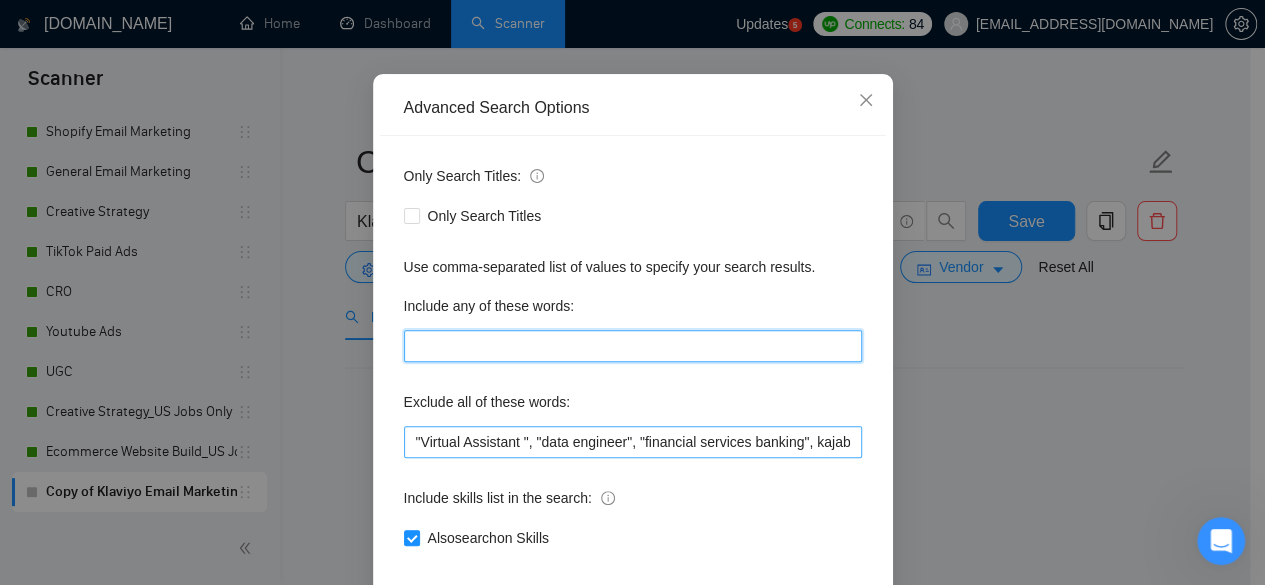 scroll, scrollTop: 0, scrollLeft: 0, axis: both 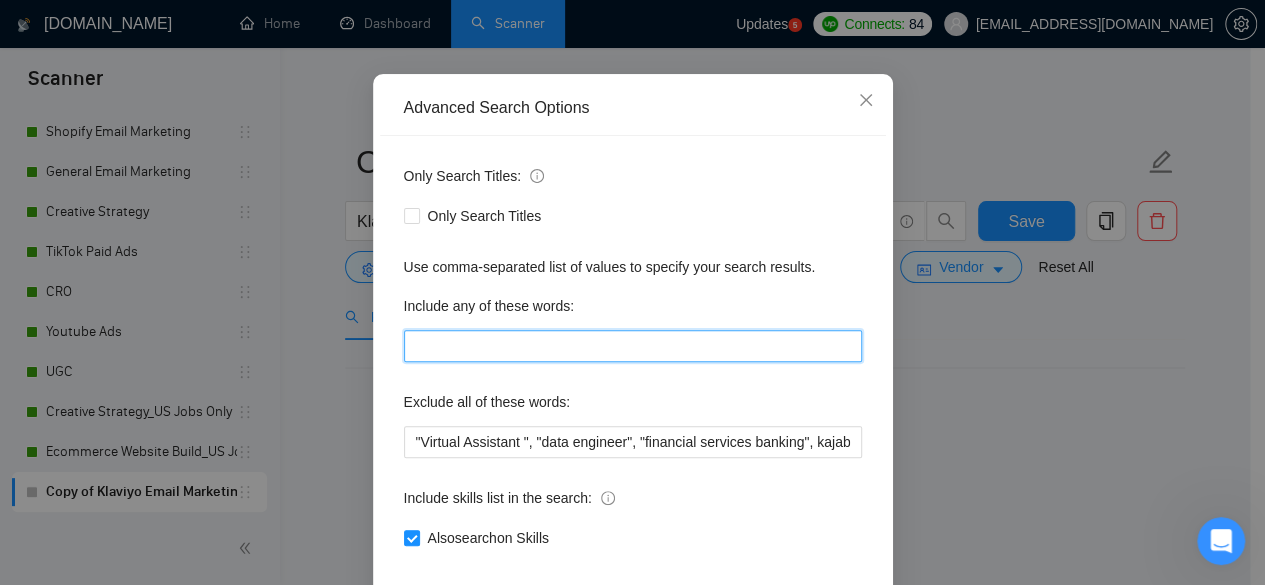 click at bounding box center (633, 346) 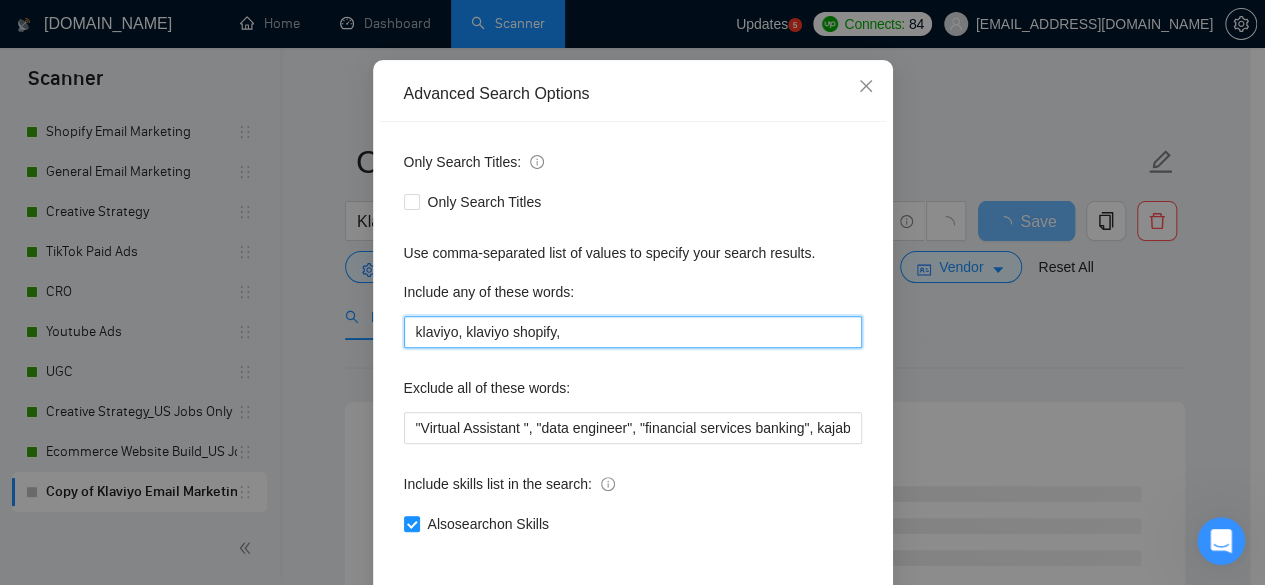 scroll, scrollTop: 200, scrollLeft: 0, axis: vertical 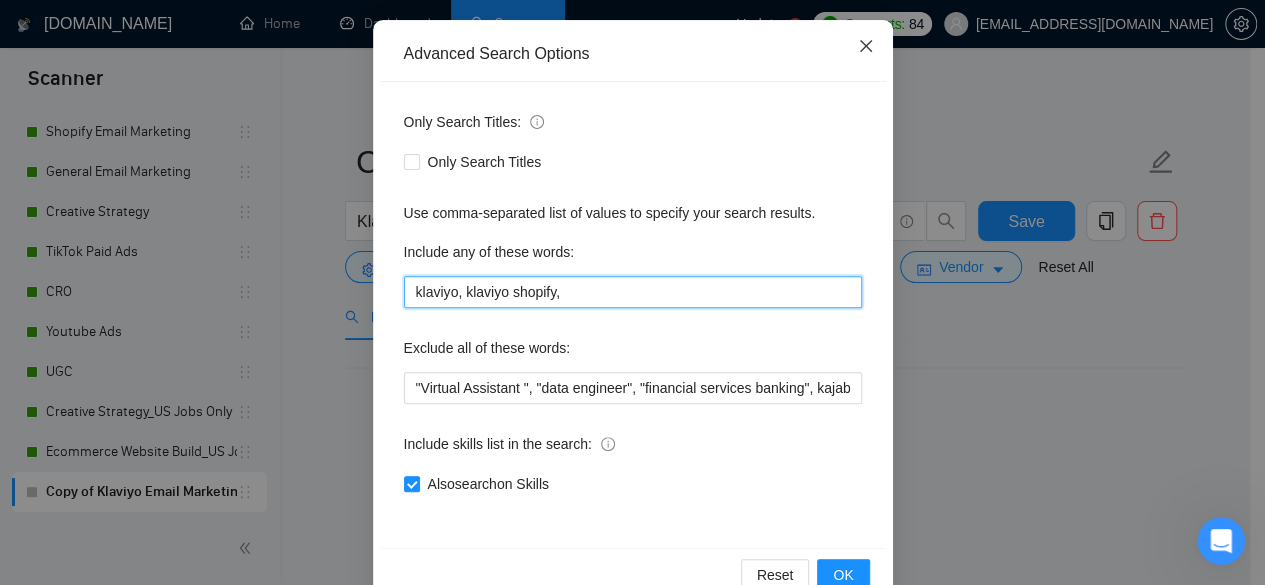 type on "klaviyo, klaviyo shopify," 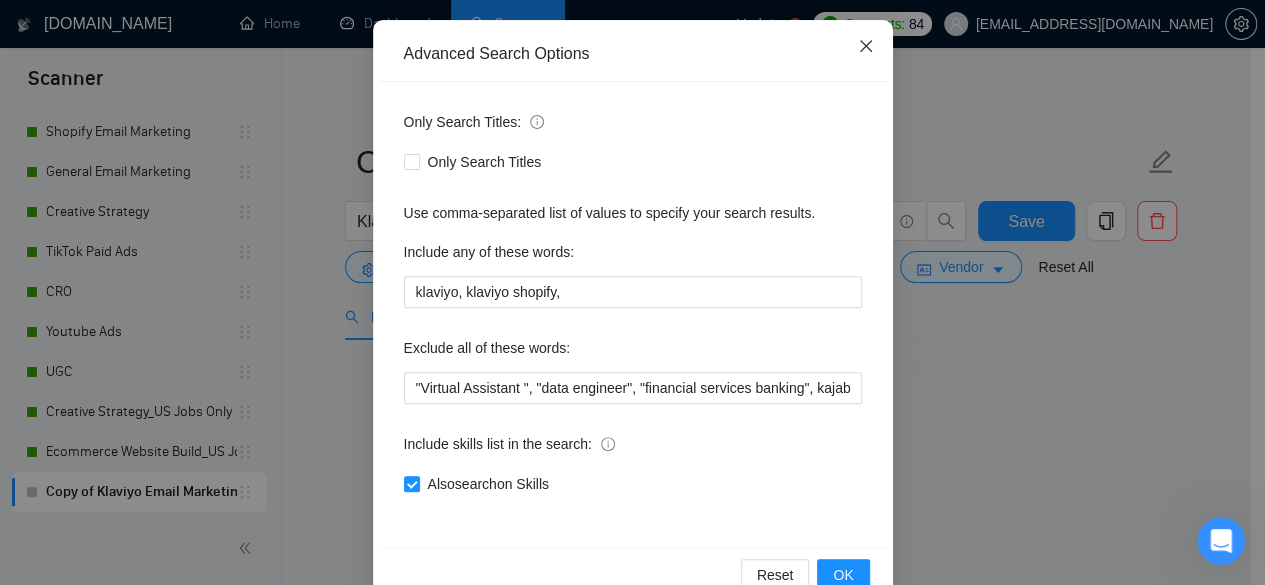 click 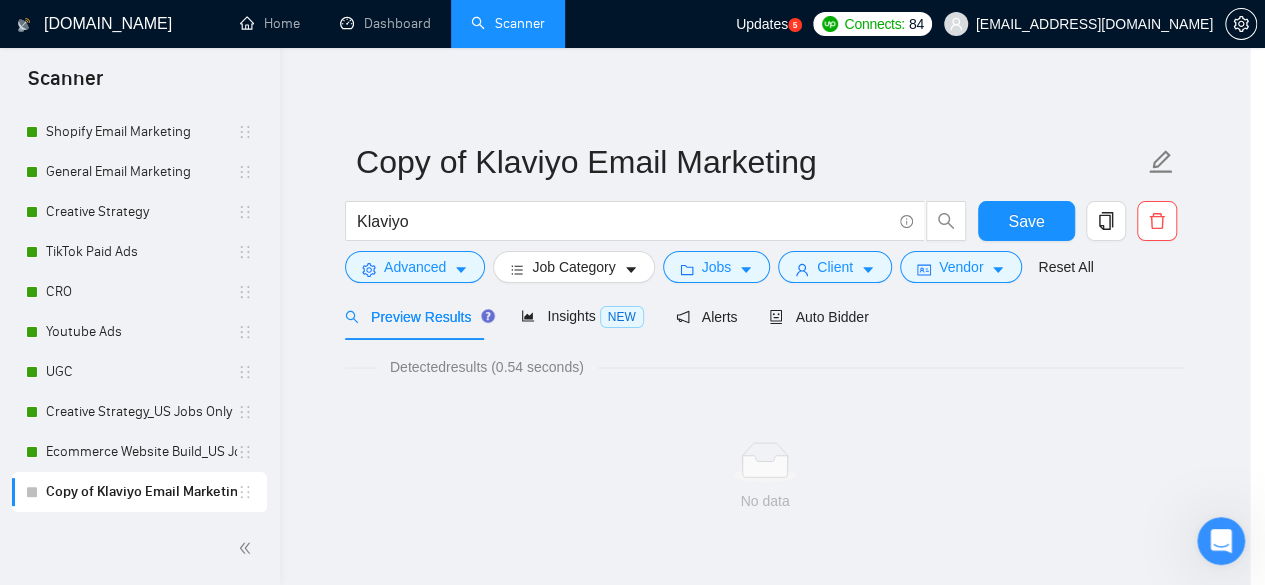 scroll, scrollTop: 146, scrollLeft: 0, axis: vertical 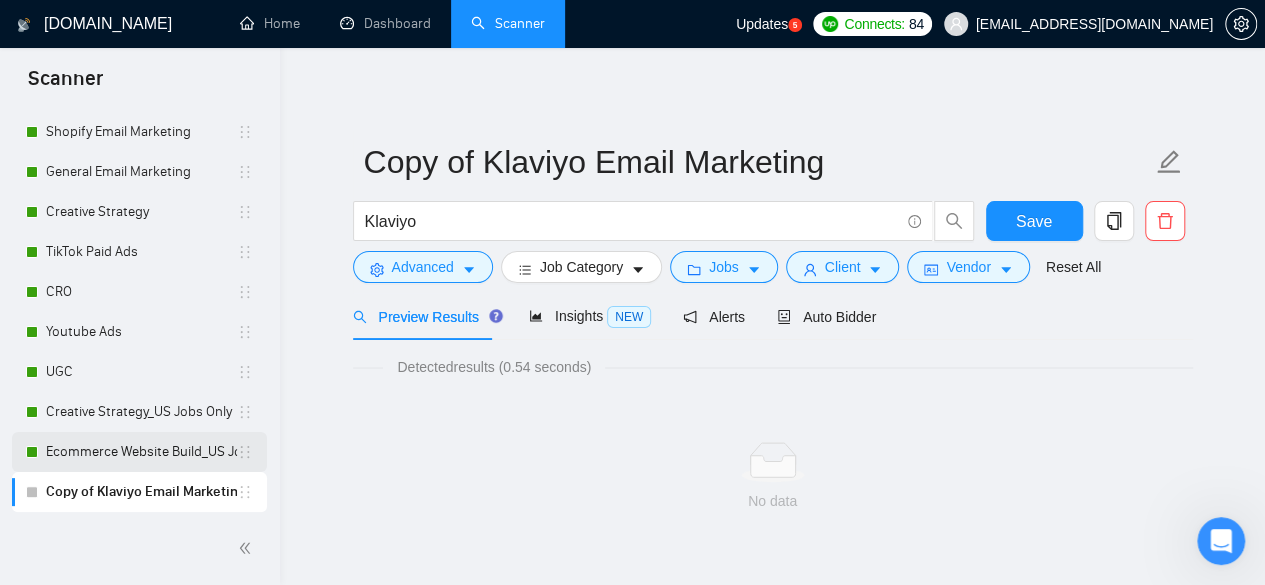 click on "Ecommerce Website Build_US Jobs only" at bounding box center [141, 452] 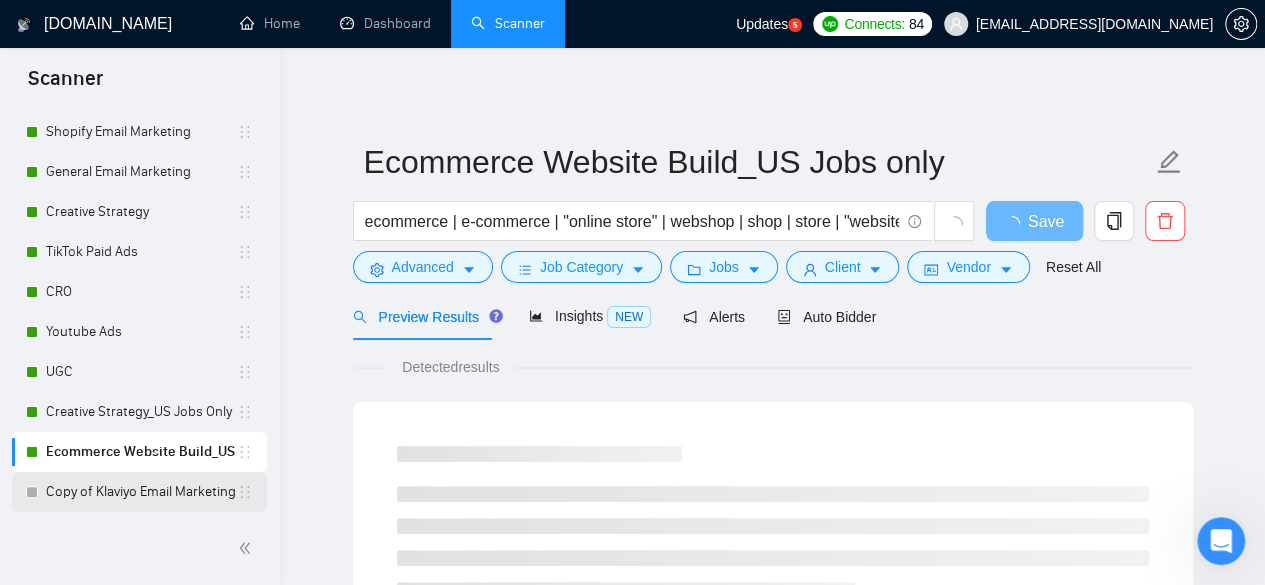 click on "Copy of Klaviyo Email Marketing" at bounding box center (141, 492) 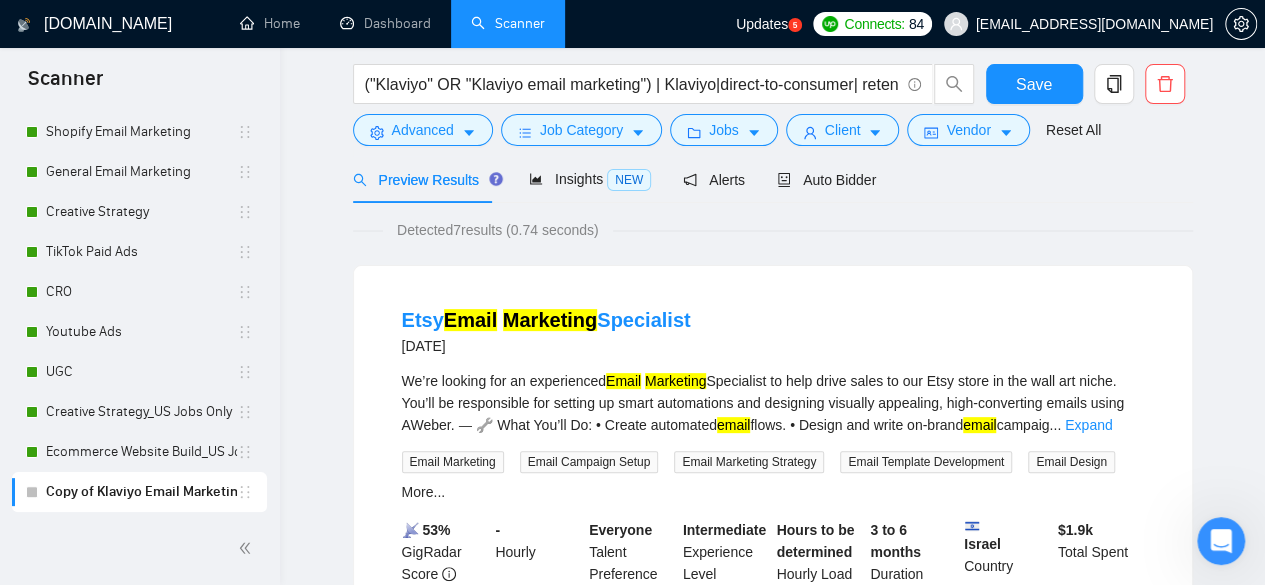 scroll, scrollTop: 0, scrollLeft: 0, axis: both 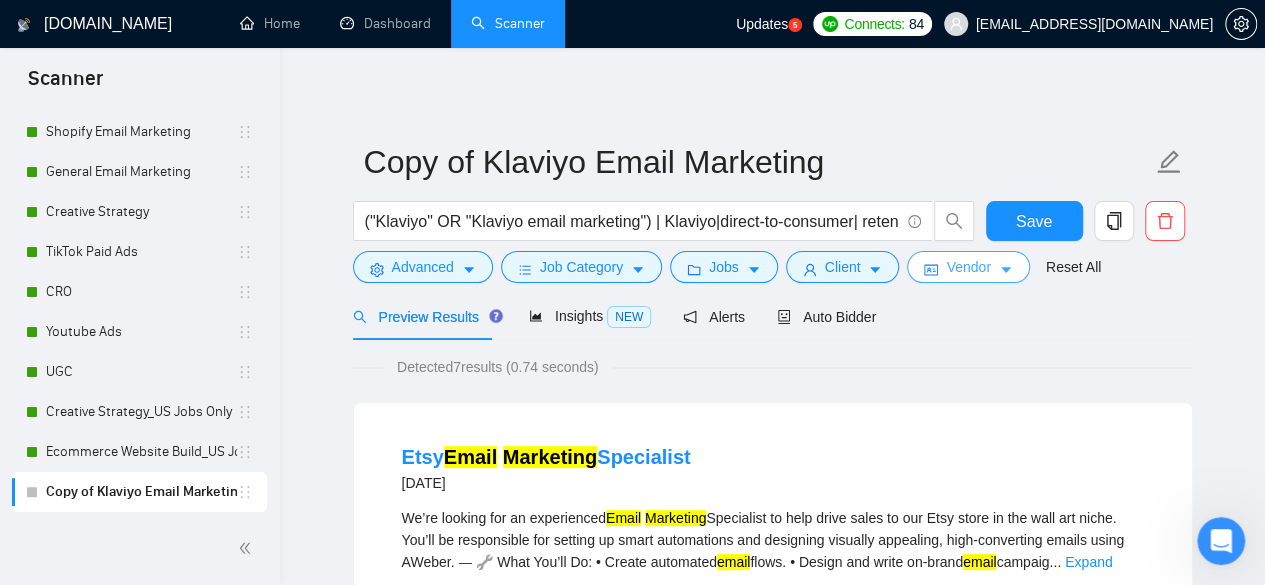 click on "Vendor" at bounding box center (968, 267) 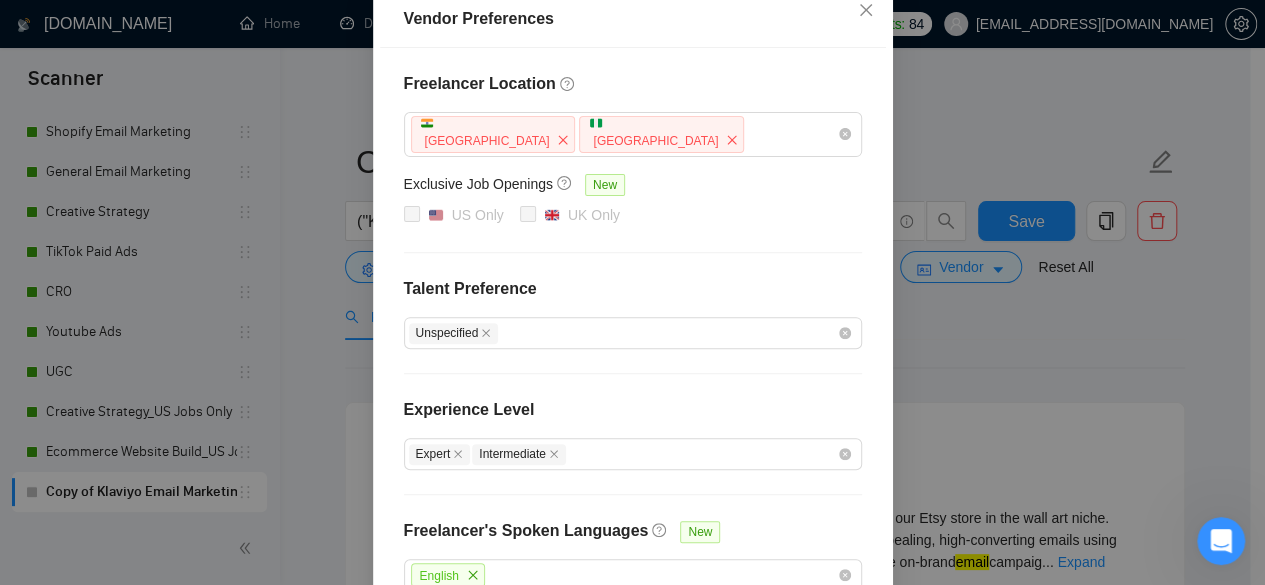 scroll, scrollTop: 100, scrollLeft: 0, axis: vertical 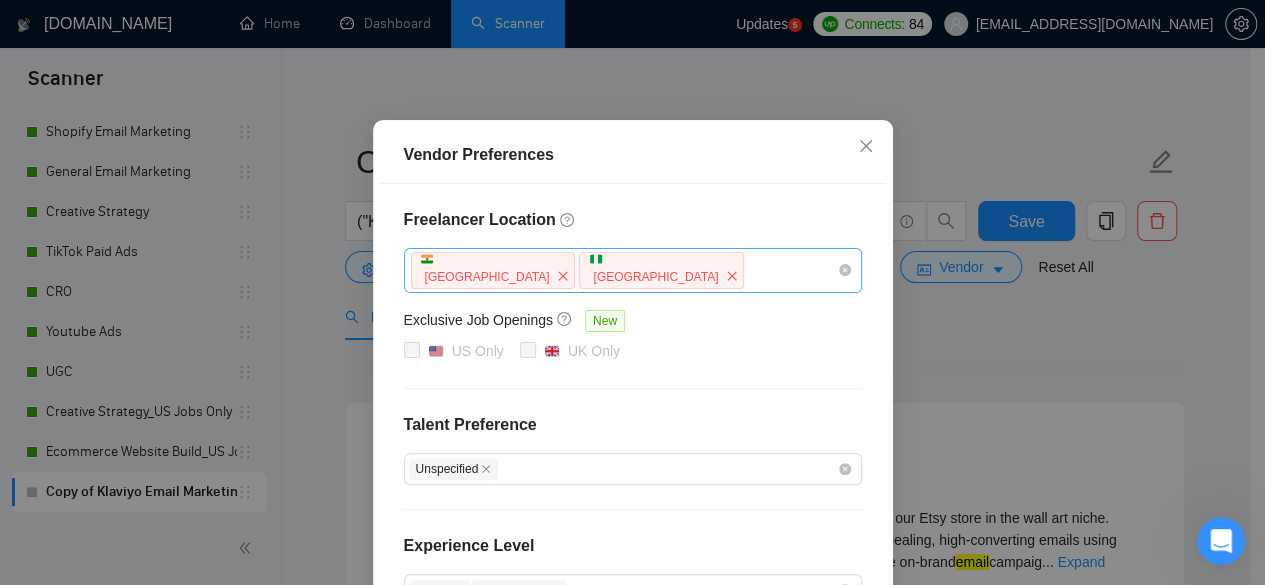 drag, startPoint x: 537, startPoint y: 273, endPoint x: 512, endPoint y: 277, distance: 25.317978 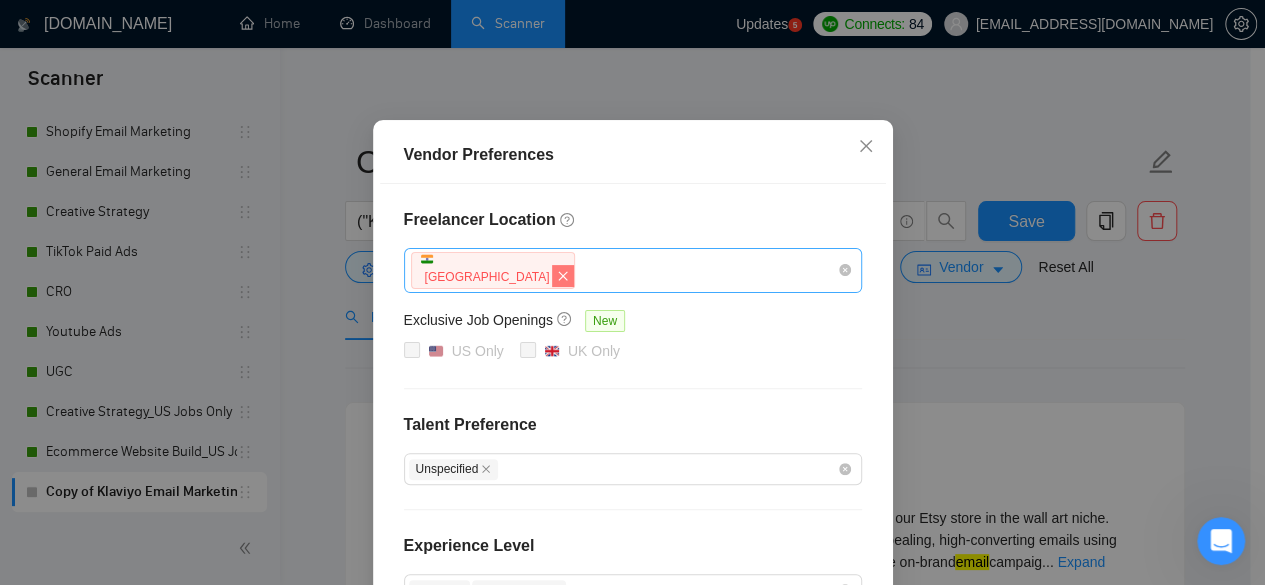click 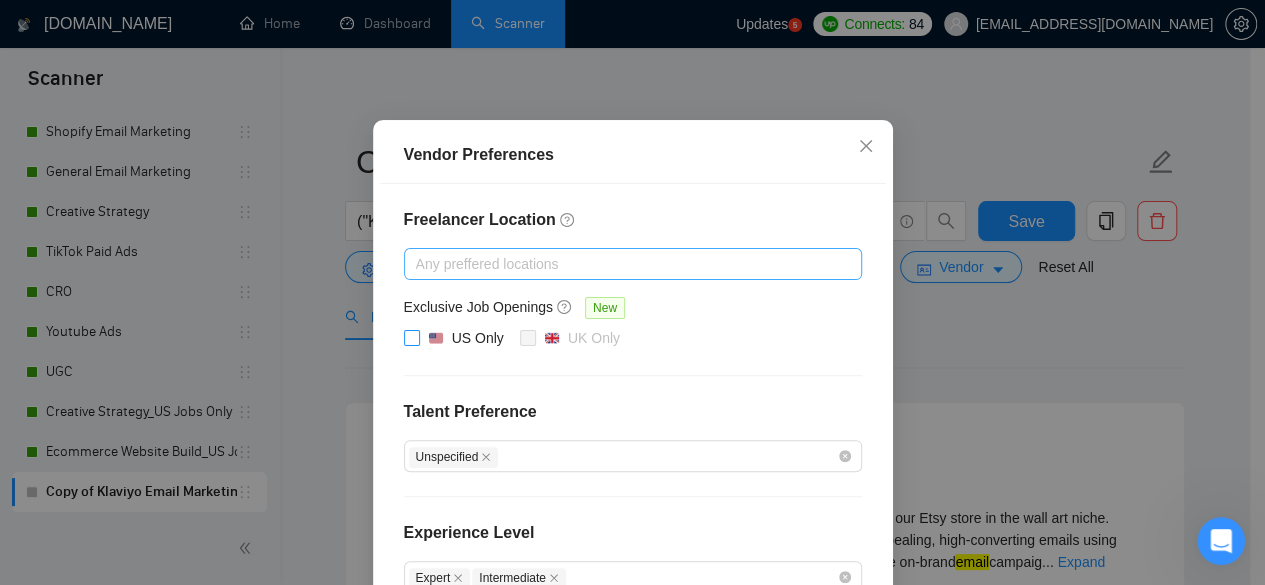 click at bounding box center [412, 338] 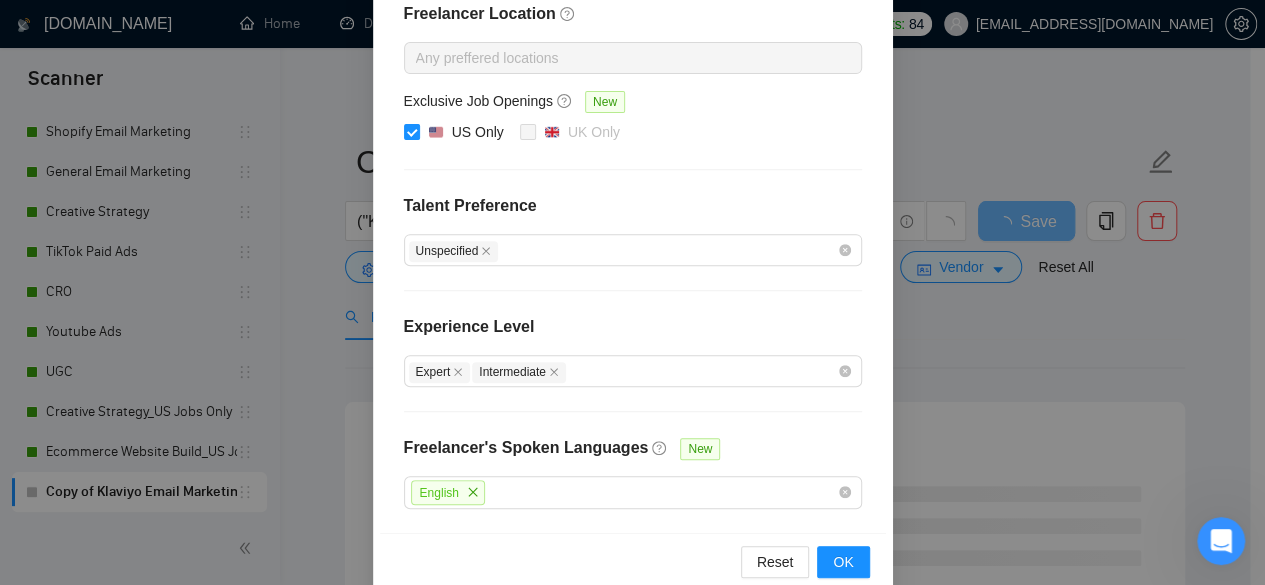 scroll, scrollTop: 336, scrollLeft: 0, axis: vertical 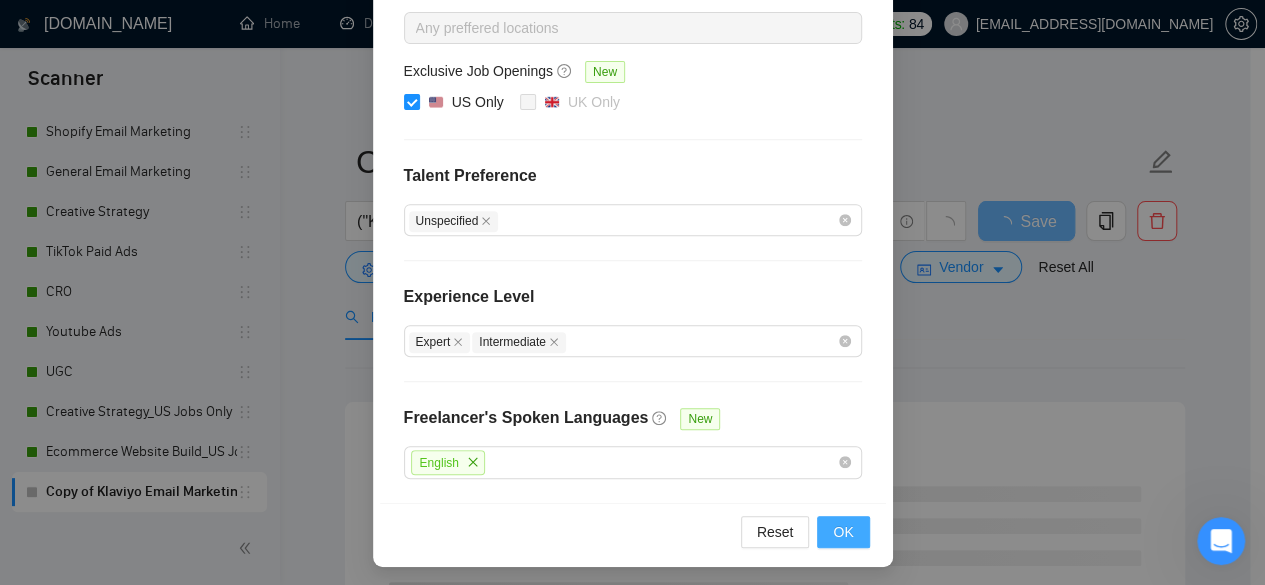 click on "OK" at bounding box center (843, 532) 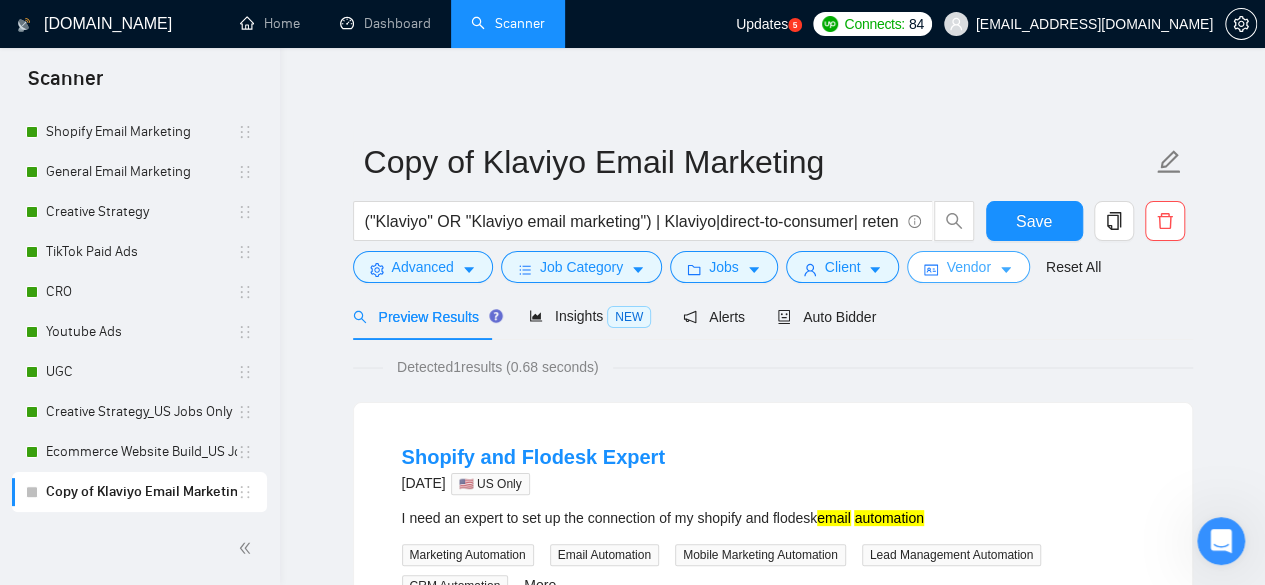 scroll, scrollTop: 0, scrollLeft: 0, axis: both 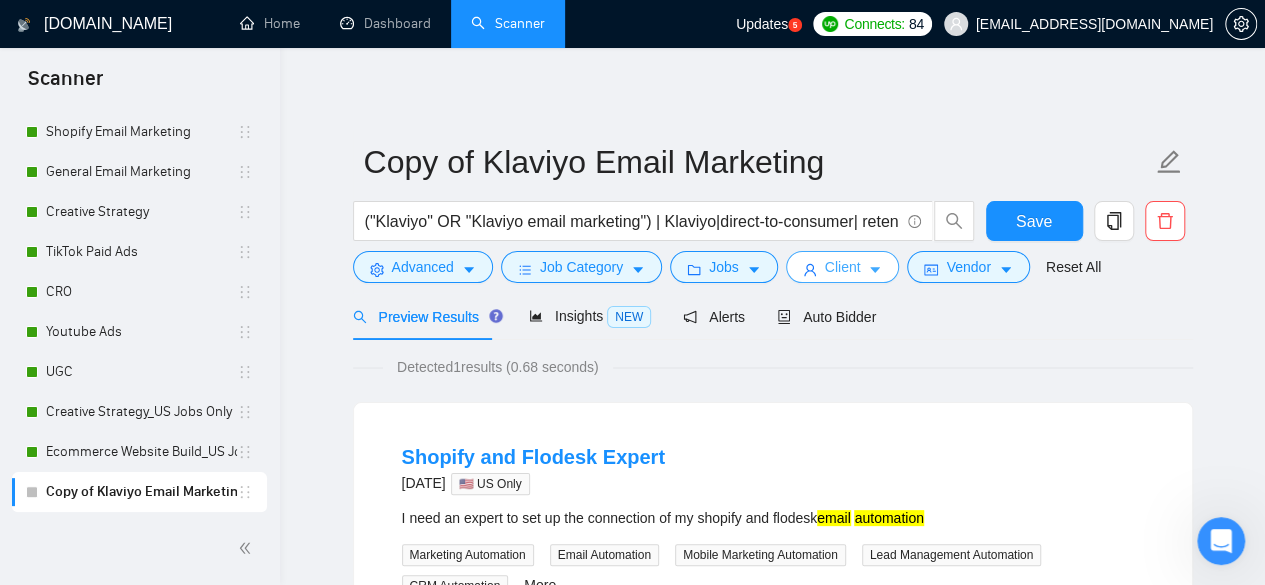 click on "Client" at bounding box center [843, 267] 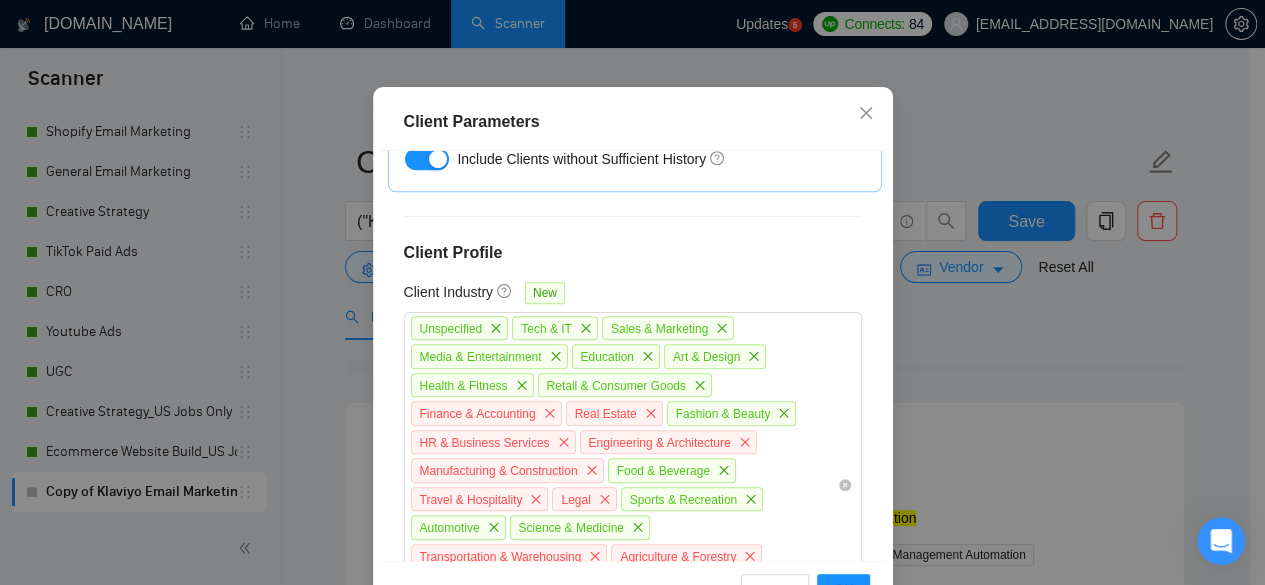 scroll, scrollTop: 834, scrollLeft: 0, axis: vertical 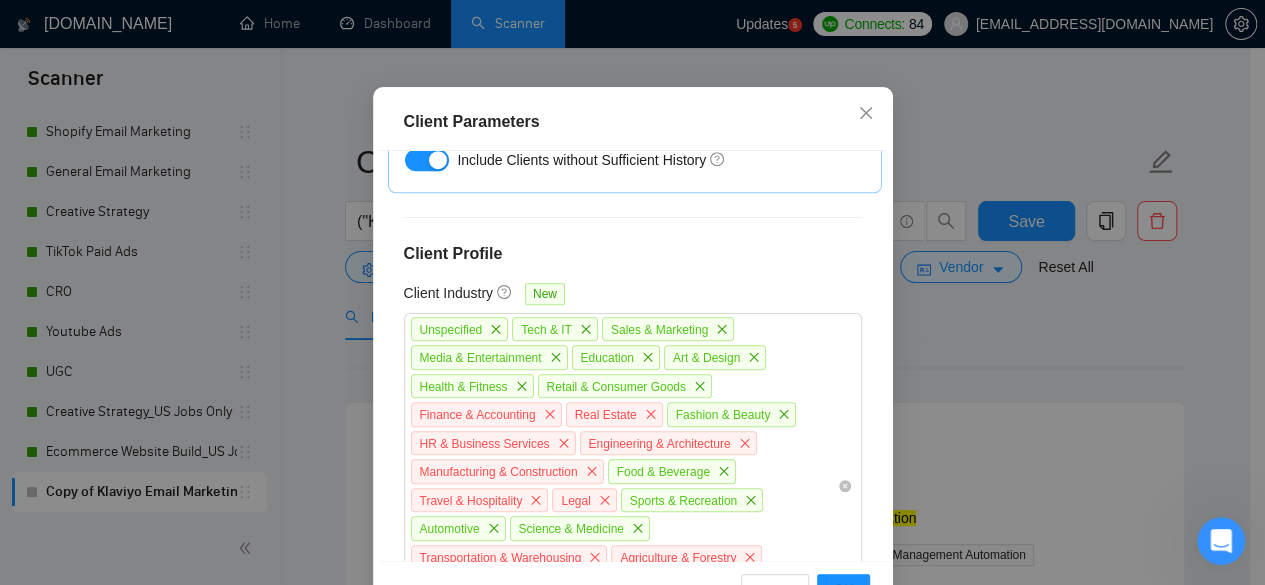 click on "Client Parameters Client Location Include Client Countries   Select Exclude Client Countries [GEOGRAPHIC_DATA] [GEOGRAPHIC_DATA]   Client Rating Client Min Average Feedback Include clients with no feedback Client Payment Details Payment Verified Hire Rate Stats   Client Total Spent $ Min - $ Max Client Hire Rate New High Rates Max Rates Mid Rates     Avg Hourly Rate Paid New $ Min - $ Max Include Clients without Sufficient History Client Profile Client Industry New Unspecified Tech & IT Sales & Marketing Media & Entertainment Education Art & Design Health & Fitness Retail & Consumer Goods Finance & Accounting Real Estate Fashion & Beauty HR & Business Services Engineering & Architecture Manufacturing & Construction Food & Beverage Travel & Hospitality Legal Sports & Recreation Automotive Science & Medicine Transportation & Warehousing Agriculture & Forestry Supply Chain & Logistics Government & Public Sector Aerospace Aviation Mining Military & Defense Energy & Utilities   Client Company Size   Any company size New   Reset" at bounding box center (632, 292) 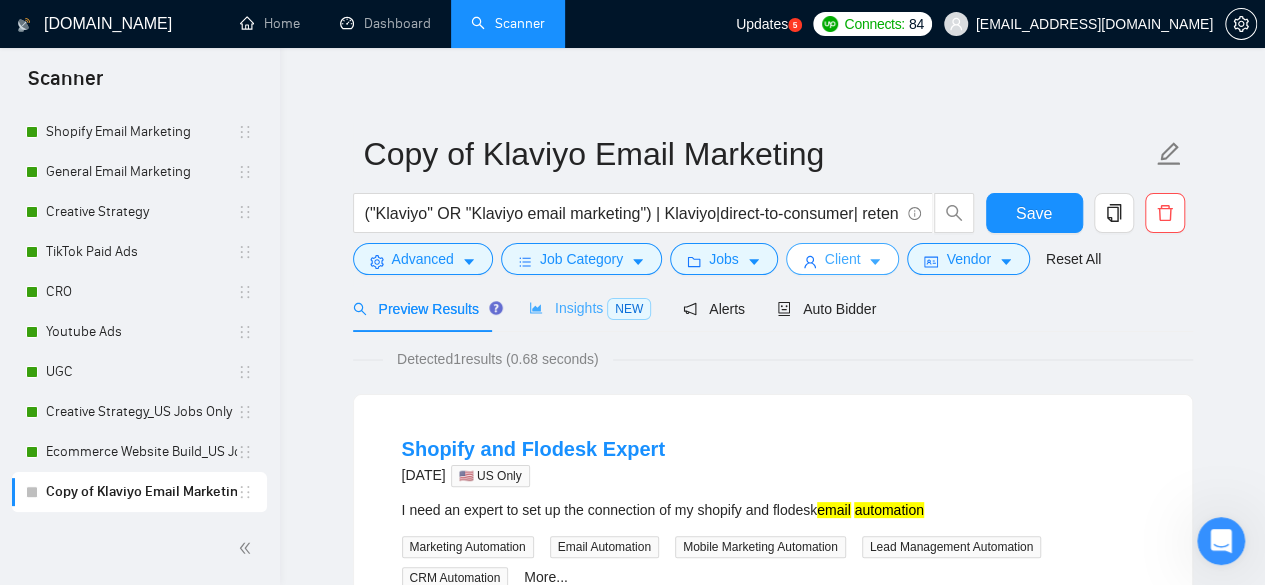 scroll, scrollTop: 0, scrollLeft: 0, axis: both 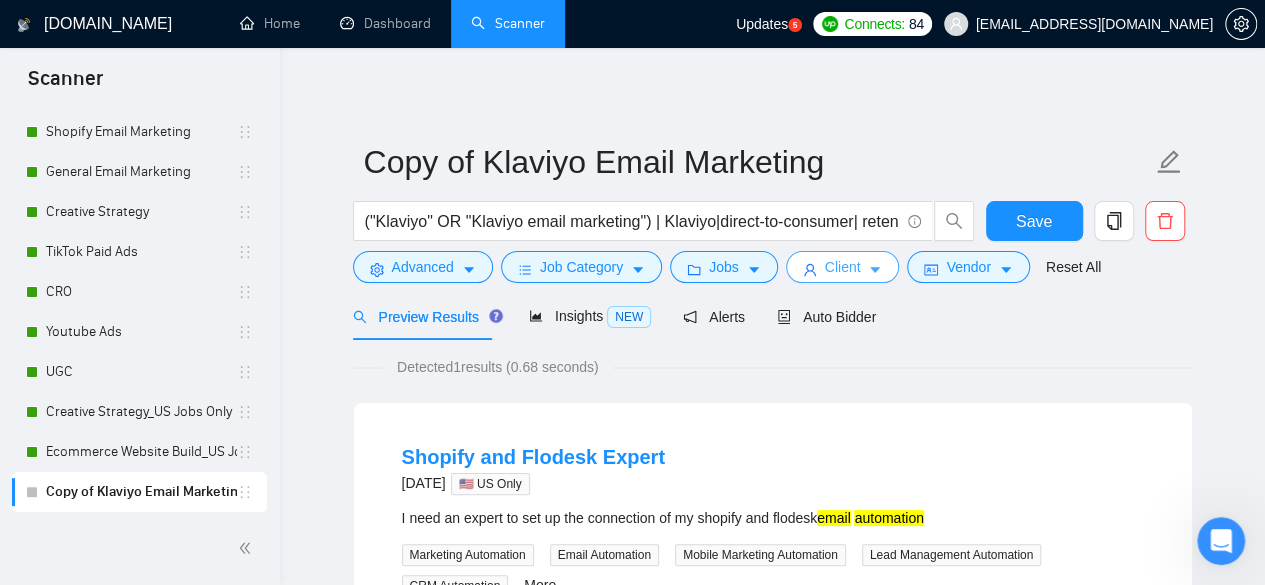 click on "Client" at bounding box center [843, 267] 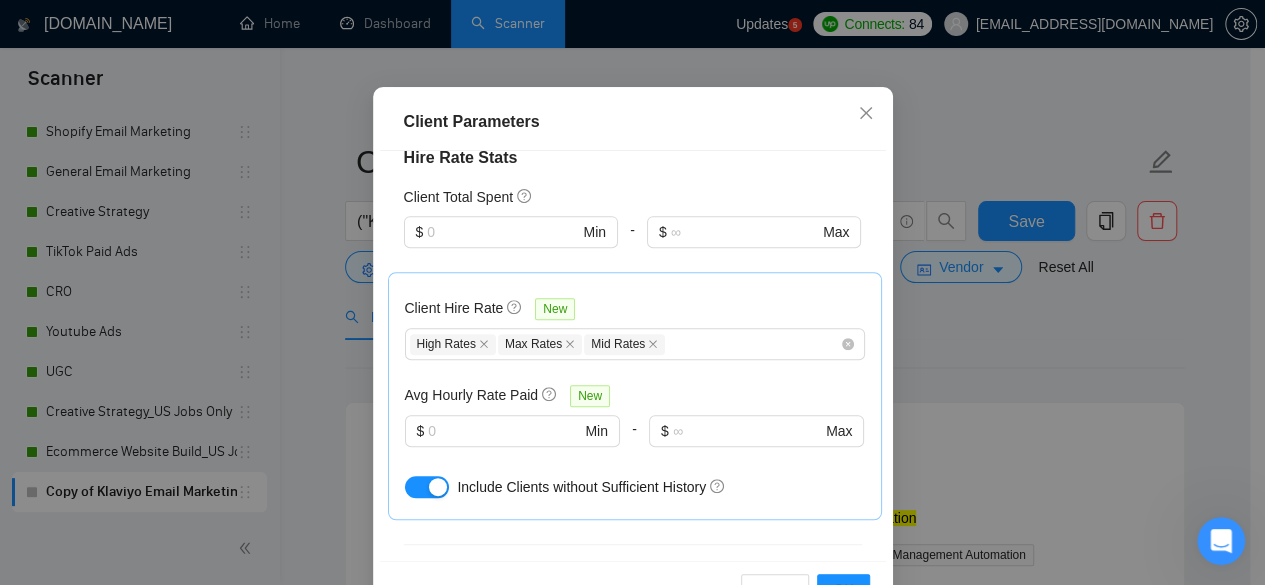 scroll, scrollTop: 600, scrollLeft: 0, axis: vertical 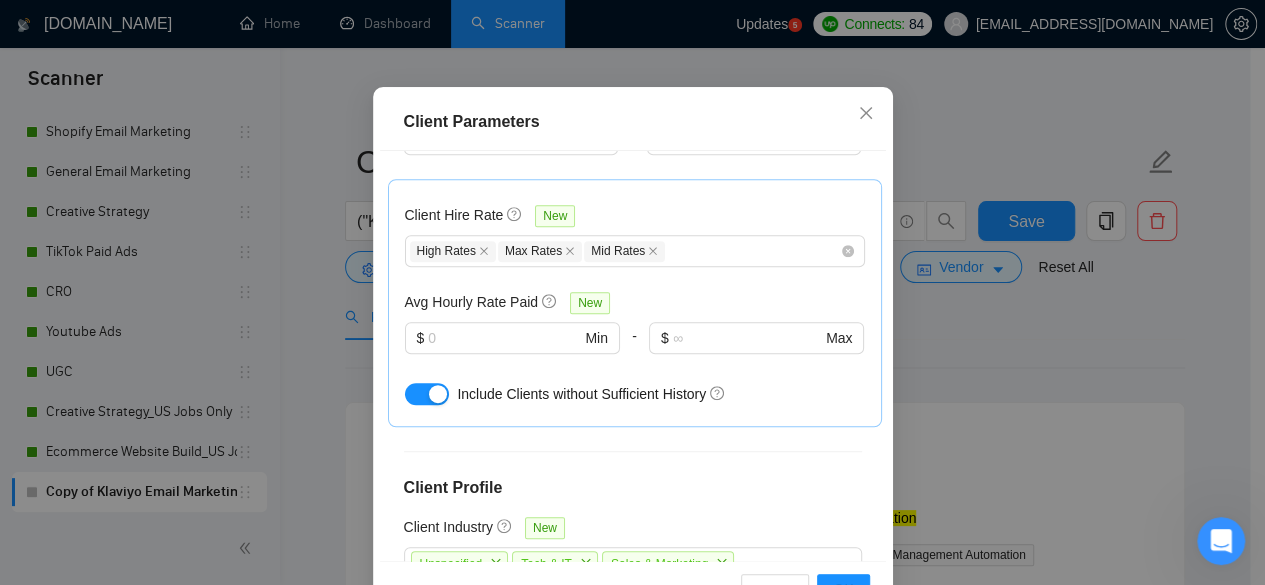 click on "Client Parameters Client Location Include Client Countries   Select Exclude Client Countries [GEOGRAPHIC_DATA] [GEOGRAPHIC_DATA]   Client Rating Client Min Average Feedback Include clients with no feedback Client Payment Details Payment Verified Hire Rate Stats   Client Total Spent $ Min - $ Max Client Hire Rate New High Rates Max Rates Mid Rates     Avg Hourly Rate Paid New $ Min - $ Max Include Clients without Sufficient History Client Profile Client Industry New Unspecified Tech & IT Sales & Marketing Media & Entertainment Education Art & Design Health & Fitness Retail & Consumer Goods Finance & Accounting Real Estate Fashion & Beauty HR & Business Services Engineering & Architecture Manufacturing & Construction Food & Beverage Travel & Hospitality Legal Sports & Recreation Automotive Science & Medicine Transportation & Warehousing Agriculture & Forestry Supply Chain & Logistics Government & Public Sector Aerospace Aviation Mining Military & Defense Energy & Utilities   Client Company Size   Any company size New   Reset" at bounding box center [632, 292] 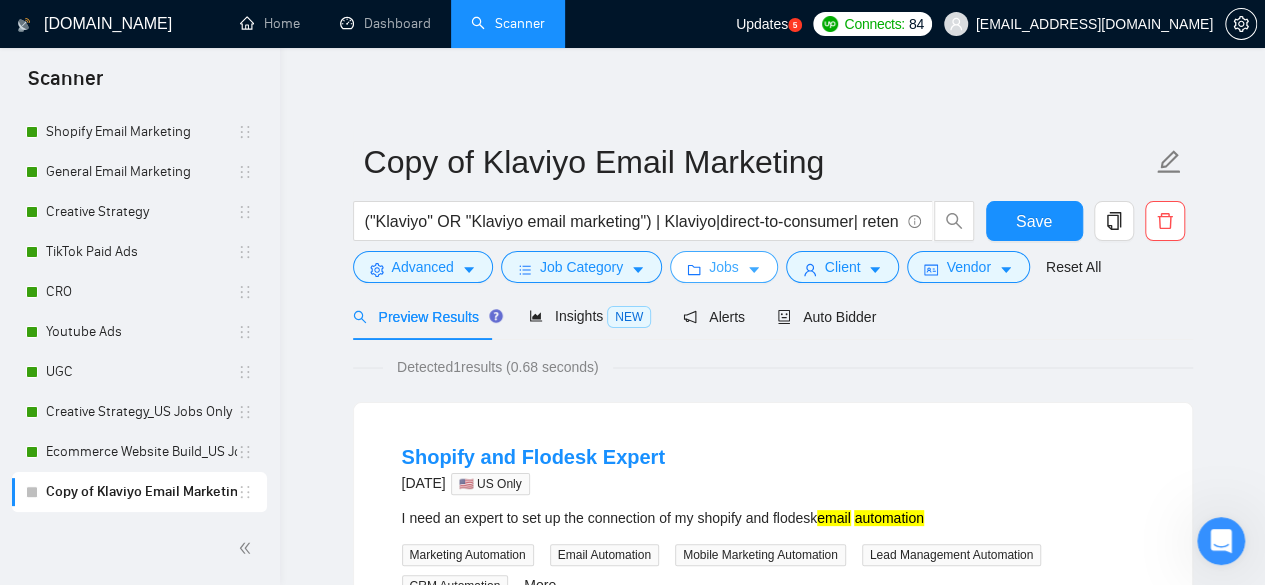 click on "Jobs" at bounding box center (724, 267) 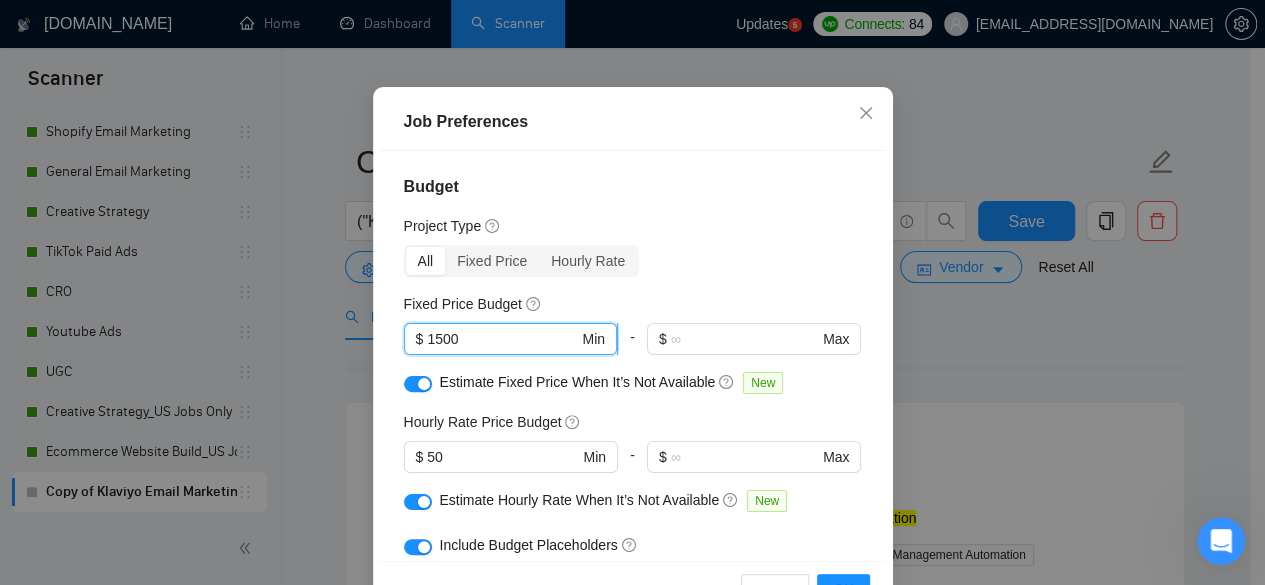 click on "1500" at bounding box center (502, 339) 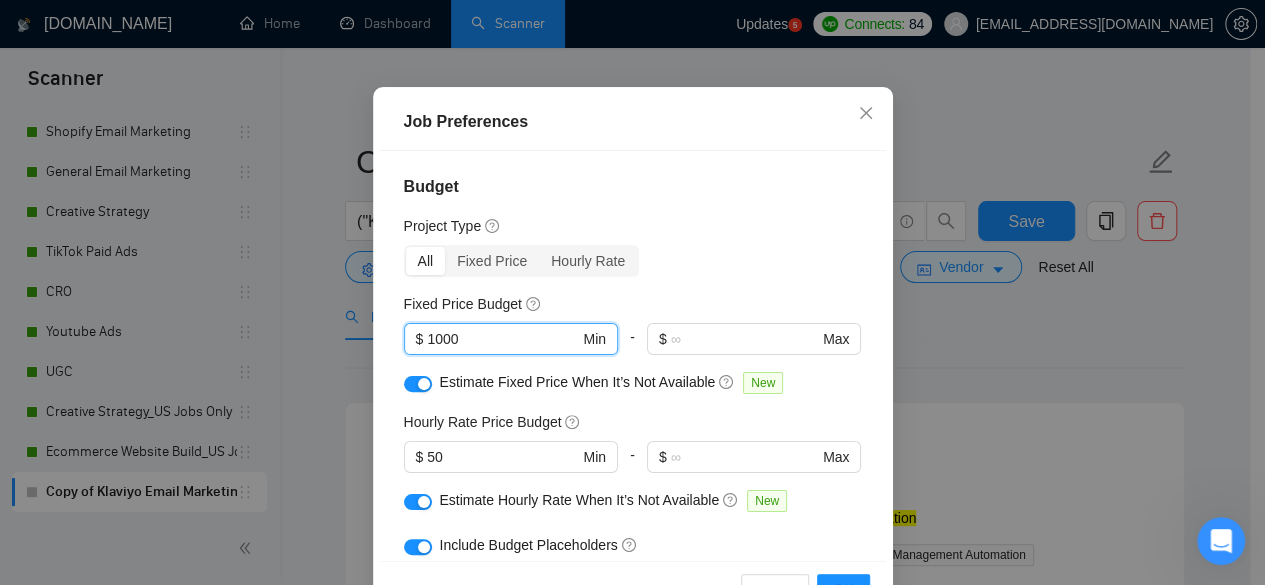 type on "1000" 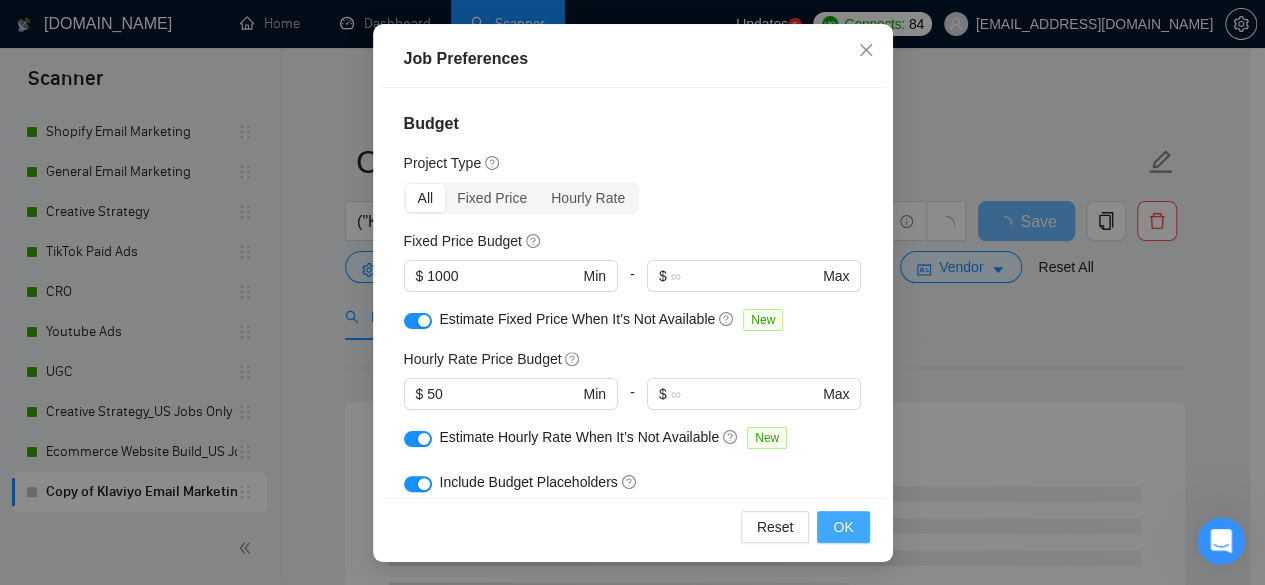 click on "OK" at bounding box center (843, 527) 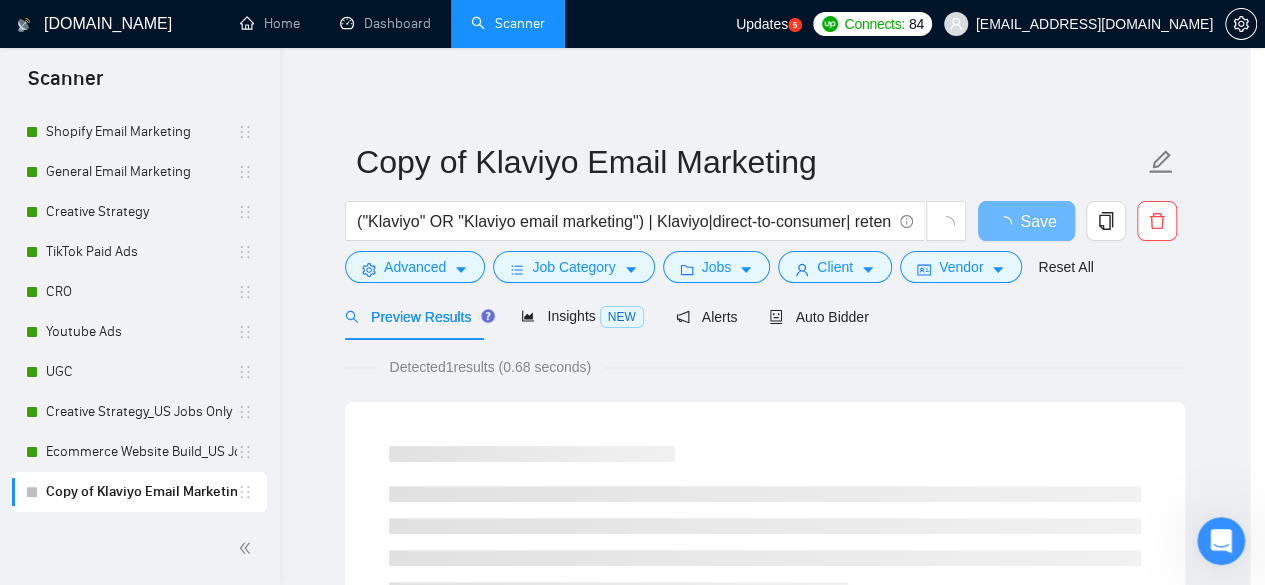 scroll, scrollTop: 96, scrollLeft: 0, axis: vertical 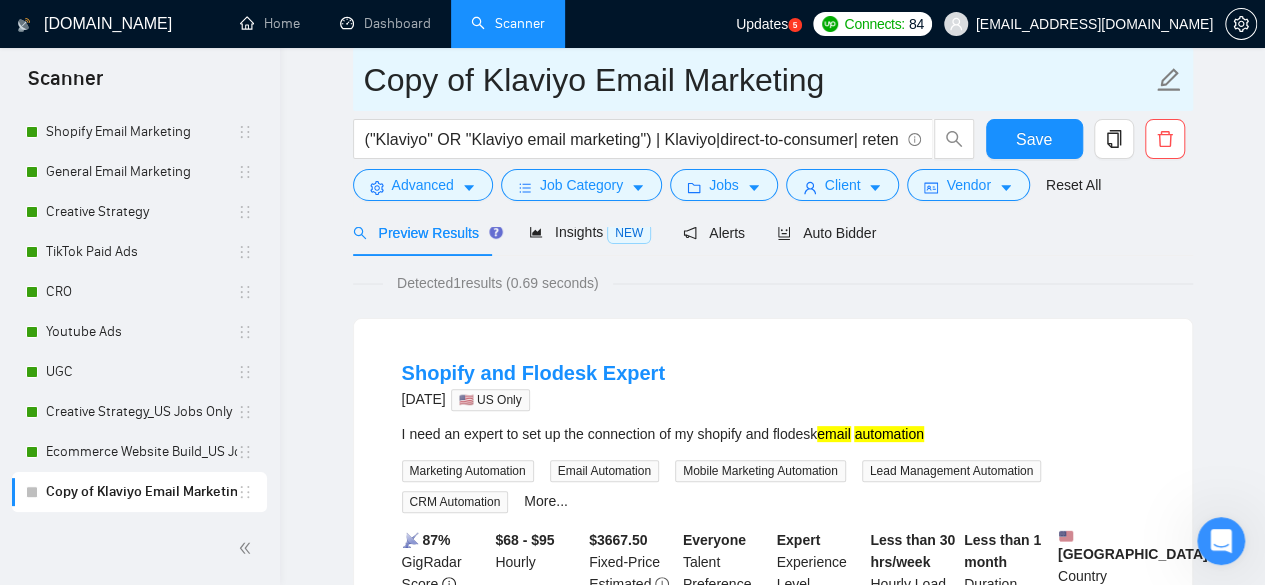 drag, startPoint x: 483, startPoint y: 75, endPoint x: 356, endPoint y: 95, distance: 128.56516 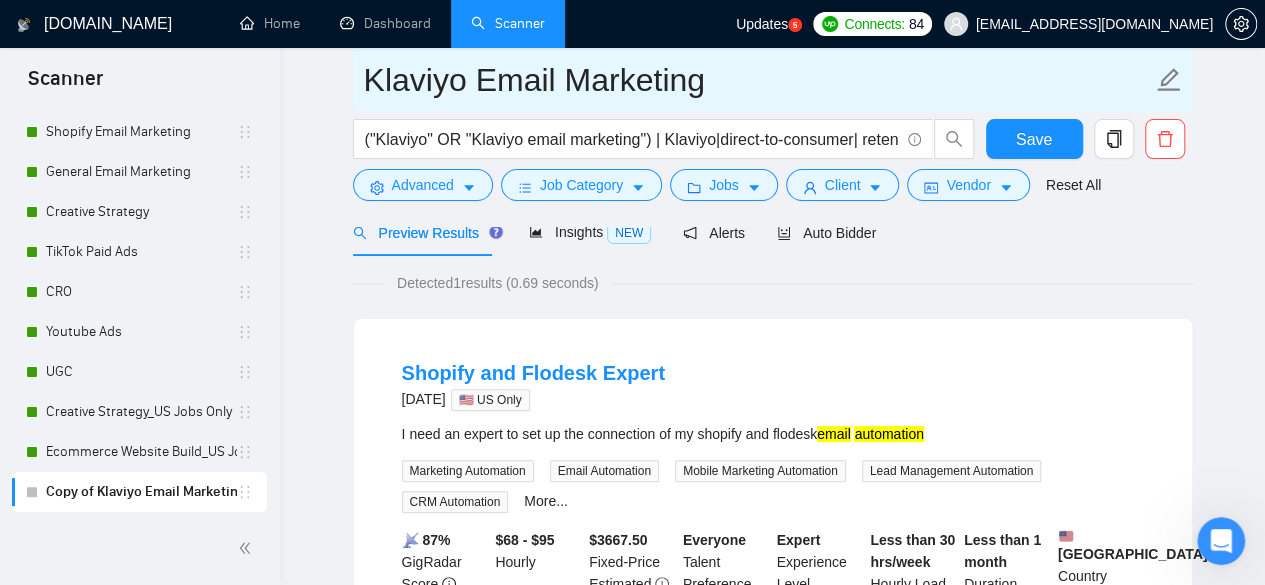 click on "Klaviyo Email Marketing" at bounding box center [758, 80] 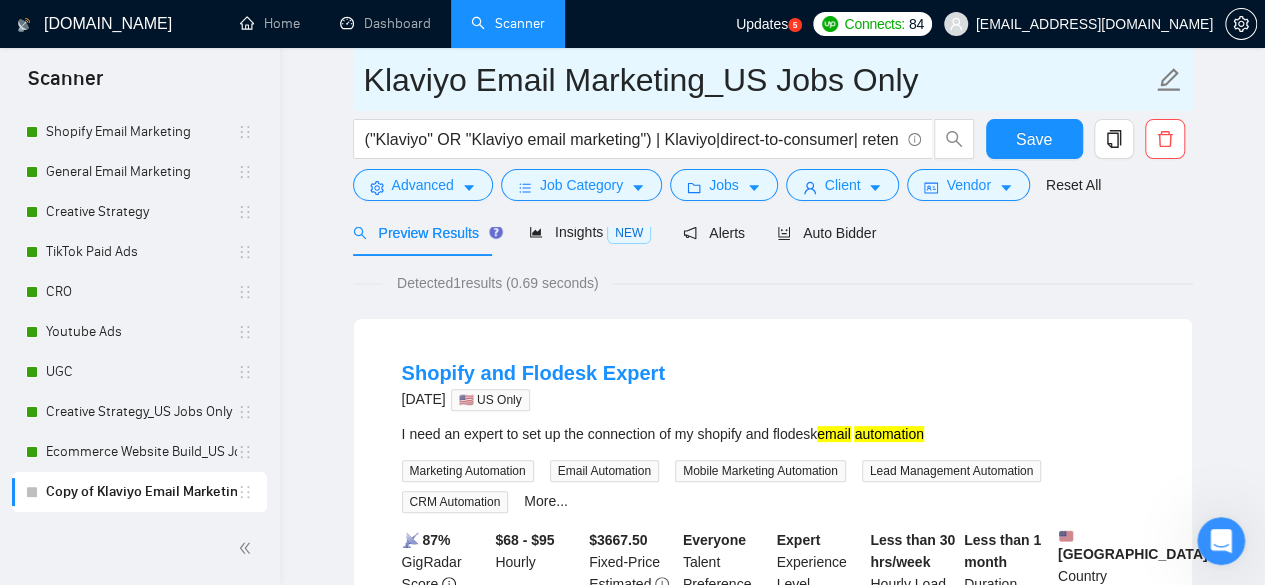 type on "Klaviyo Email Marketing_US Jobs Only" 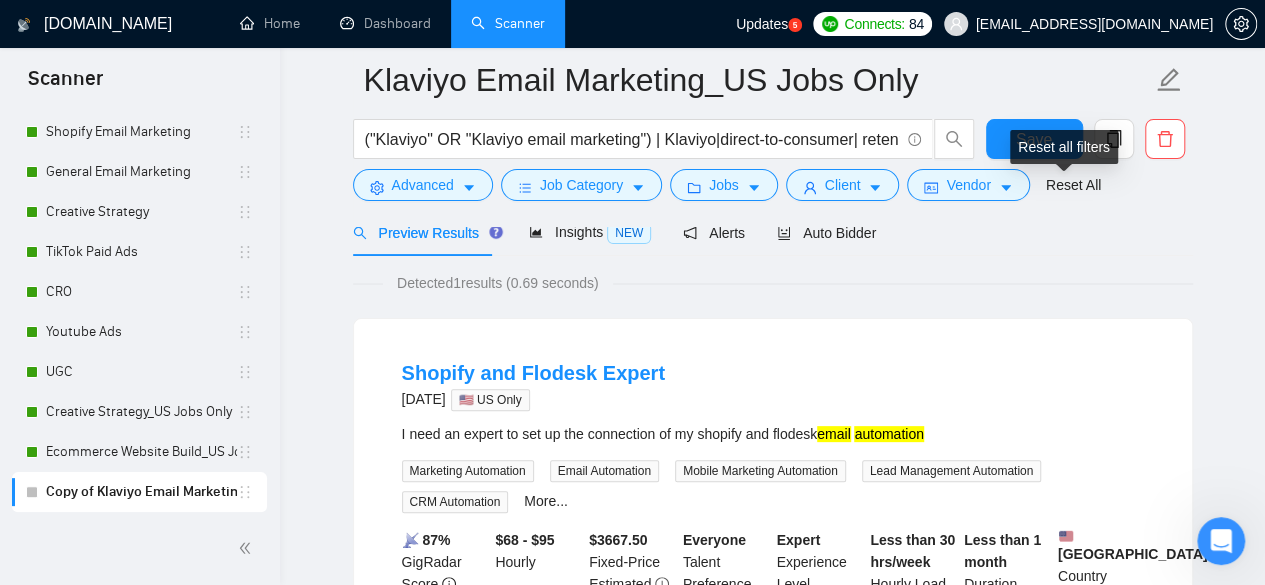 click on "Reset all filters" at bounding box center (1064, 147) 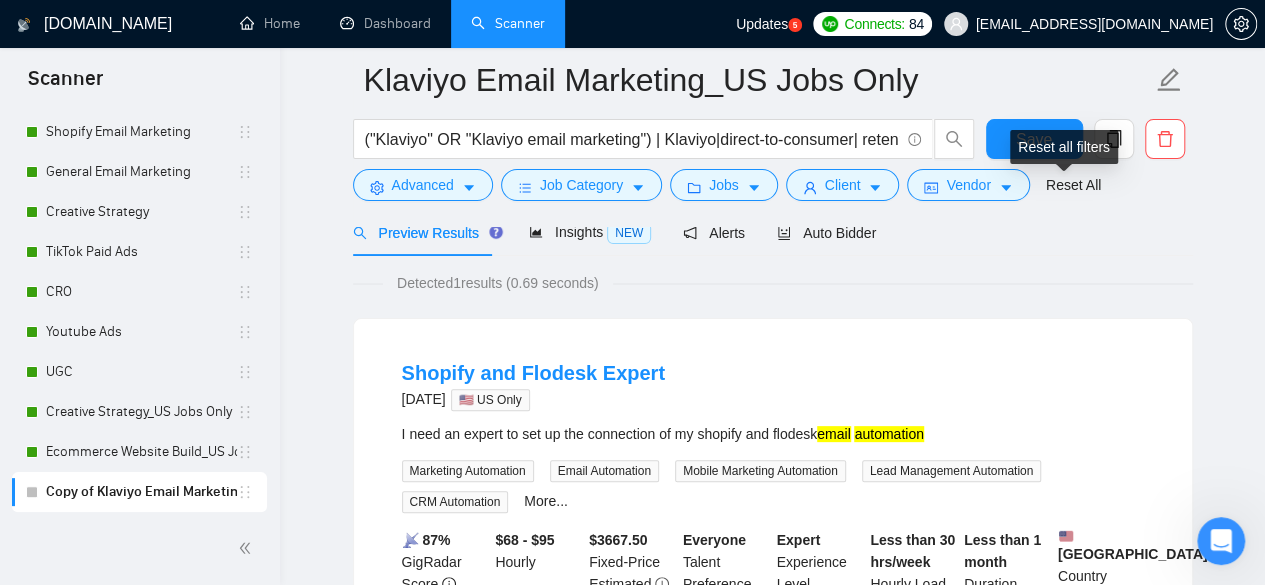 click on "Reset all filters" at bounding box center (1064, 147) 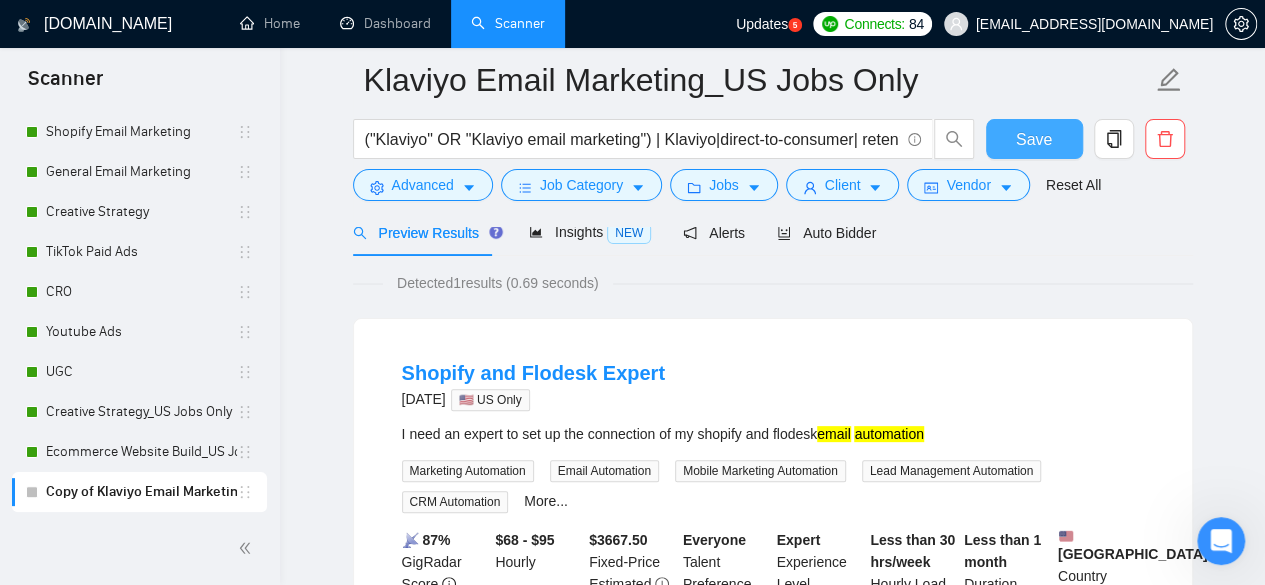 click on "Save" at bounding box center (1034, 139) 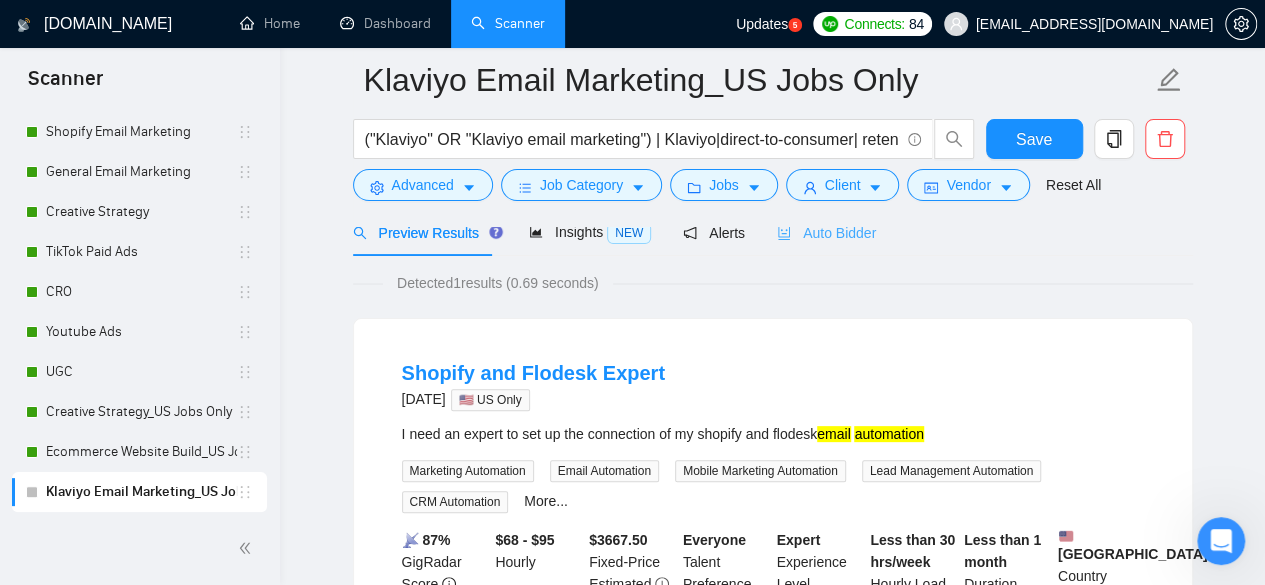 click on "Auto Bidder" at bounding box center [826, 232] 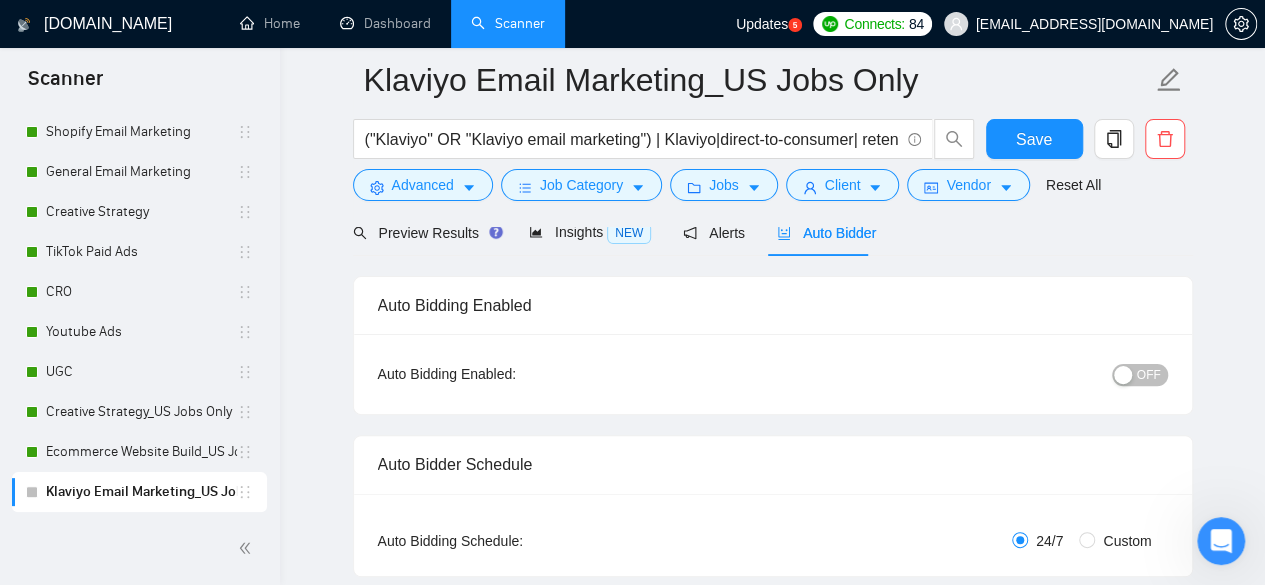 click on "OFF" at bounding box center [1149, 375] 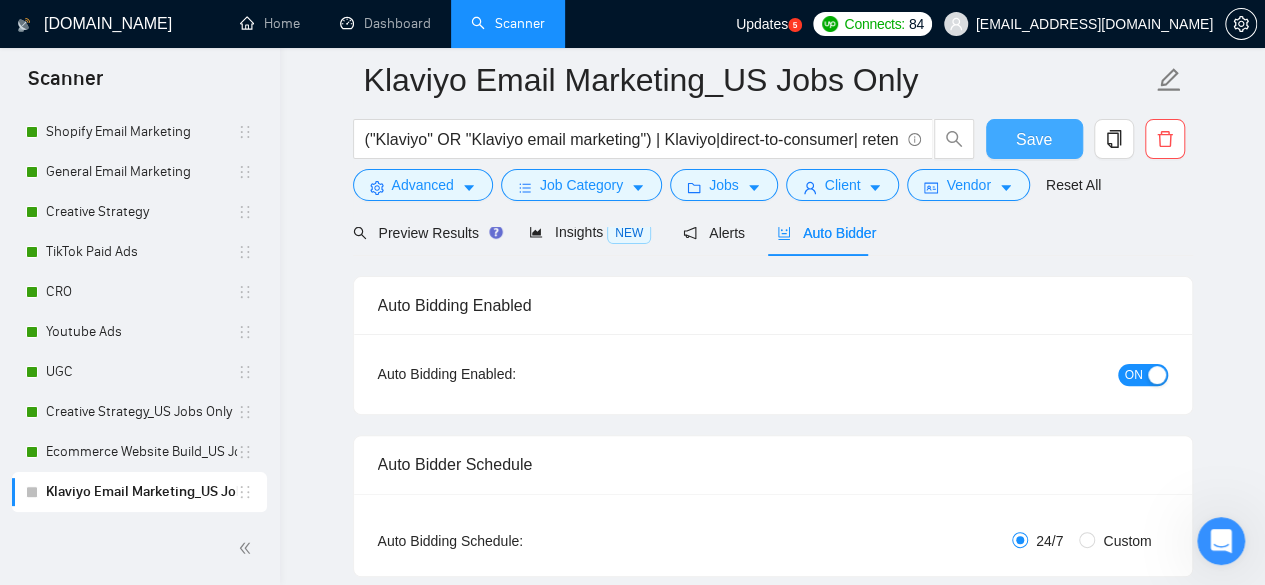 click on "Save" at bounding box center (1034, 139) 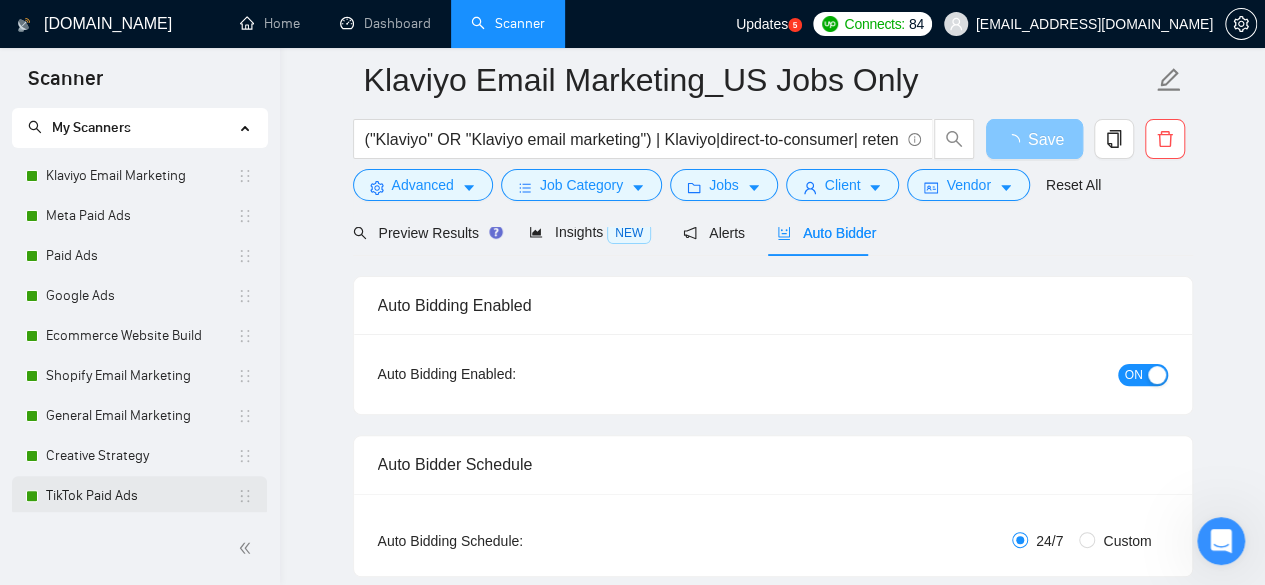 scroll, scrollTop: 0, scrollLeft: 0, axis: both 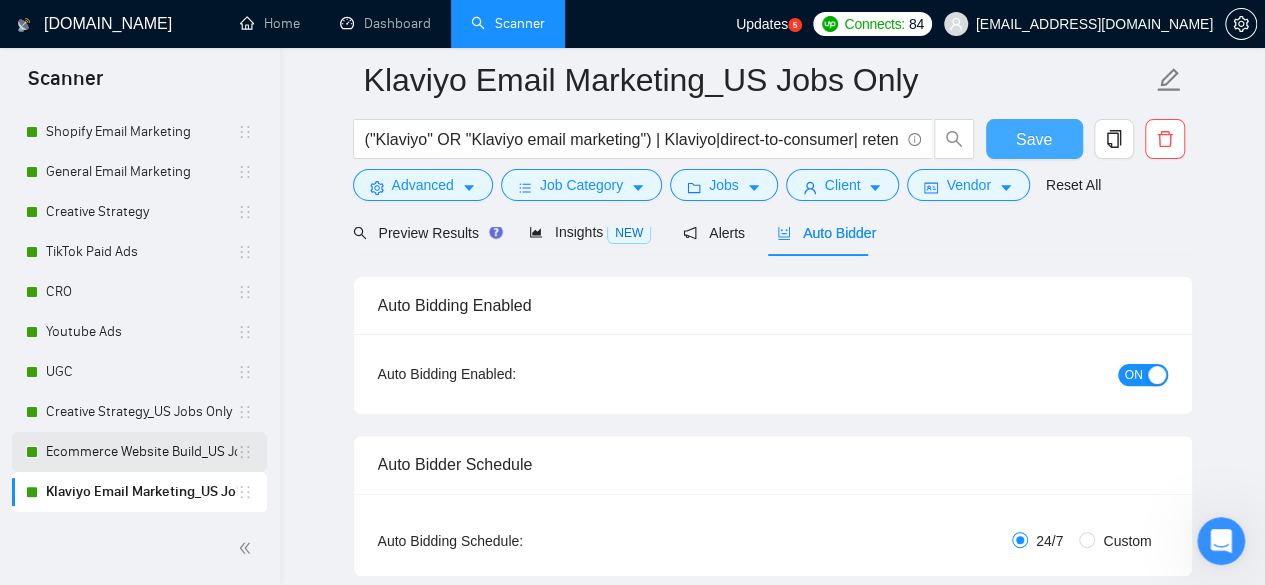 type 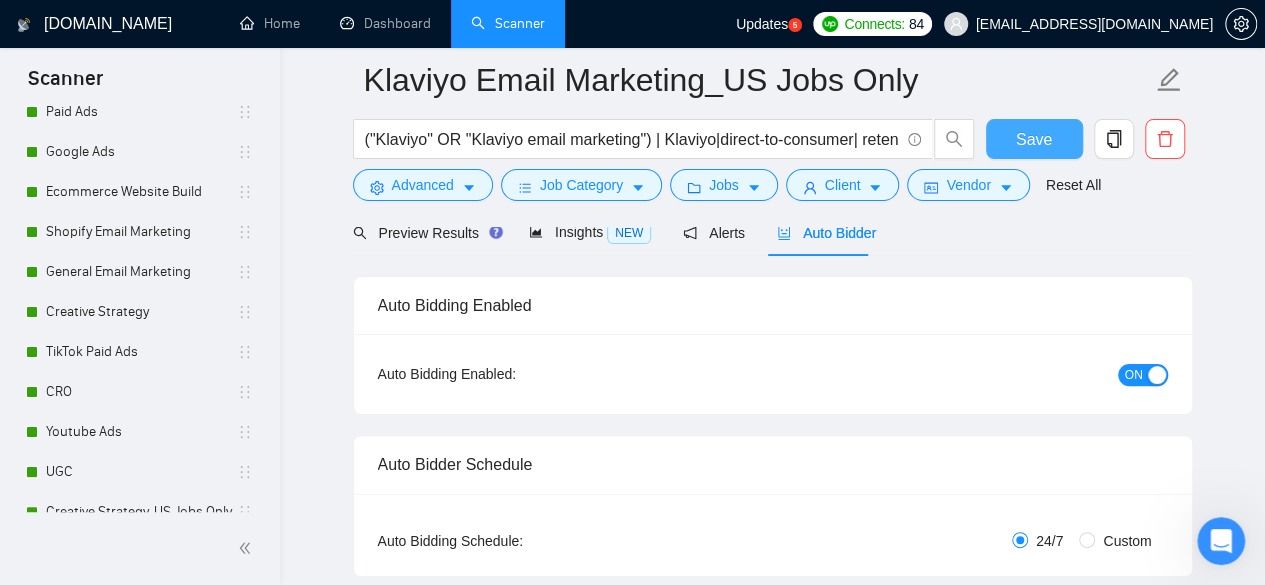 scroll, scrollTop: 290, scrollLeft: 0, axis: vertical 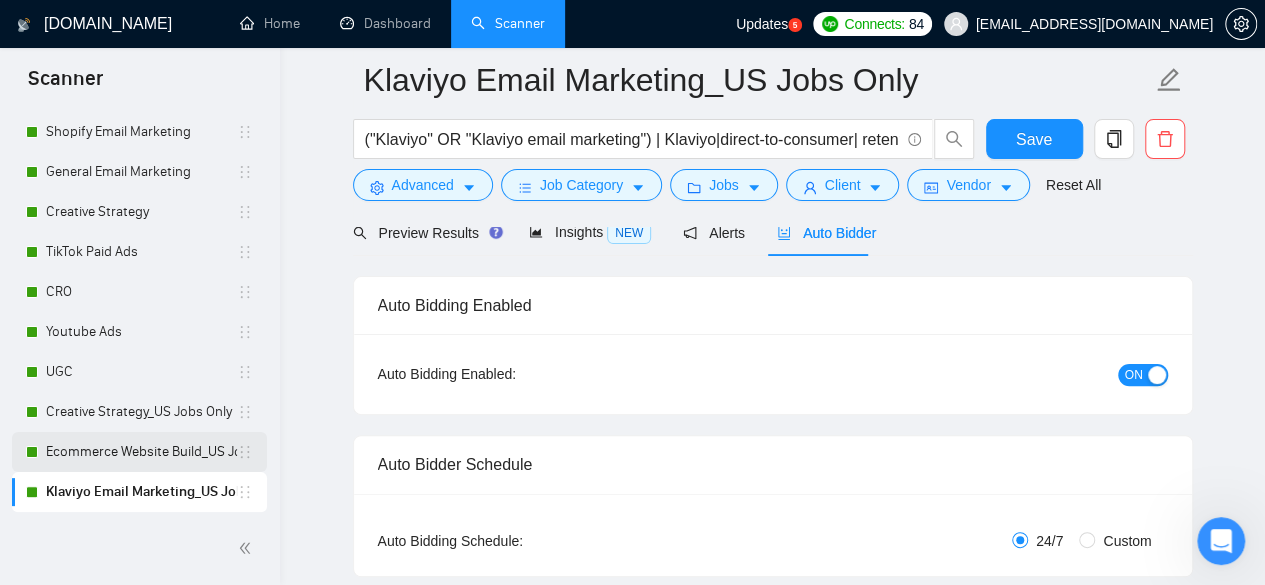 click on "Ecommerce Website Build_US Jobs only" at bounding box center [141, 452] 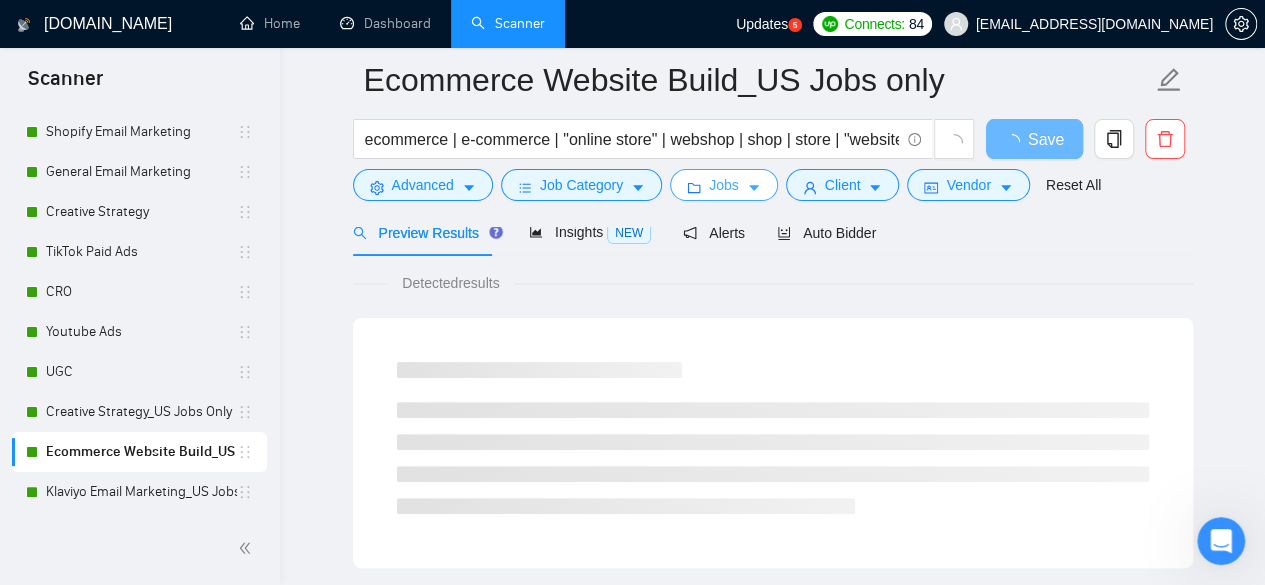 click on "Jobs" at bounding box center [724, 185] 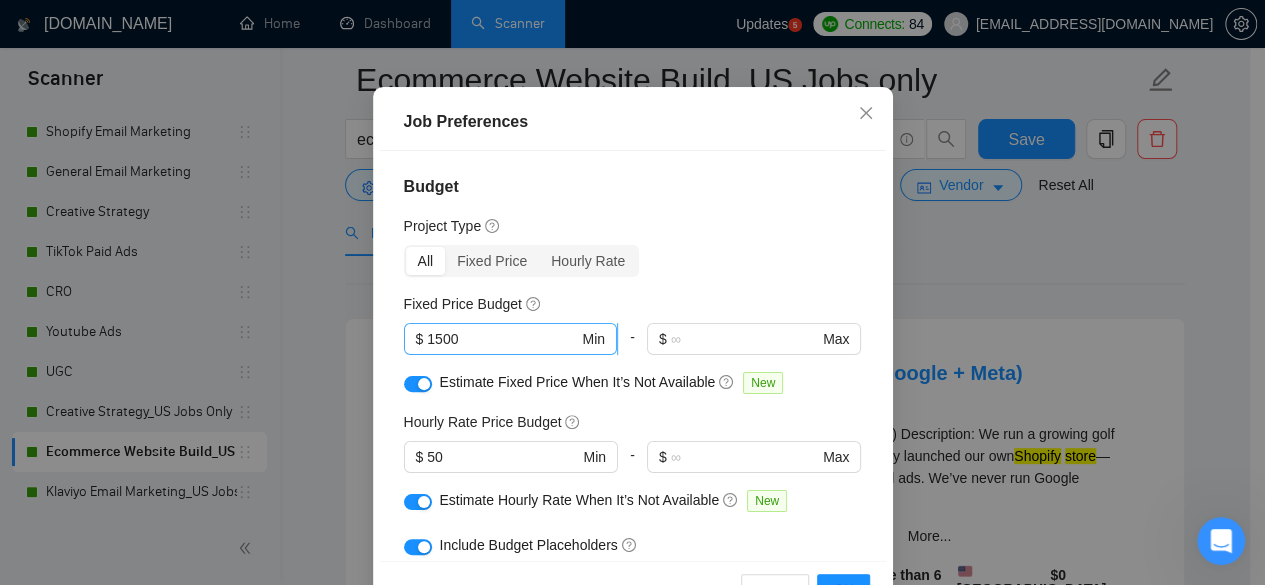 click on "1500" at bounding box center [502, 339] 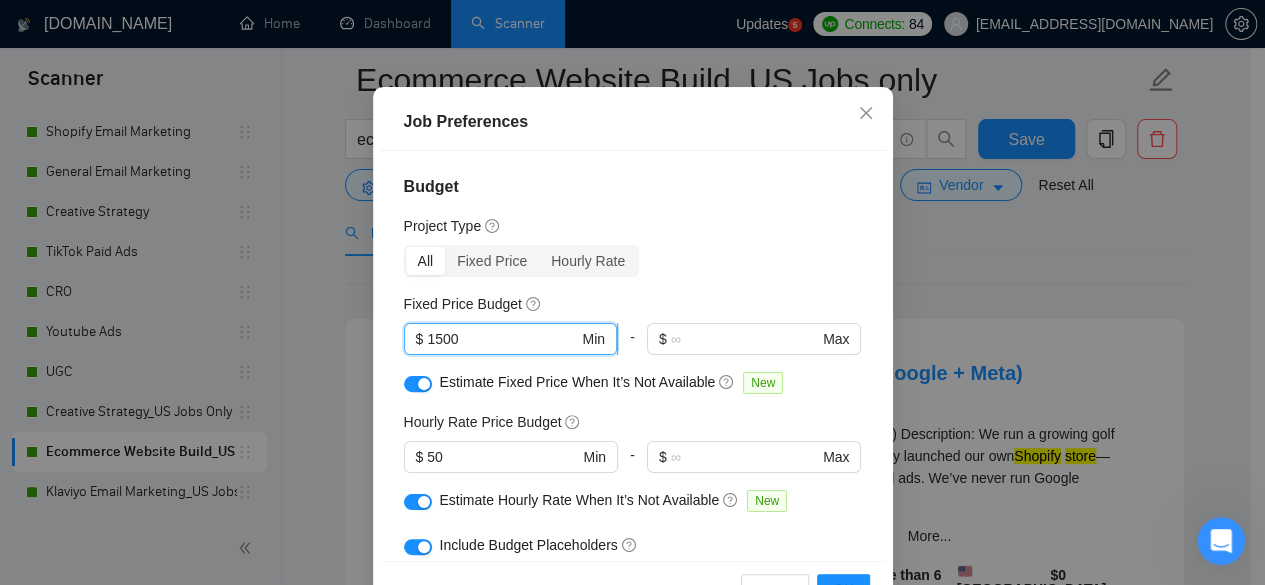 click on "1500" at bounding box center (502, 339) 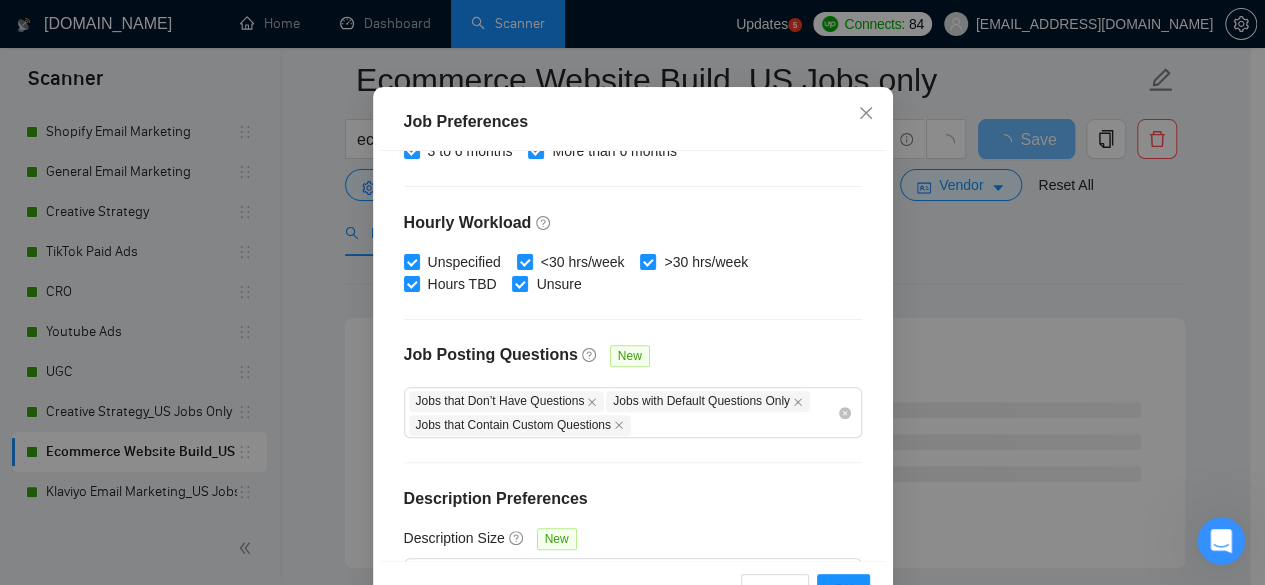 scroll, scrollTop: 734, scrollLeft: 0, axis: vertical 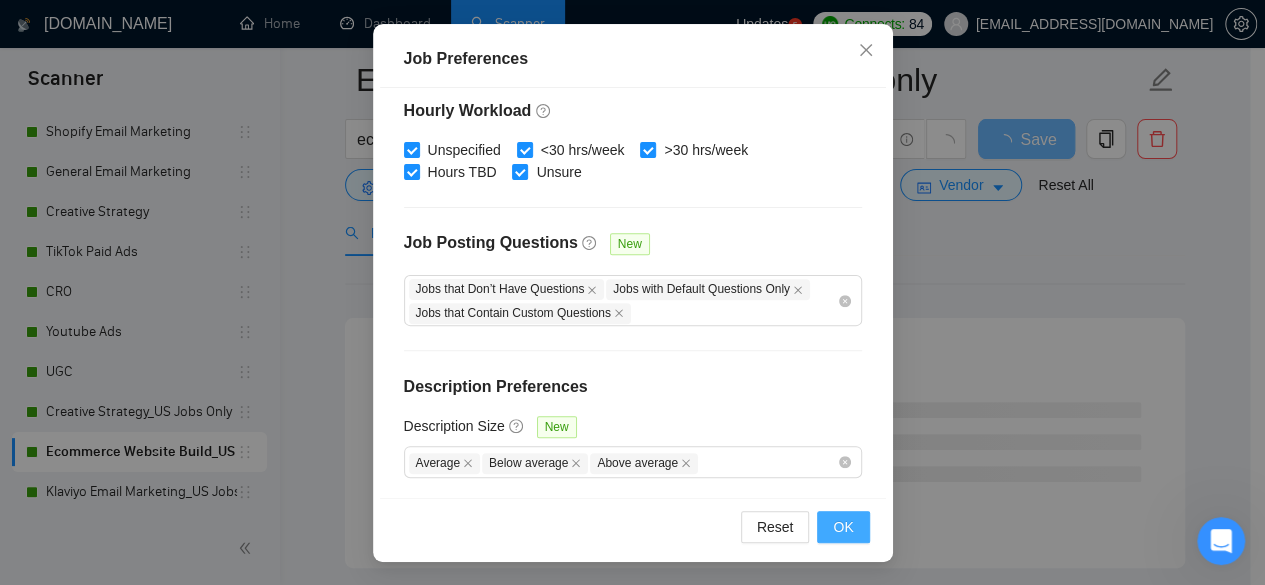 type on "1000" 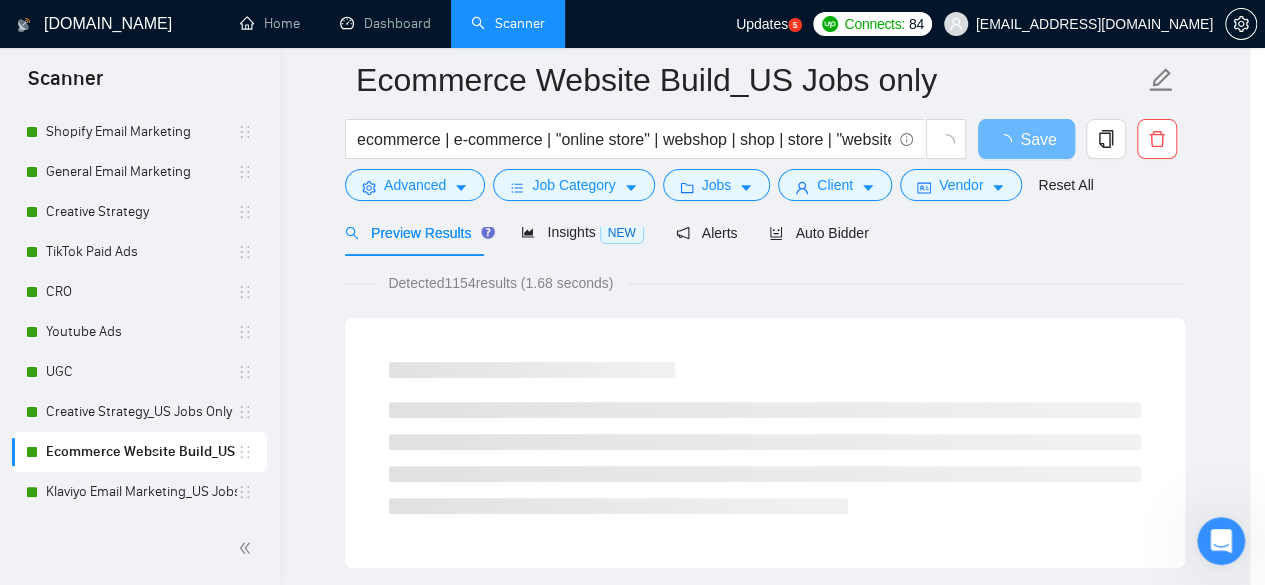 scroll, scrollTop: 96, scrollLeft: 0, axis: vertical 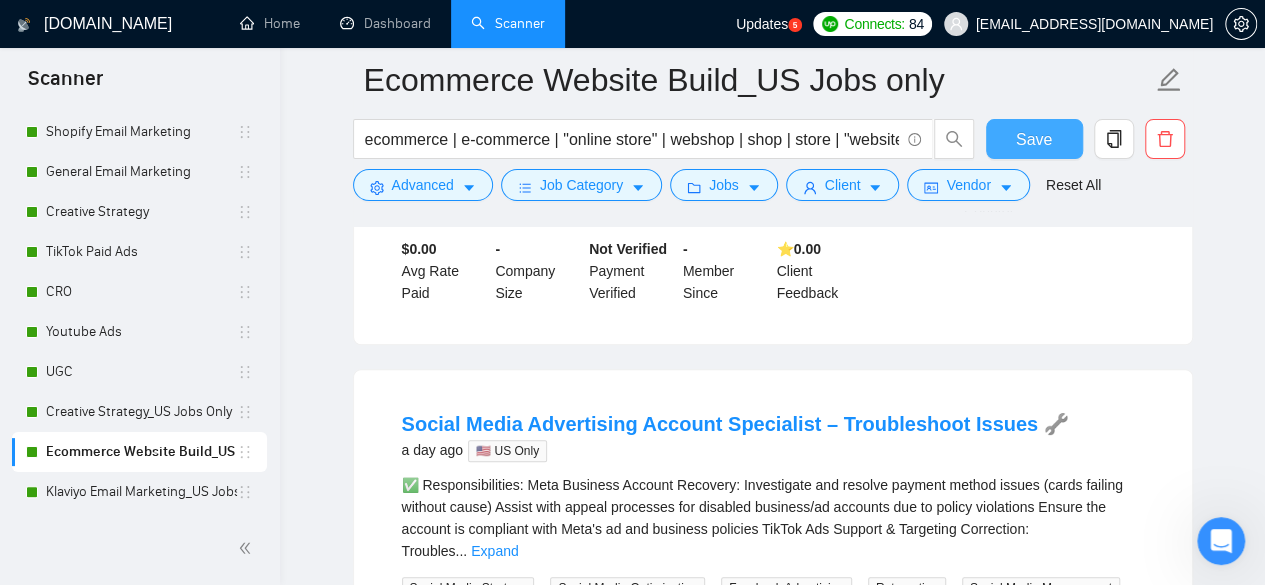 click on "Save" at bounding box center (1034, 139) 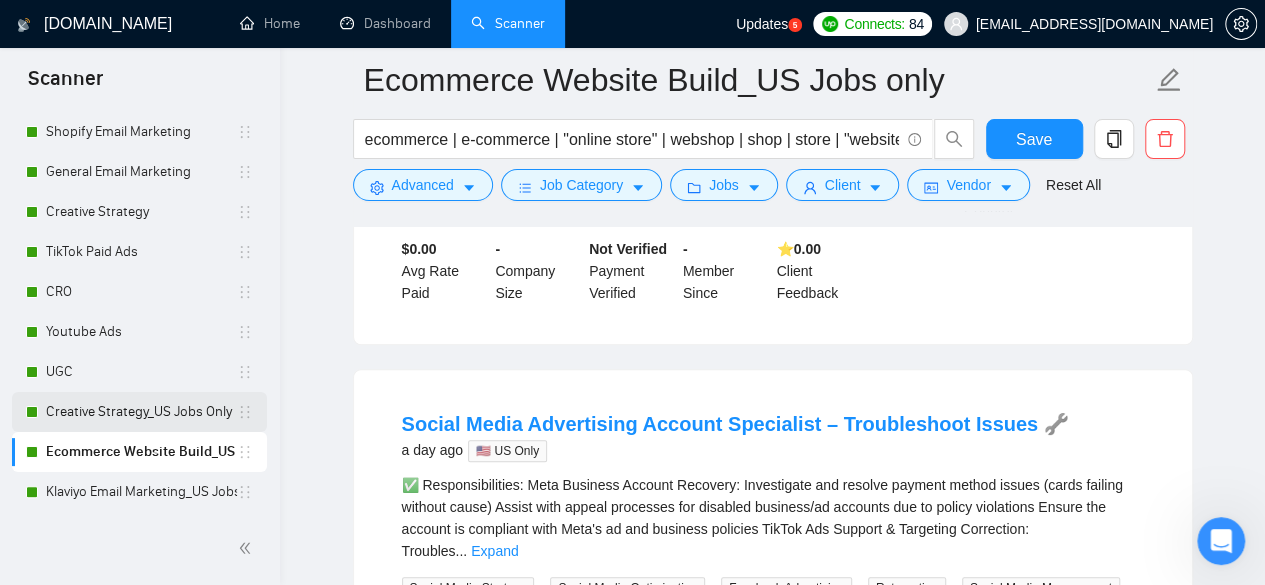 click on "Creative Strategy_US Jobs Only" at bounding box center [141, 412] 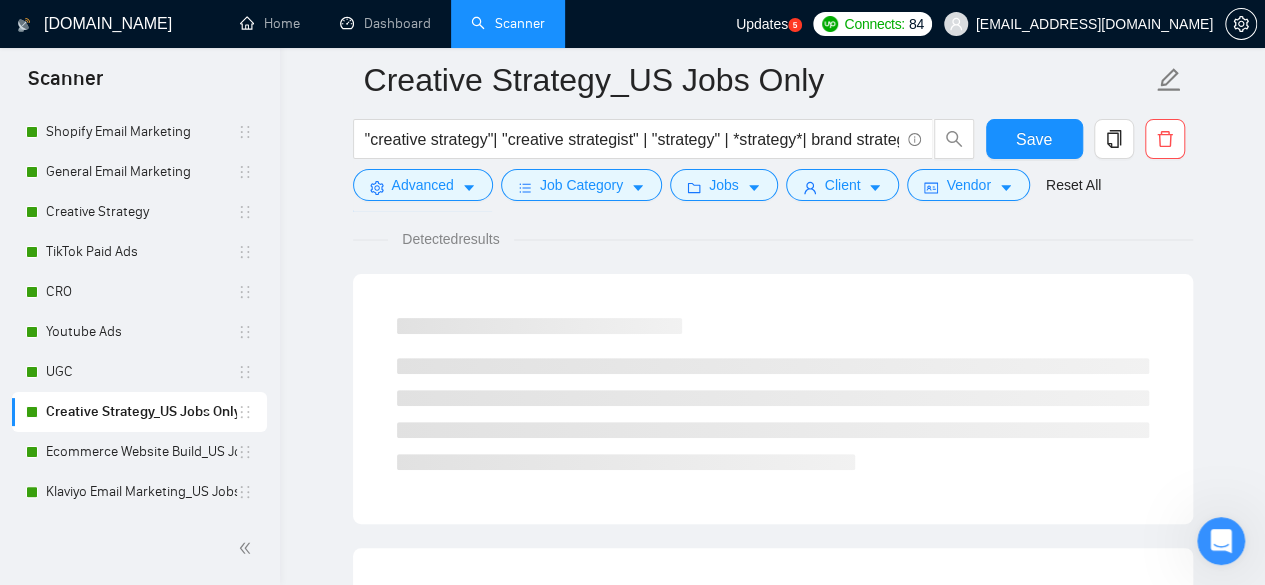 scroll, scrollTop: 500, scrollLeft: 0, axis: vertical 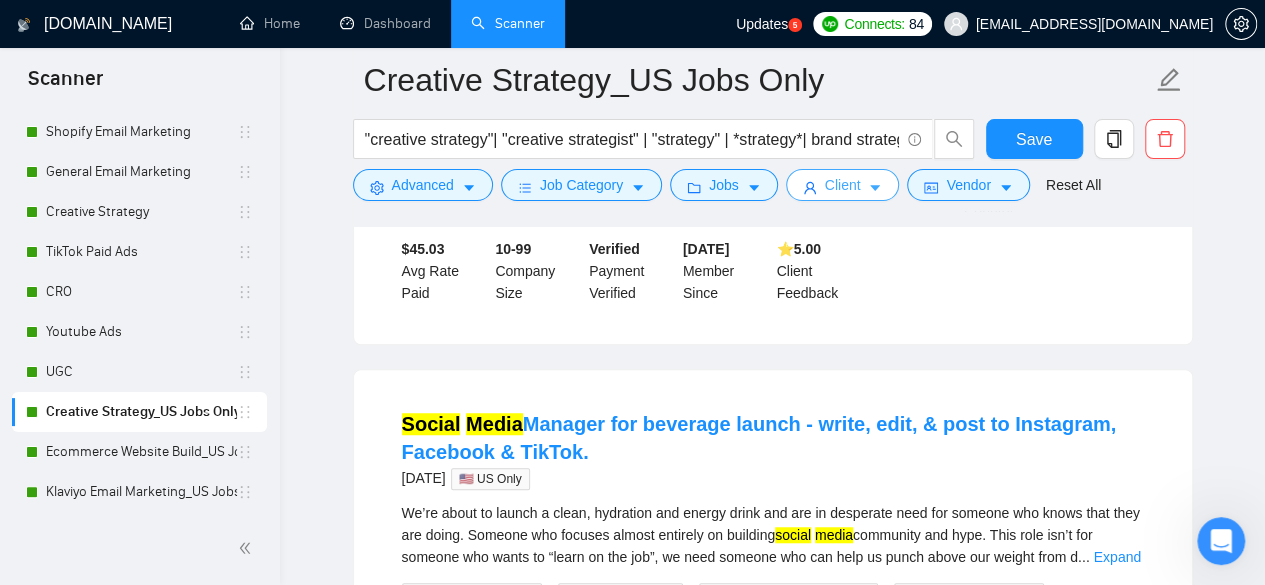 click 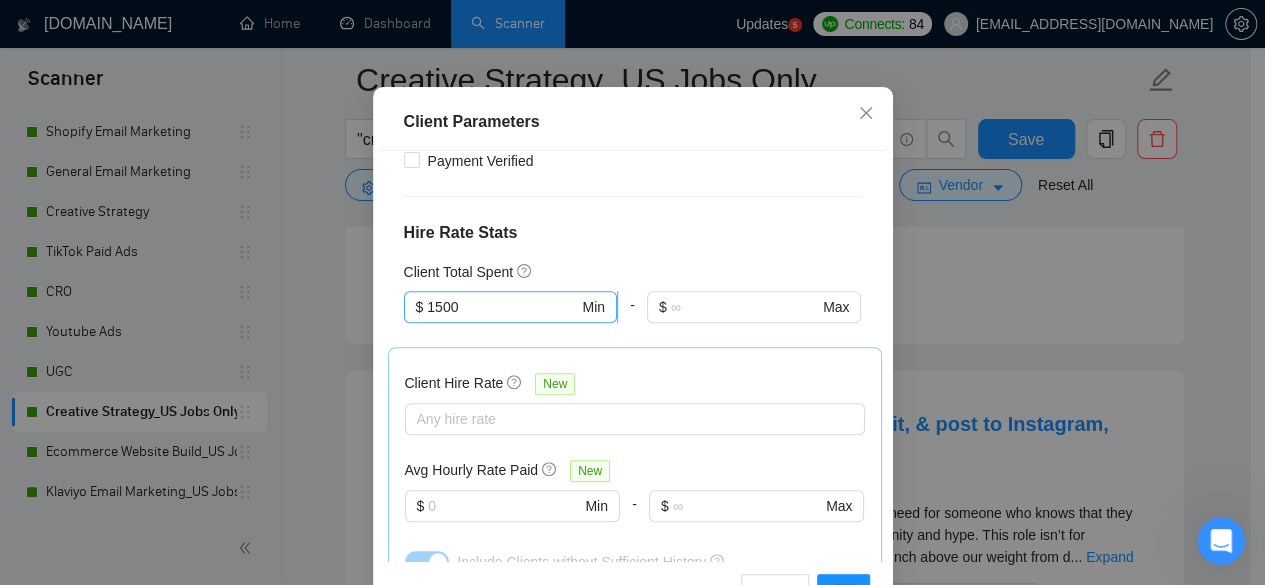 click on "1500" at bounding box center (502, 307) 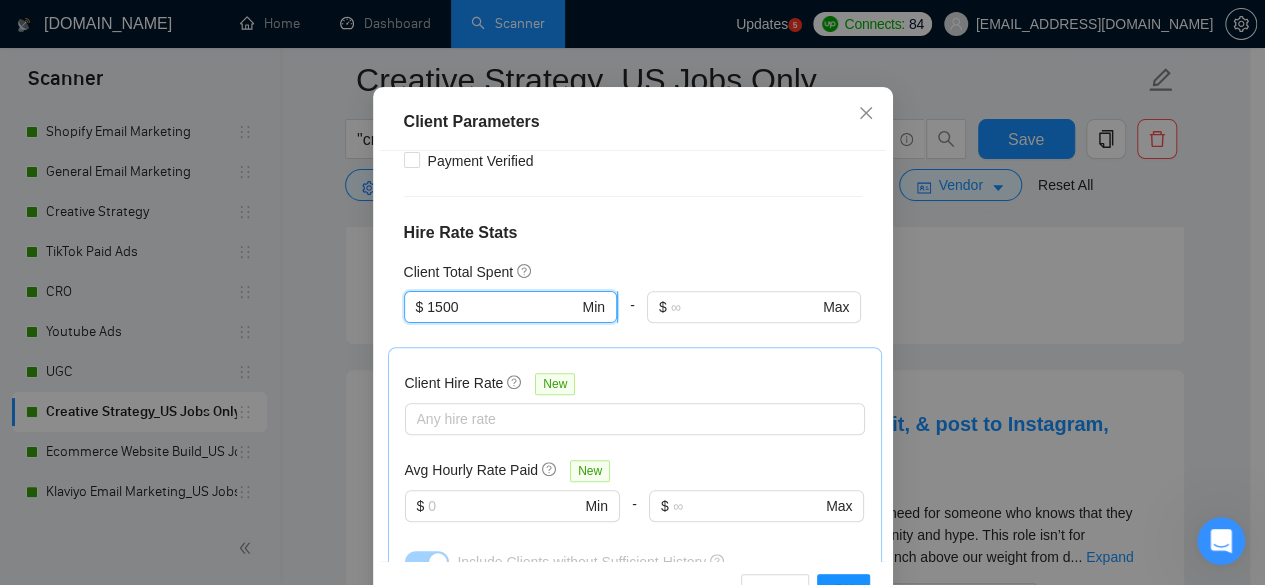 click on "1500" at bounding box center (502, 307) 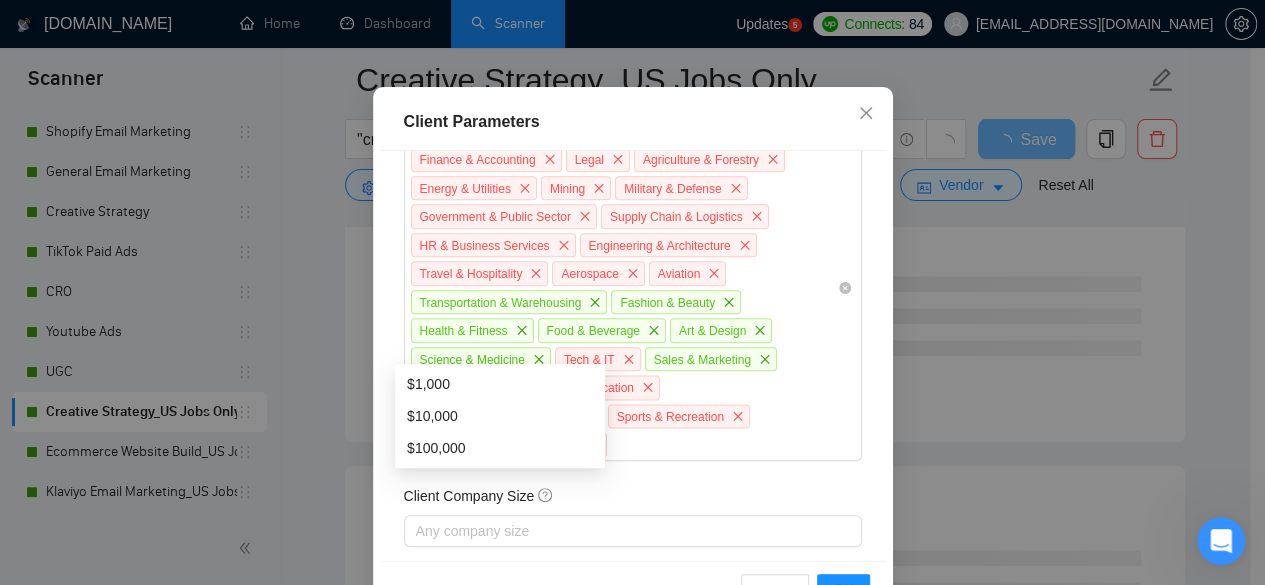 scroll, scrollTop: 1246, scrollLeft: 0, axis: vertical 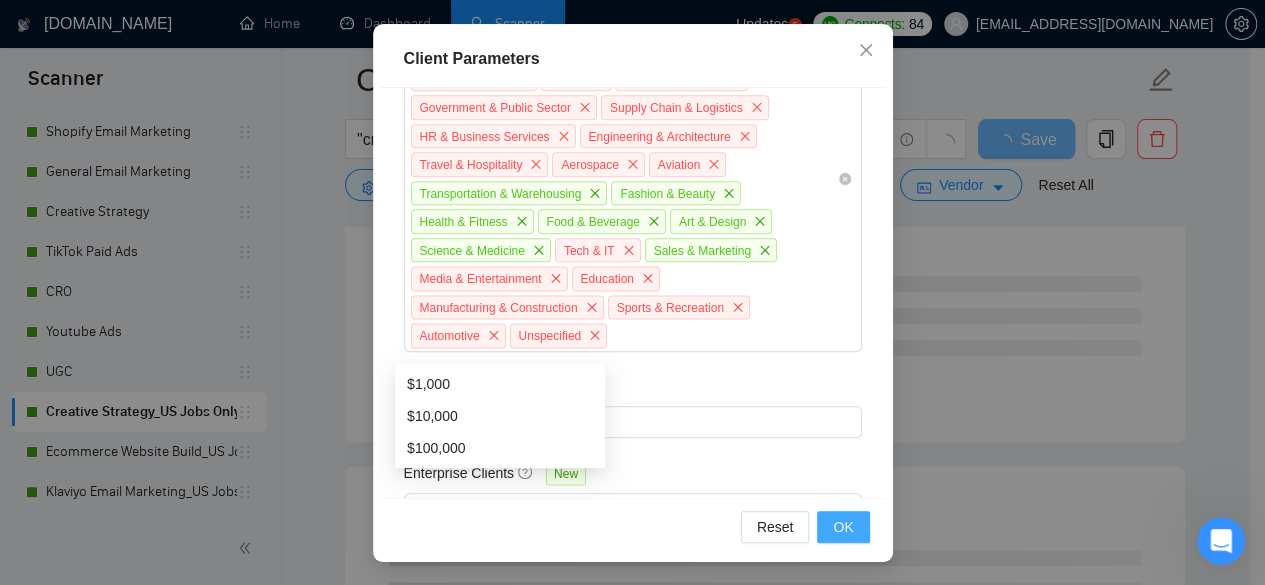 type on "1000" 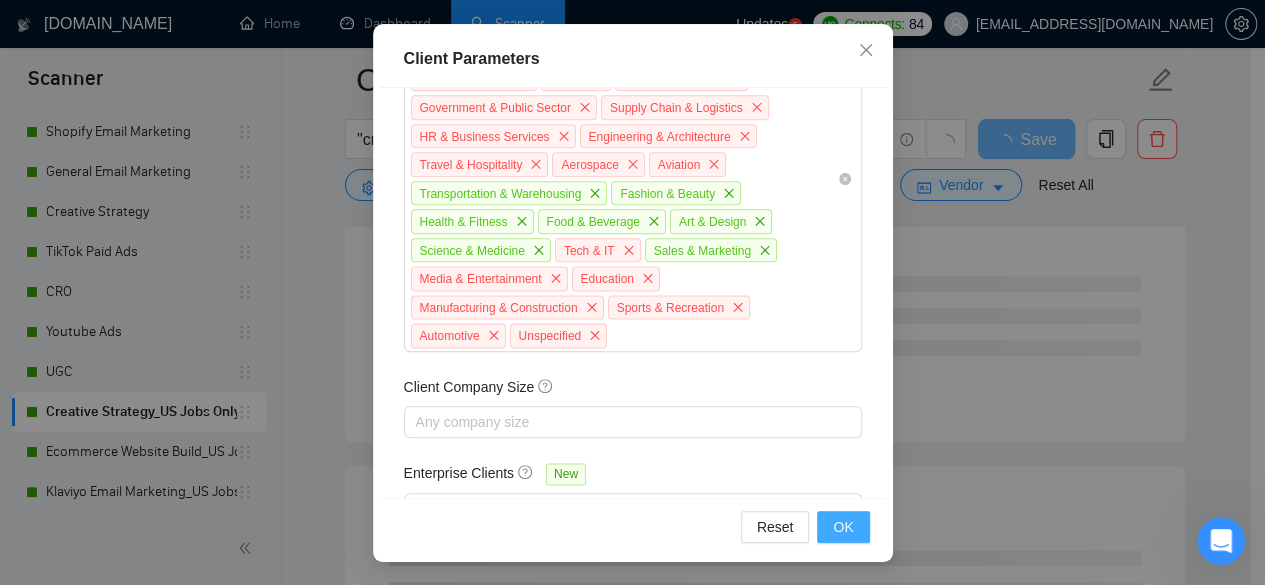 scroll, scrollTop: 96, scrollLeft: 0, axis: vertical 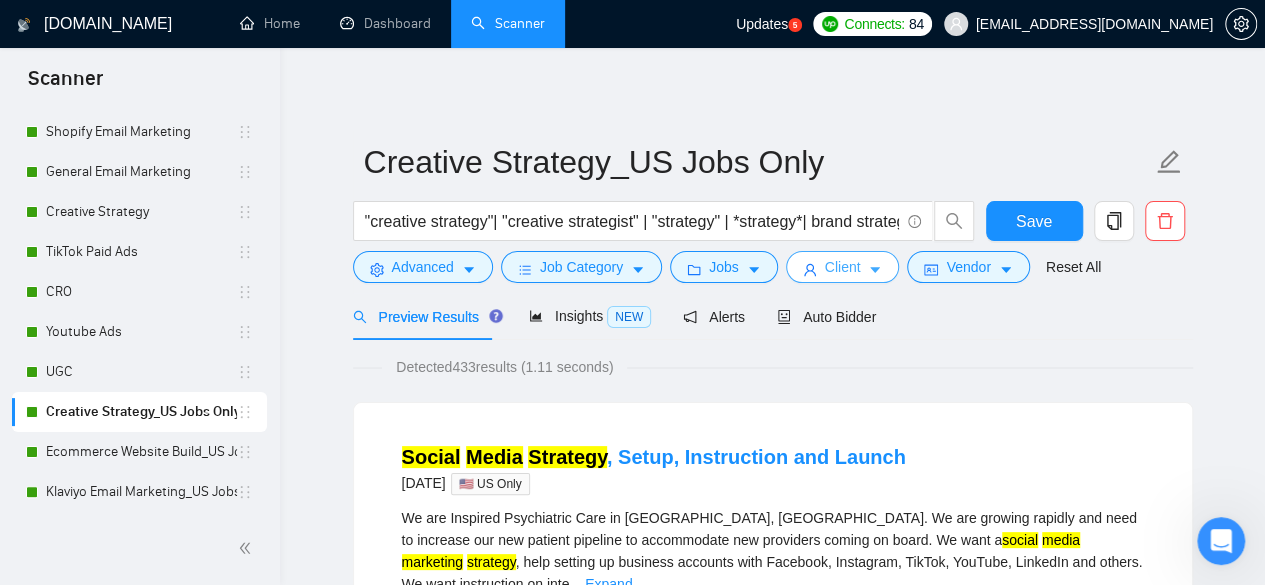click on "Client" at bounding box center (843, 267) 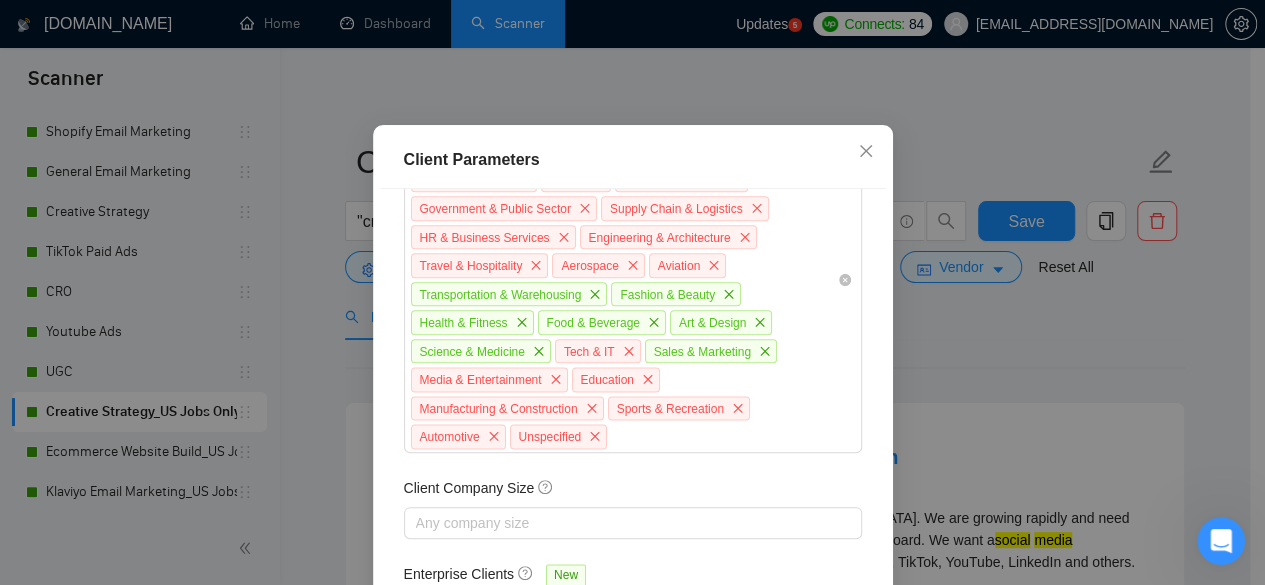 scroll, scrollTop: 0, scrollLeft: 0, axis: both 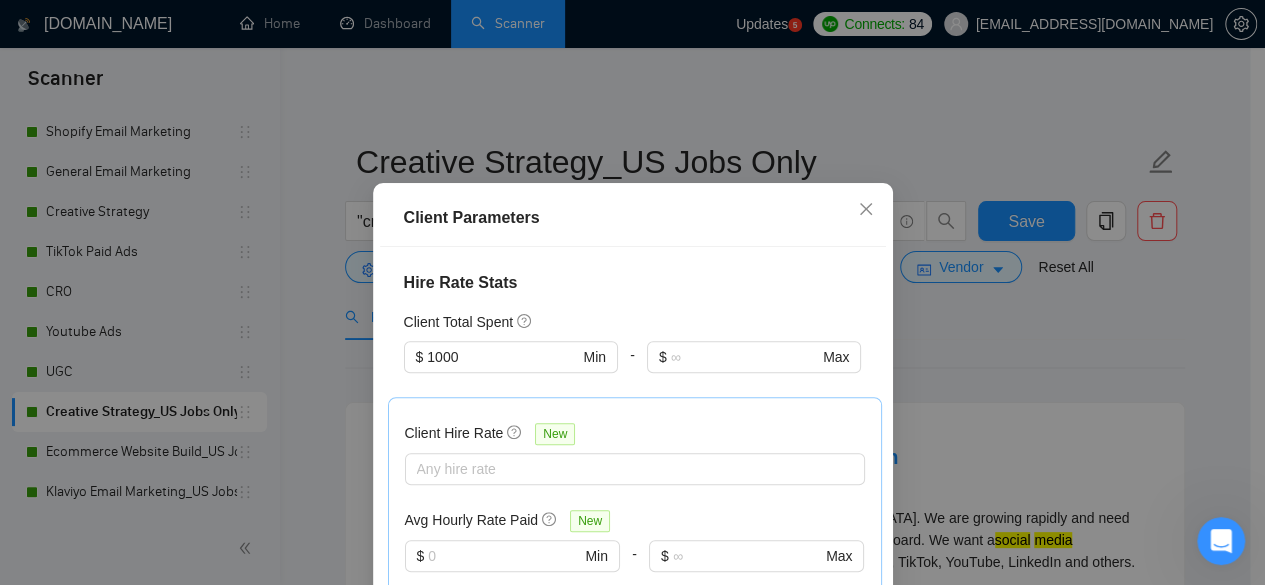 click on "Client Parameters Client Location Include Client Countries [GEOGRAPHIC_DATA] [GEOGRAPHIC_DATA] [GEOGRAPHIC_DATA] [GEOGRAPHIC_DATA] [GEOGRAPHIC_DATA] [GEOGRAPHIC_DATA] [GEOGRAPHIC_DATA] [GEOGRAPHIC_DATA] [GEOGRAPHIC_DATA] [GEOGRAPHIC_DATA] [GEOGRAPHIC_DATA] [GEOGRAPHIC_DATA] [GEOGRAPHIC_DATA]   Exclude Client Countries [GEOGRAPHIC_DATA] [GEOGRAPHIC_DATA]   Client Rating Client Min Average Feedback Include clients with no feedback Client Payment Details Payment Verified Hire Rate Stats   Client Total Spent $ 1000 Min - $ Max Client Hire Rate New   Any hire rate   Avg Hourly Rate Paid New $ Min - $ Max Include Clients without Sufficient History Client Profile Client Industry New Real Estate Retail & Consumer Goods Finance & Accounting Legal Agriculture & Forestry Energy & Utilities Mining Military & Defense Government & Public Sector Supply Chain & Logistics HR & Business Services Engineering & Architecture Travel & Hospitality Aerospace Aviation Transportation & Warehousing Fashion & Beauty Health & Fitness Food & Beverage Art & Design Science & Medicine Tech & IT Sales & Marketing" at bounding box center (632, 292) 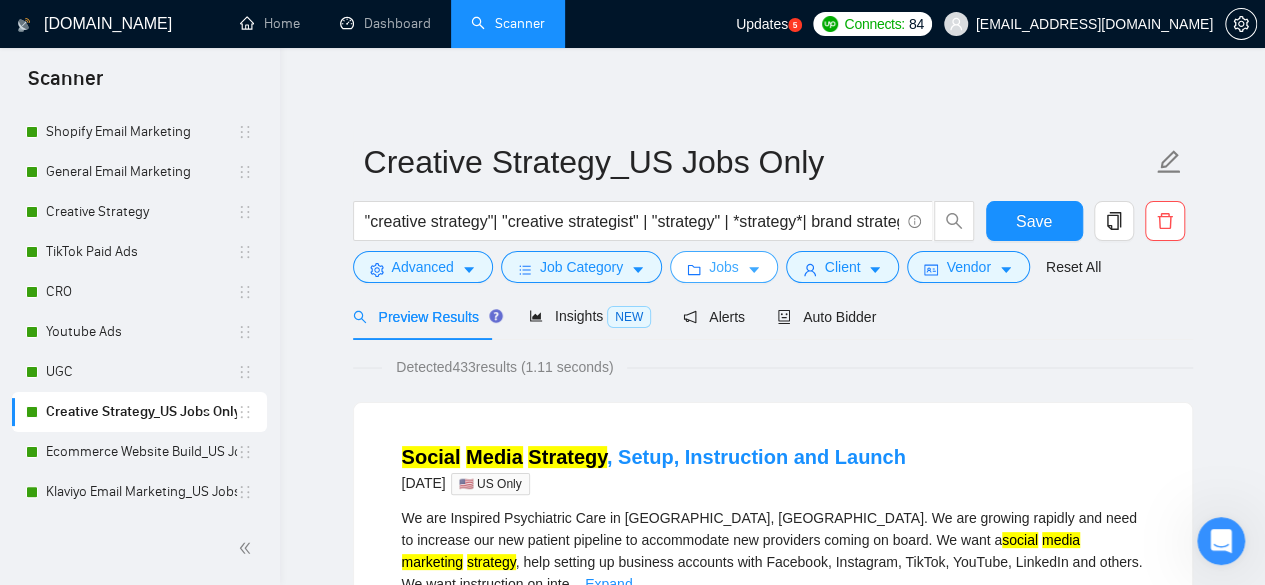 click on "Jobs" at bounding box center (724, 267) 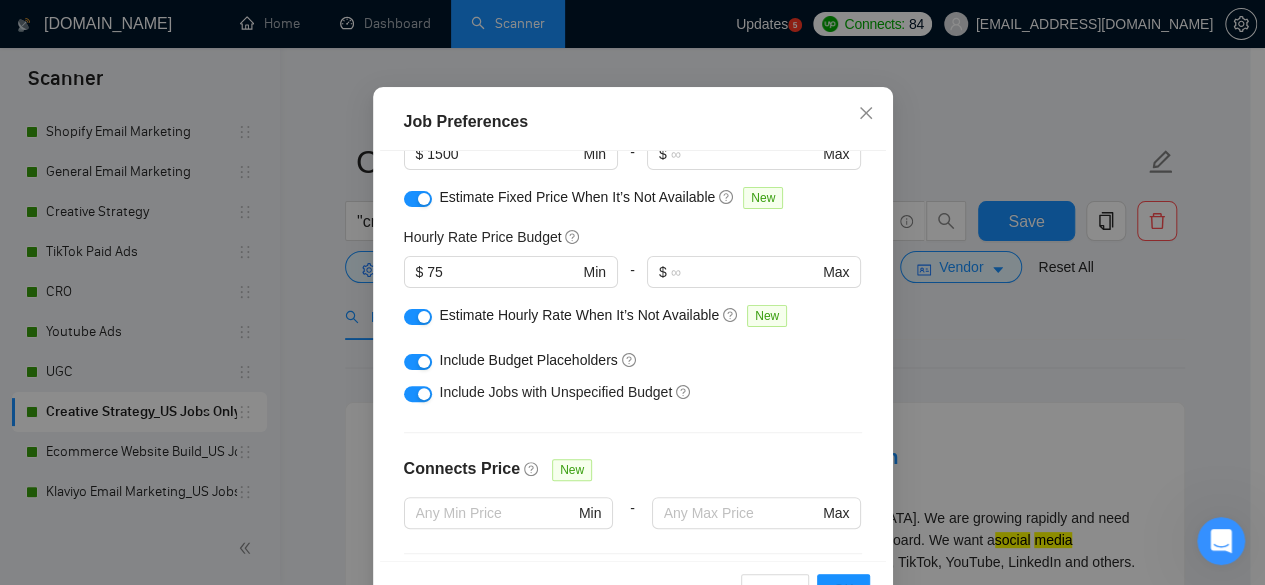 scroll, scrollTop: 0, scrollLeft: 0, axis: both 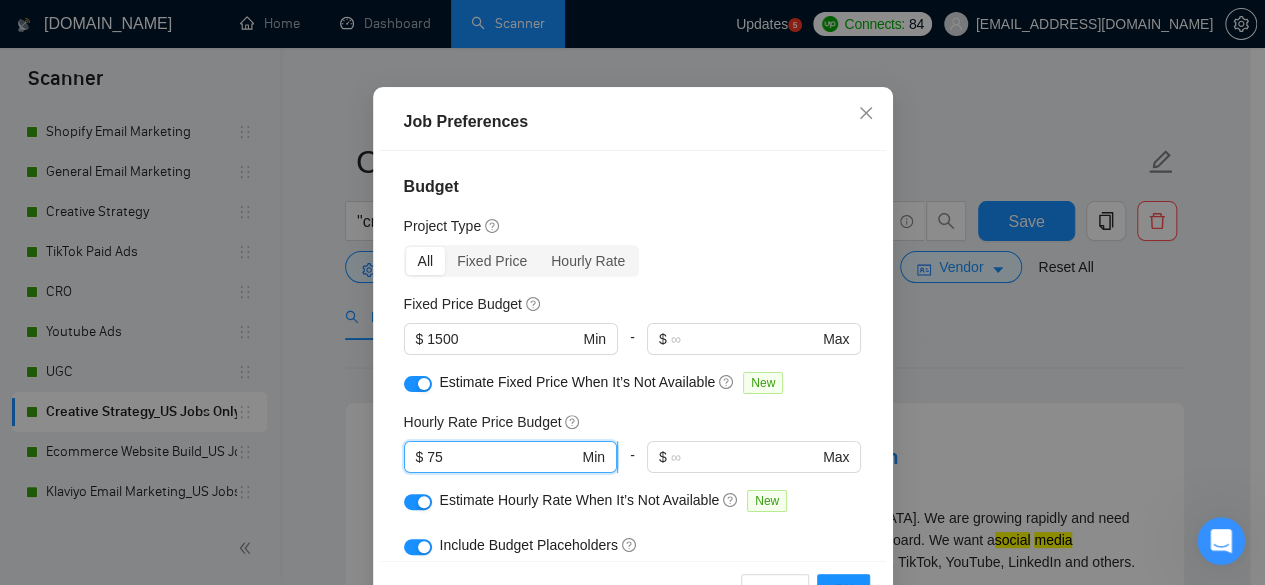 click on "75" at bounding box center [502, 457] 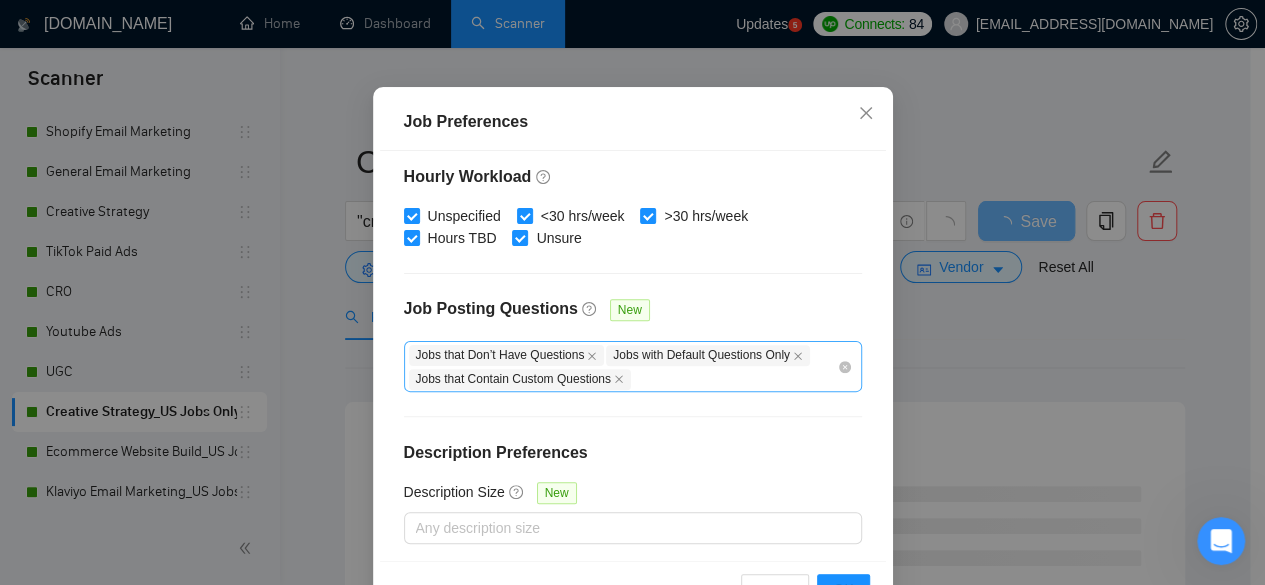 scroll, scrollTop: 734, scrollLeft: 0, axis: vertical 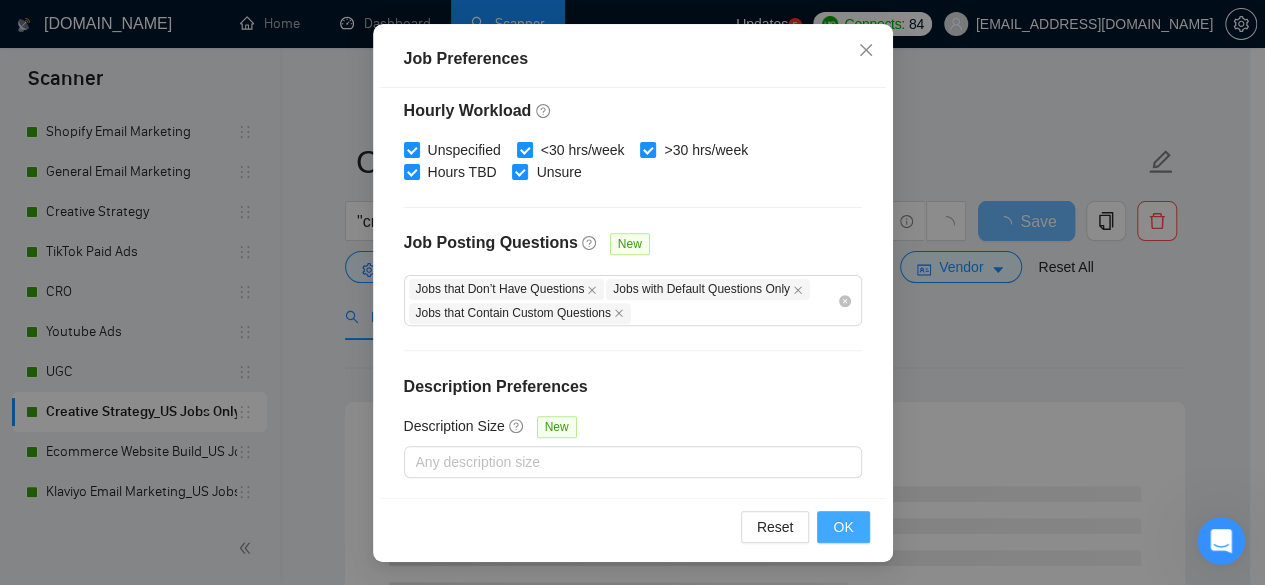 type on "50" 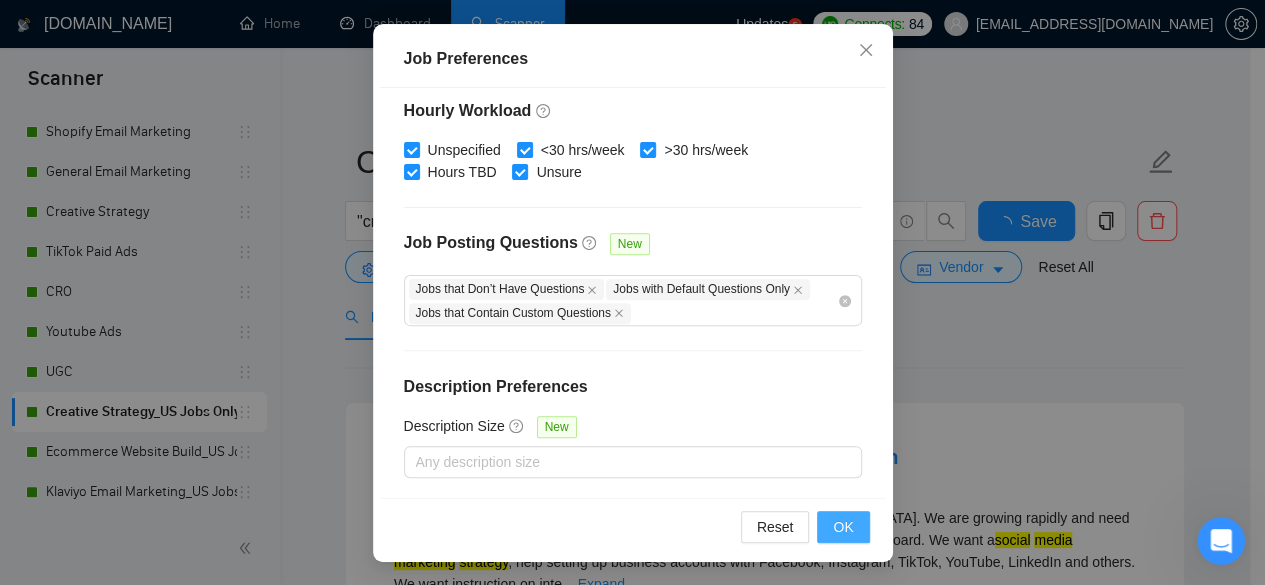 scroll, scrollTop: 96, scrollLeft: 0, axis: vertical 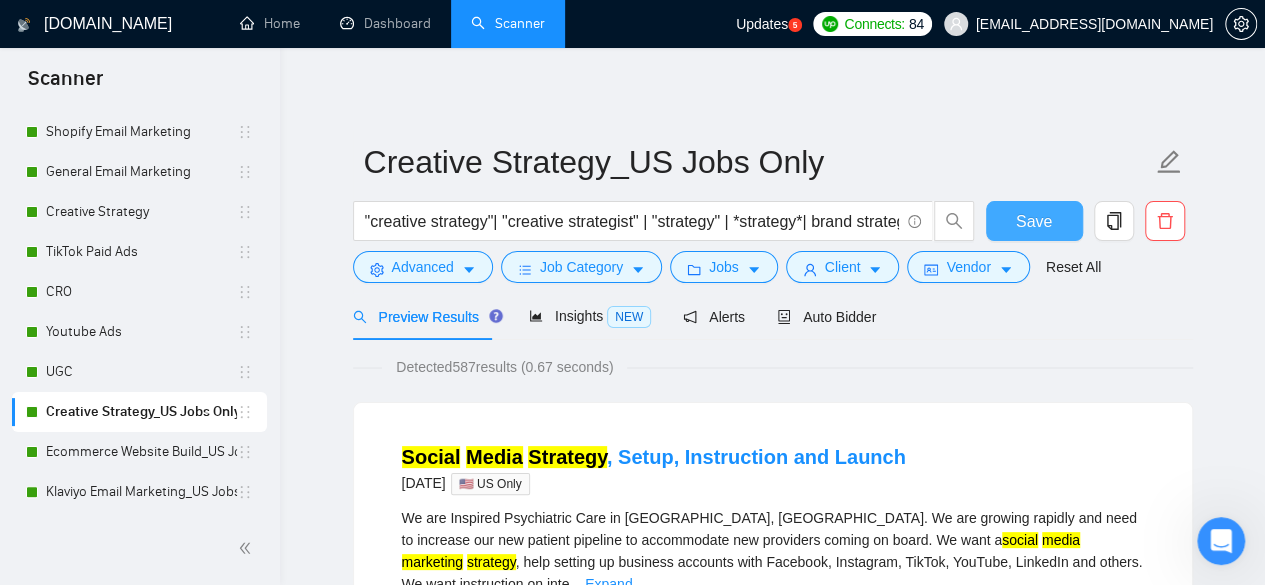 click on "Save" at bounding box center [1034, 221] 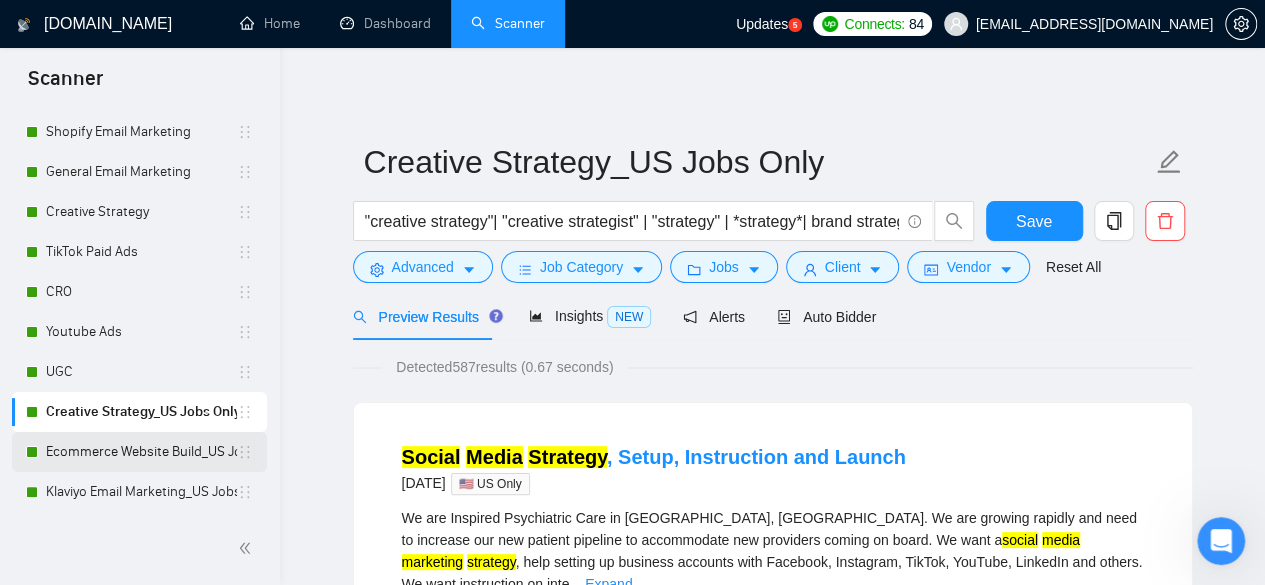 click on "Ecommerce Website Build_US Jobs only" at bounding box center [141, 452] 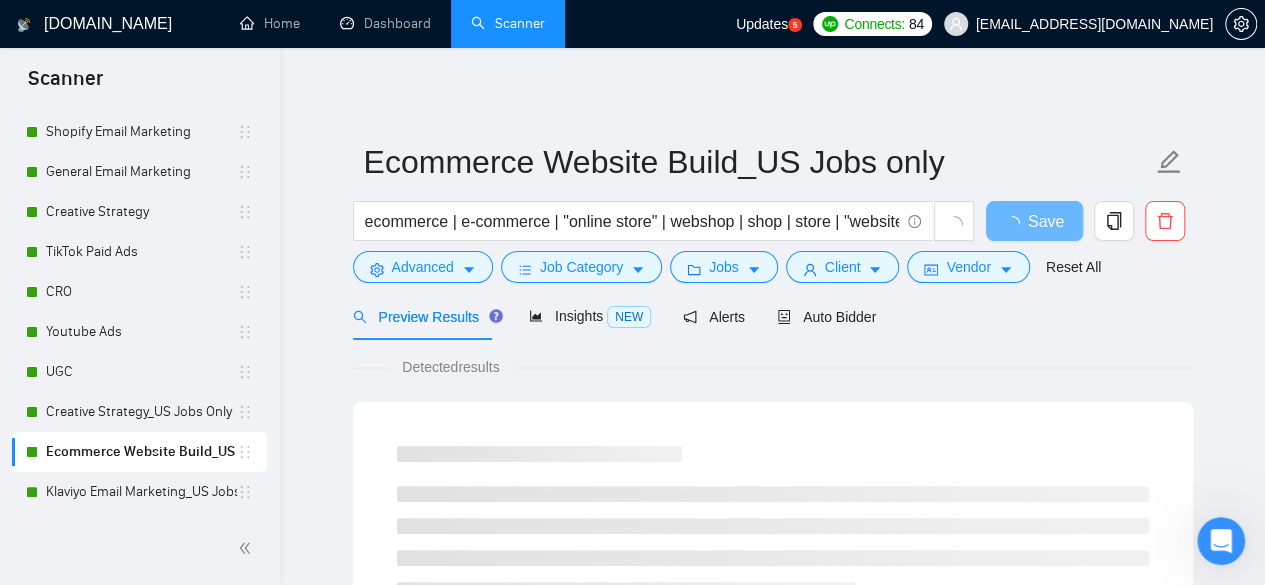 click on "Ecommerce Website Build_US Jobs only ecommerce | e-commerce | "online store" | webshop | shop | store | "website build" | "site build" | "ecommerce website build" | "landing page" | "shopify landing page" | "web development" | "web design" | shopify | woocommerce | bigcommerce | magento | shopify | landing Save Advanced   Job Category   Jobs   Client   Vendor   Reset All" at bounding box center [773, 211] 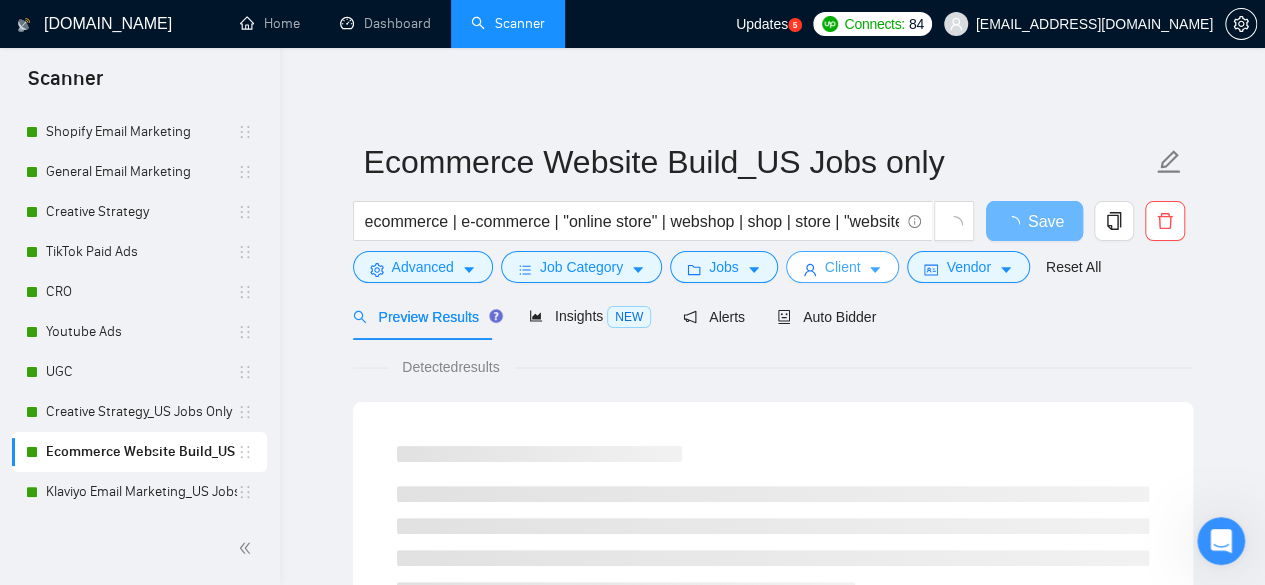 click on "Client" at bounding box center [843, 267] 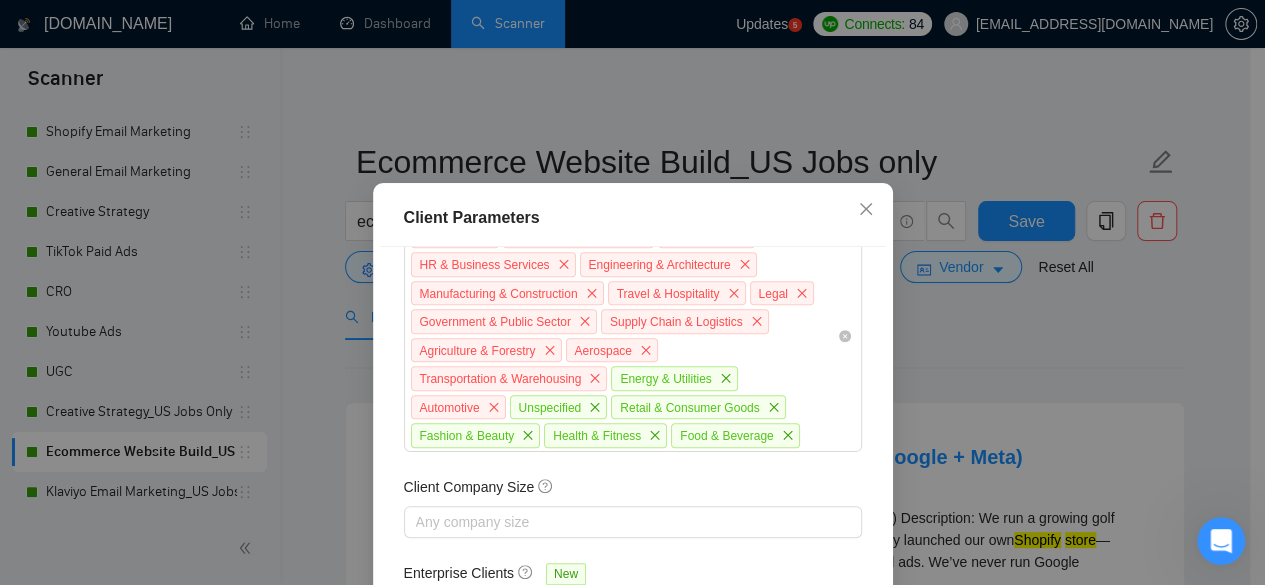 scroll, scrollTop: 1025, scrollLeft: 0, axis: vertical 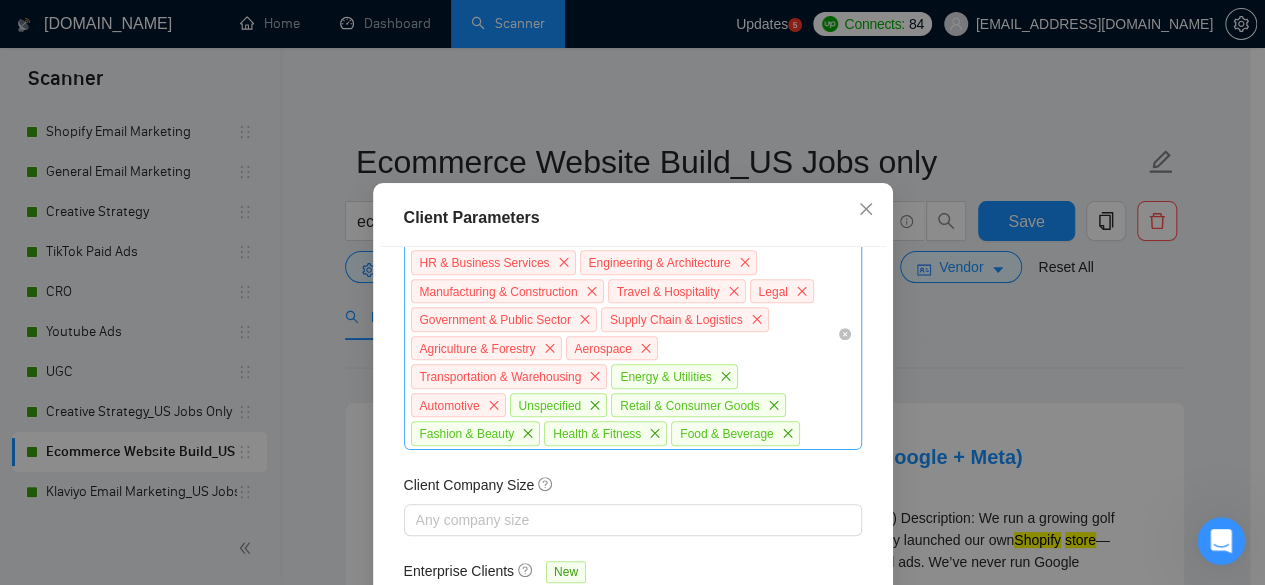 click on "Education Finance & Accounting Real Estate HR & Business Services Engineering & Architecture Manufacturing & Construction Travel & Hospitality Legal Government & Public Sector Supply Chain & Logistics Agriculture & Forestry Aerospace Transportation & Warehousing Energy & Utilities Automotive Unspecified Retail & Consumer Goods Fashion & Beauty Health & Fitness Food & Beverage" at bounding box center [623, 334] 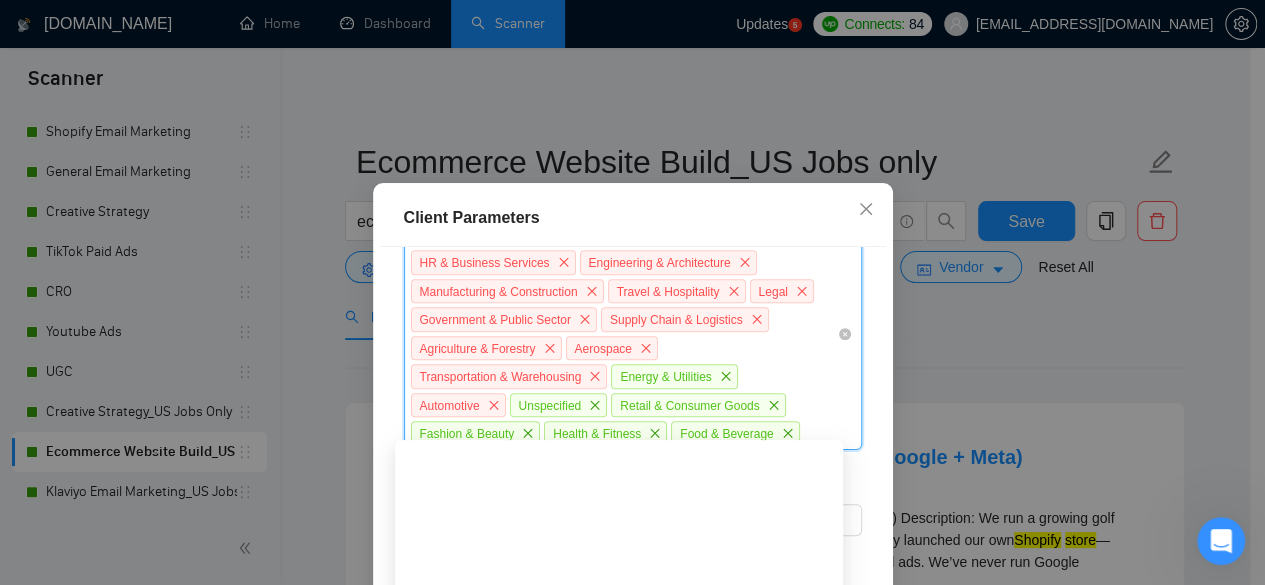 scroll, scrollTop: 300, scrollLeft: 0, axis: vertical 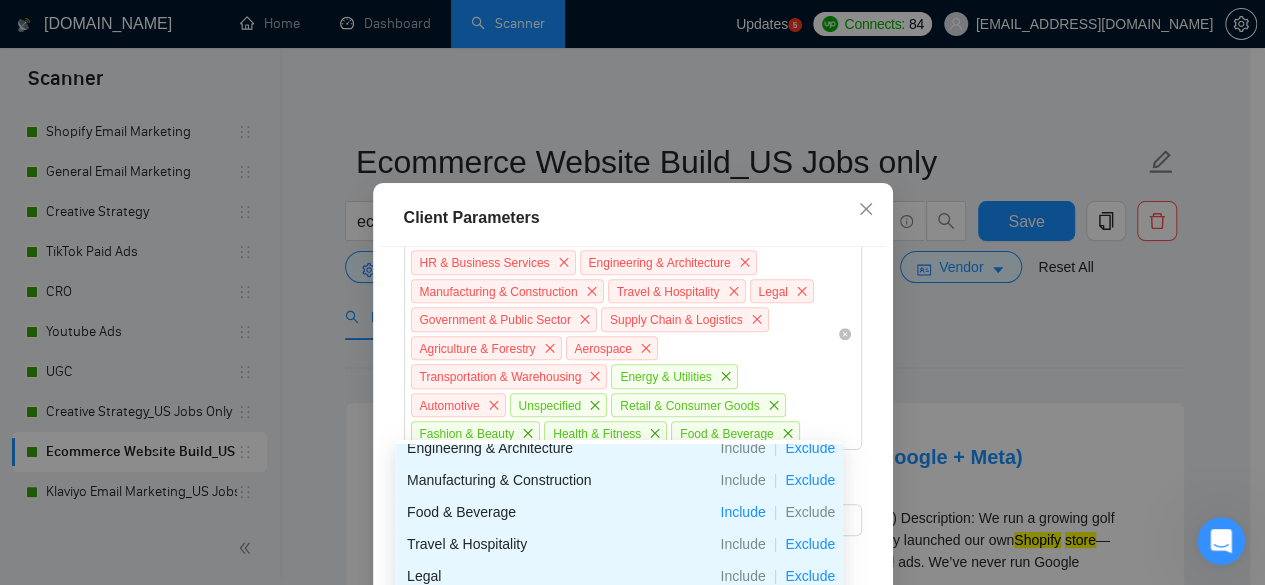 click on "Client Parameters Client Location Include Client Countries   Select Exclude Client Countries [GEOGRAPHIC_DATA] [GEOGRAPHIC_DATA]   Client Rating Client Min Average Feedback Include clients with no feedback Client Payment Details Payment Verified Hire Rate Stats   Client Total Spent $ Min - $ Max Client Hire Rate New   Any hire rate   Avg Hourly Rate Paid New $ Min - $ Max Include Clients without Sufficient History Client Profile Client Industry New Education Finance & Accounting Real Estate HR & Business Services Engineering & Architecture Manufacturing & Construction Travel & Hospitality Legal Government & Public Sector Supply Chain & Logistics Agriculture & Forestry Aerospace Transportation & Warehousing Energy & Utilities Automotive Unspecified Retail & Consumer Goods Fashion & Beauty Health & Fitness Food & Beverage   Client Company Size   Any company size Enterprise Clients New   Any clients Reset OK" at bounding box center [632, 292] 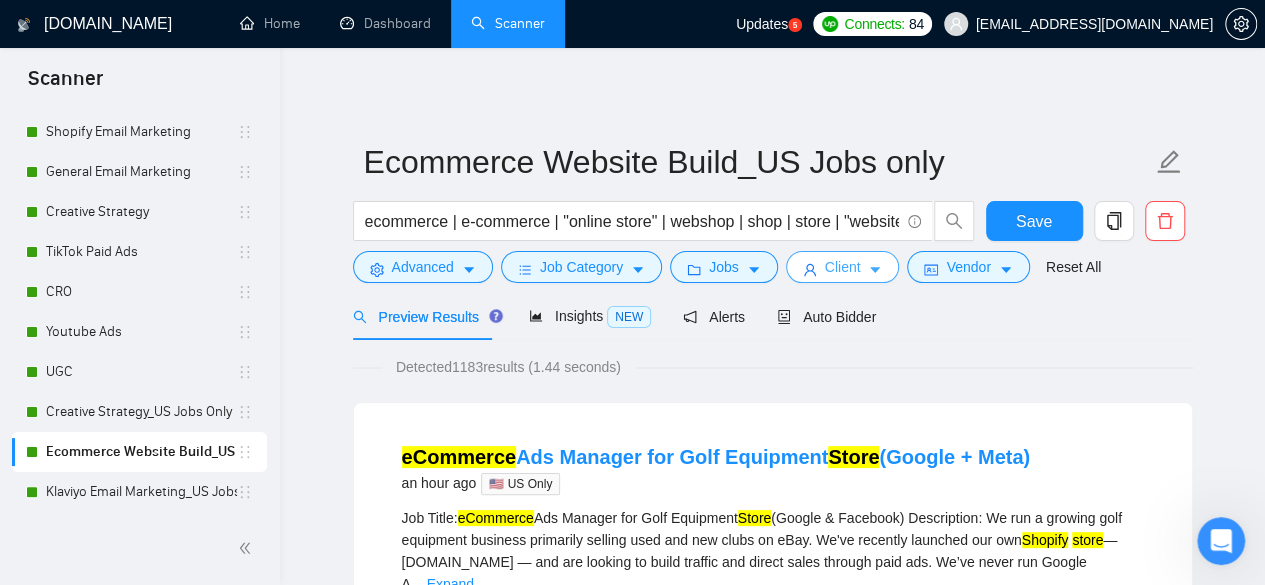 click on "Client" at bounding box center (843, 267) 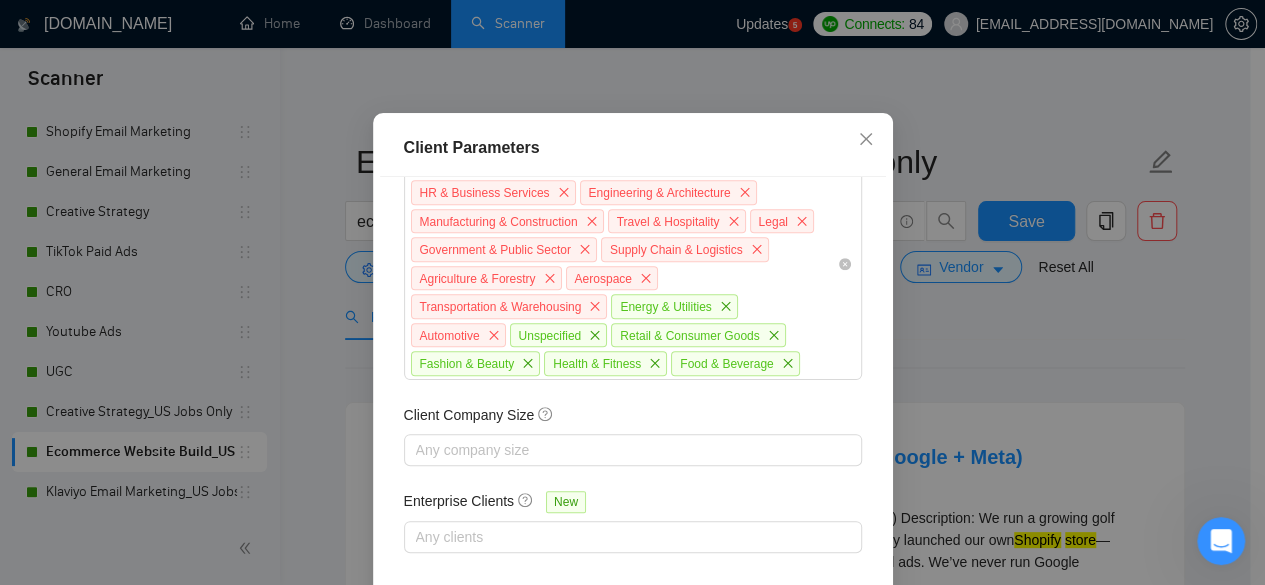 scroll, scrollTop: 159, scrollLeft: 0, axis: vertical 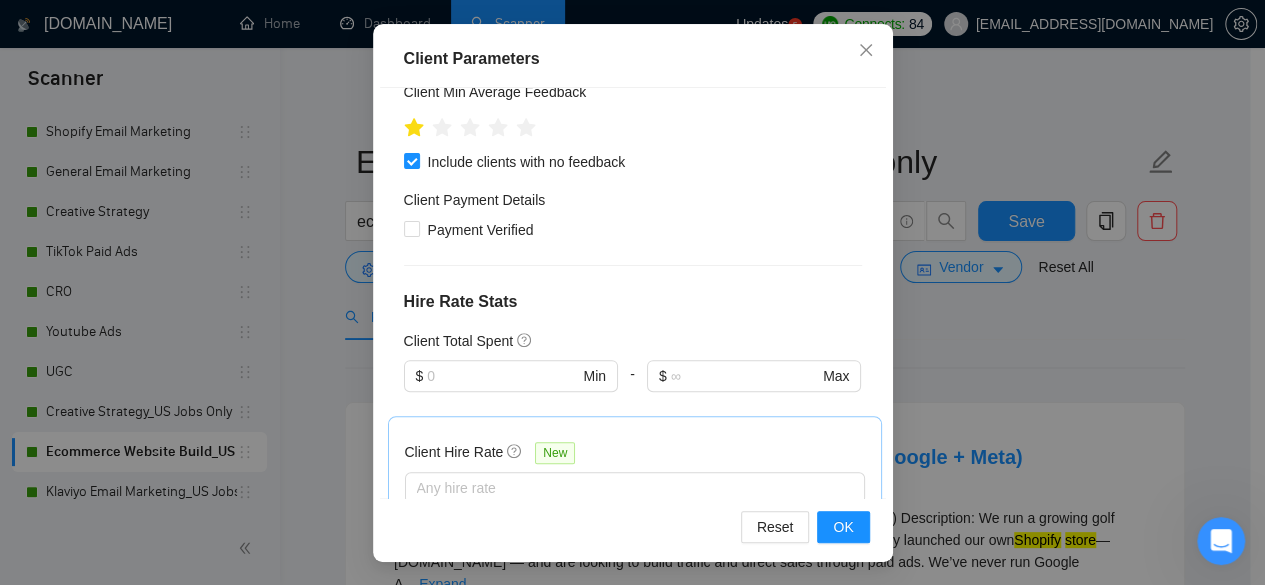 click on "Client Parameters Client Location Include Client Countries   Select Exclude Client Countries [GEOGRAPHIC_DATA] [GEOGRAPHIC_DATA]   Client Rating Client Min Average Feedback Include clients with no feedback Client Payment Details Payment Verified Hire Rate Stats   Client Total Spent $ Min - $ Max Client Hire Rate New   Any hire rate   Avg Hourly Rate Paid New $ Min - $ Max Include Clients without Sufficient History Client Profile Client Industry New Education Finance & Accounting Real Estate HR & Business Services Engineering & Architecture Manufacturing & Construction Travel & Hospitality Legal Government & Public Sector Supply Chain & Logistics Agriculture & Forestry Aerospace Transportation & Warehousing Energy & Utilities Automotive Unspecified Retail & Consumer Goods Fashion & Beauty Health & Fitness Food & Beverage   Client Company Size   Any company size Enterprise Clients New   Any clients Reset OK" at bounding box center (632, 292) 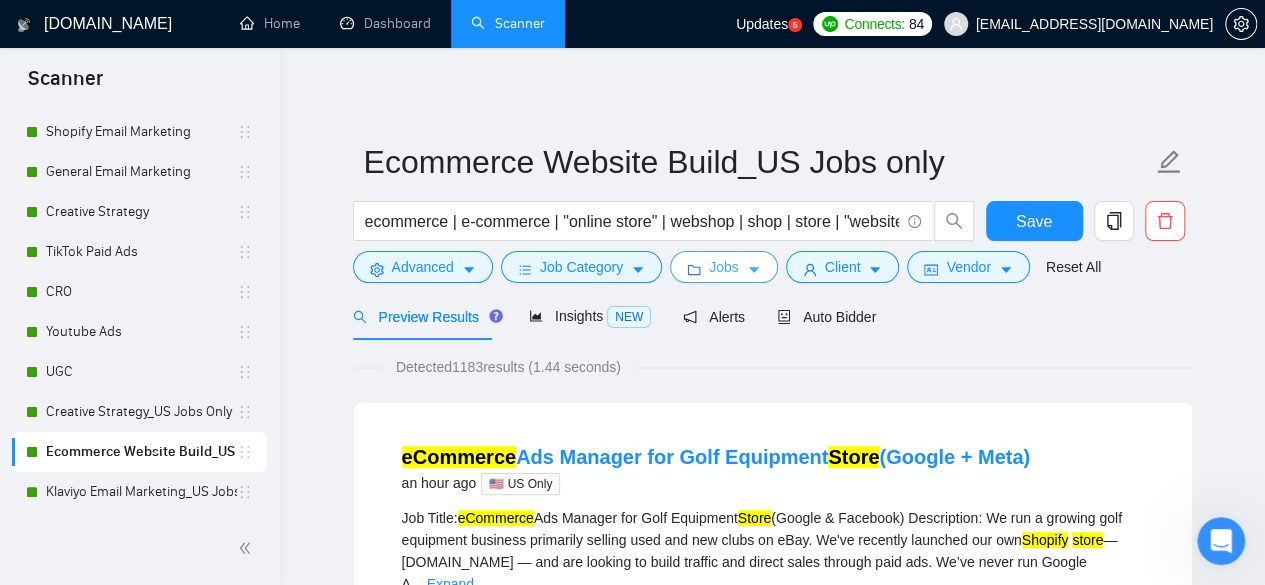 click 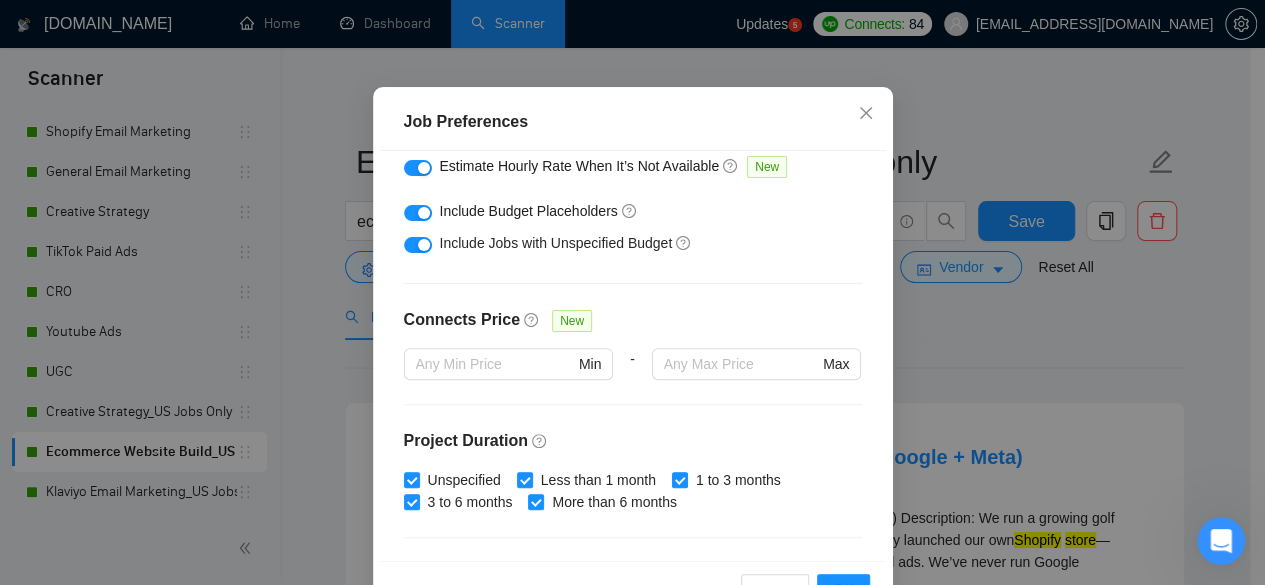 scroll, scrollTop: 34, scrollLeft: 0, axis: vertical 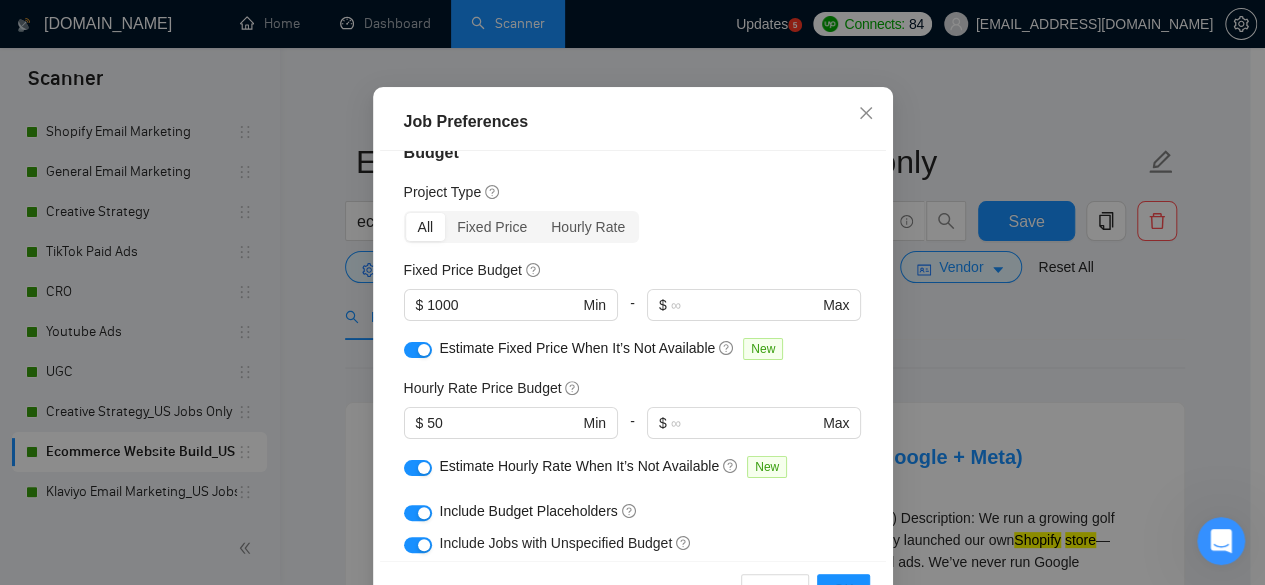 click on "Job Preferences Budget Project Type All Fixed Price Hourly Rate   Fixed Price Budget $ 1000 Min - $ Max Estimate Fixed Price When It’s Not Available New   Hourly Rate Price Budget $ 50 Min - $ Max Estimate Hourly Rate When It’s Not Available New Include Budget Placeholders Include Jobs with Unspecified Budget   Connects Price New Min - Max Project Duration   Unspecified Less than 1 month 1 to 3 months 3 to 6 months More than 6 months Hourly Workload   Unspecified <30 hrs/week >30 hrs/week Hours TBD Unsure Job Posting Questions New Jobs that Don’t Have Questions Jobs with Default Questions Only Jobs that Contain Custom Questions   Description Preferences Description Size New Average Below average Above average   Reset OK" at bounding box center (632, 292) 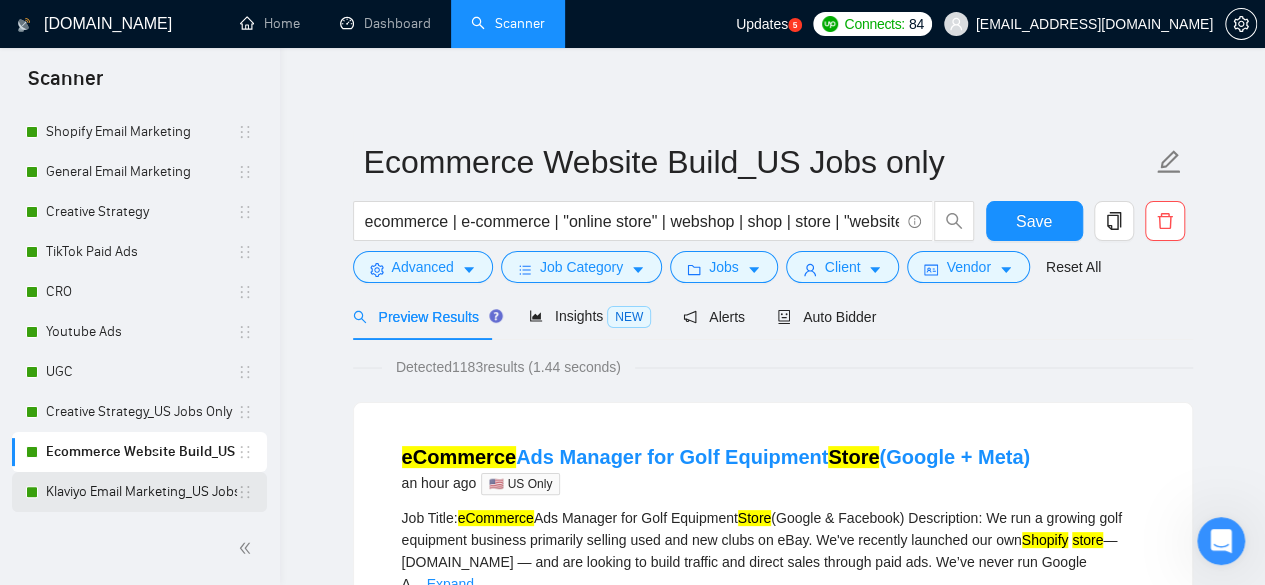 click on "Klaviyo Email Marketing_US Jobs Only" at bounding box center (141, 492) 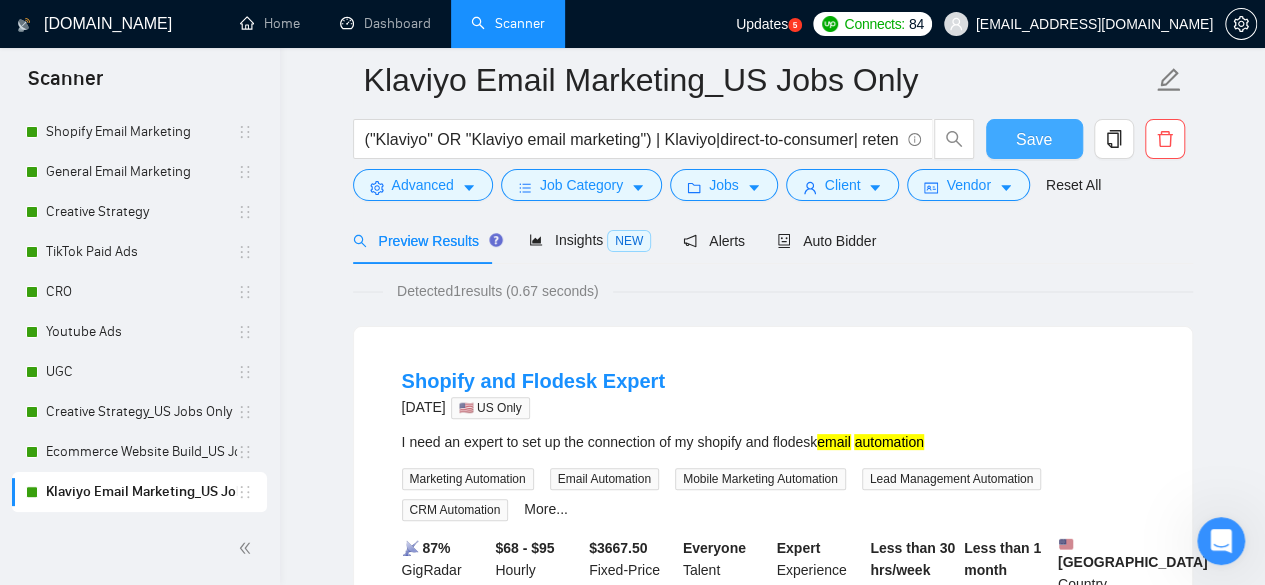 scroll, scrollTop: 100, scrollLeft: 0, axis: vertical 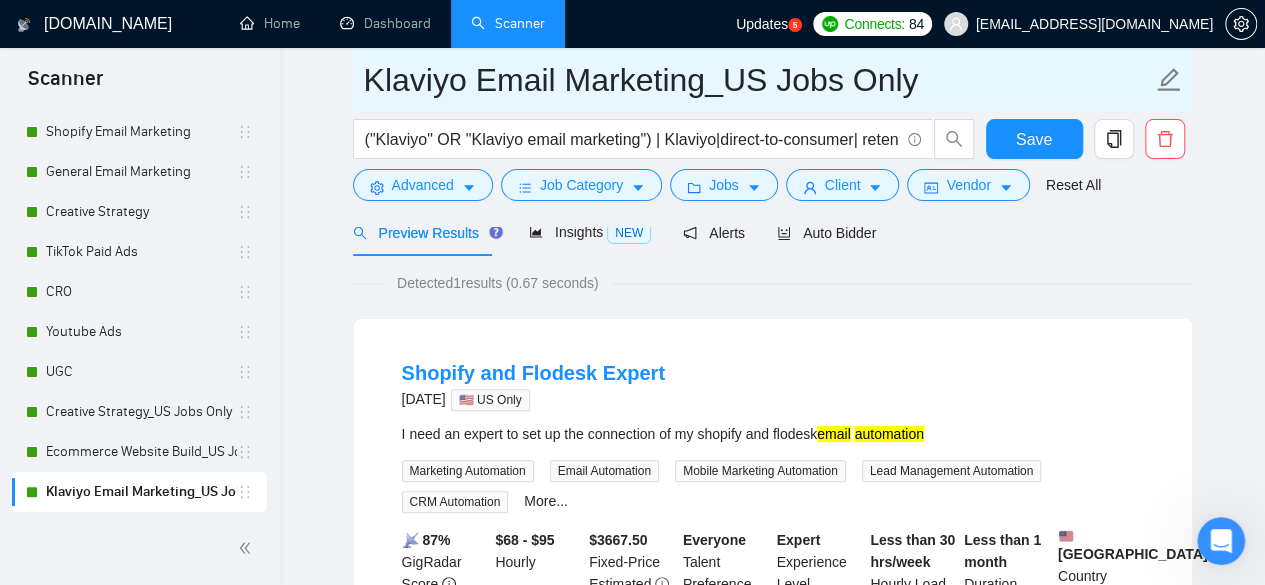 click on "Klaviyo Email Marketing_US Jobs Only" at bounding box center (773, 79) 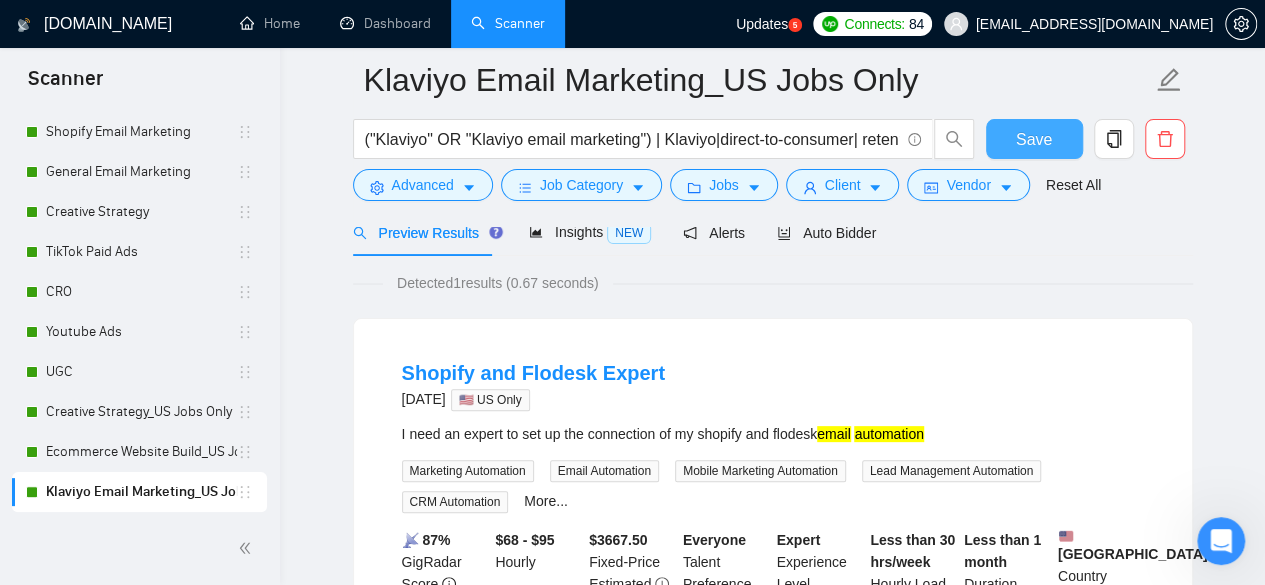 click on "Save" at bounding box center [1034, 139] 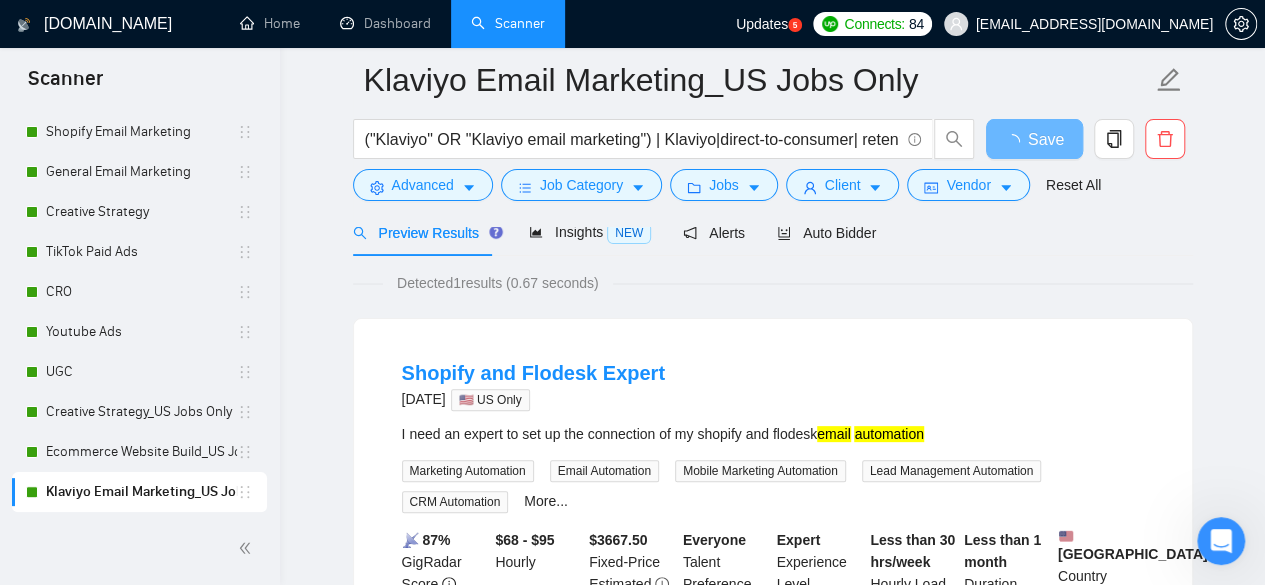 click 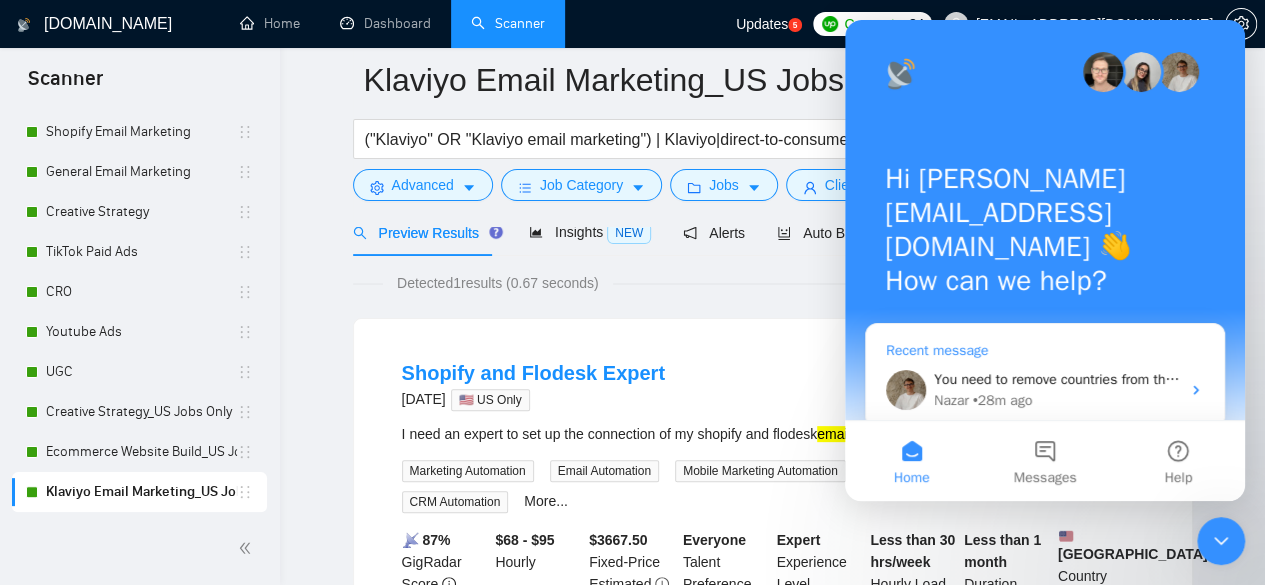 click on "You need to remove countries from the Freelancer Location filter. Once this is done, the US-only button will become active and you will be able to check it. Sorry for the misunderstanding!" at bounding box center [1504, 379] 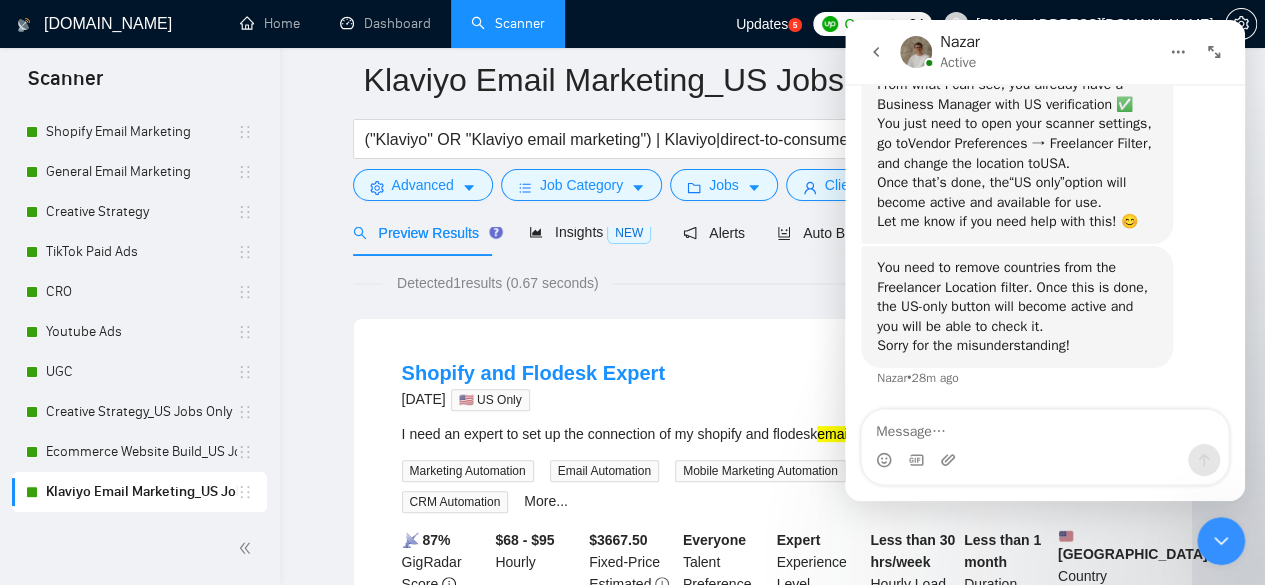 scroll, scrollTop: 5744, scrollLeft: 0, axis: vertical 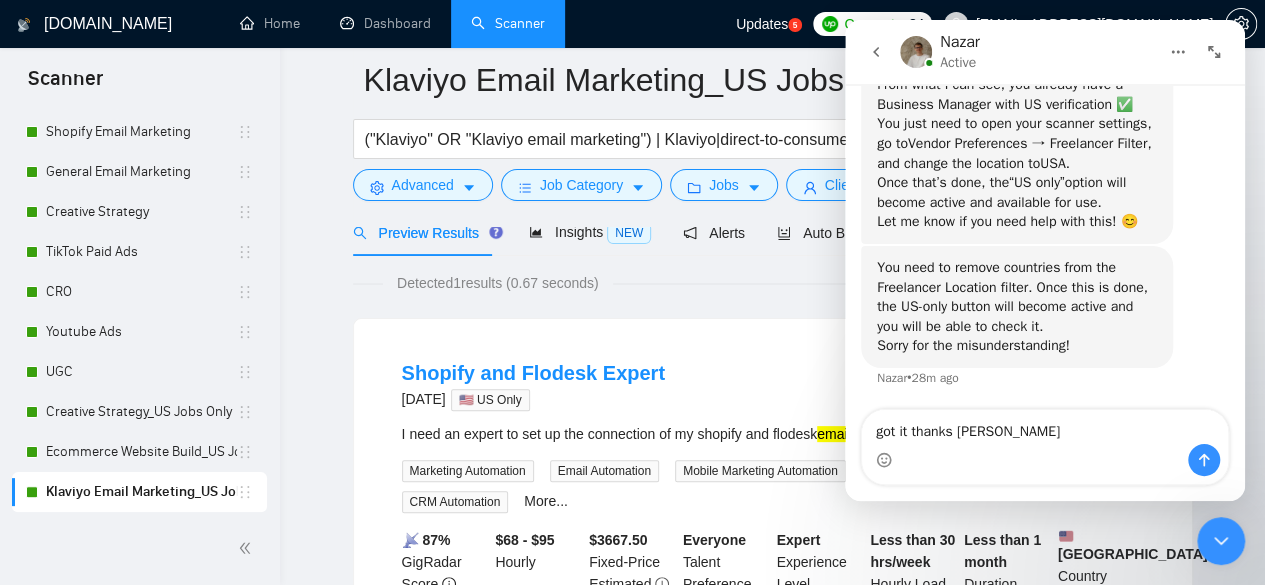 type on "got it thanks [PERSON_NAME]" 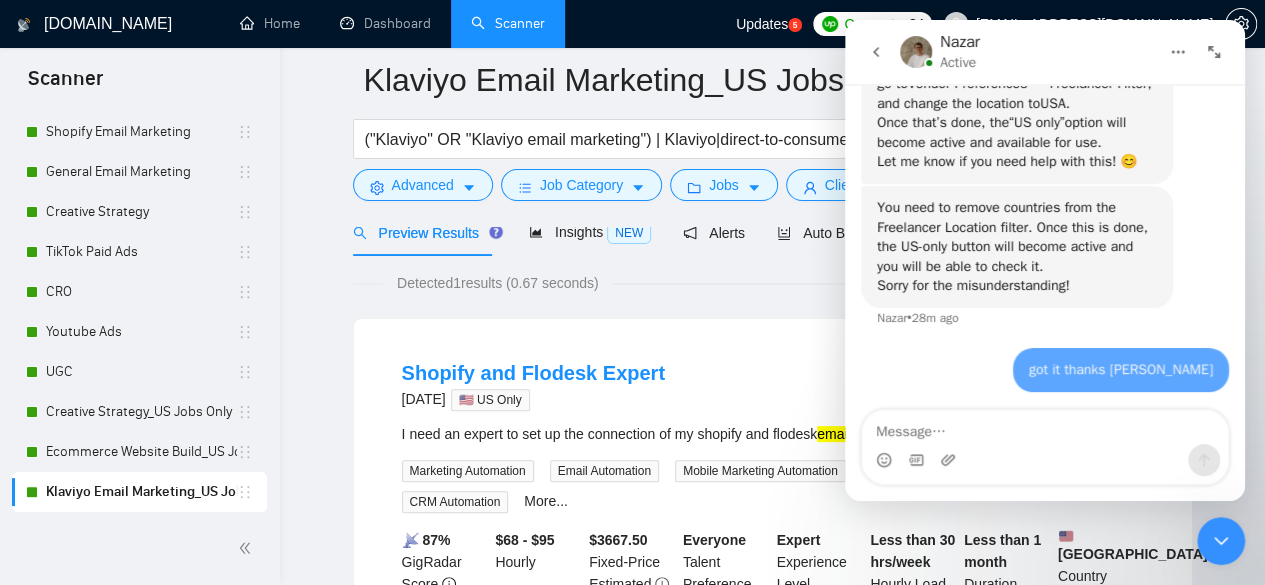 scroll, scrollTop: 5804, scrollLeft: 0, axis: vertical 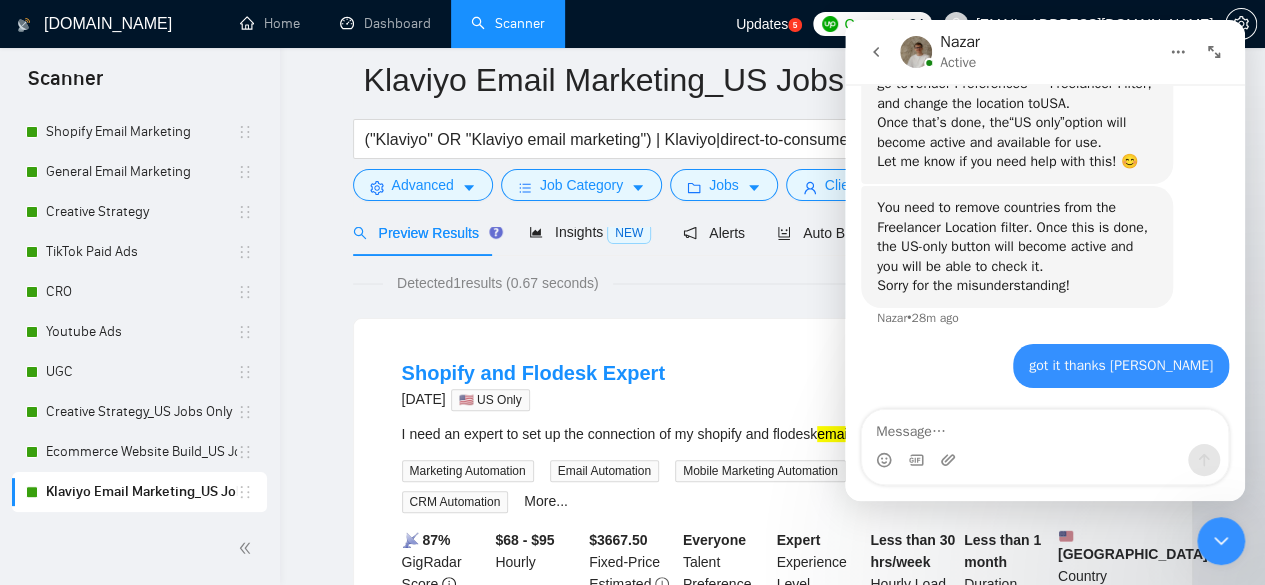 click on "Klaviyo Email Marketing_US Jobs Only ("Klaviyo" OR "Klaviyo email marketing") | Klaviyo|direct-to-consumer| retention marketing |DTC| "customer retention" | "lifecycle marketing" | "SMS Marketing" | "Email Automation" | Klaviyo | klavio Save Advanced   Job Category   Jobs   Client   Vendor   Reset All Preview Results Insights NEW Alerts Auto Bidder Detected   1  results   (0.67 seconds) Shopify and Flodesk Expert [DATE] 🇺🇸 US Only I need an expert to set up the connection of my shopify and flodesk  email   automation Marketing Automation Email Automation Mobile Marketing Automation Lead Management Automation CRM Automation More... 📡   87% GigRadar Score   $68 - $95 Hourly $ 3667.50 Fixed-Price Estimated Everyone Talent Preference Expert Experience Level Less than 30 hrs/week Hourly Load Less than 1 month Duration   [GEOGRAPHIC_DATA] Country $ 1.3k Total Spent $25.70 Avg Rate Paid 1 Company Size Verified Payment Verified [DATE] Member Since ⭐️  5.00 Client Feedback" at bounding box center [772, 372] 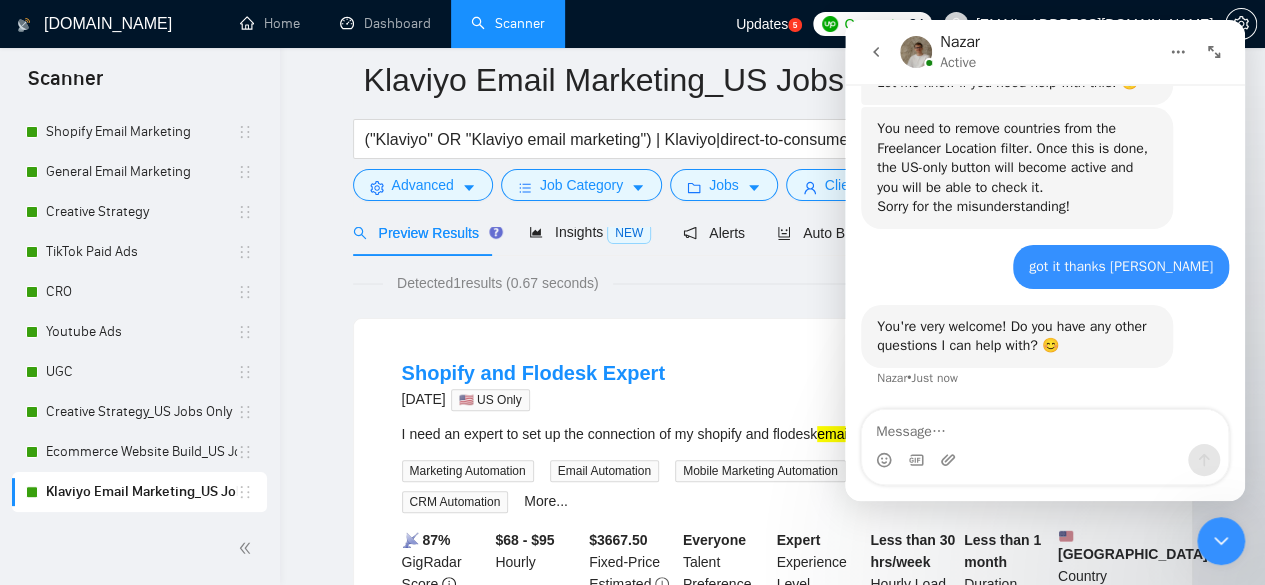 scroll, scrollTop: 5883, scrollLeft: 0, axis: vertical 